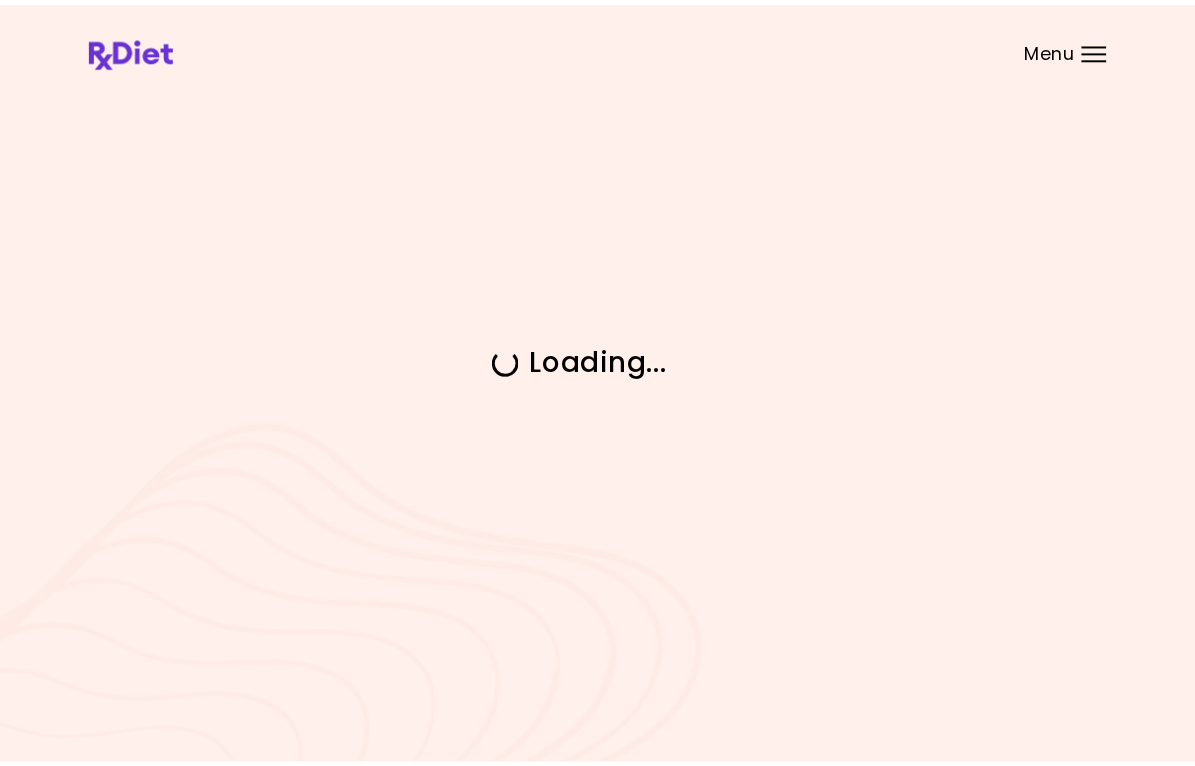 scroll, scrollTop: 0, scrollLeft: 0, axis: both 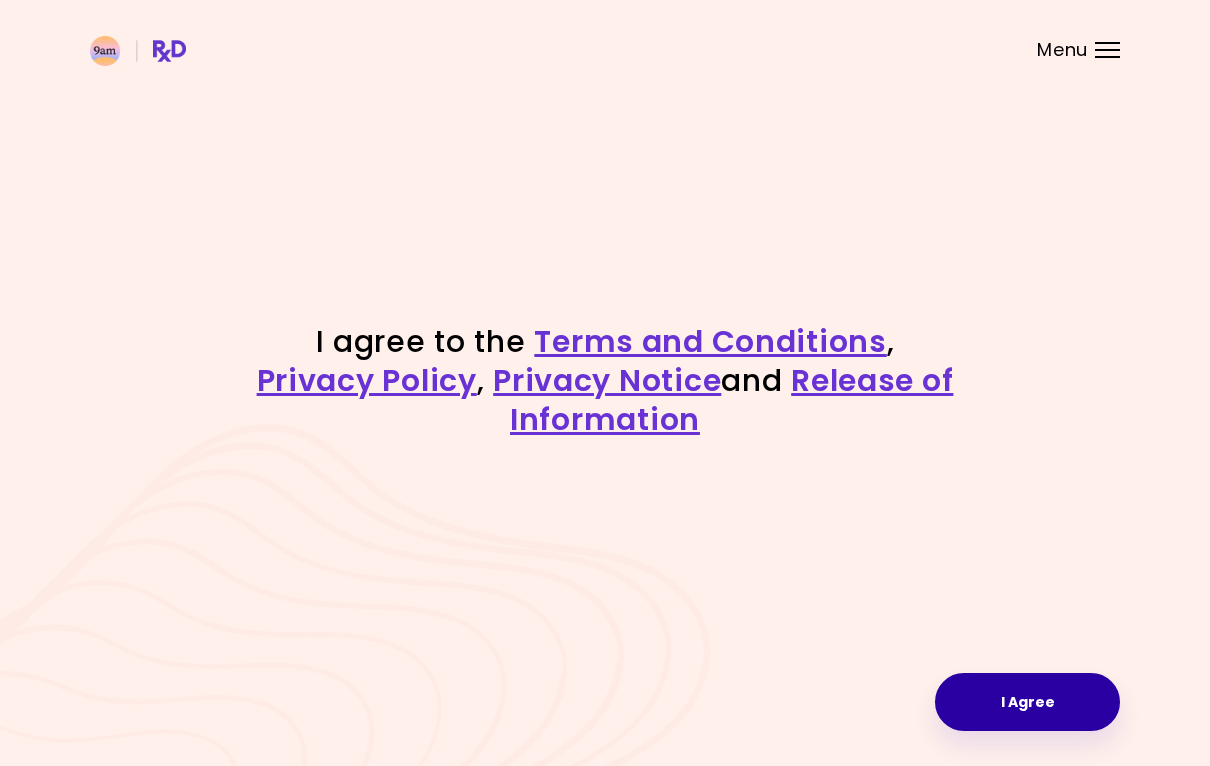 click on "I Agree" at bounding box center (1027, 702) 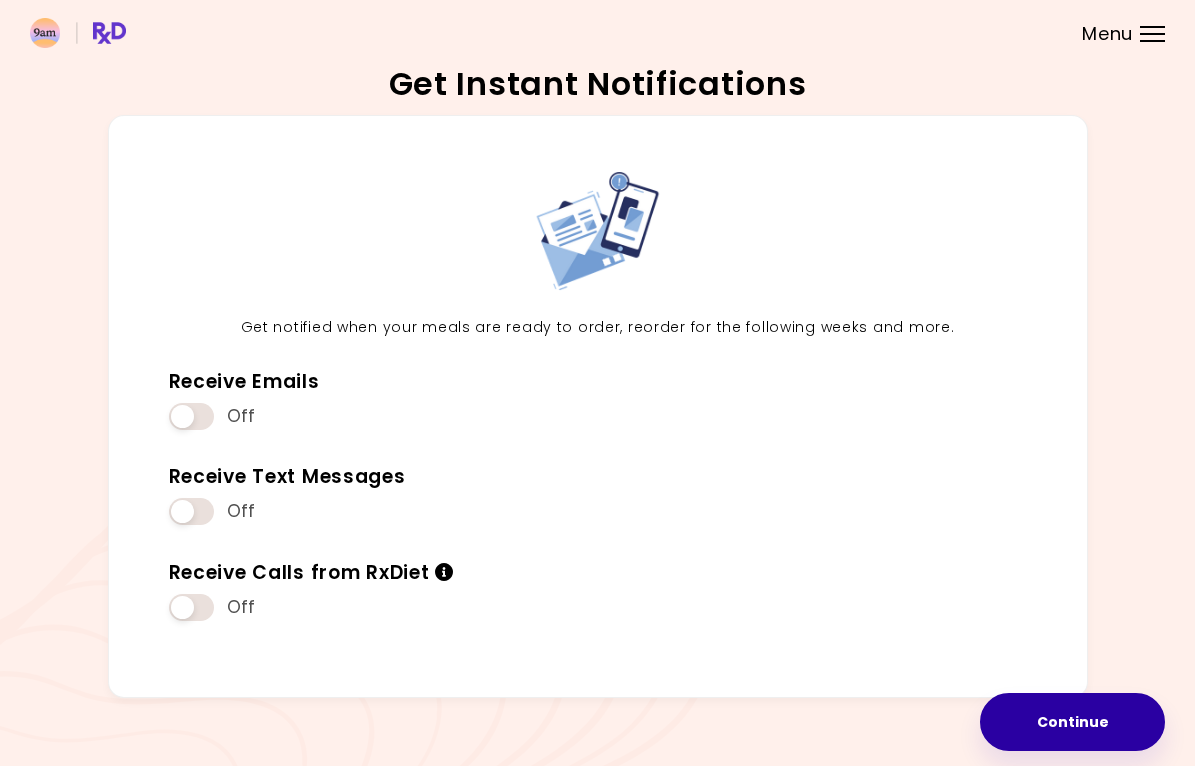 click on "Continue" at bounding box center (1072, 722) 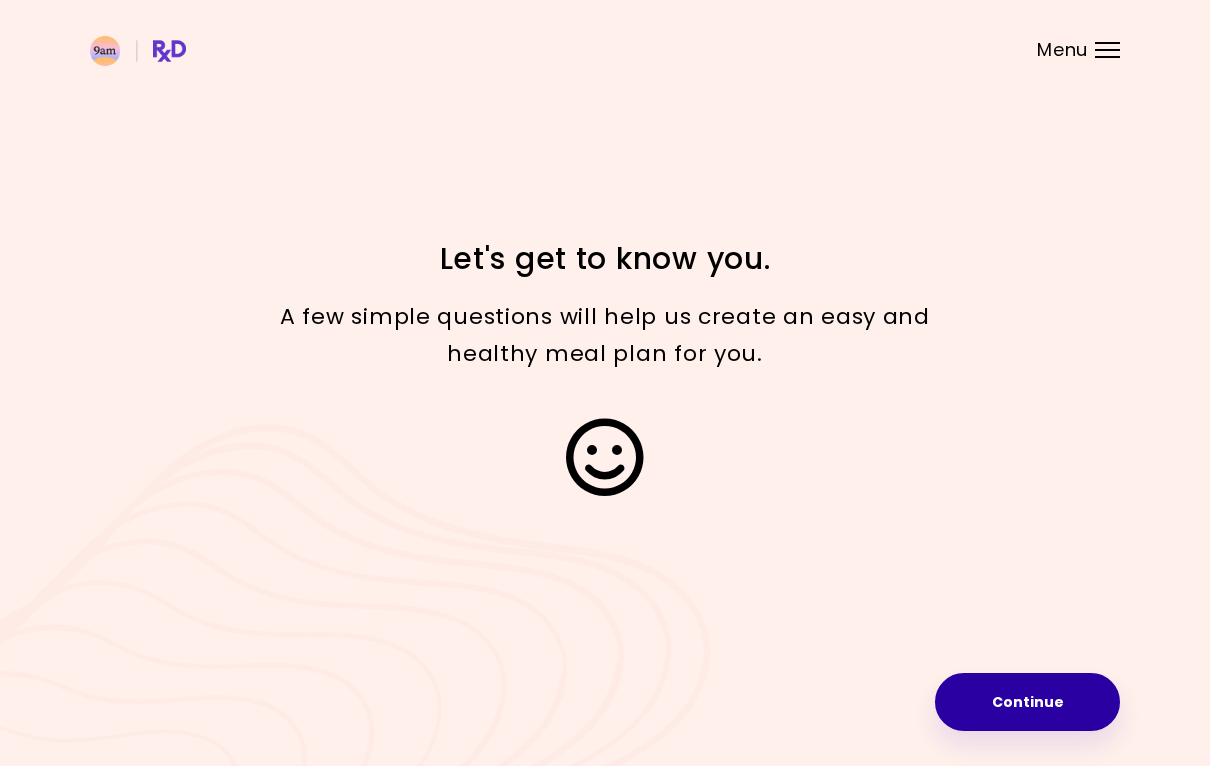 click on "Continue" at bounding box center [1027, 702] 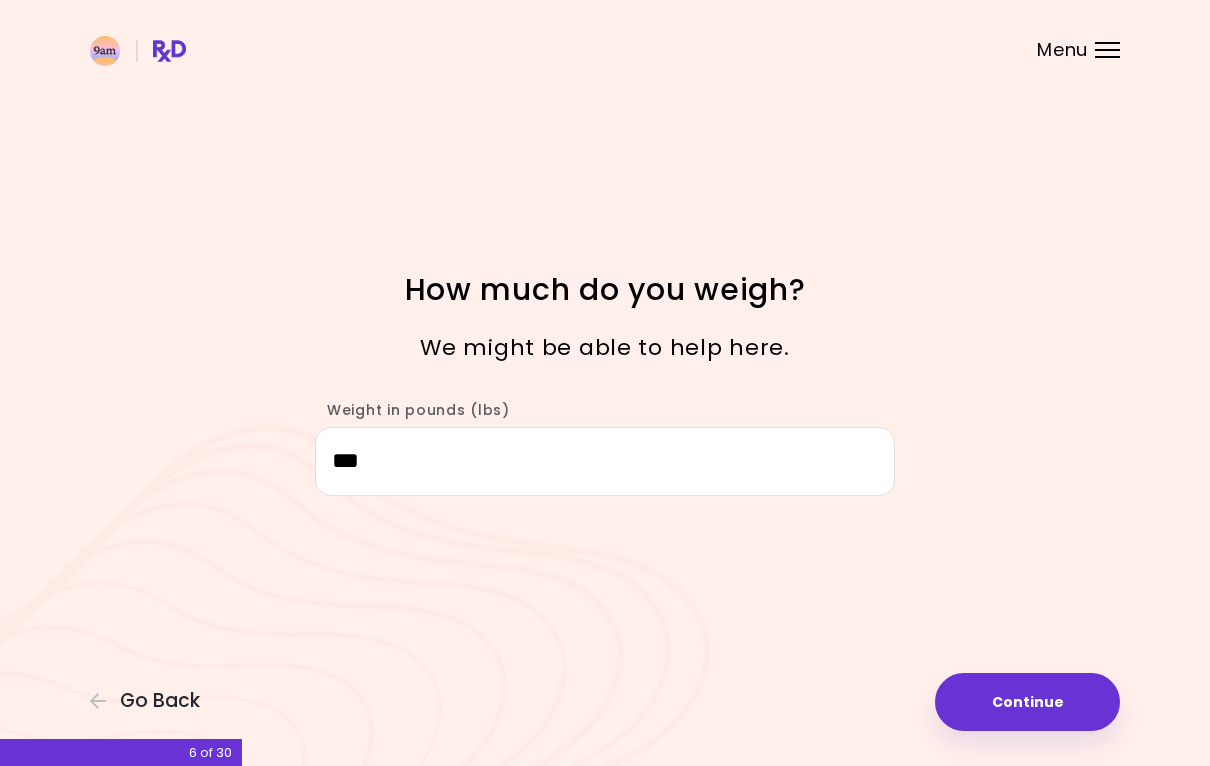 click on "***" at bounding box center [605, 461] 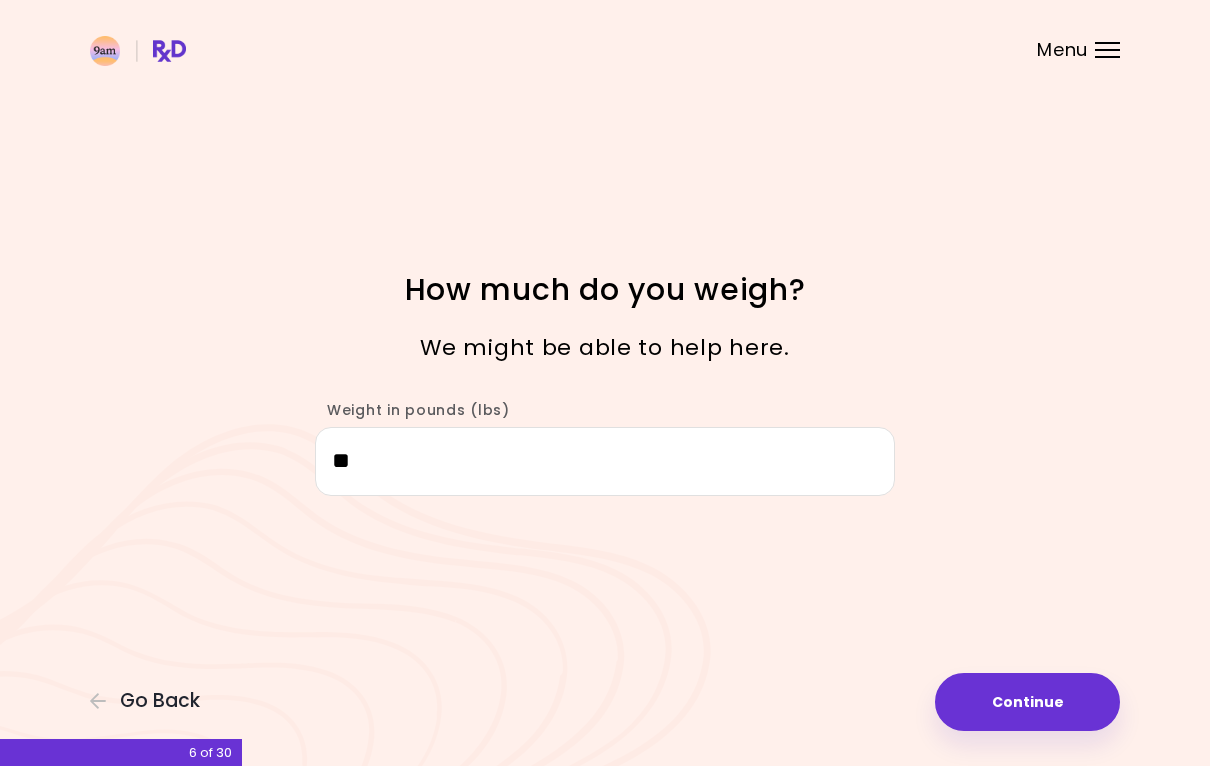 type on "*" 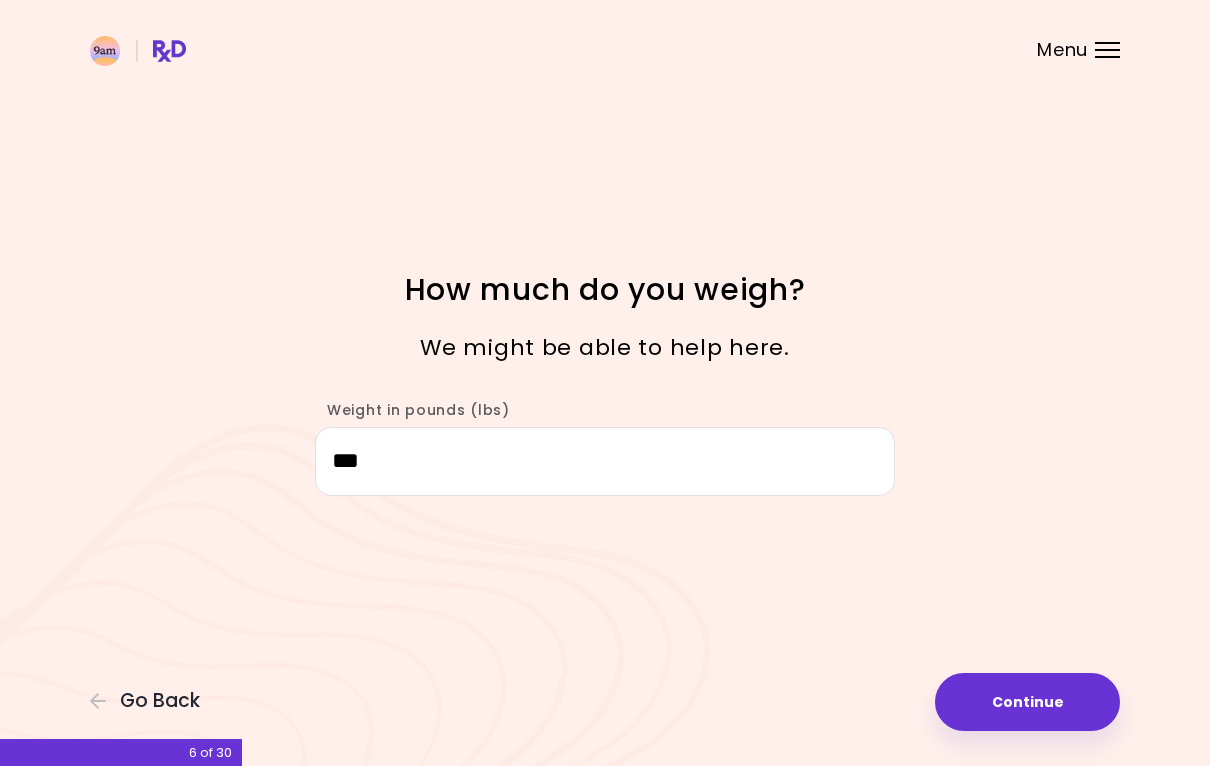 type on "***" 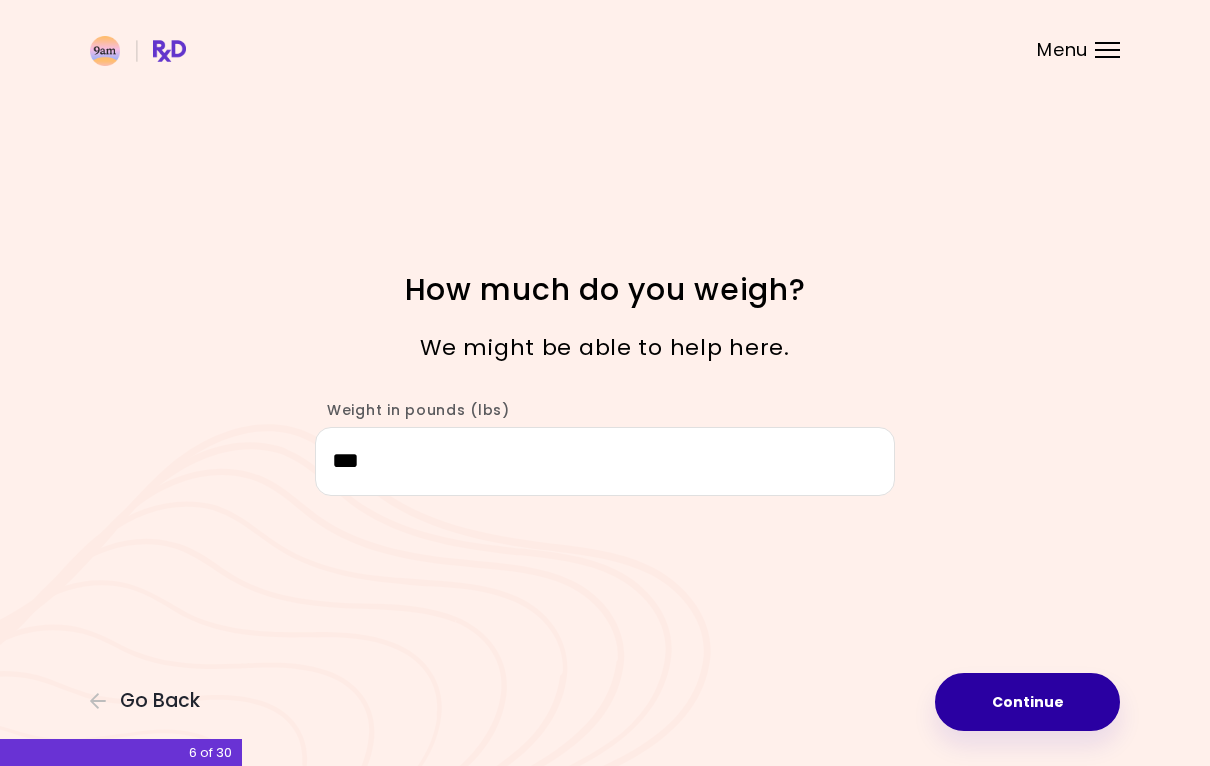 click on "Continue" at bounding box center [1027, 702] 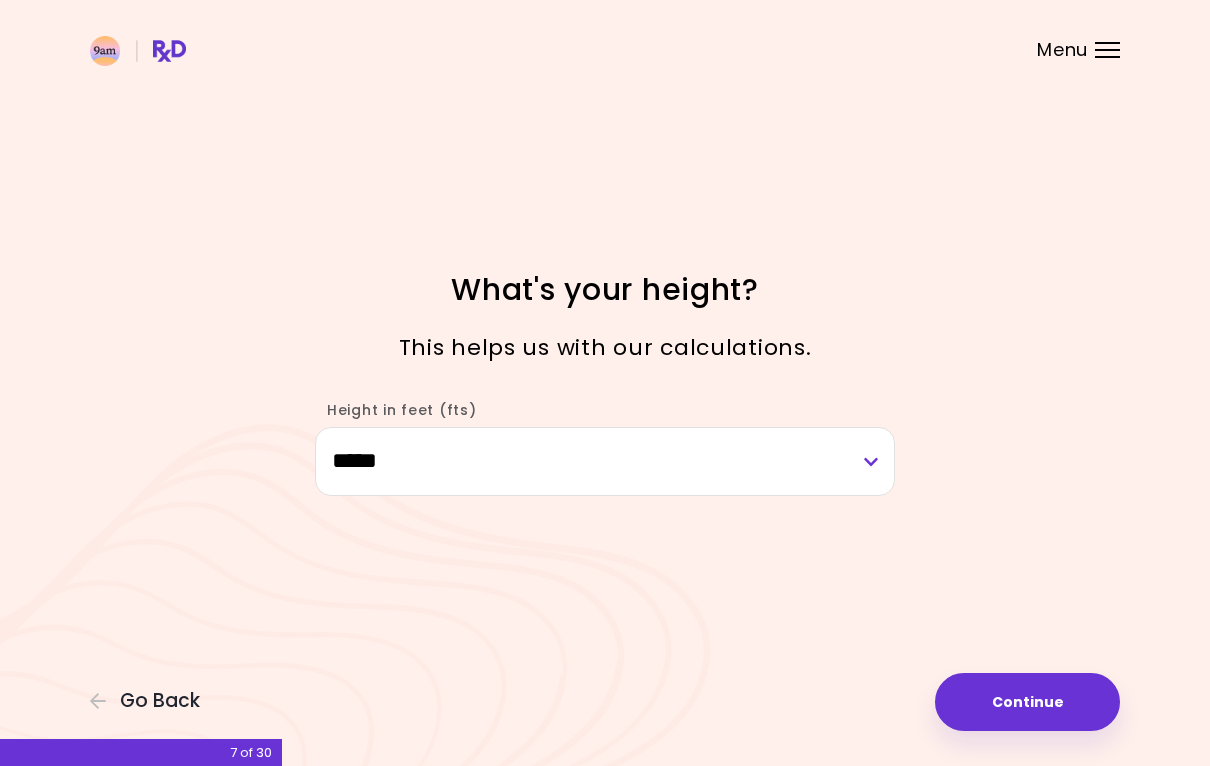 drag, startPoint x: 669, startPoint y: 676, endPoint x: 598, endPoint y: 657, distance: 73.4983 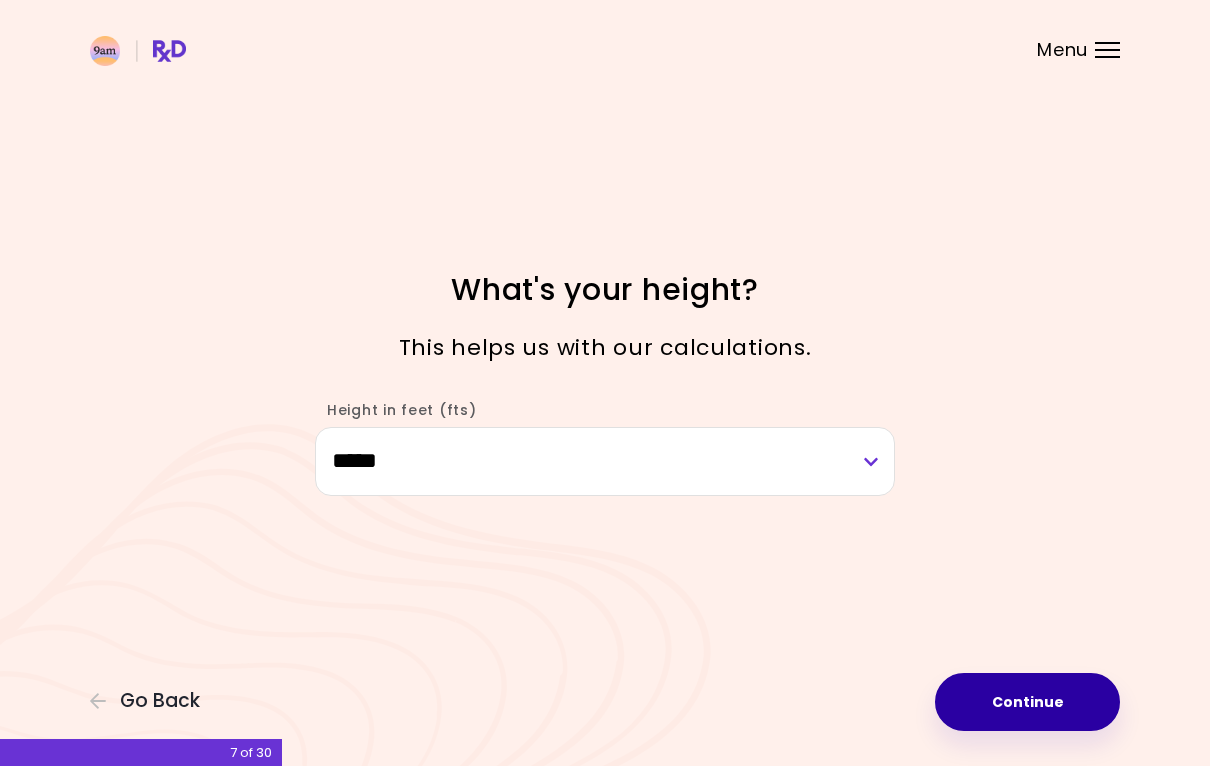 click on "Continue" at bounding box center [1027, 702] 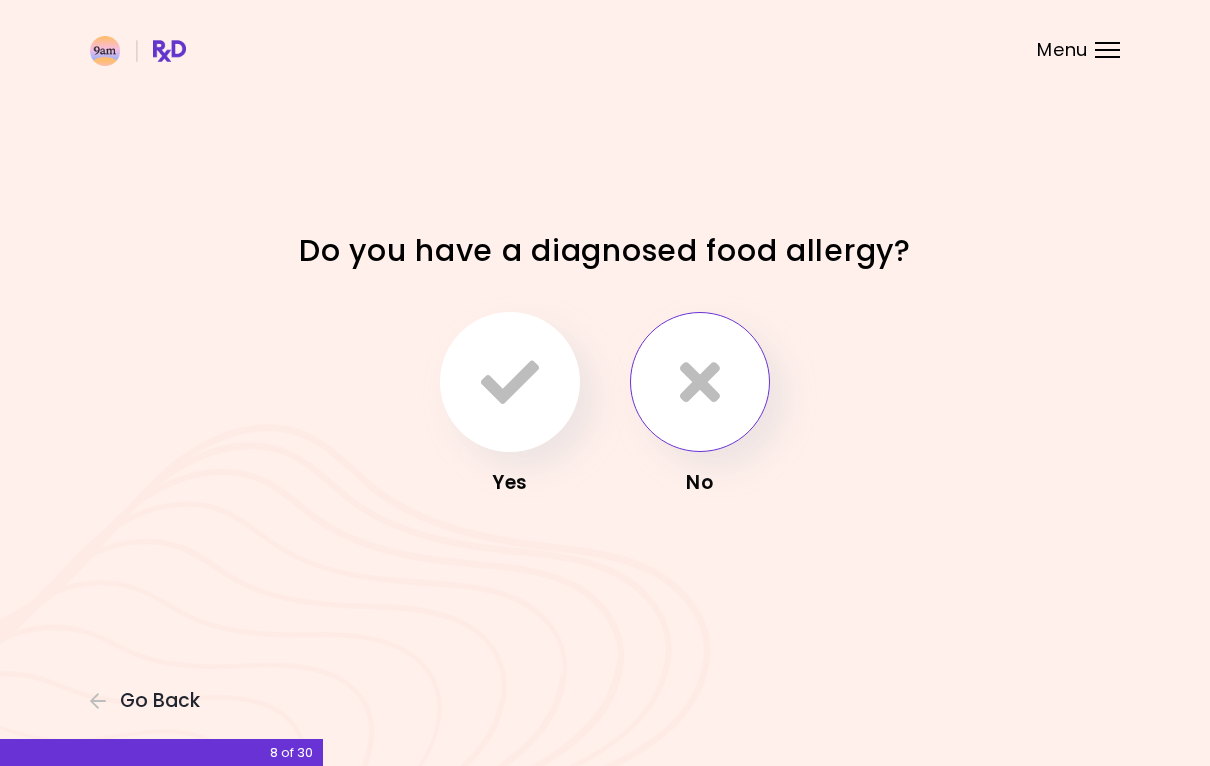 click at bounding box center [700, 382] 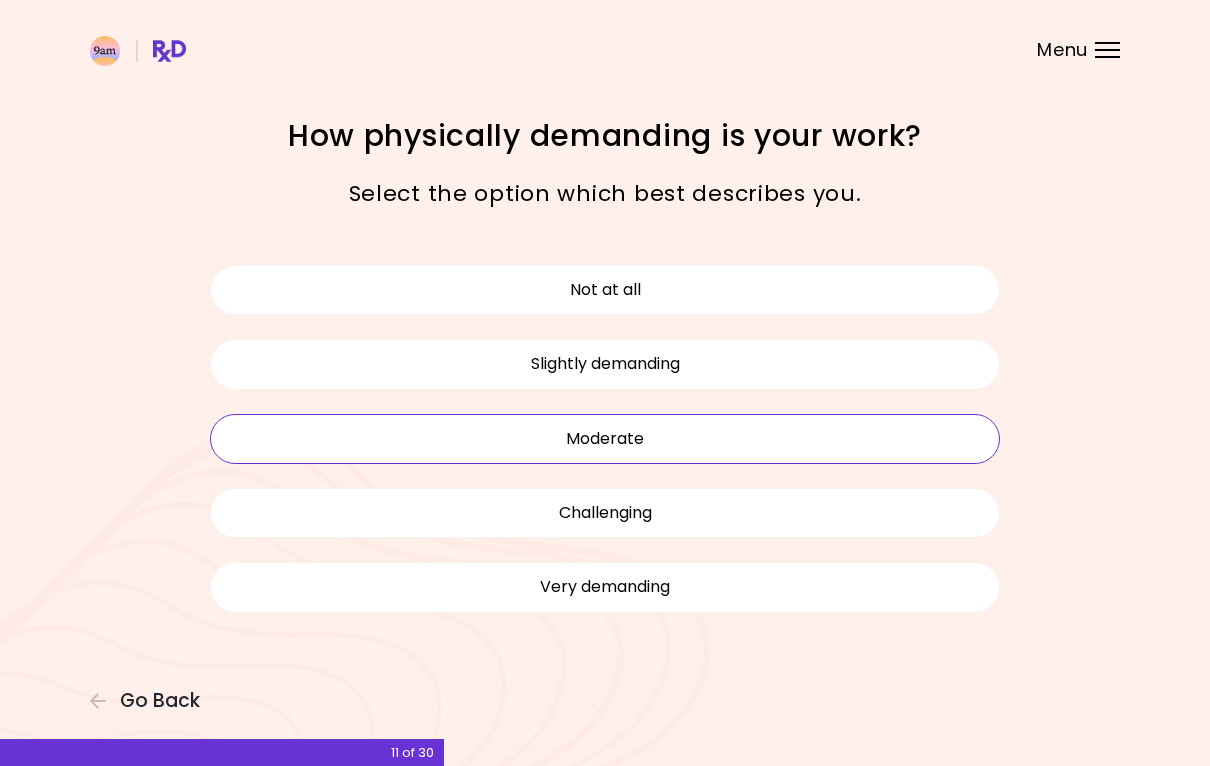 click on "Moderate" at bounding box center (605, 439) 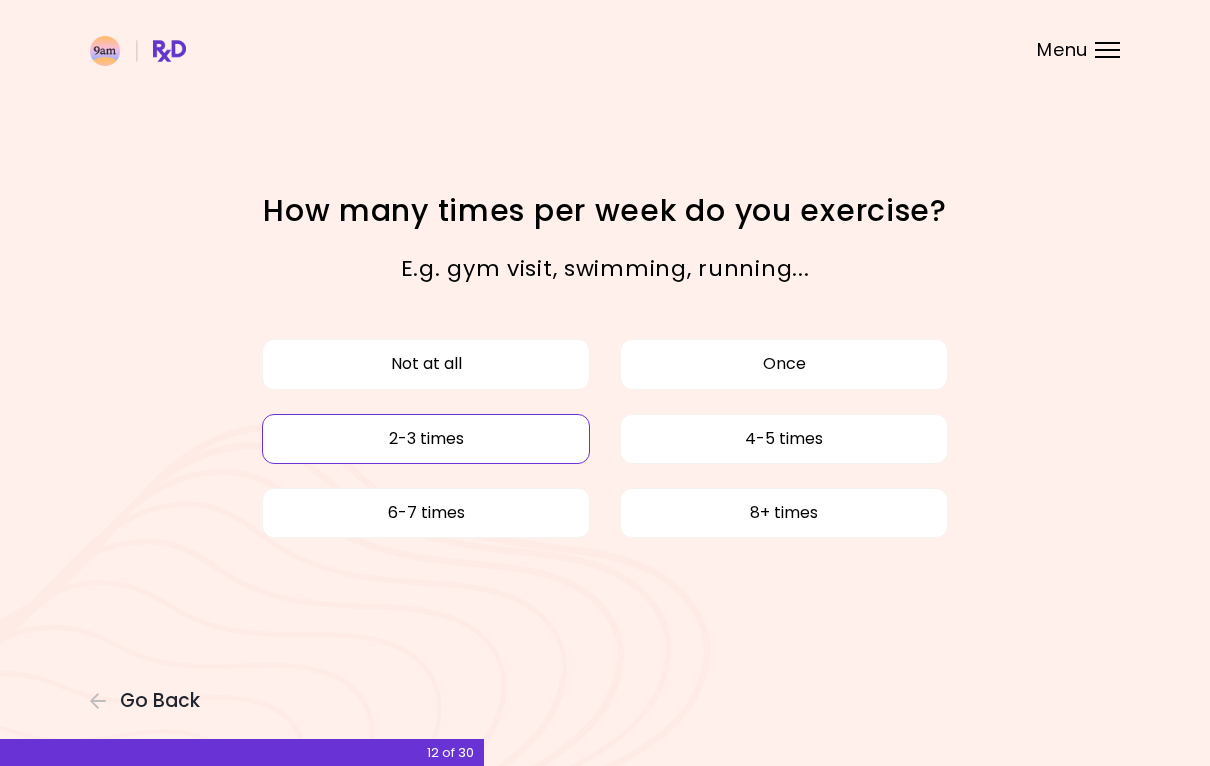 click on "2-3 times" at bounding box center [426, 439] 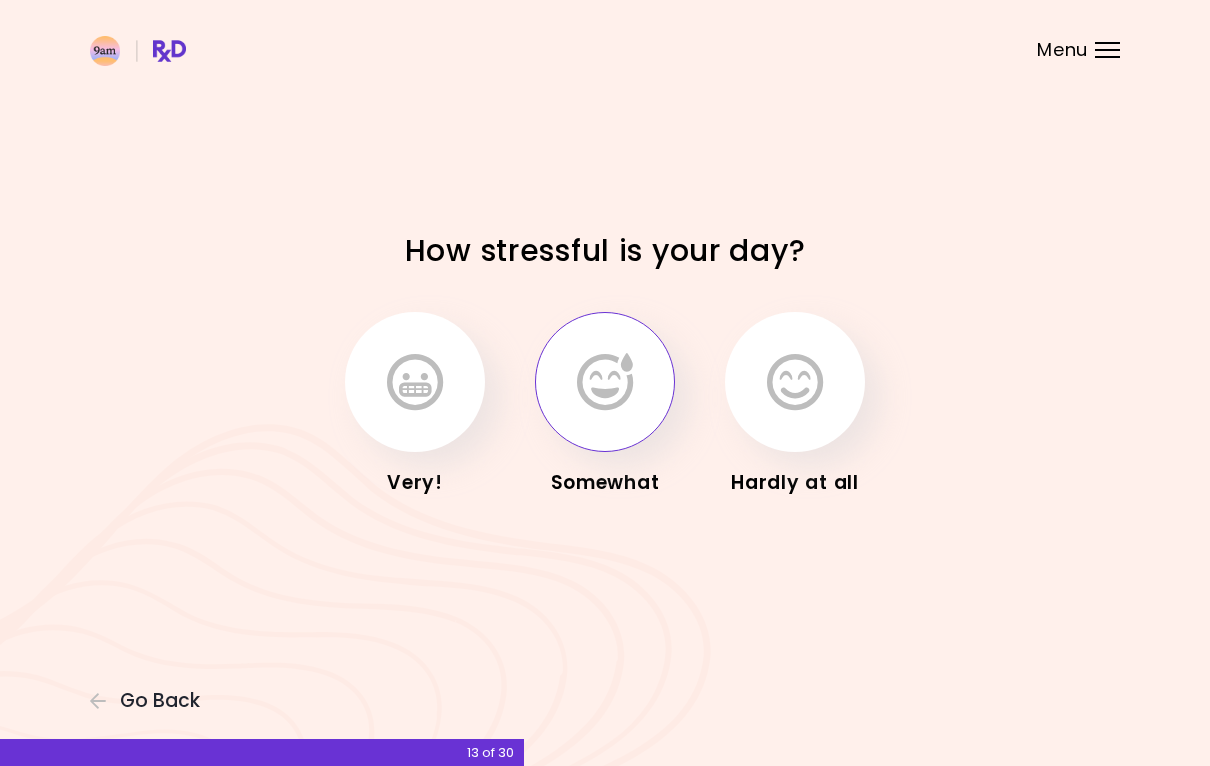 click at bounding box center (605, 382) 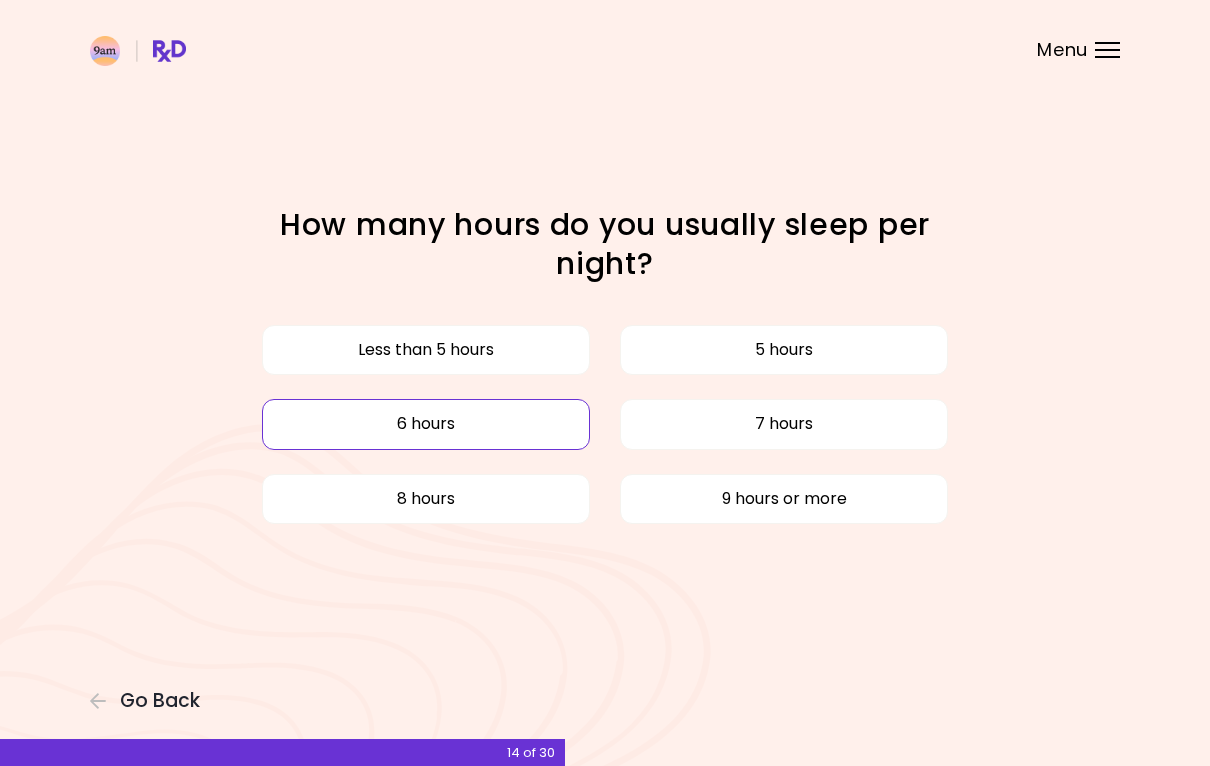 click on "6 hours" at bounding box center (426, 424) 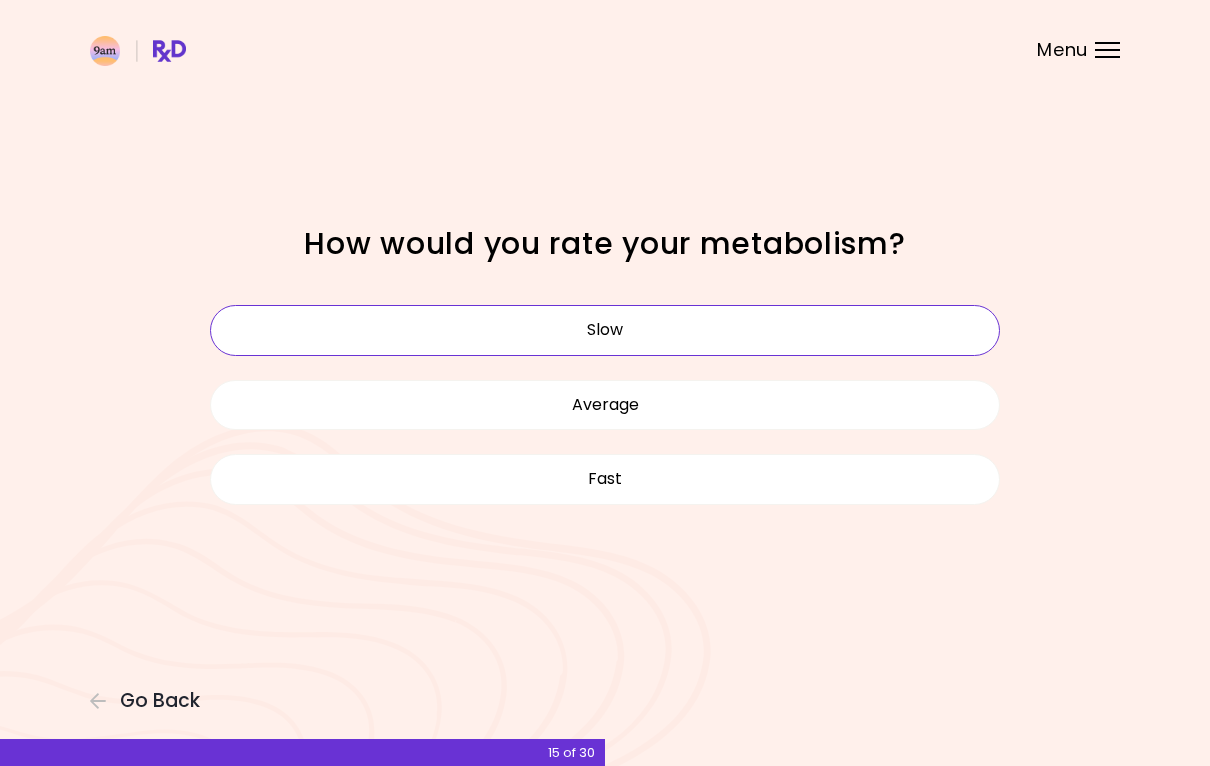 click on "Slow" at bounding box center (605, 330) 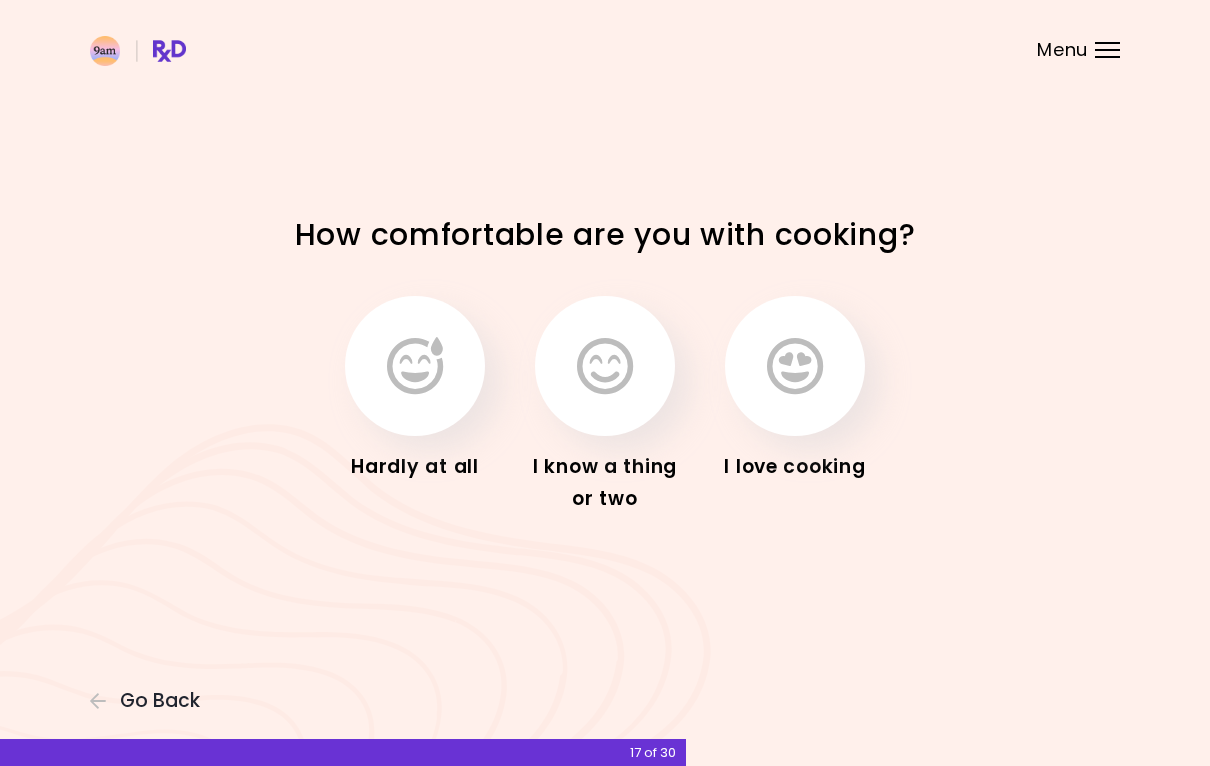 click on "Focusable invisible element How comfortable are you with cooking? Hardly at all I know a thing or two I love cooking Go Back 17 of 30" at bounding box center [605, 383] 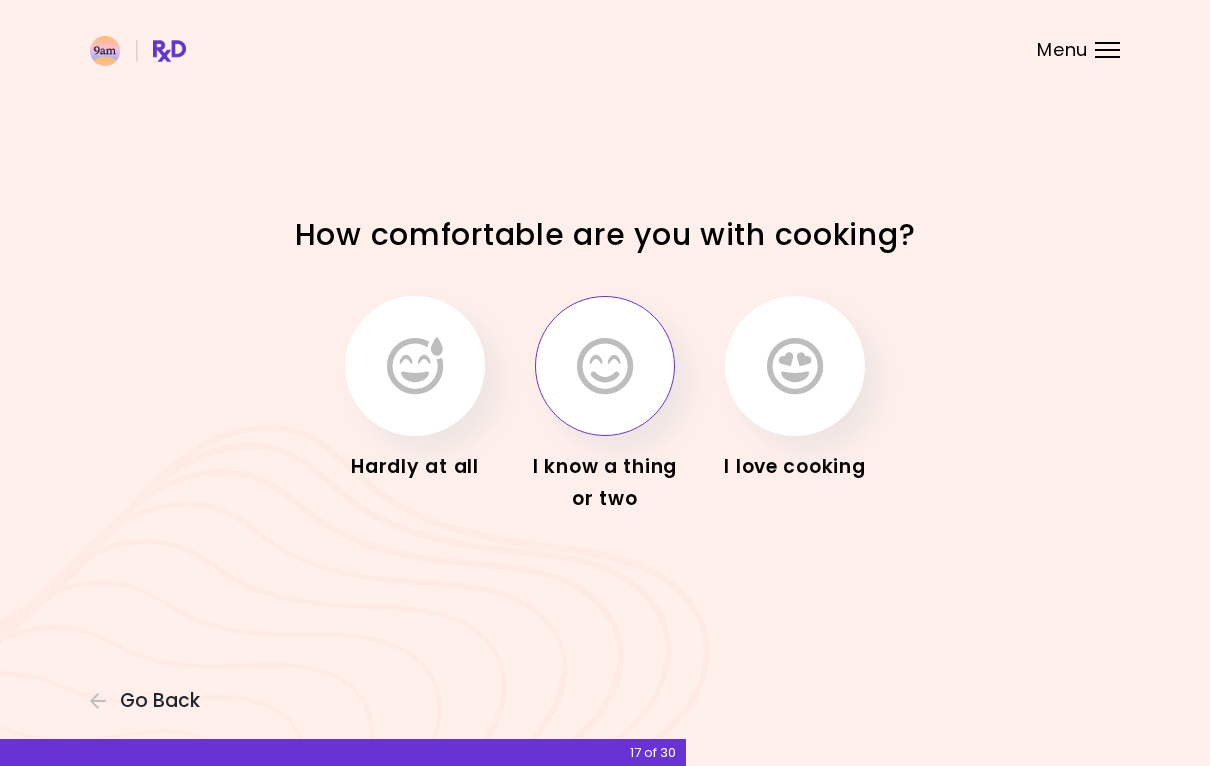 click at bounding box center [605, 366] 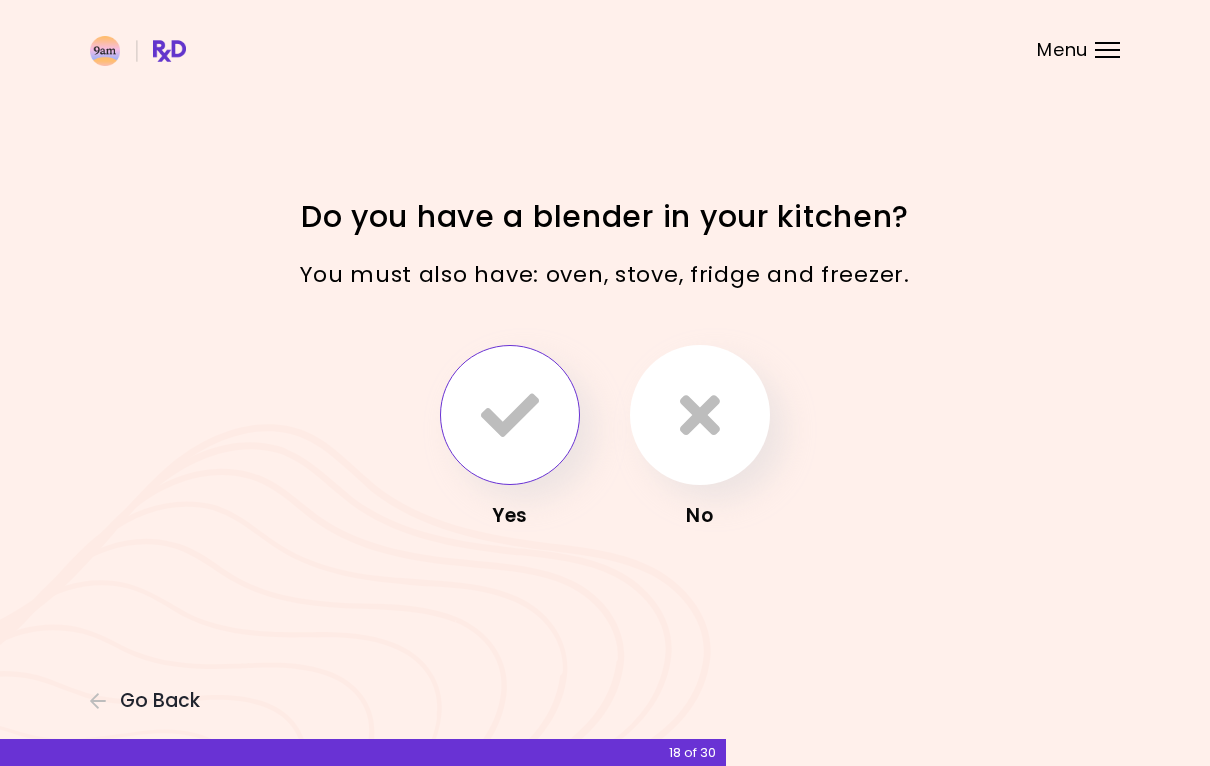 click at bounding box center (510, 415) 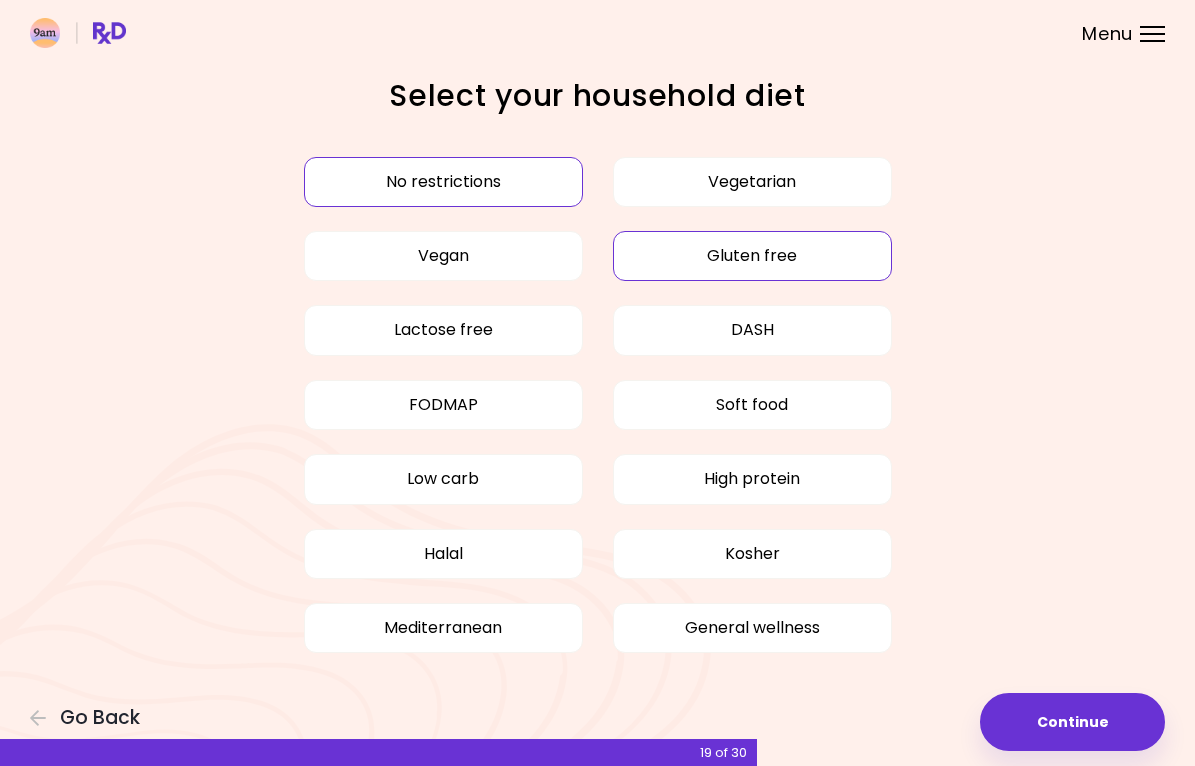 scroll, scrollTop: 64, scrollLeft: 0, axis: vertical 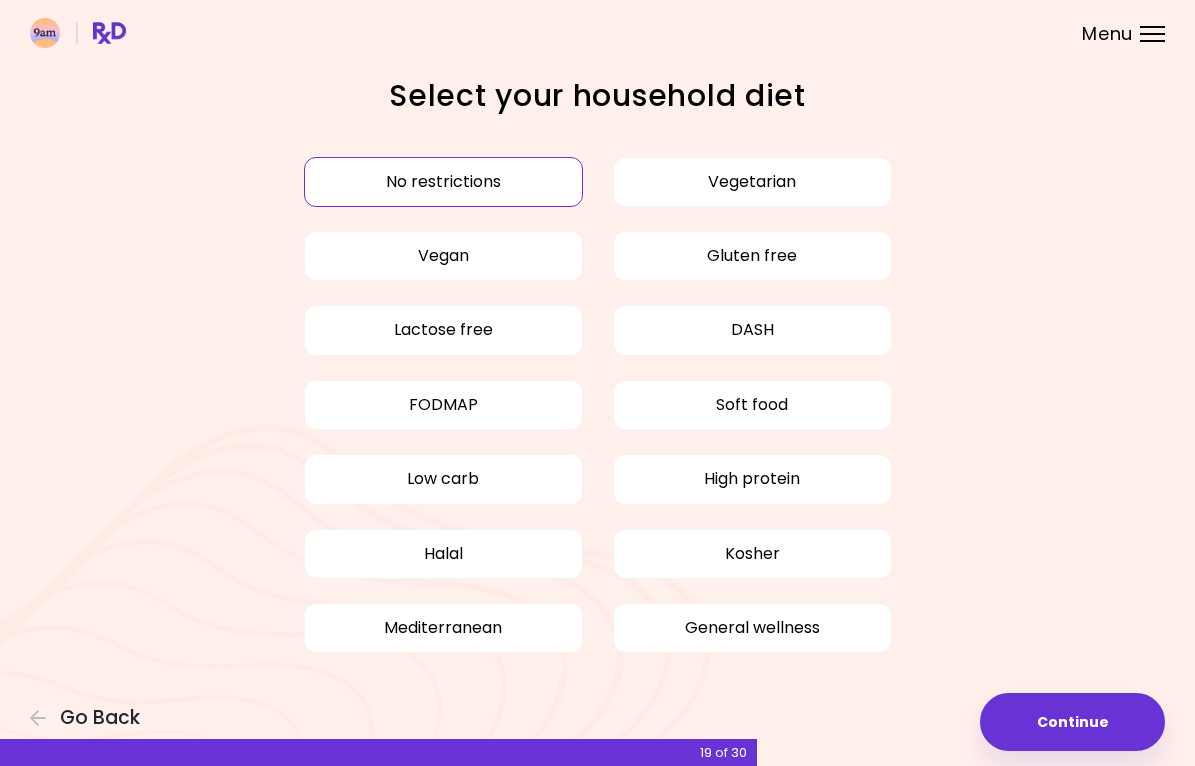 click on "No restrictions" at bounding box center (443, 182) 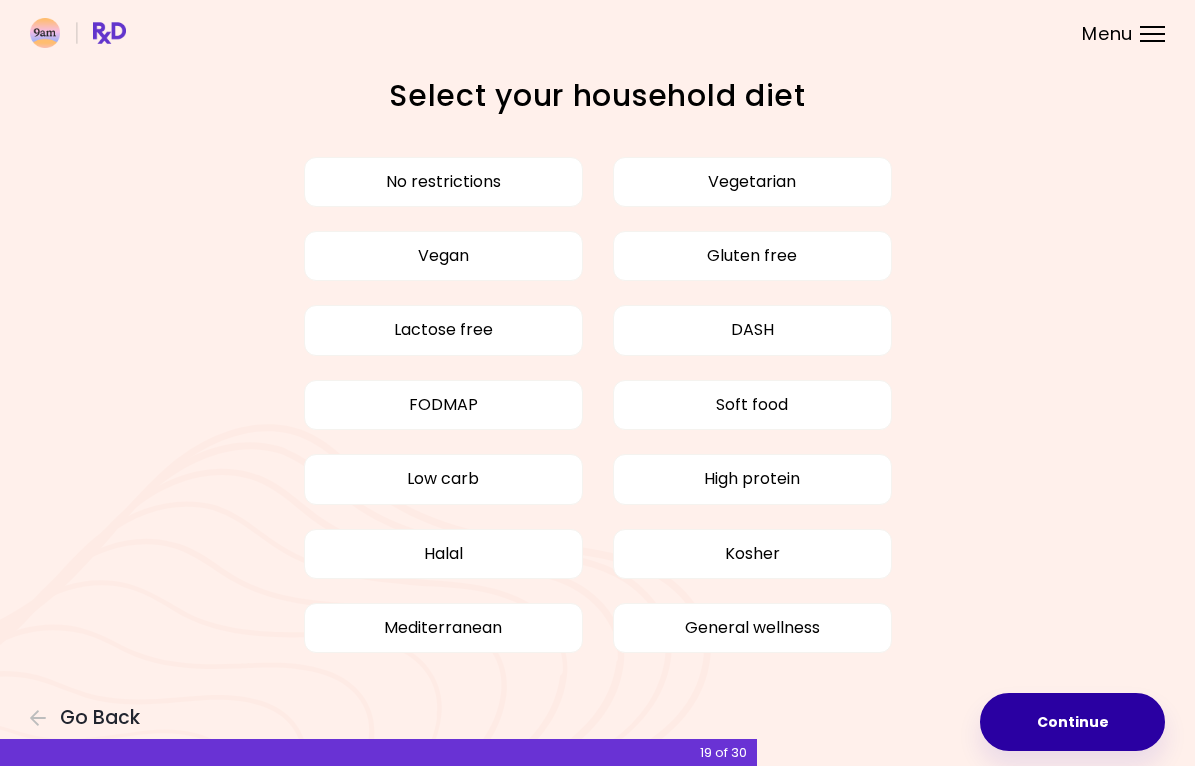 click on "Continue" at bounding box center [1072, 722] 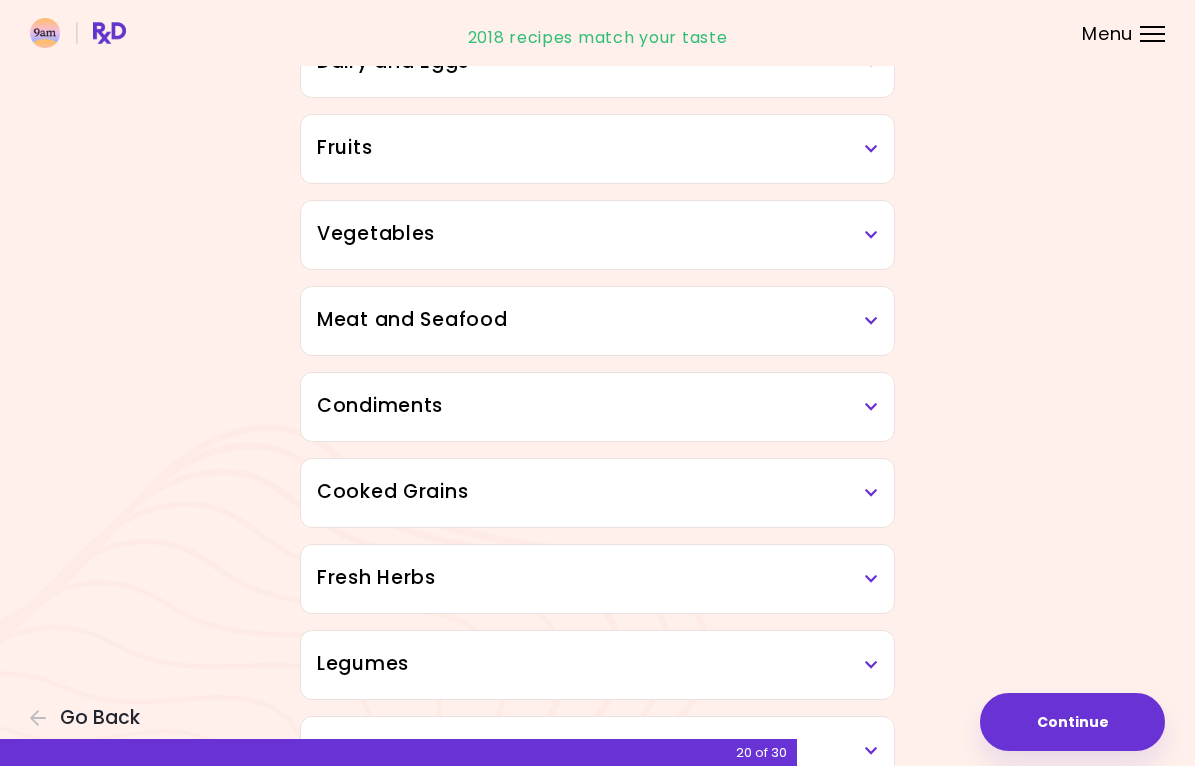 scroll, scrollTop: 0, scrollLeft: 0, axis: both 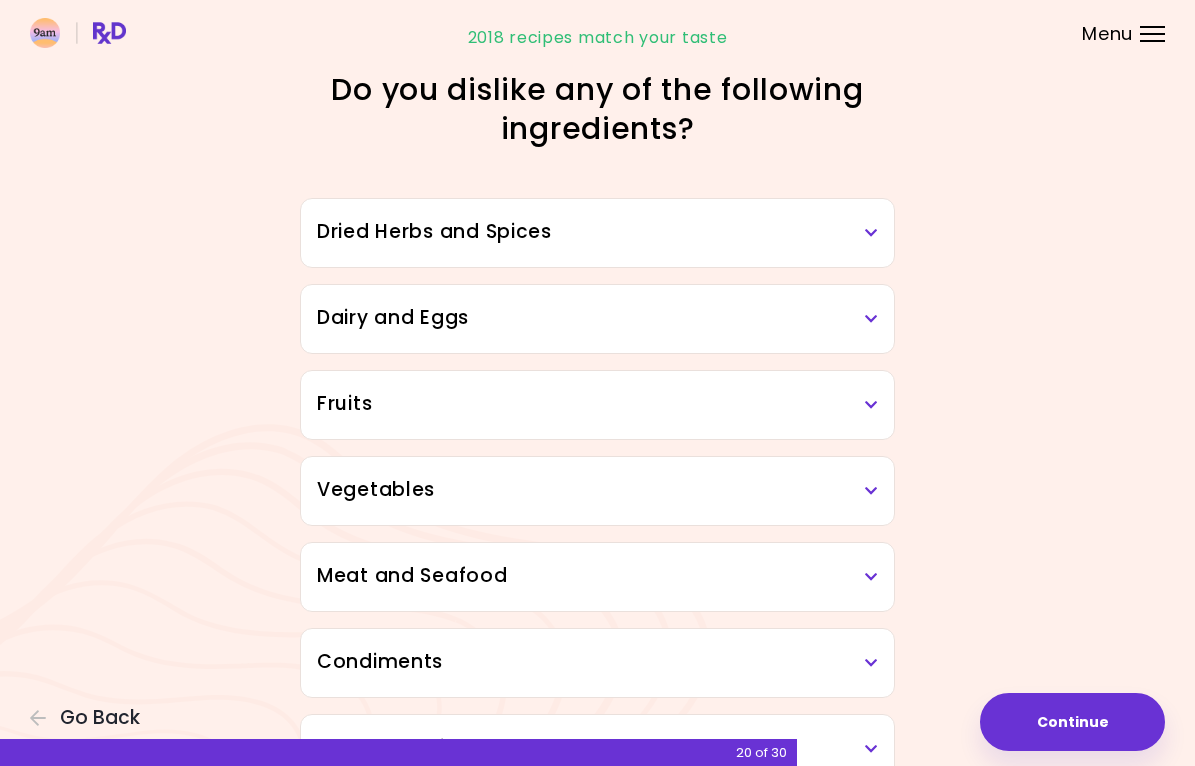 click at bounding box center [871, 233] 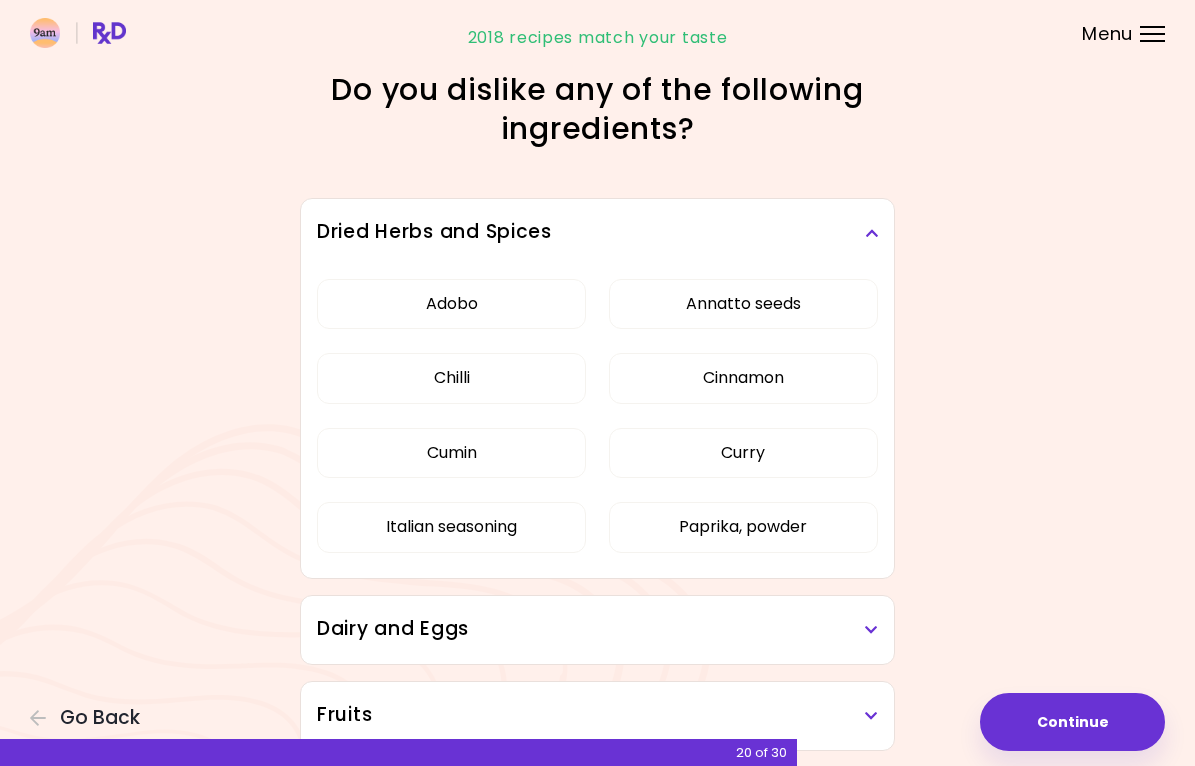 click at bounding box center [871, 233] 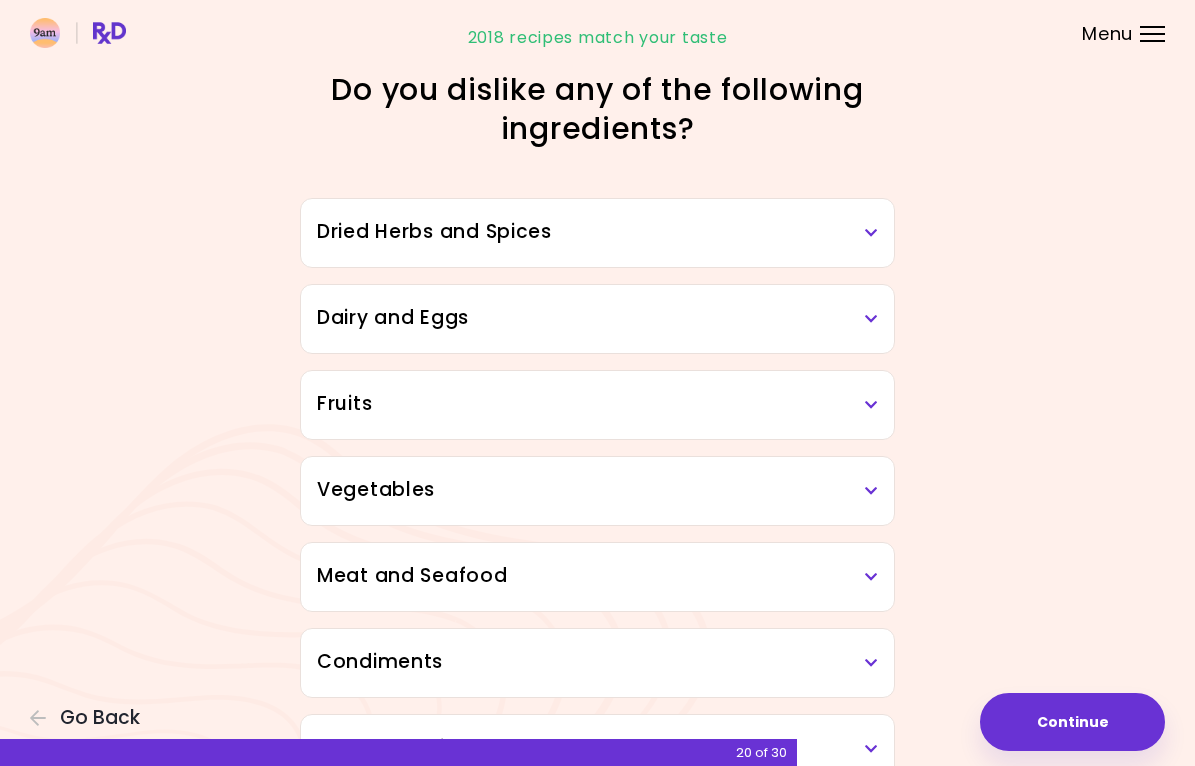 click at bounding box center [871, 233] 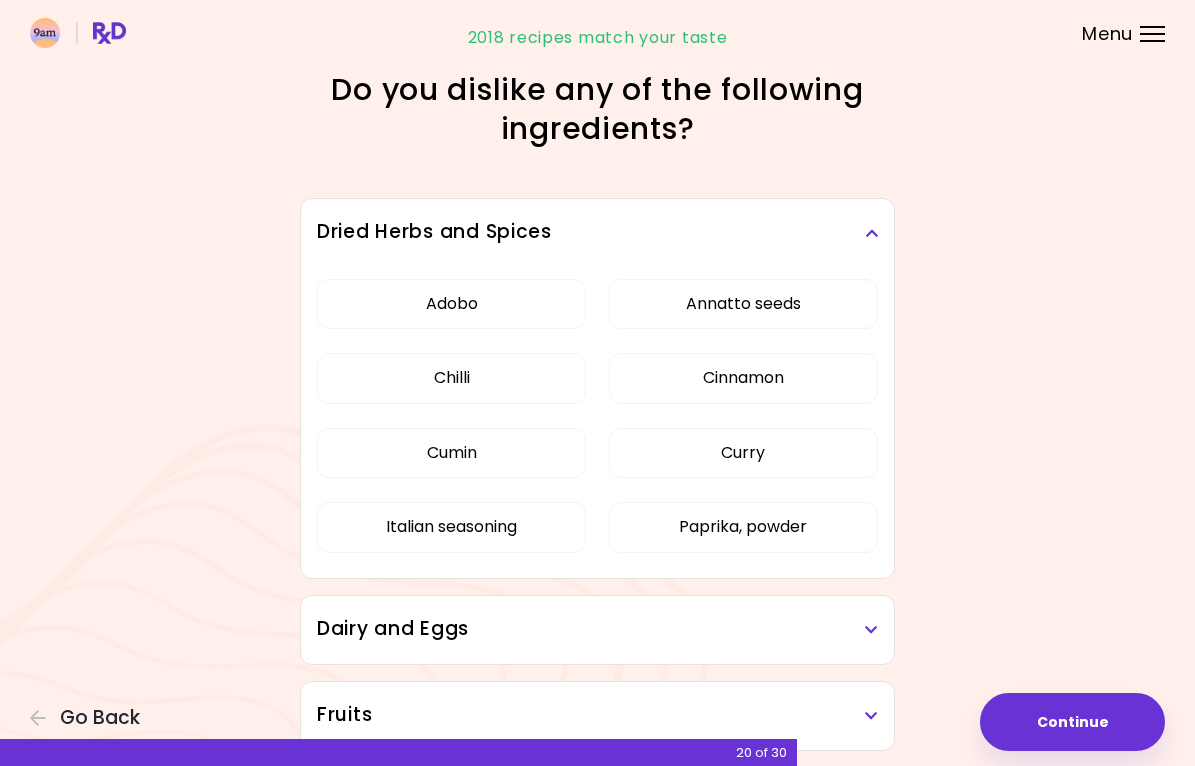 click at bounding box center [871, 233] 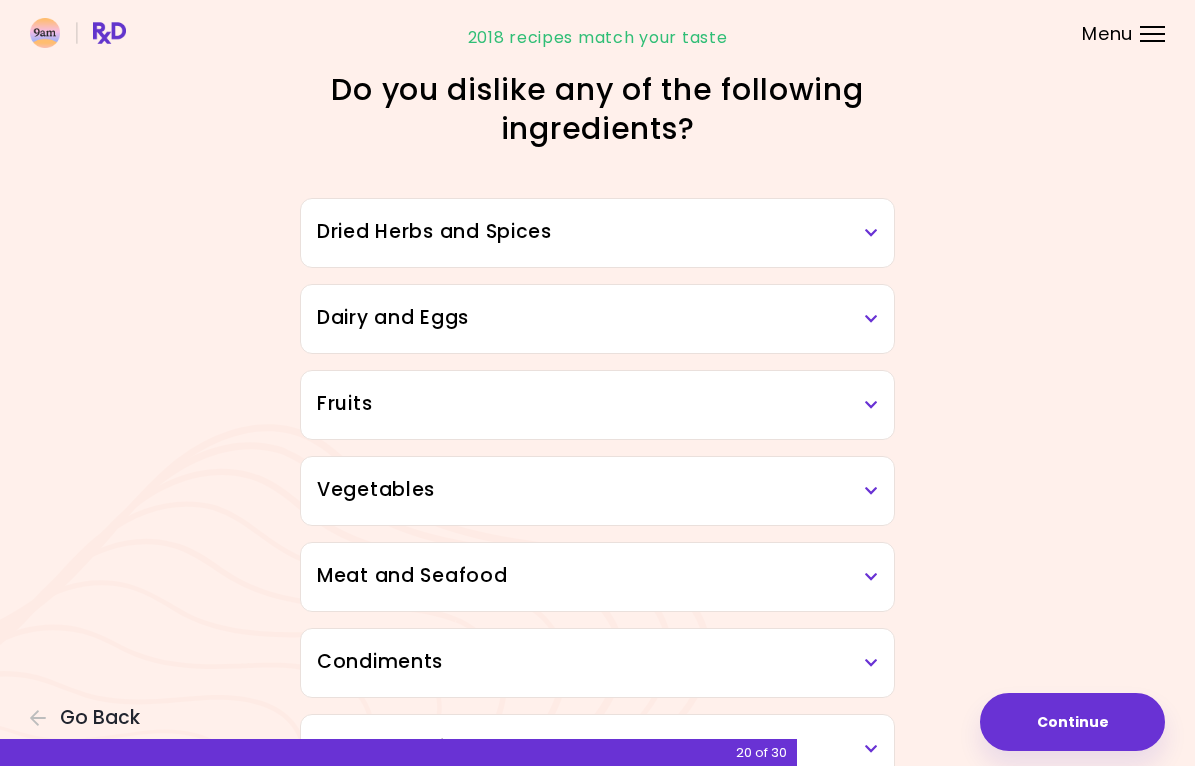 click at bounding box center [871, 319] 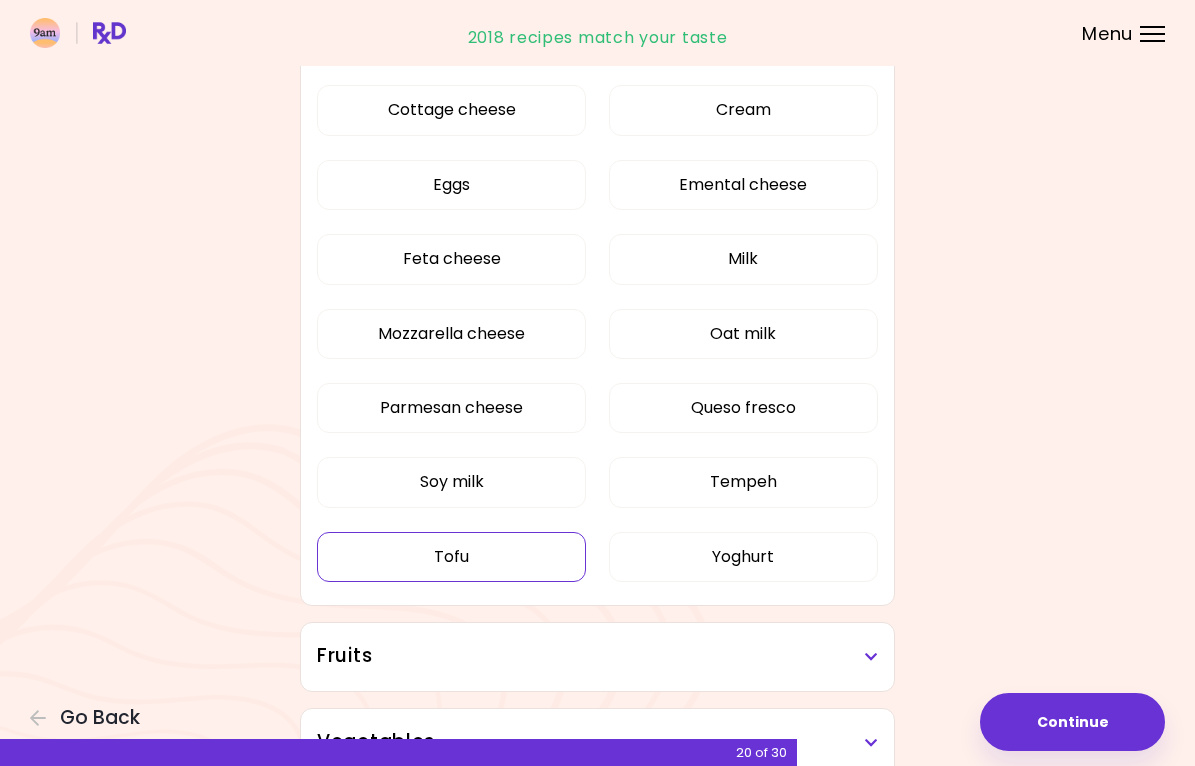 scroll, scrollTop: 400, scrollLeft: 0, axis: vertical 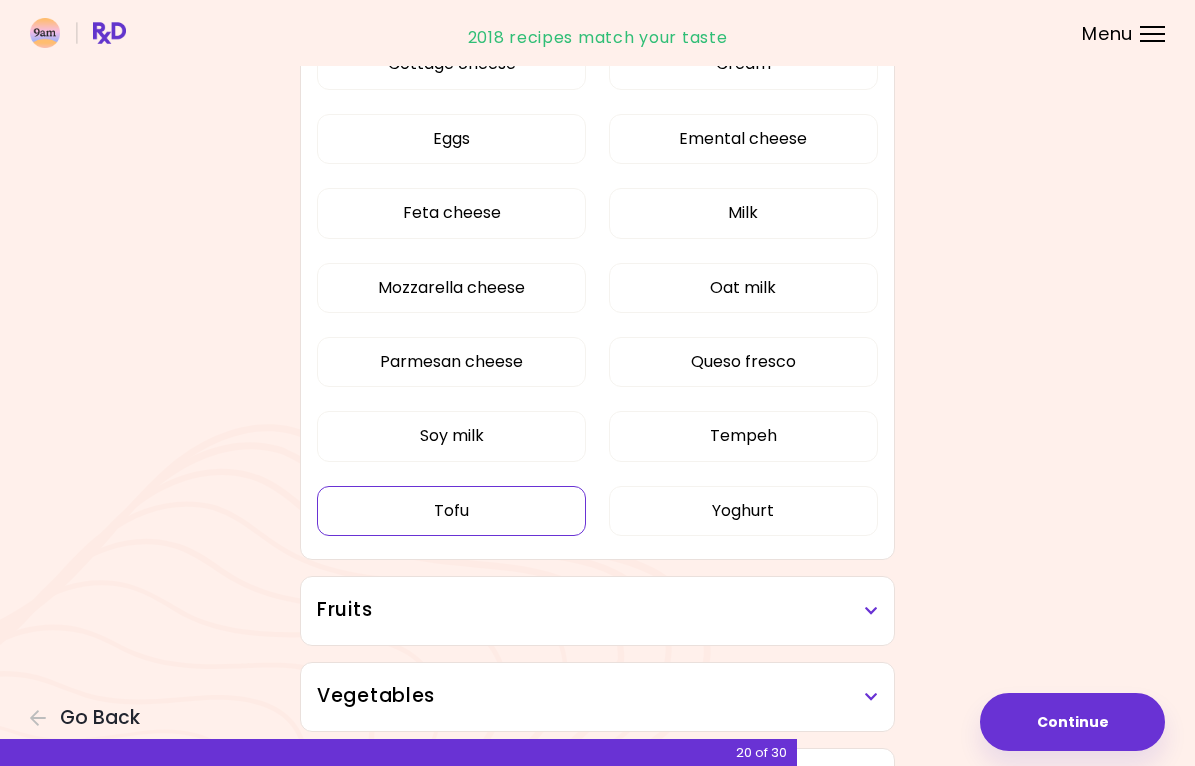 click on "Tofu" at bounding box center [451, 511] 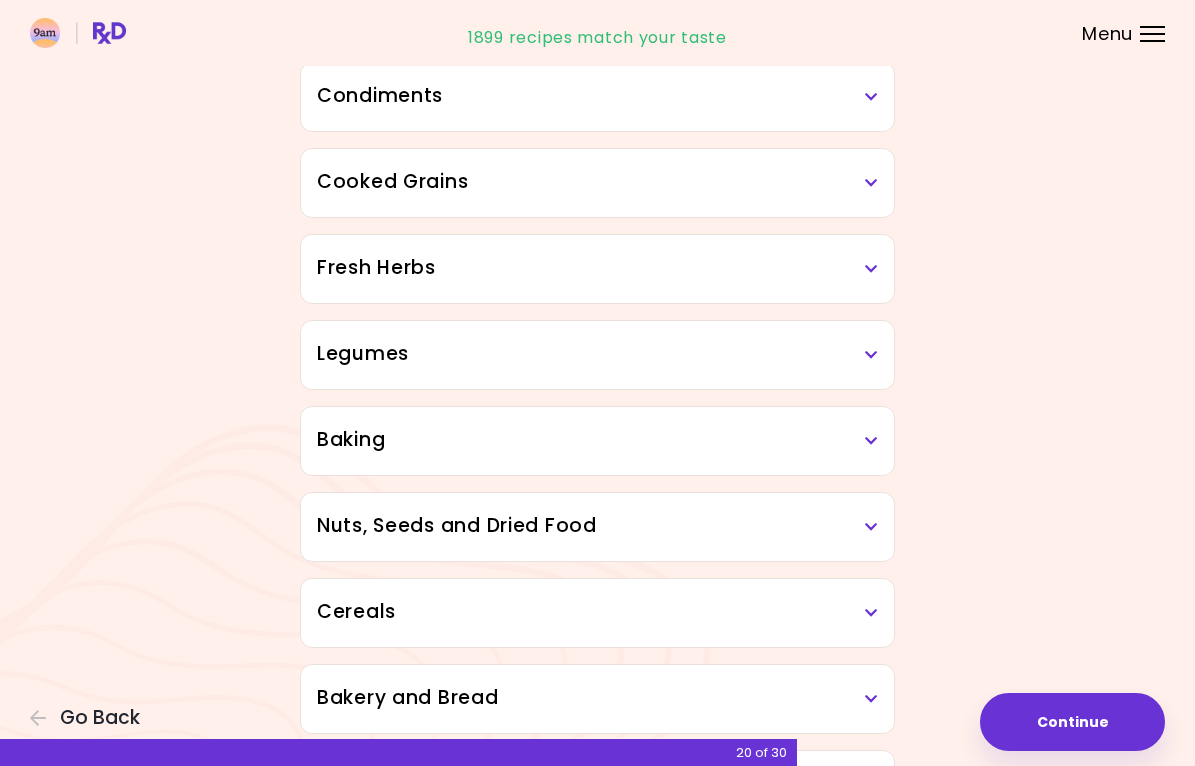 scroll, scrollTop: 1200, scrollLeft: 0, axis: vertical 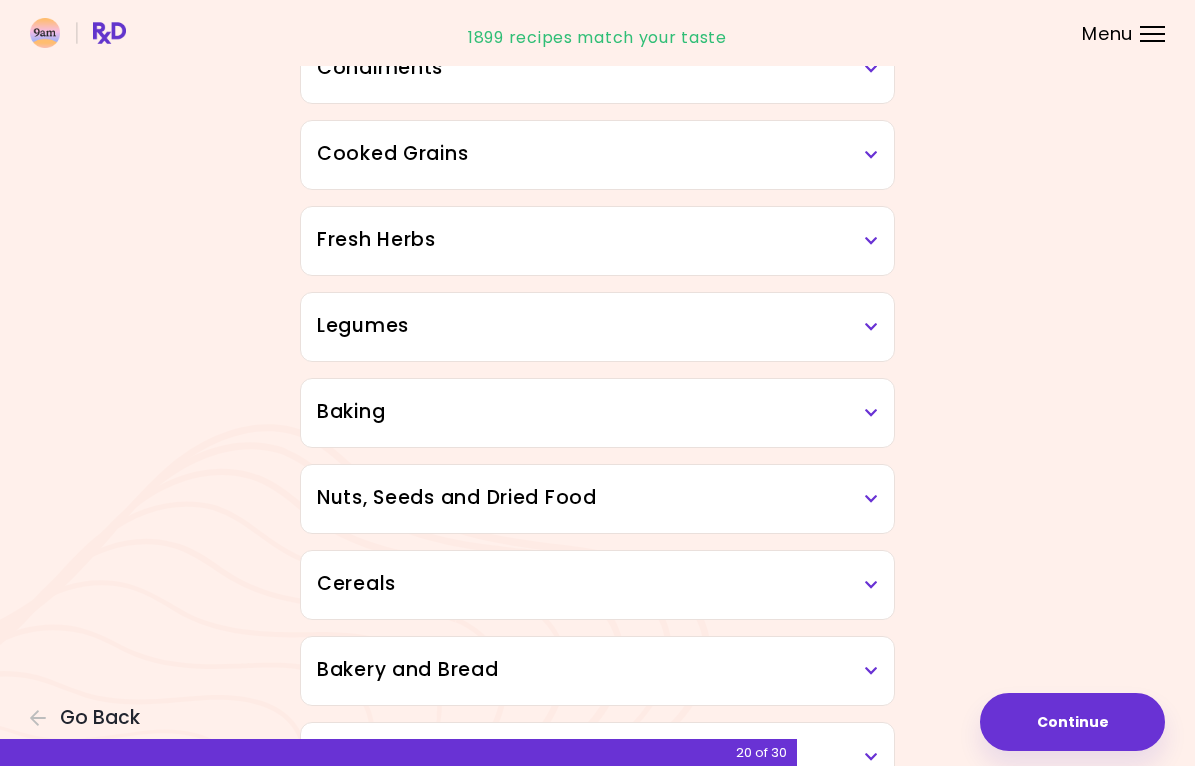 click at bounding box center (871, 327) 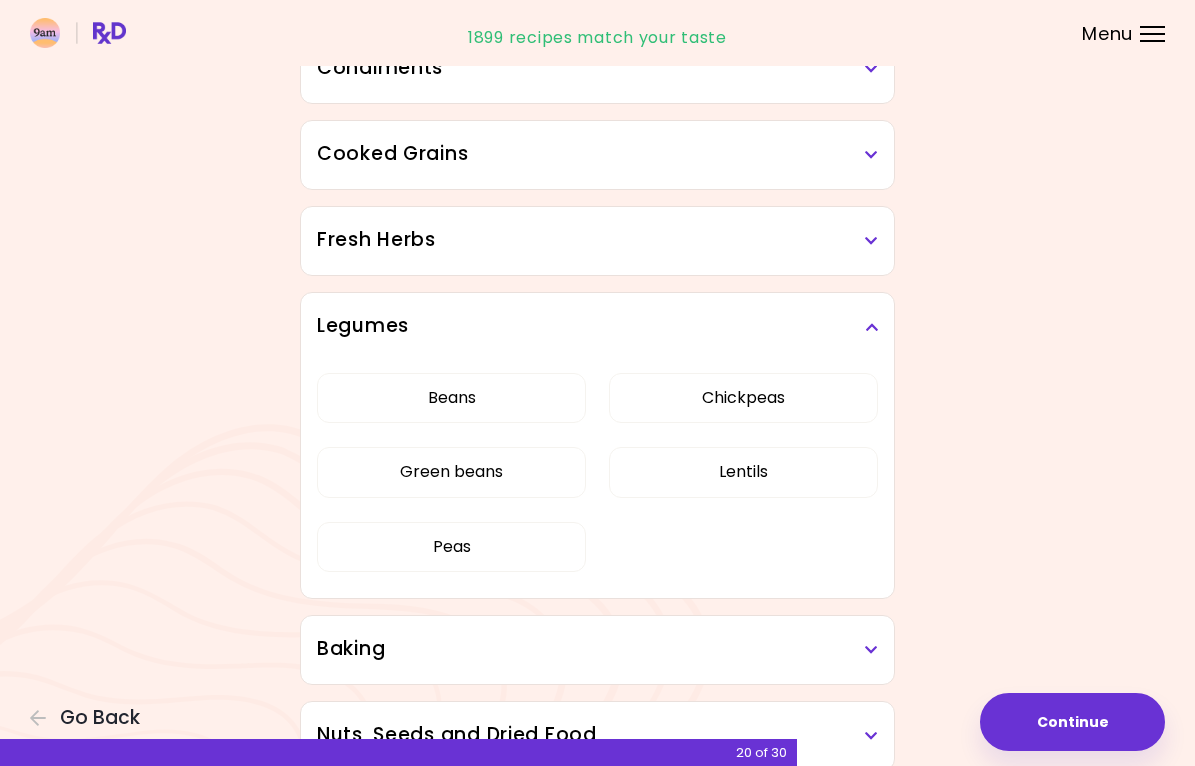 click on "Legumes" at bounding box center [597, 326] 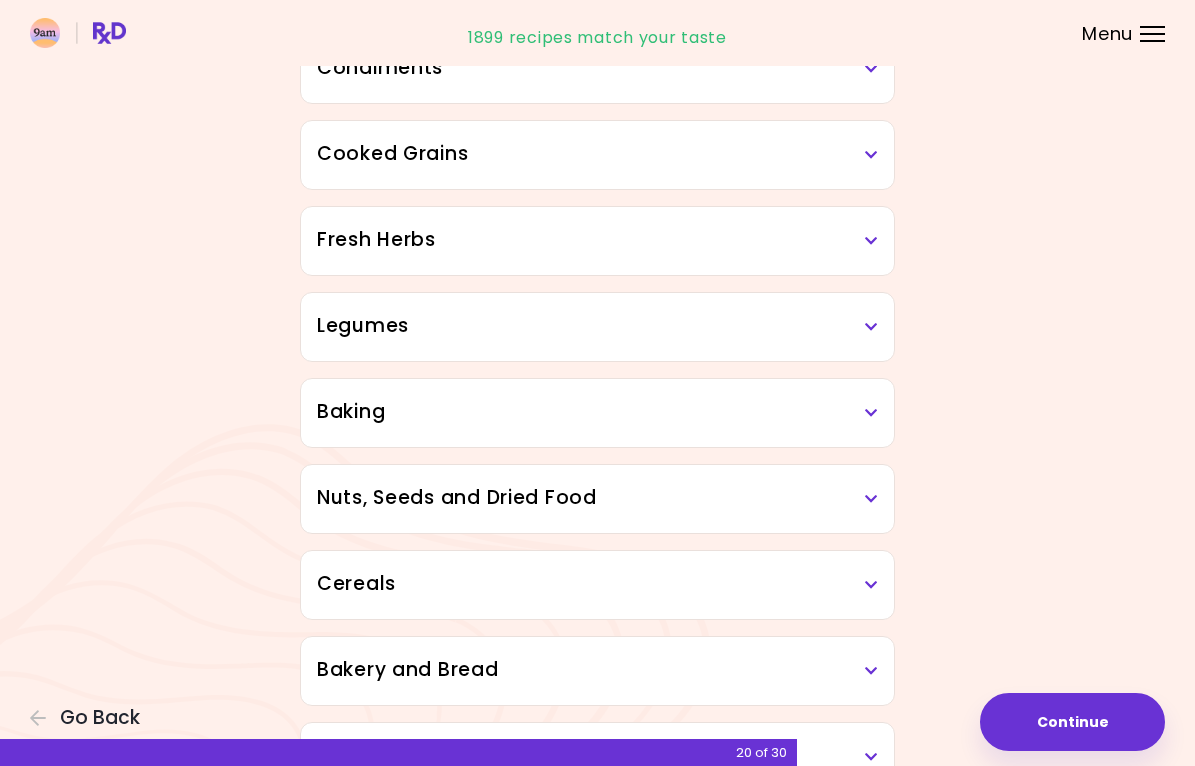 click on "Baking" at bounding box center [597, 412] 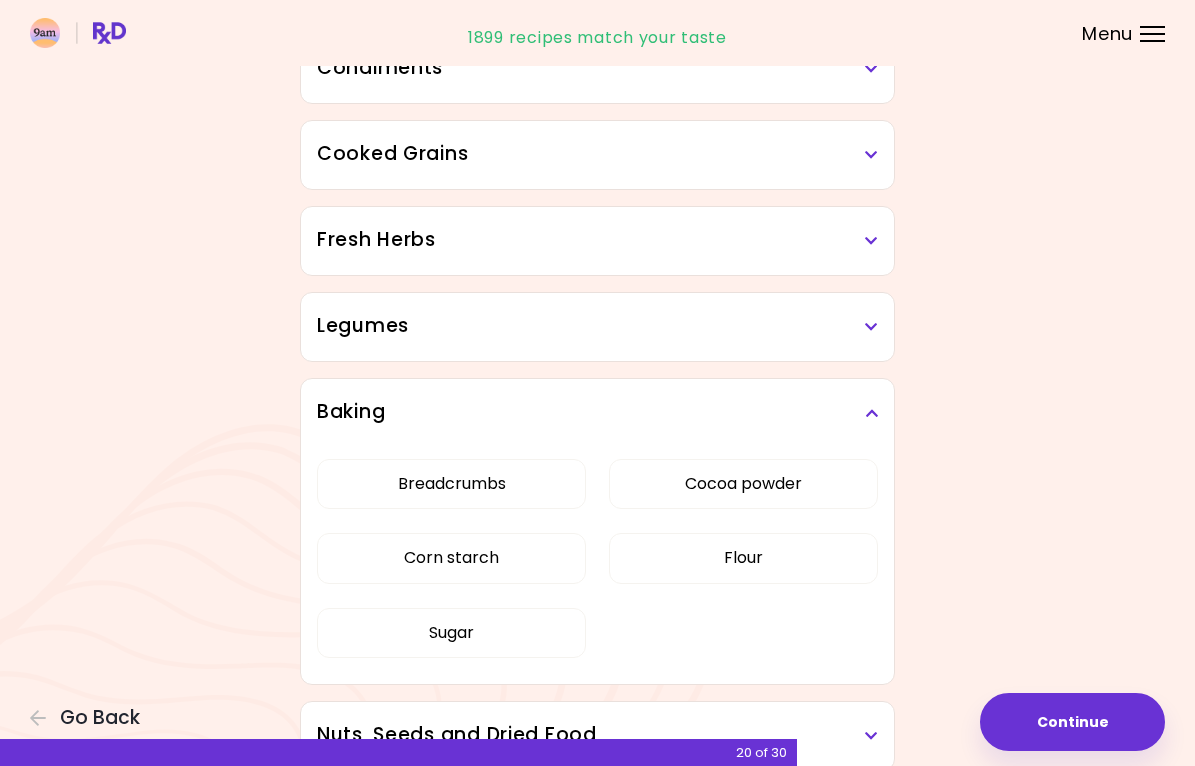 click on "Baking" at bounding box center [597, 412] 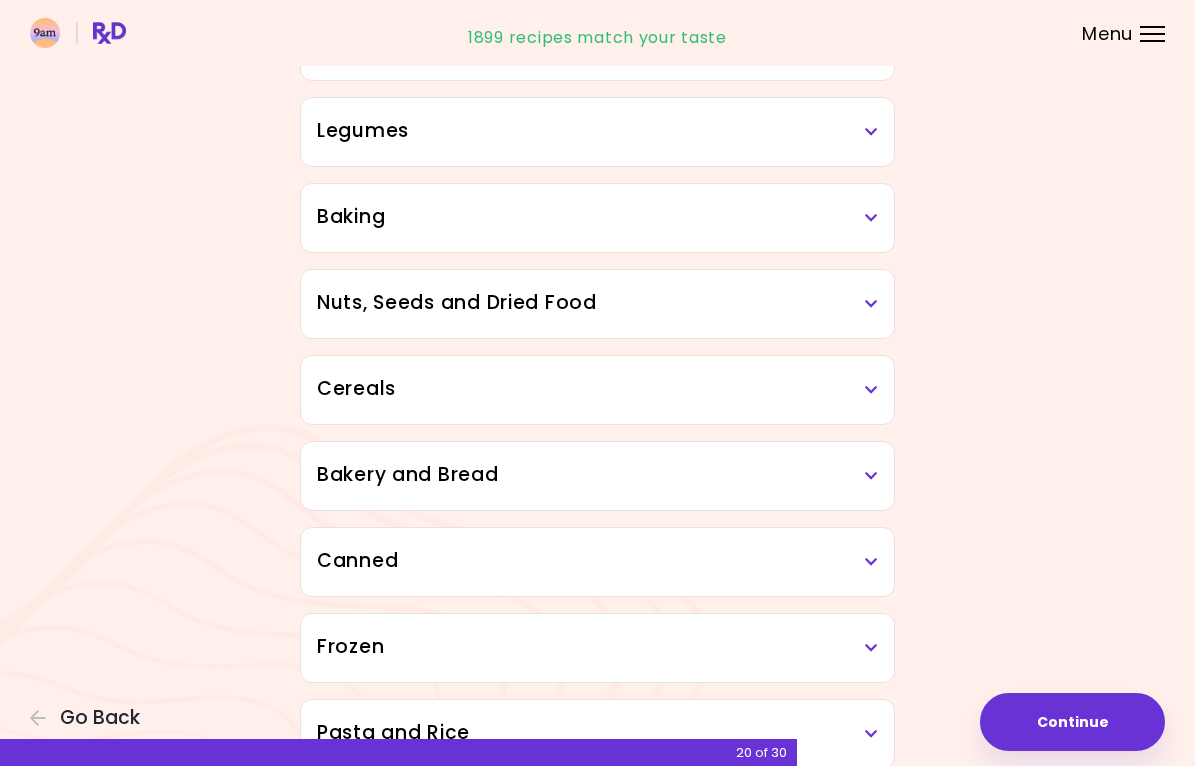 scroll, scrollTop: 1400, scrollLeft: 0, axis: vertical 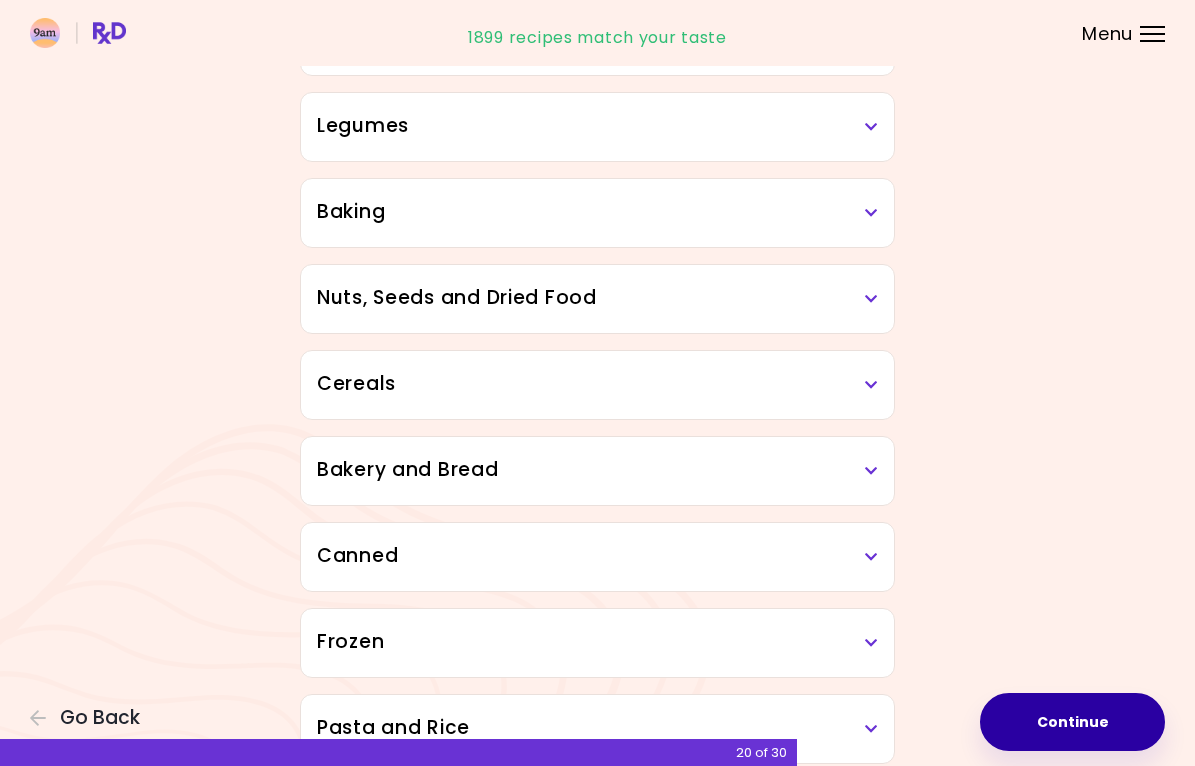 click on "Continue" at bounding box center [1072, 722] 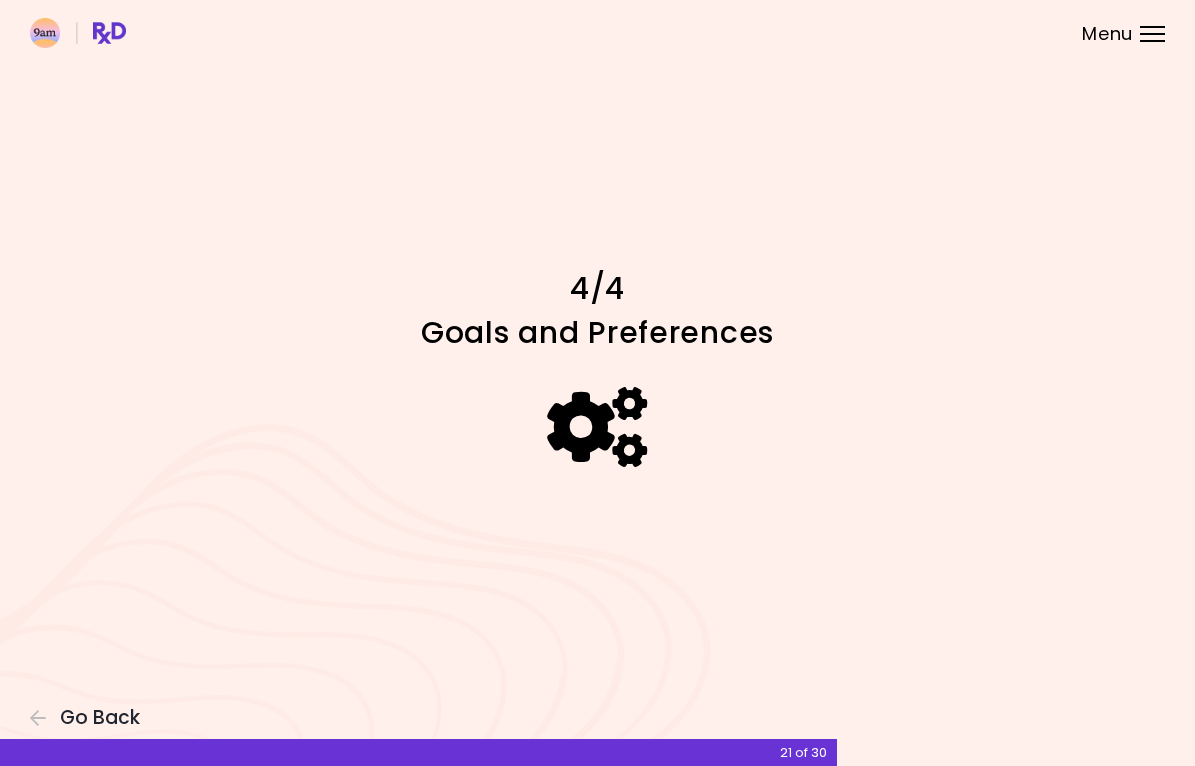 scroll, scrollTop: 0, scrollLeft: 0, axis: both 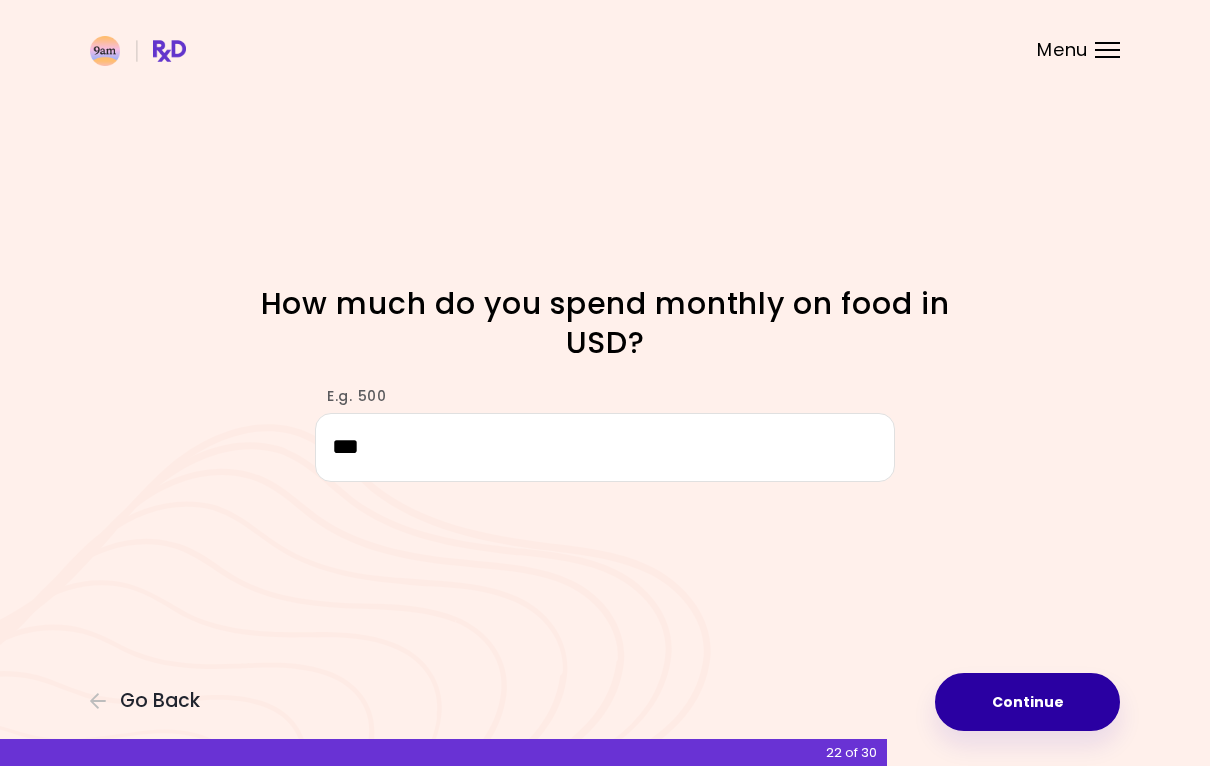 type on "***" 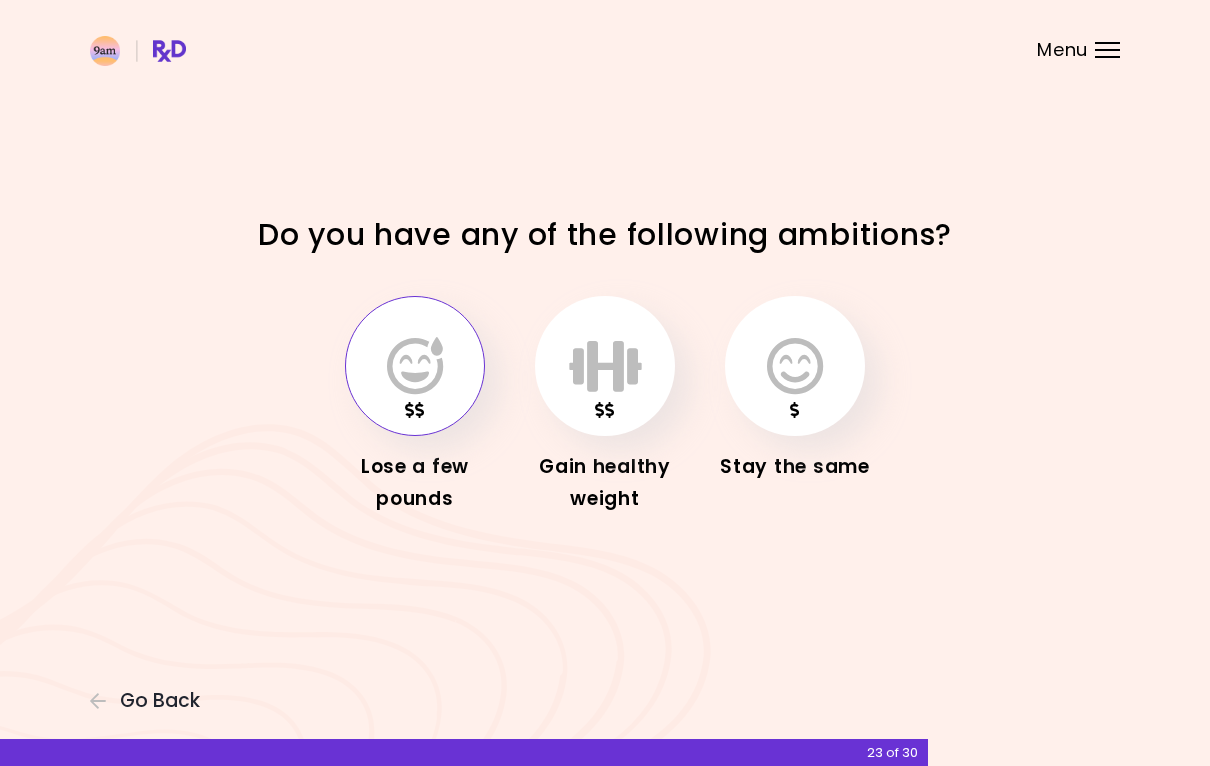 click at bounding box center [415, 366] 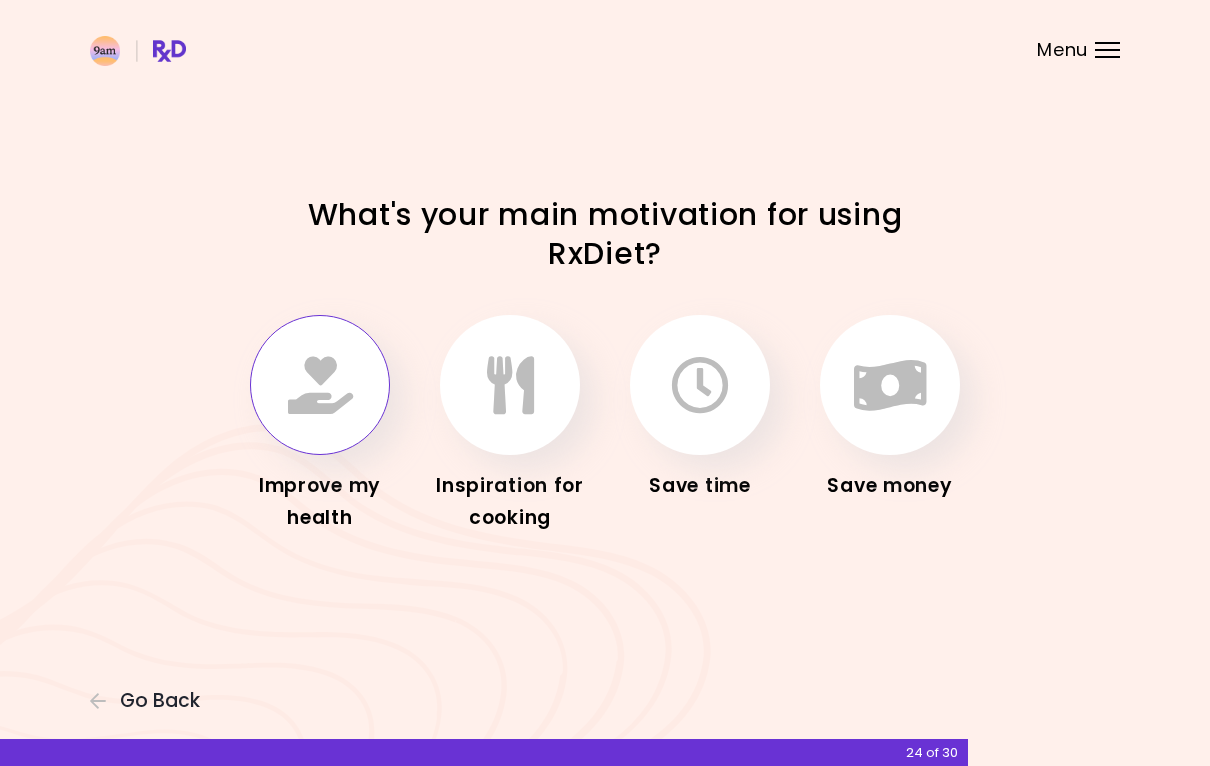 click at bounding box center [320, 385] 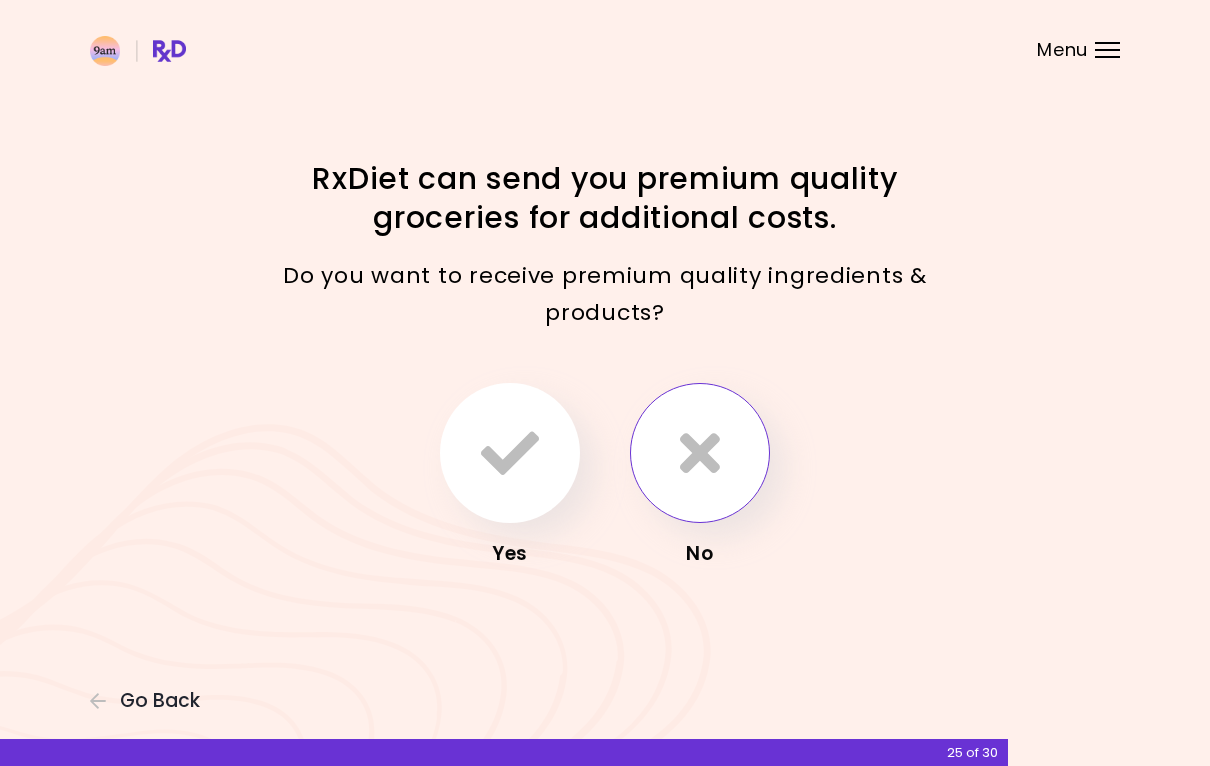 click at bounding box center (700, 453) 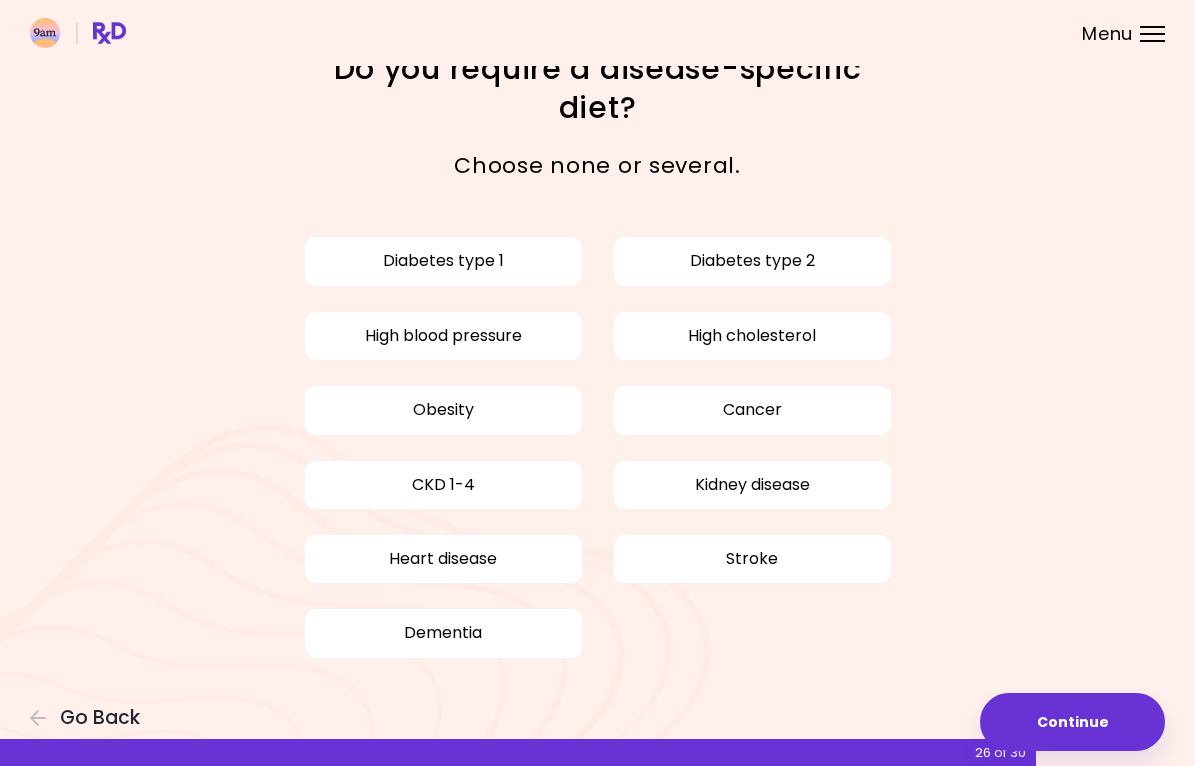 scroll, scrollTop: 58, scrollLeft: 0, axis: vertical 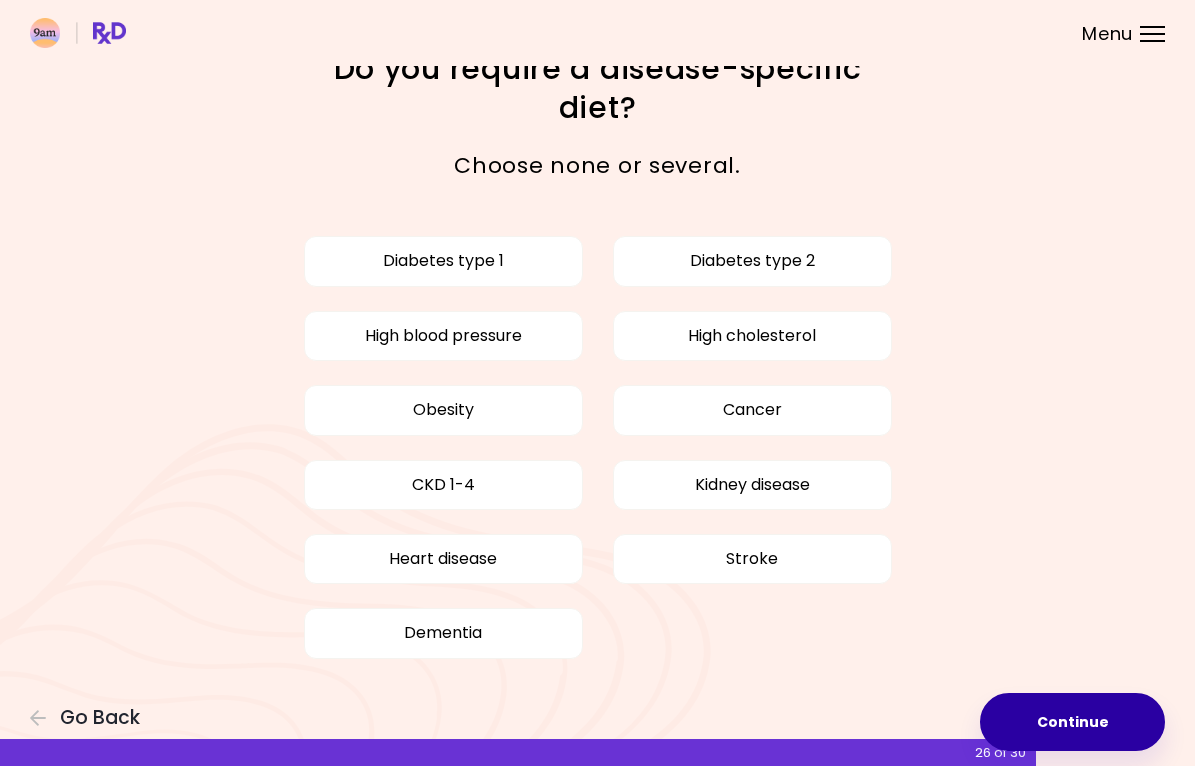 click on "Continue" at bounding box center (1072, 722) 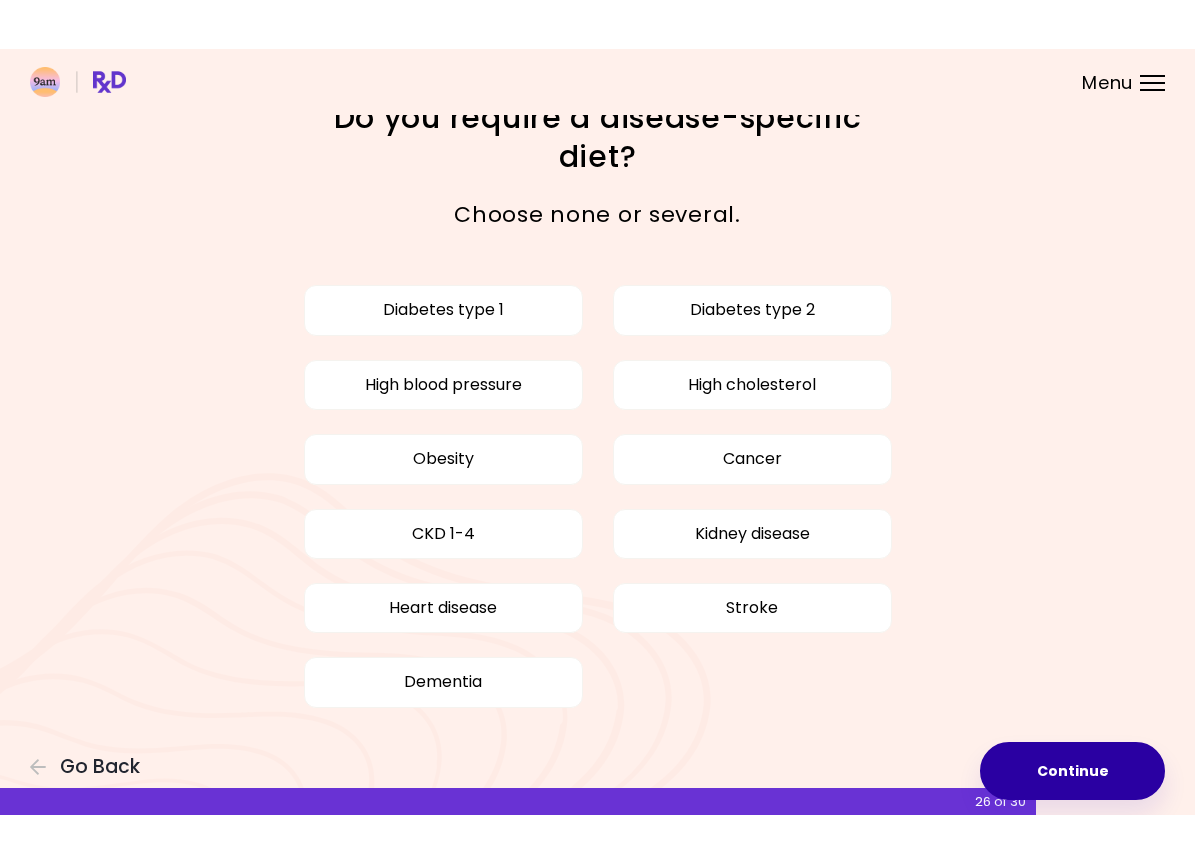 scroll, scrollTop: 0, scrollLeft: 0, axis: both 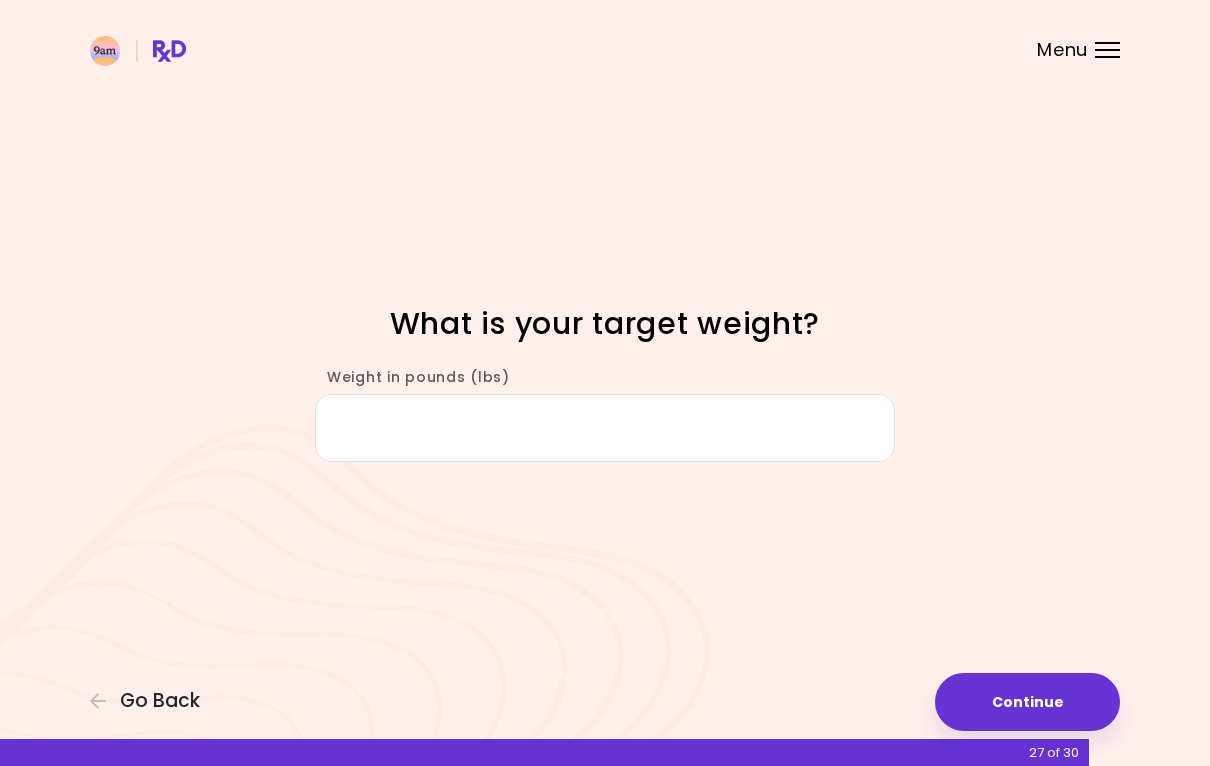 click on "Weight in pounds (lbs)" at bounding box center (605, 428) 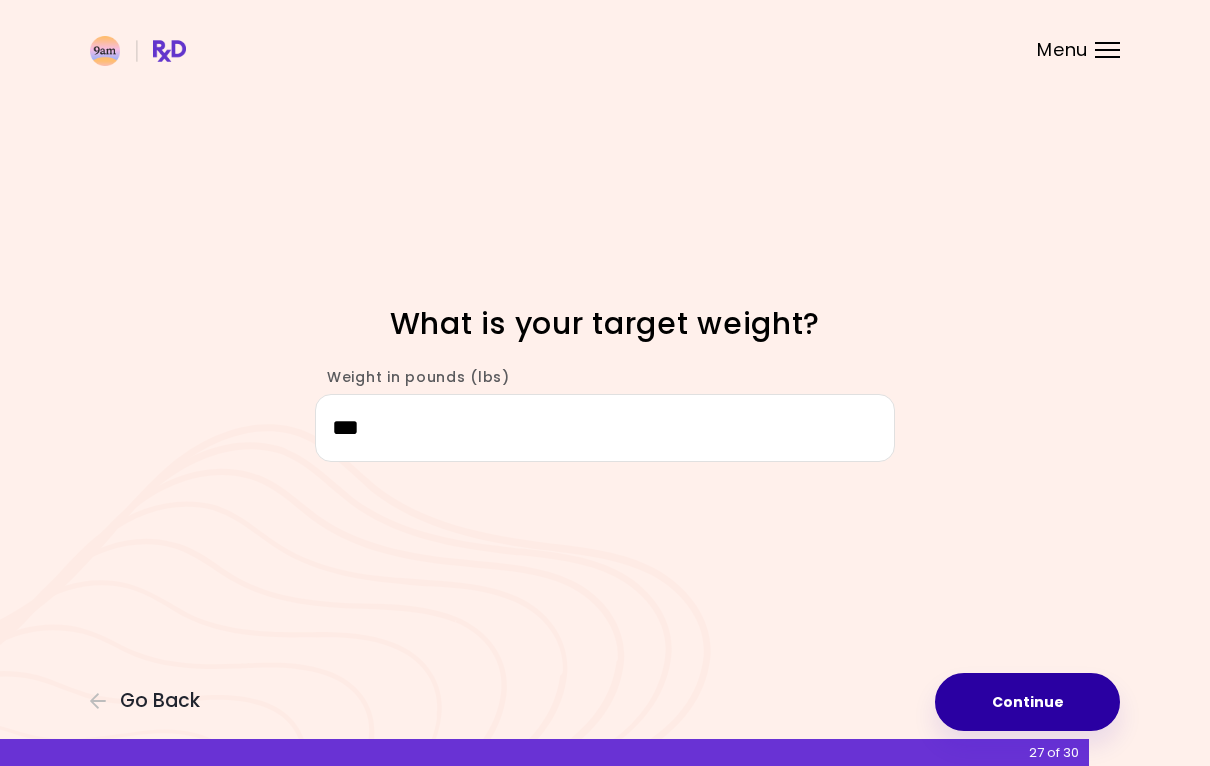 type on "***" 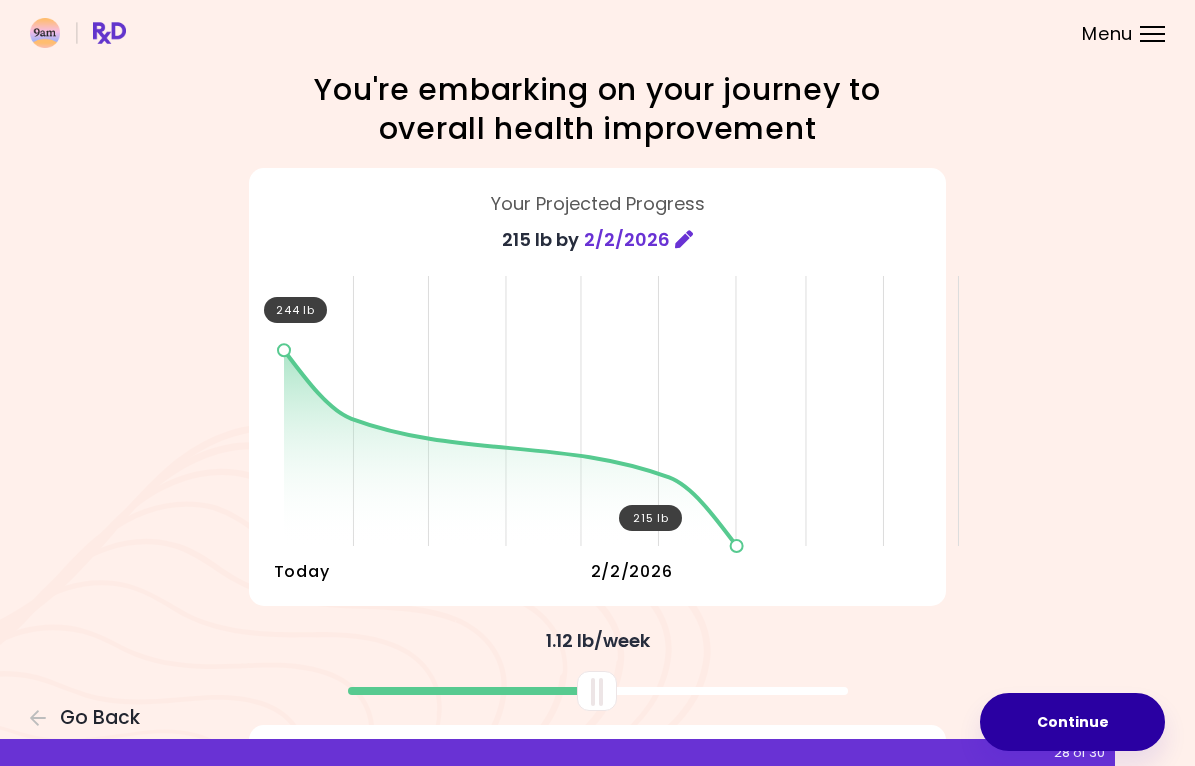 click on "Continue" at bounding box center [1072, 722] 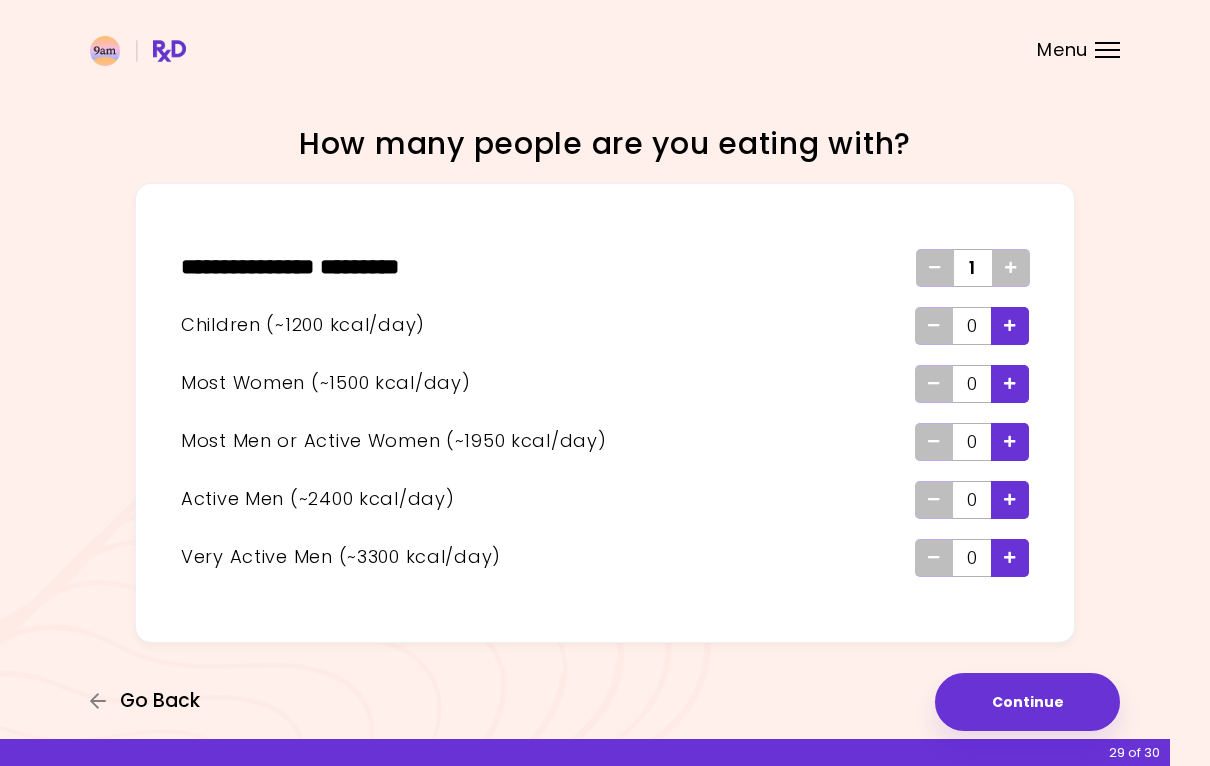 click on "Go Back" at bounding box center (160, 701) 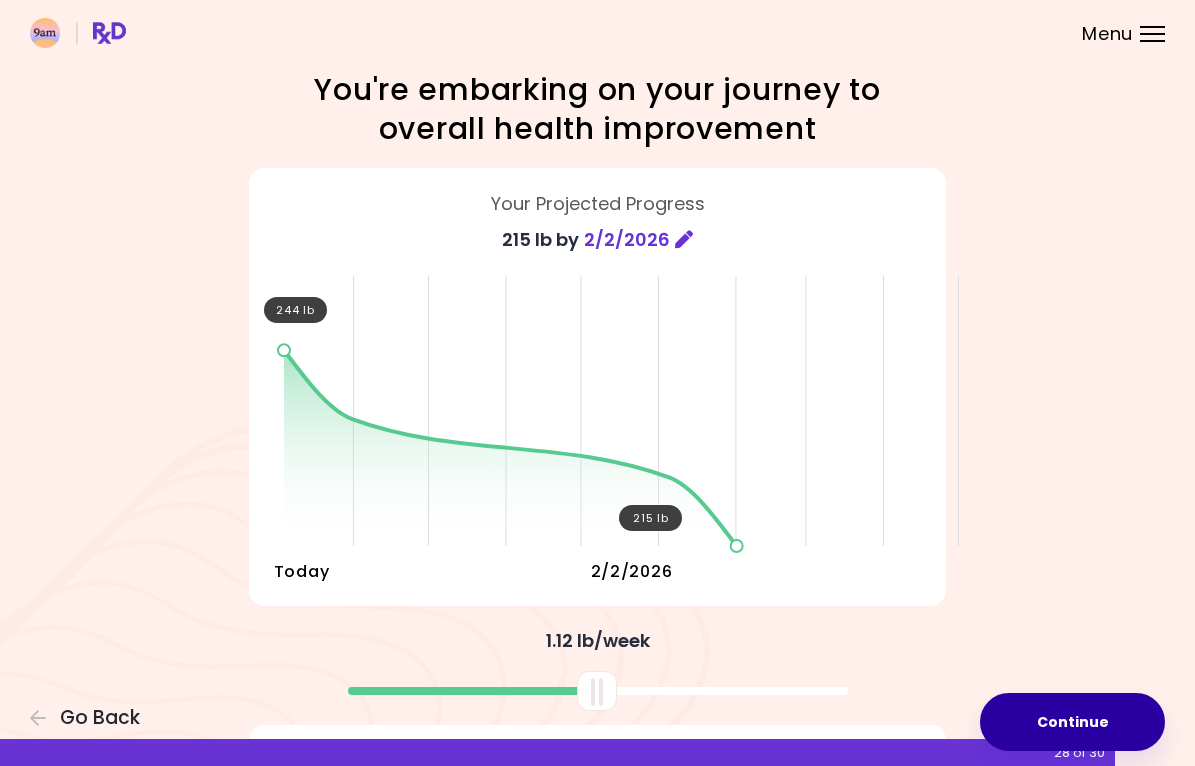 click on "Continue" at bounding box center (1072, 722) 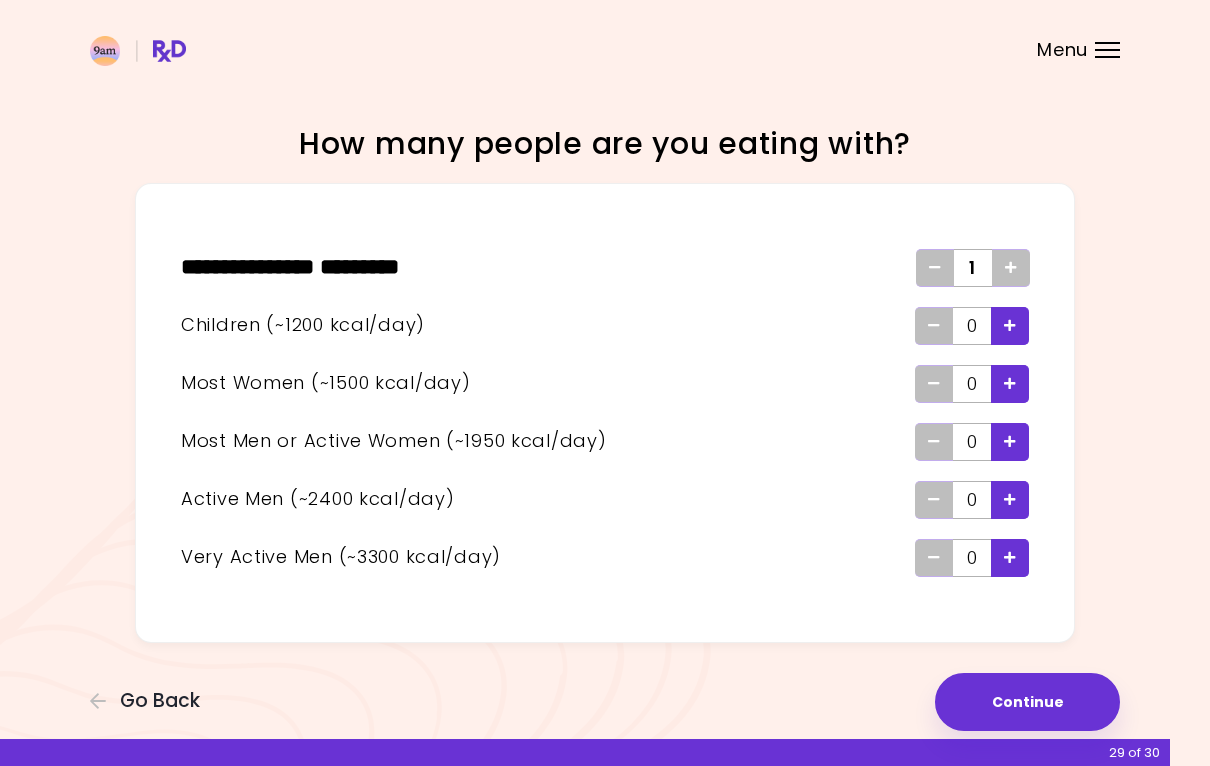 click at bounding box center [1010, 325] 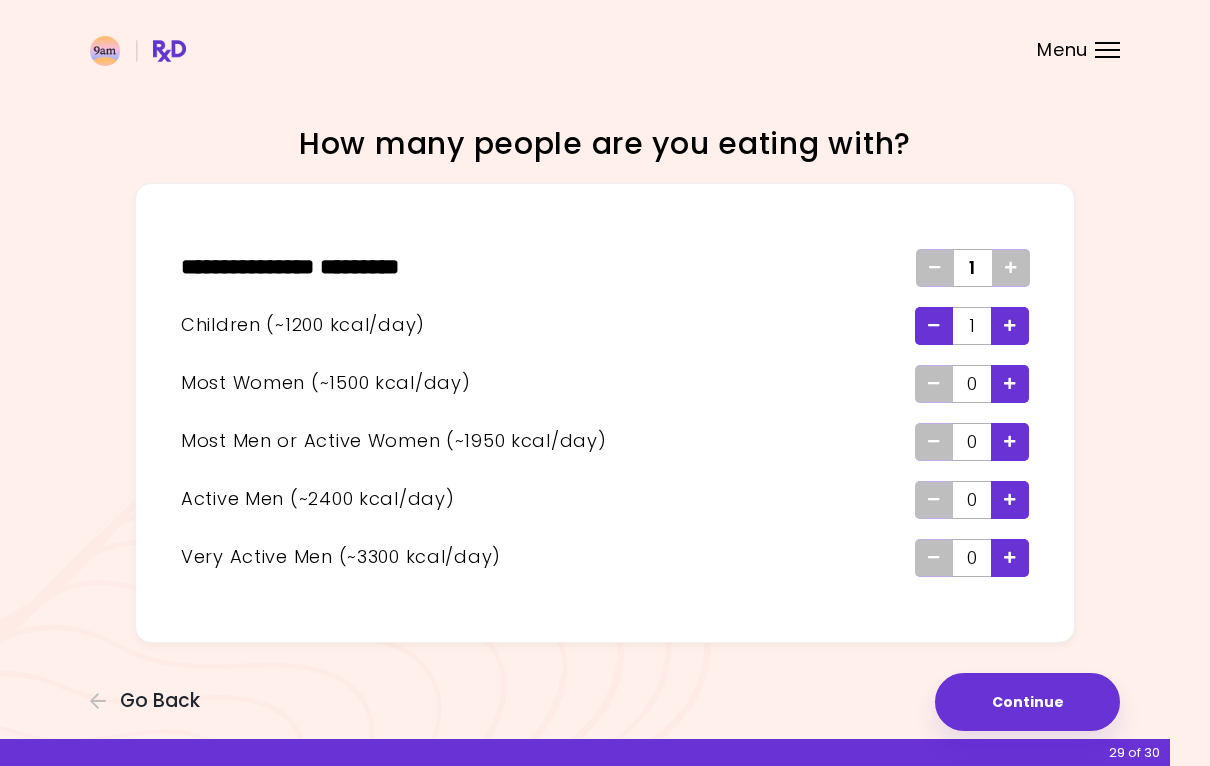 click at bounding box center [1010, 325] 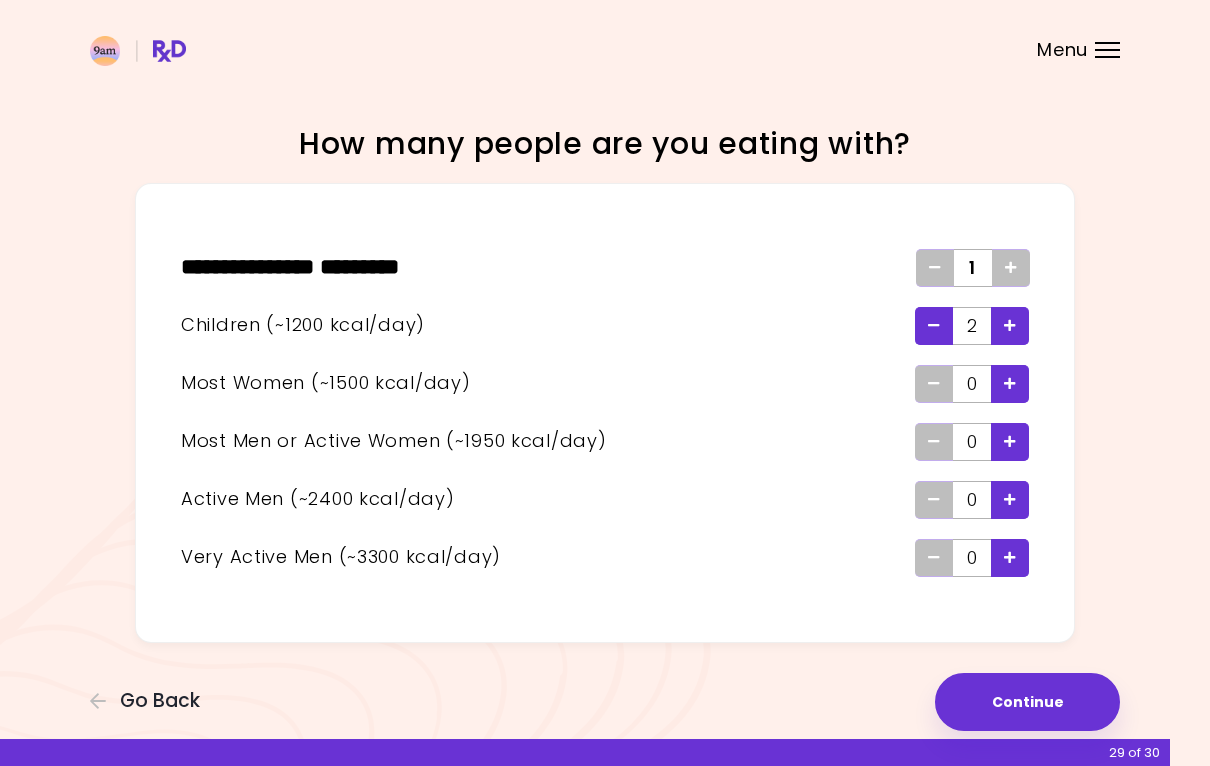 click at bounding box center (1010, 325) 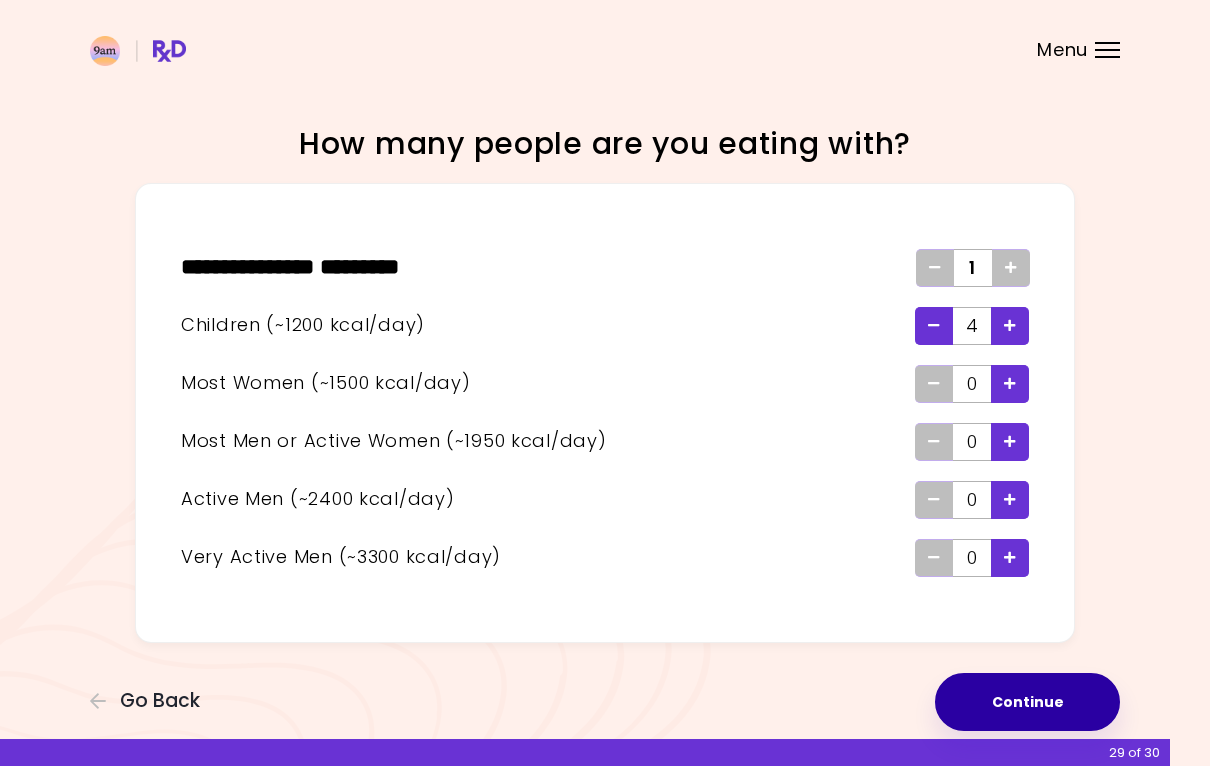 click on "Continue" at bounding box center (1027, 702) 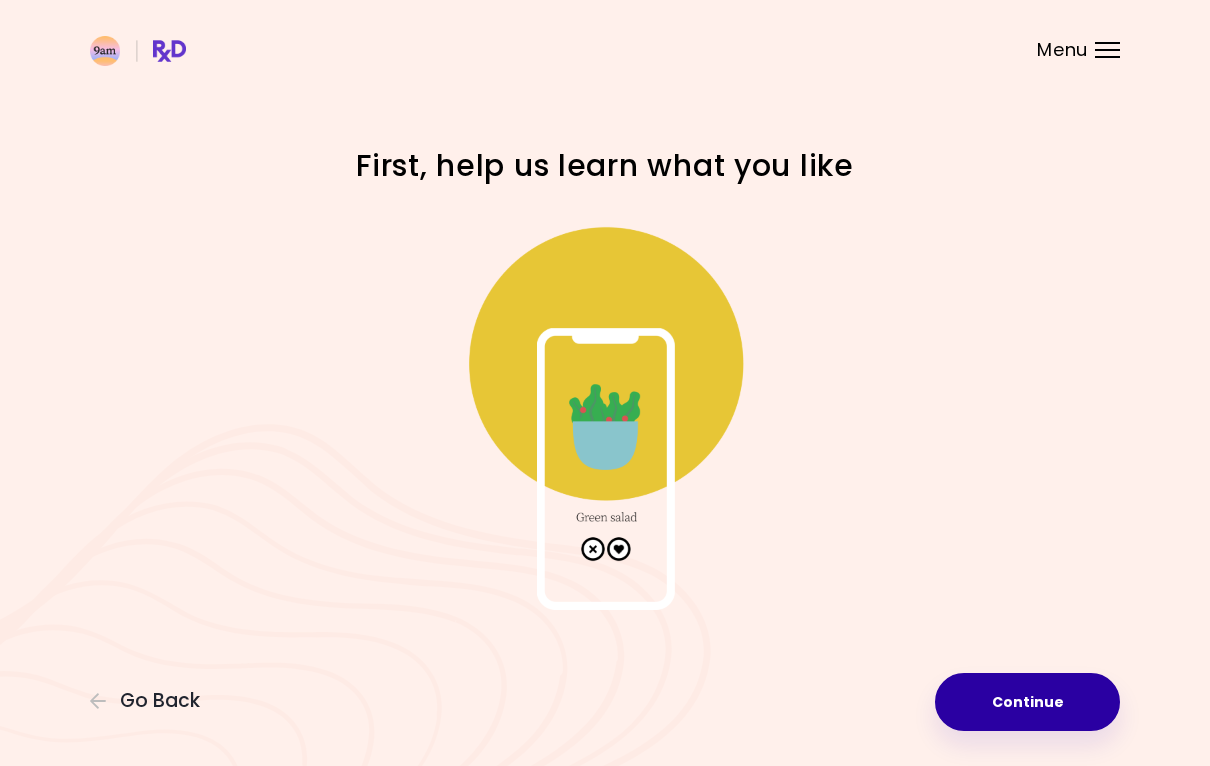 click on "Continue" at bounding box center [1027, 702] 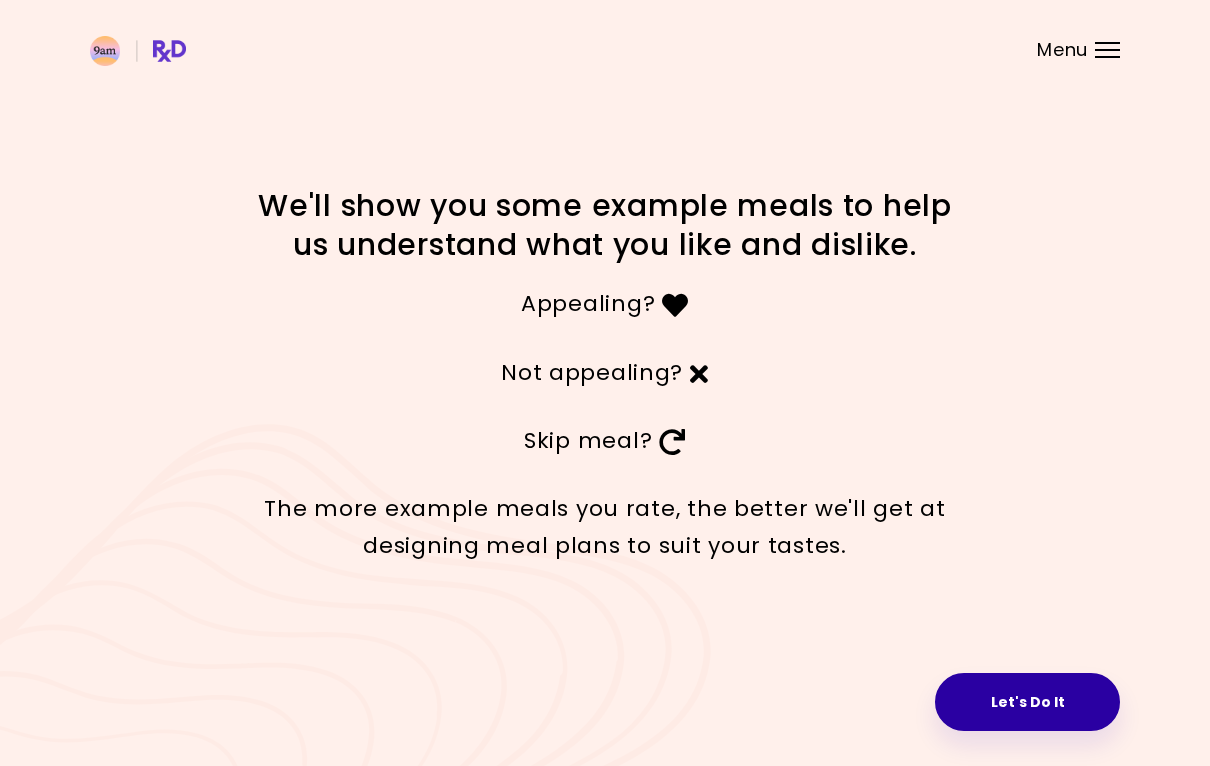 click on "Let's Do It" at bounding box center (1027, 702) 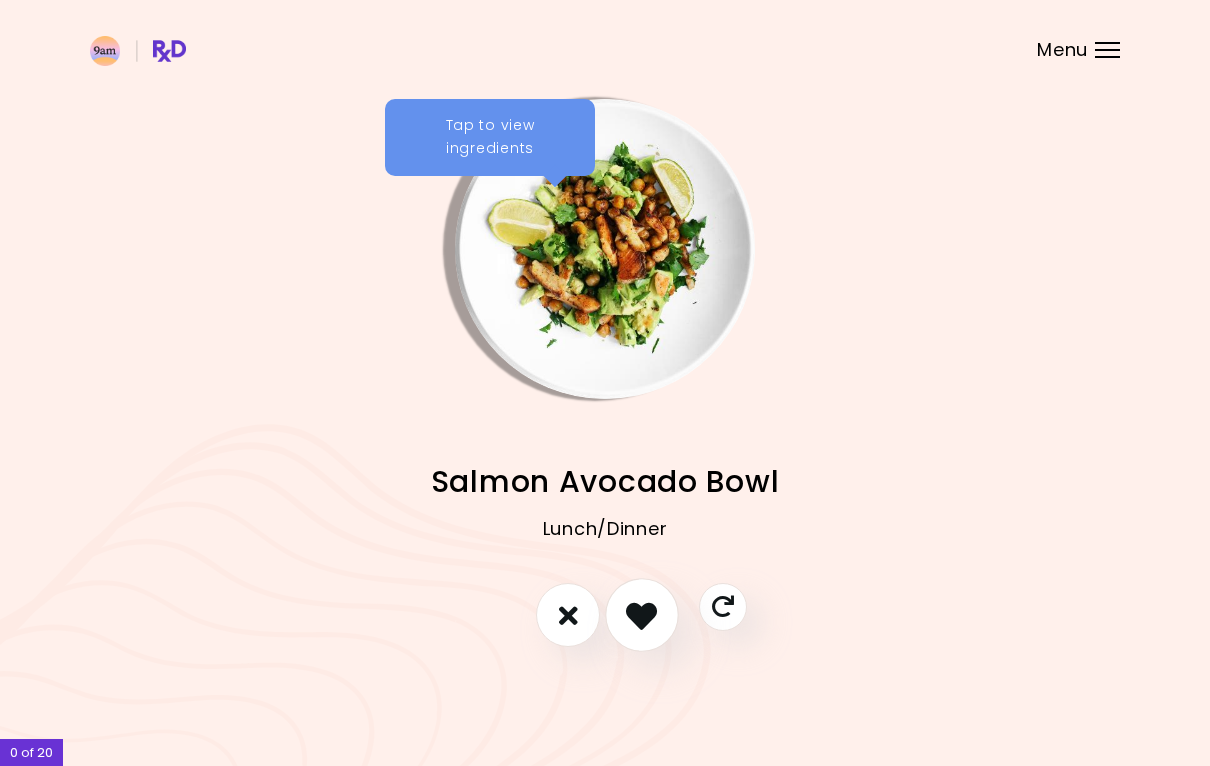 click at bounding box center [642, 616] 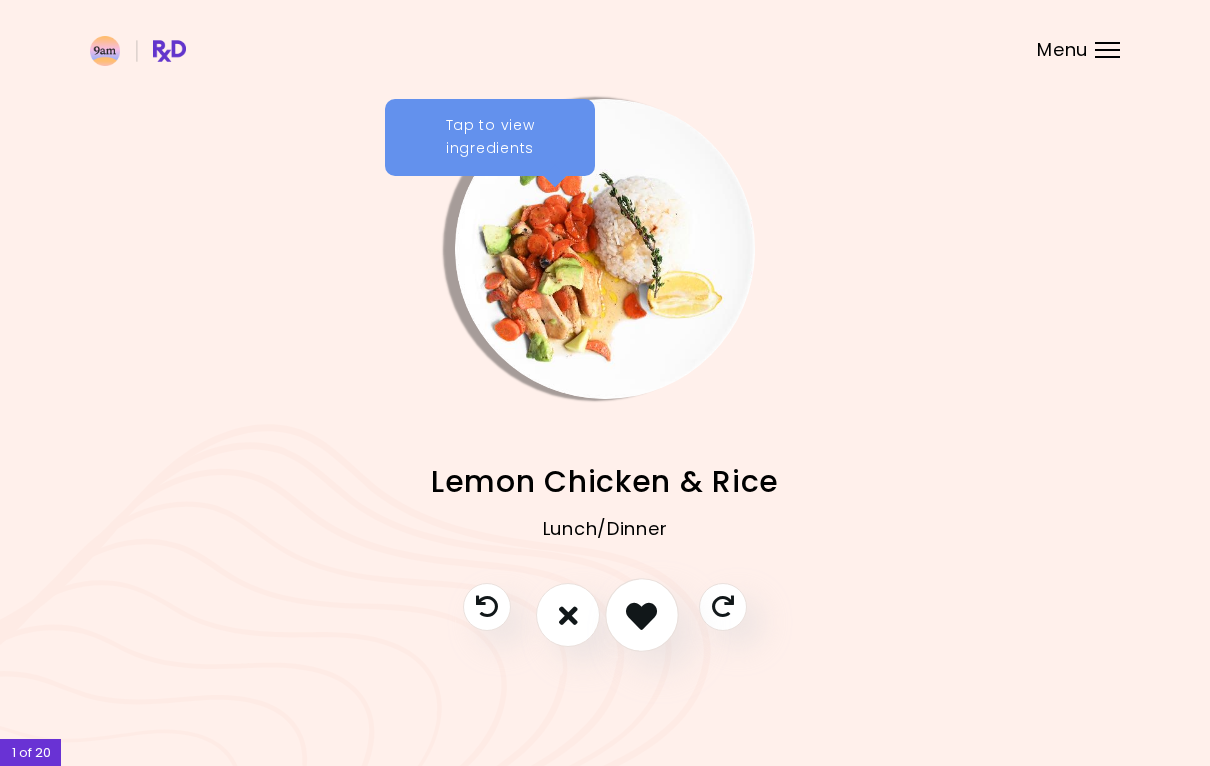 click at bounding box center (641, 615) 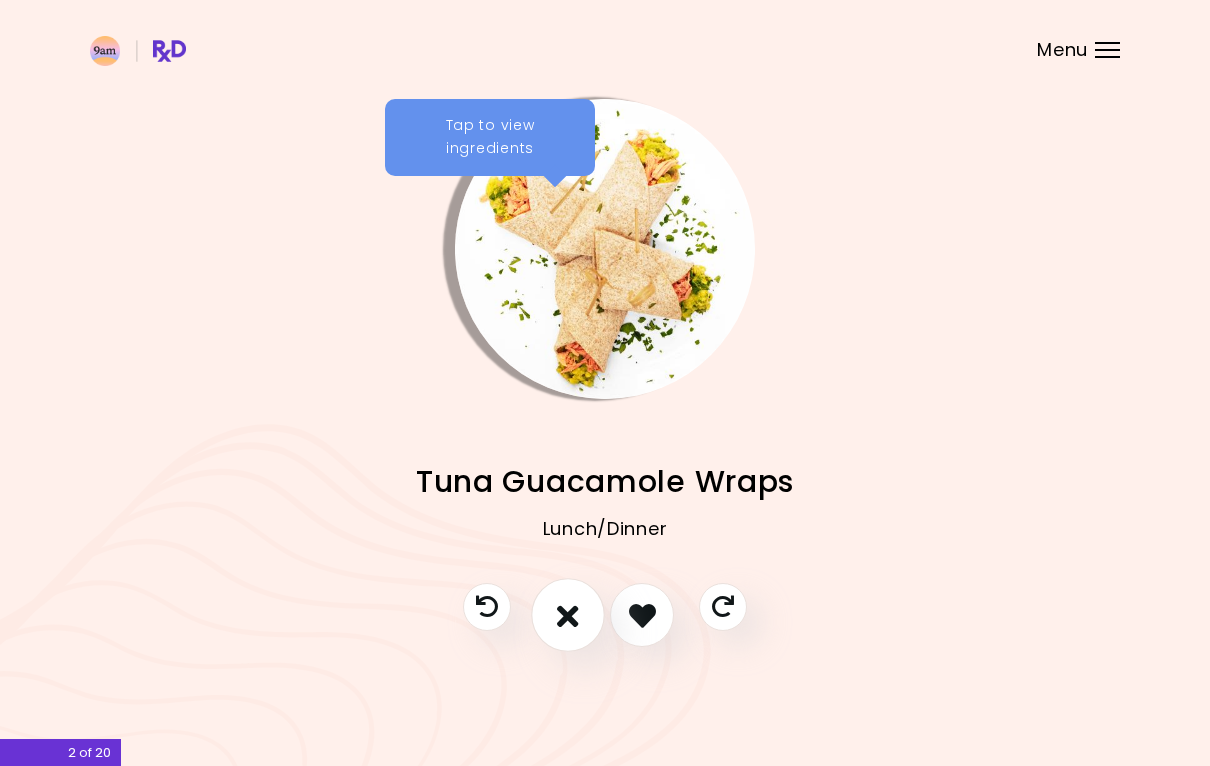 click at bounding box center [568, 615] 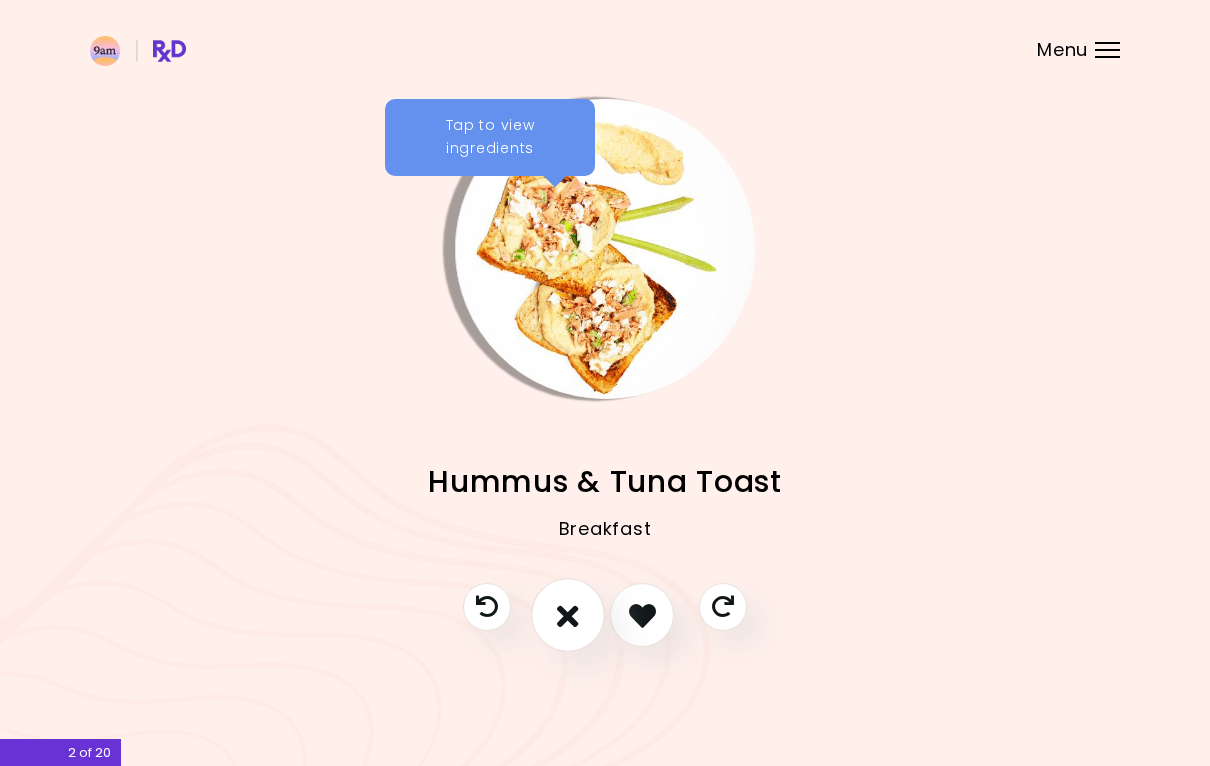 click at bounding box center [568, 615] 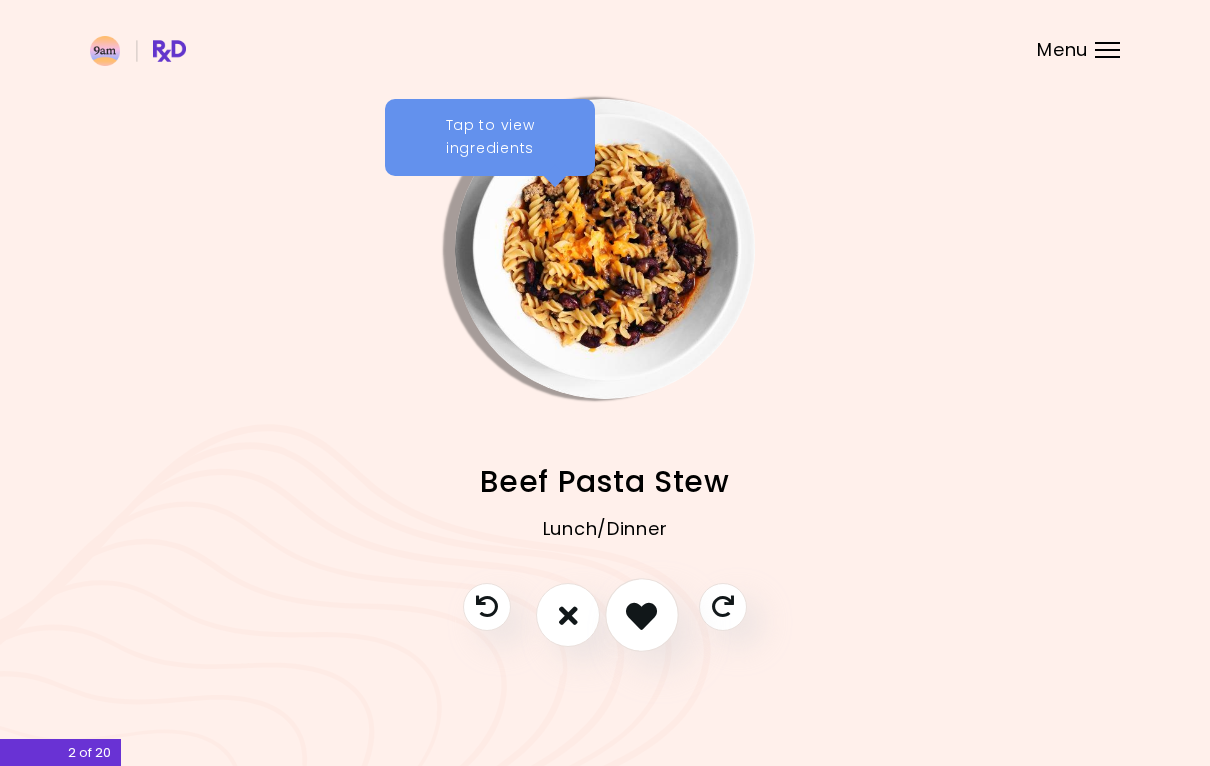 click at bounding box center (641, 615) 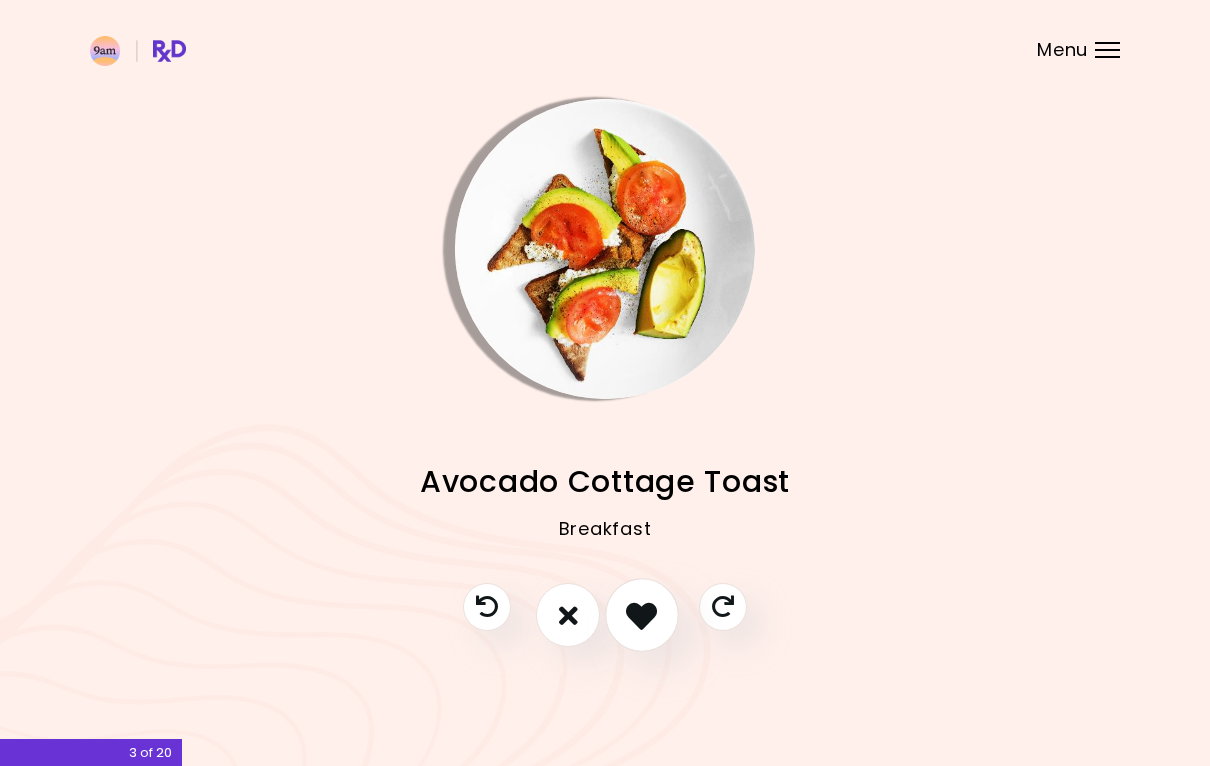 click at bounding box center (641, 615) 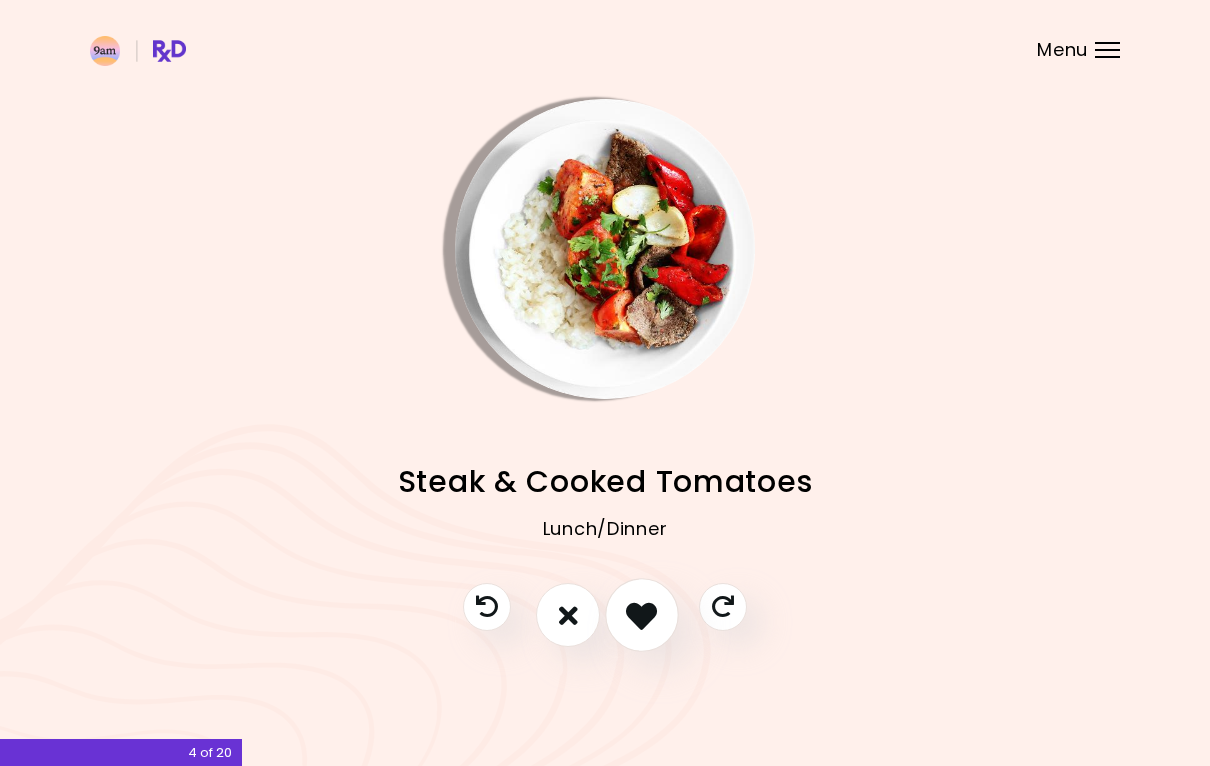click at bounding box center [641, 615] 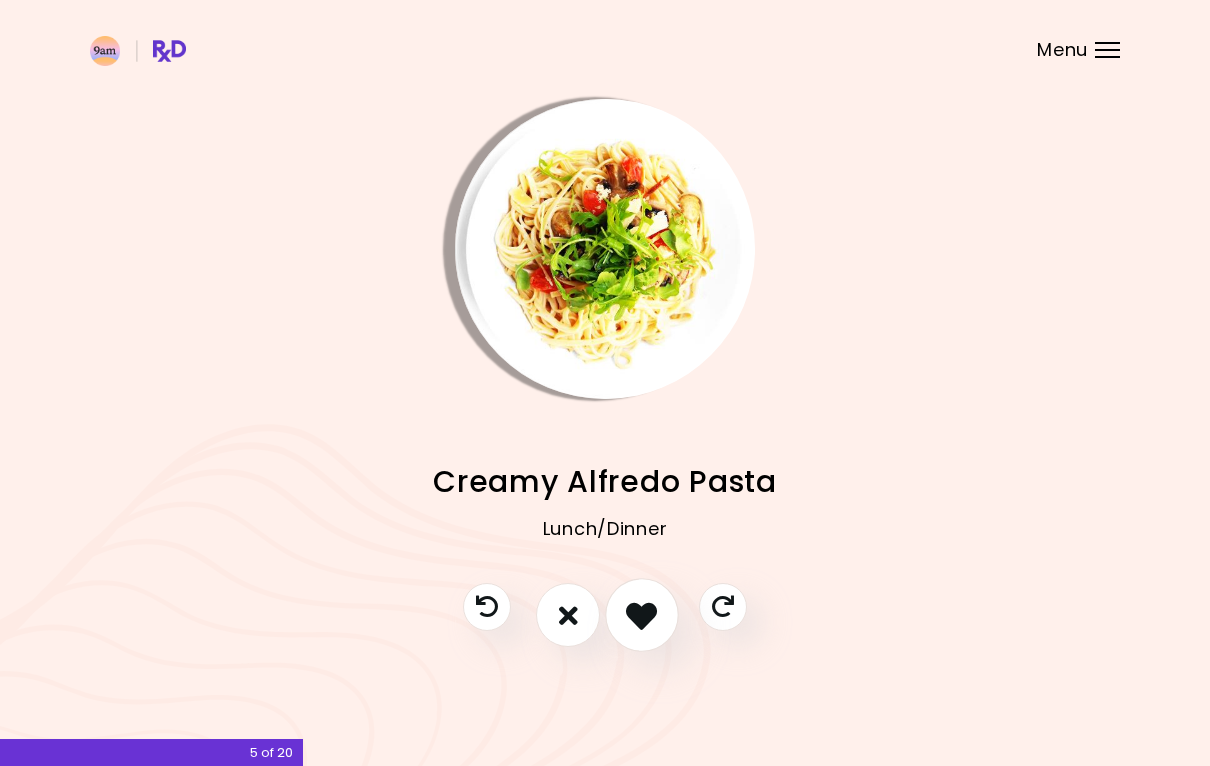 click at bounding box center (641, 615) 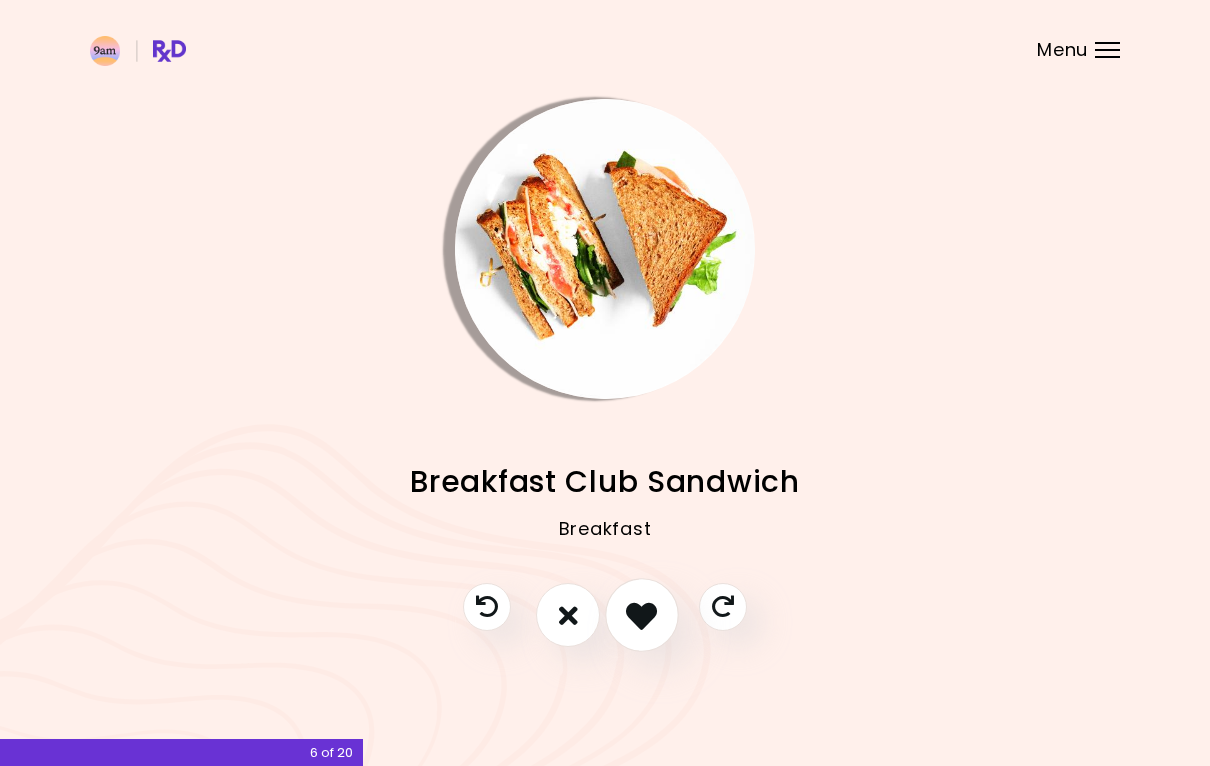 click at bounding box center [641, 615] 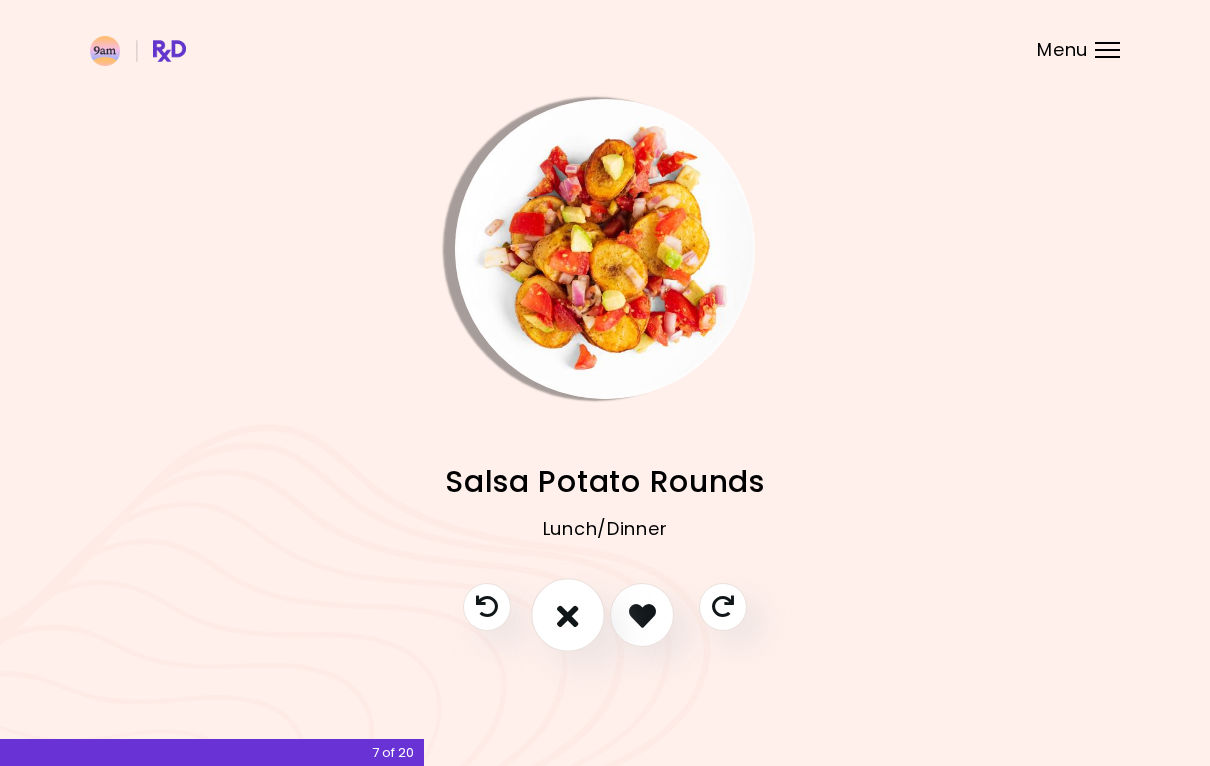 click at bounding box center [568, 615] 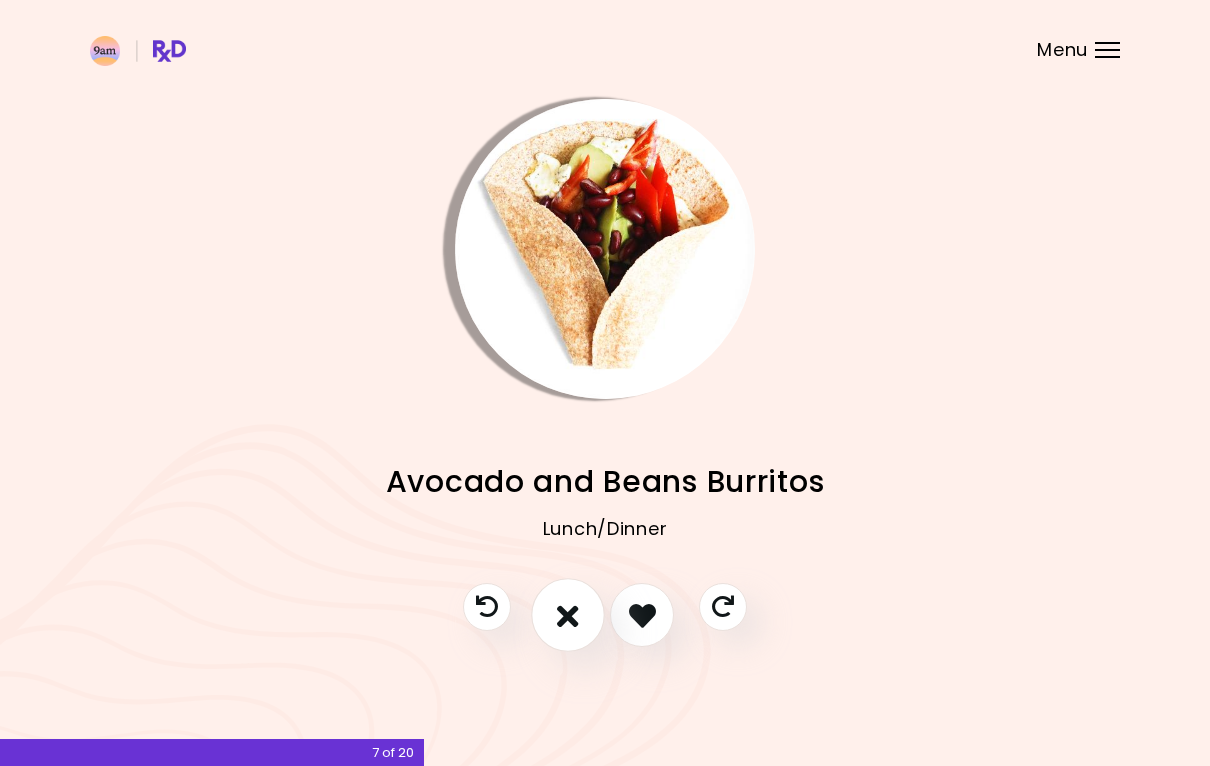 click at bounding box center [568, 615] 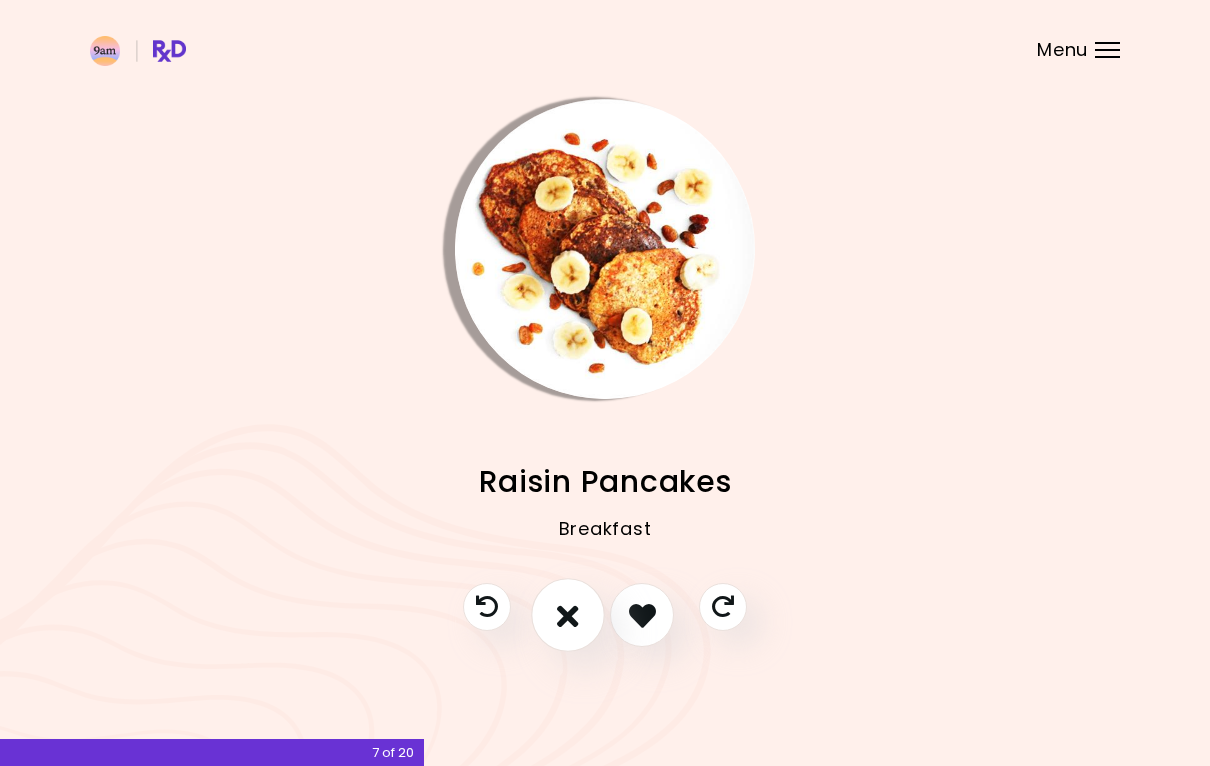 click at bounding box center [568, 615] 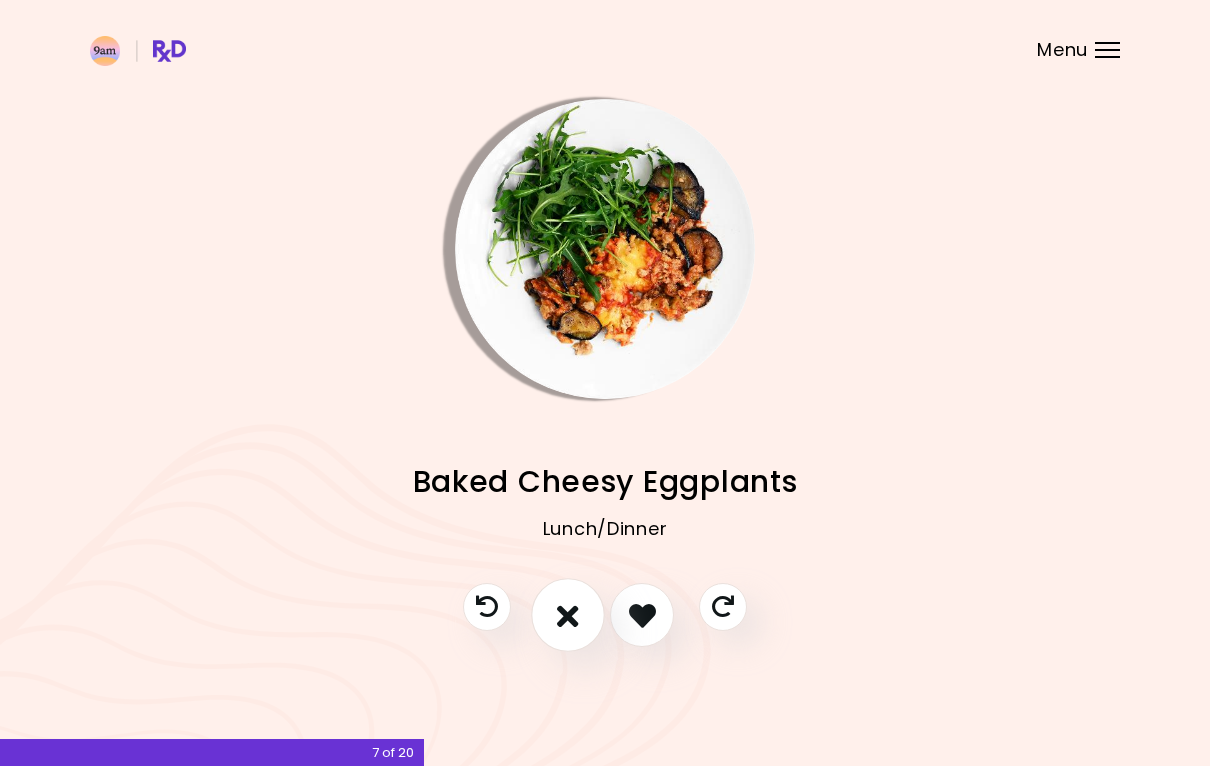 click at bounding box center (568, 615) 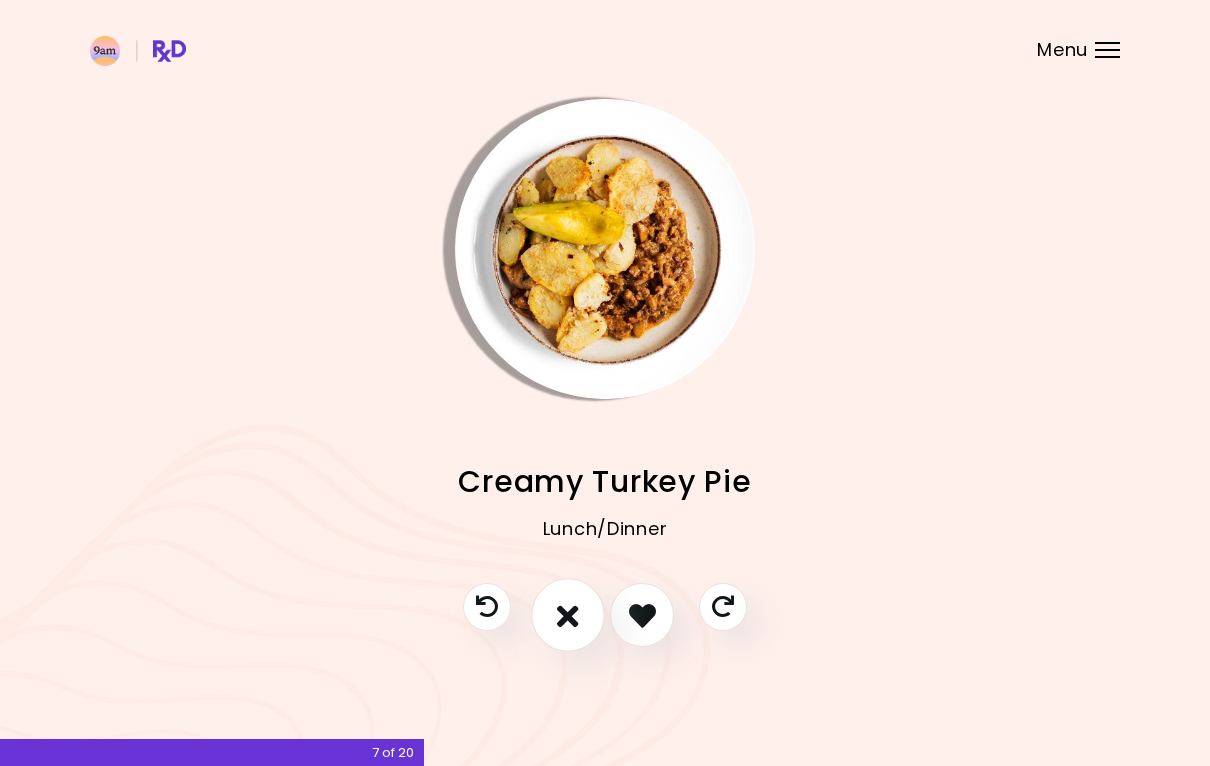 click at bounding box center (568, 615) 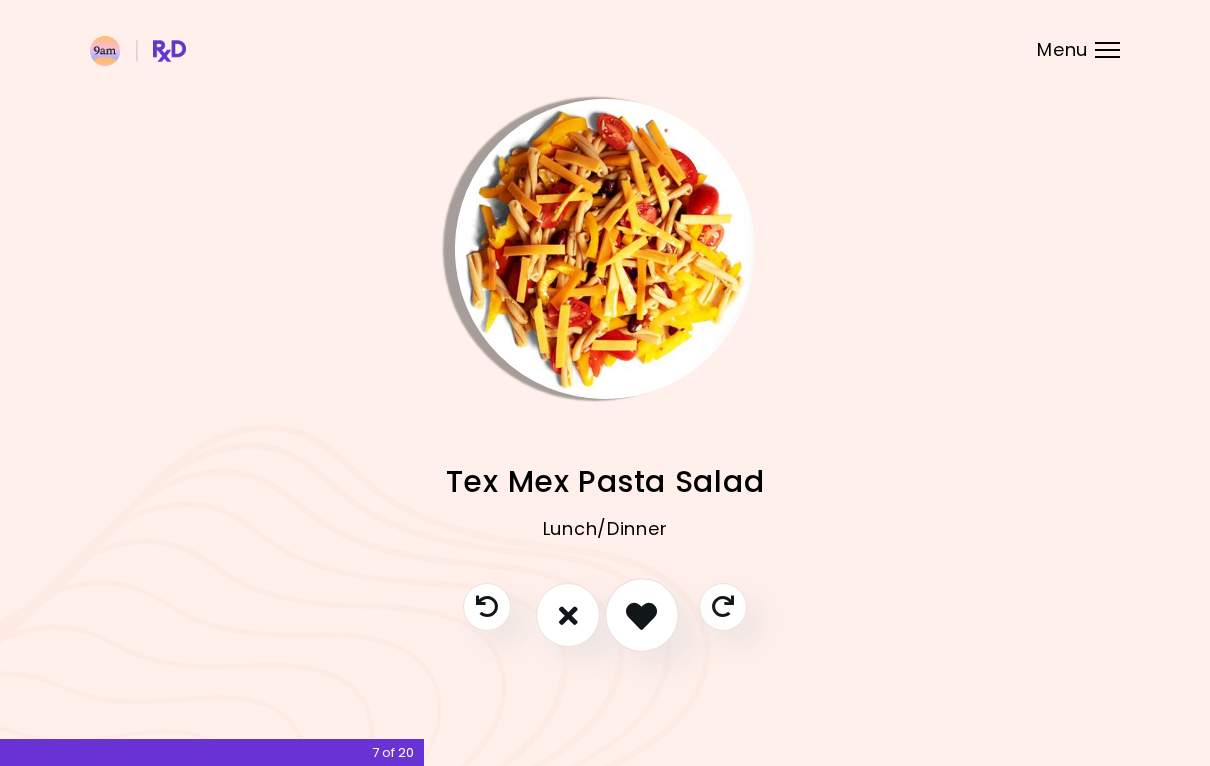 click at bounding box center (641, 615) 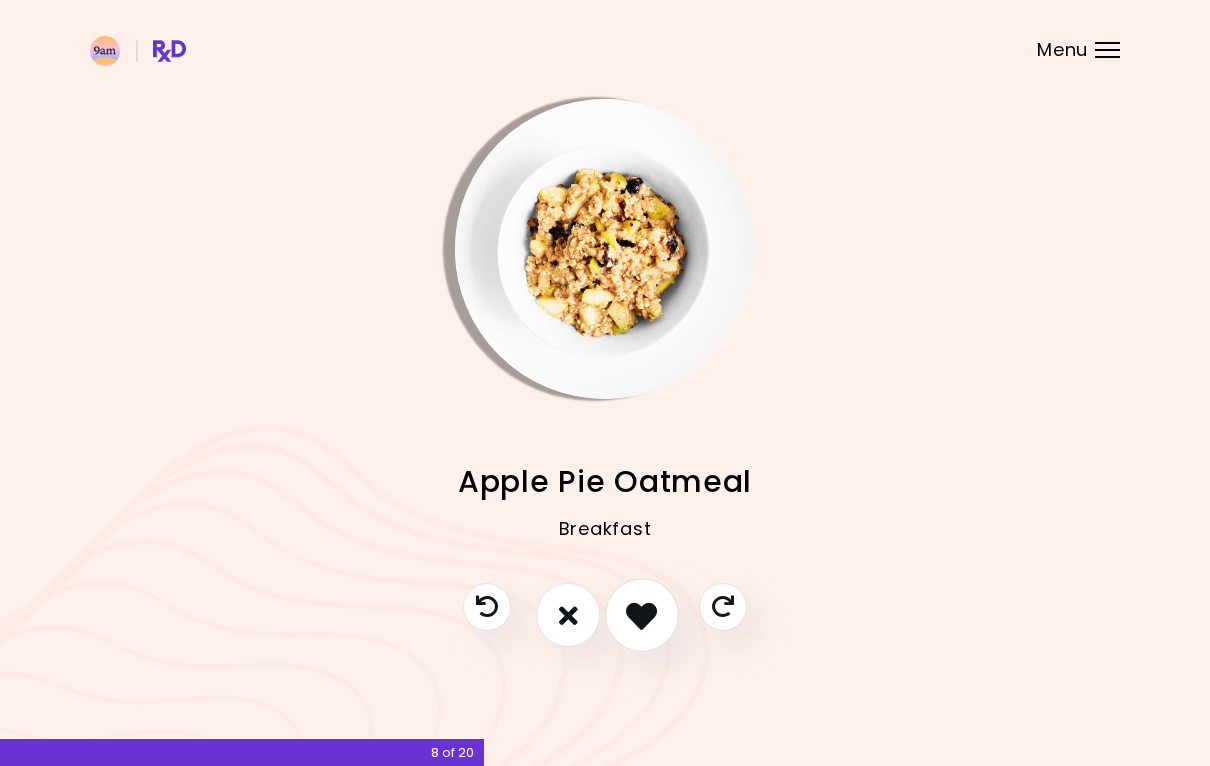 click at bounding box center [642, 616] 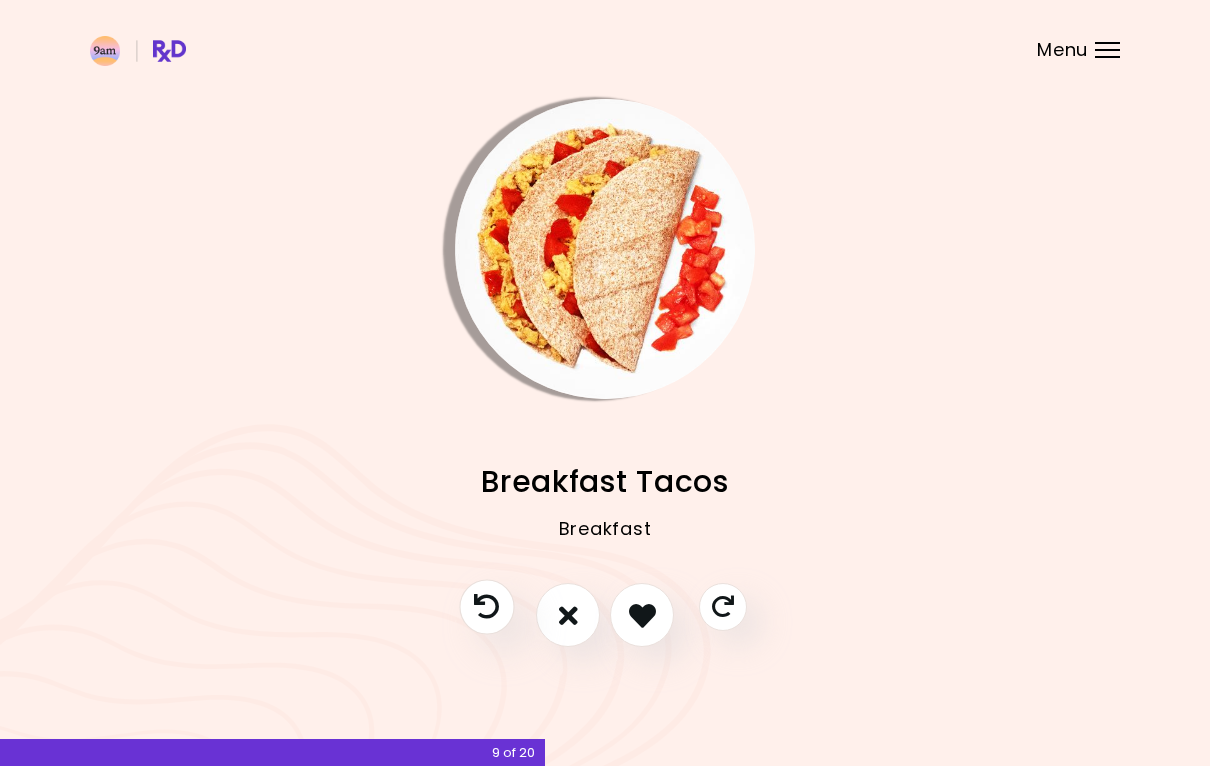 click at bounding box center (486, 607) 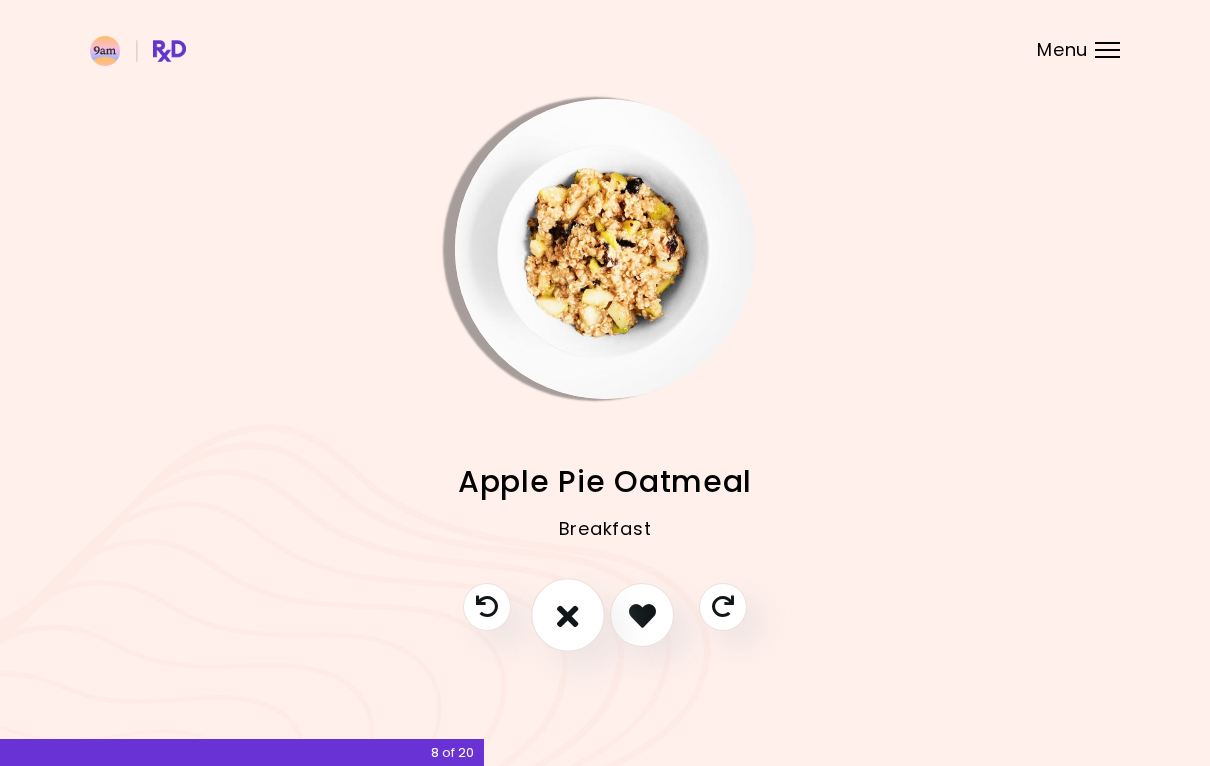 click at bounding box center (568, 615) 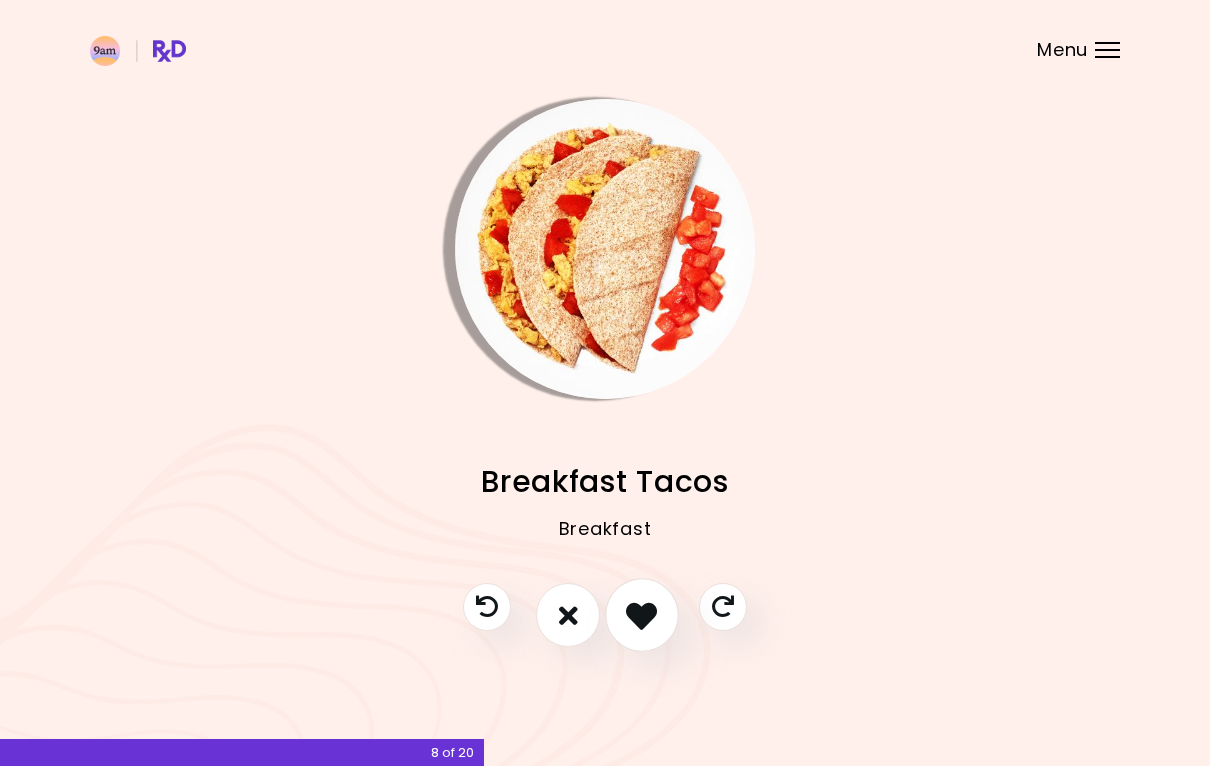 click at bounding box center (641, 615) 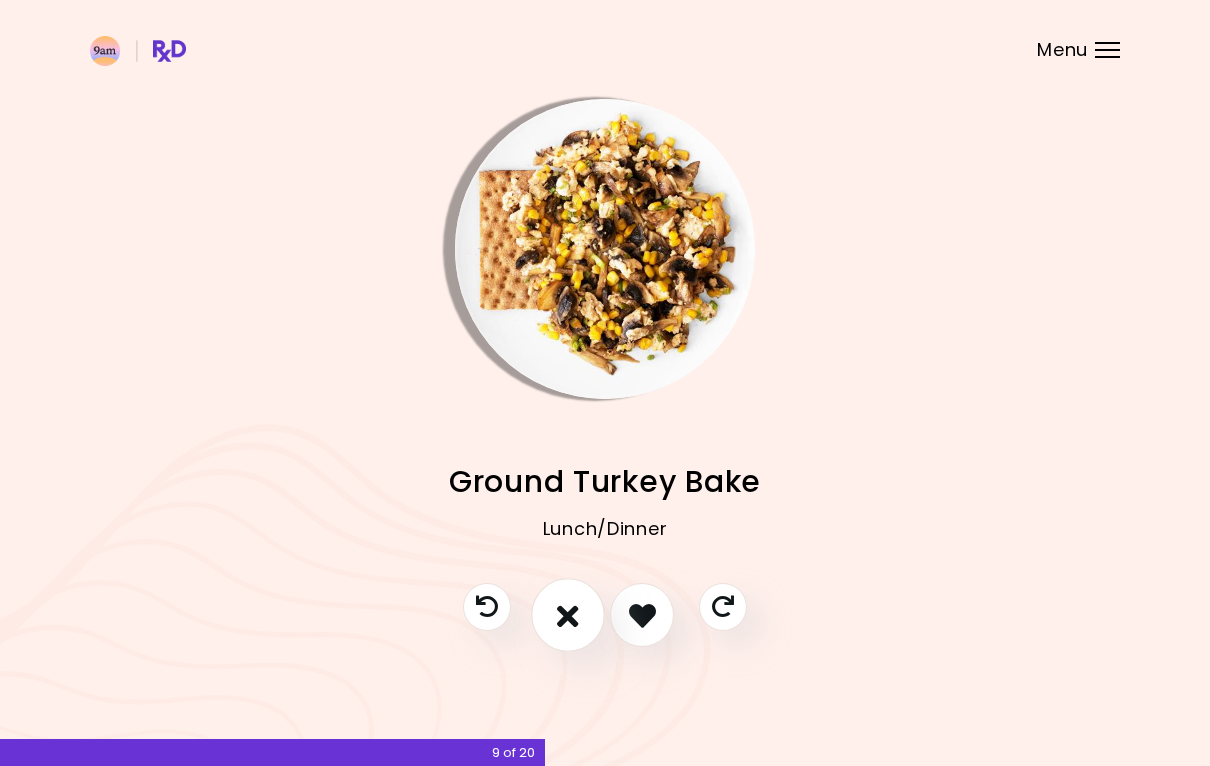 click at bounding box center (568, 615) 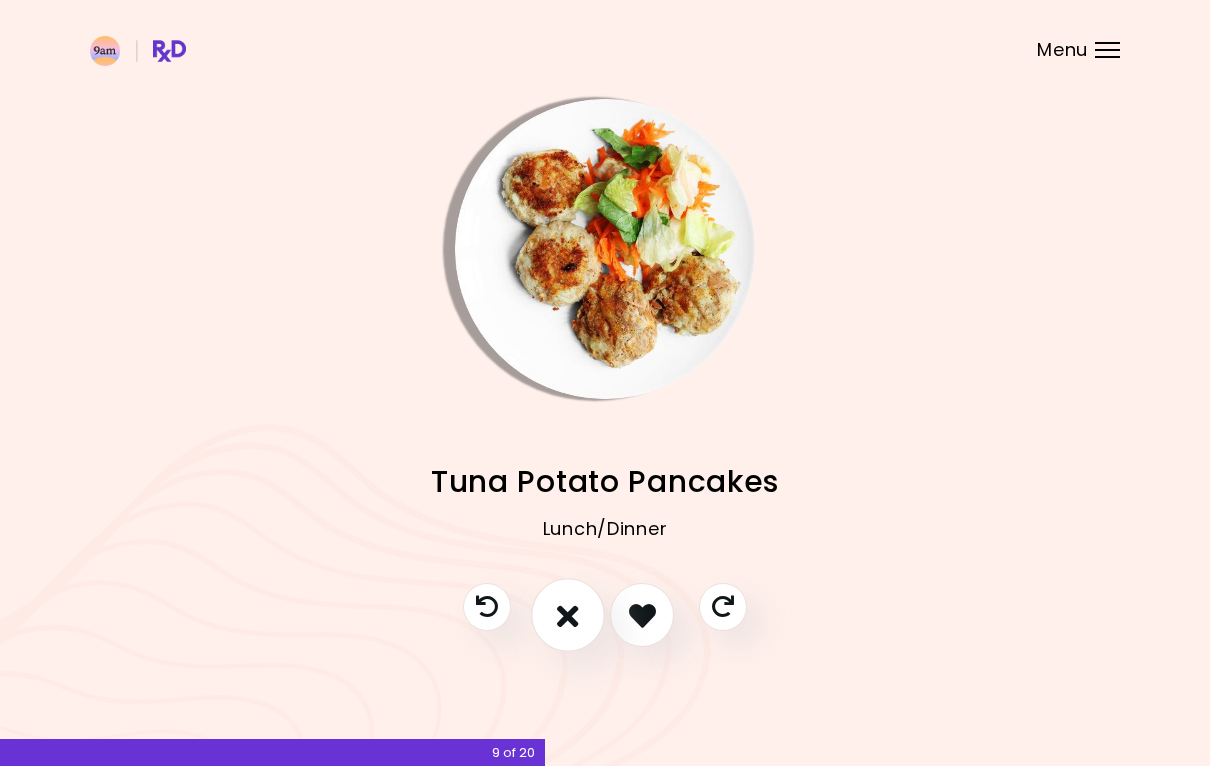 click at bounding box center (568, 615) 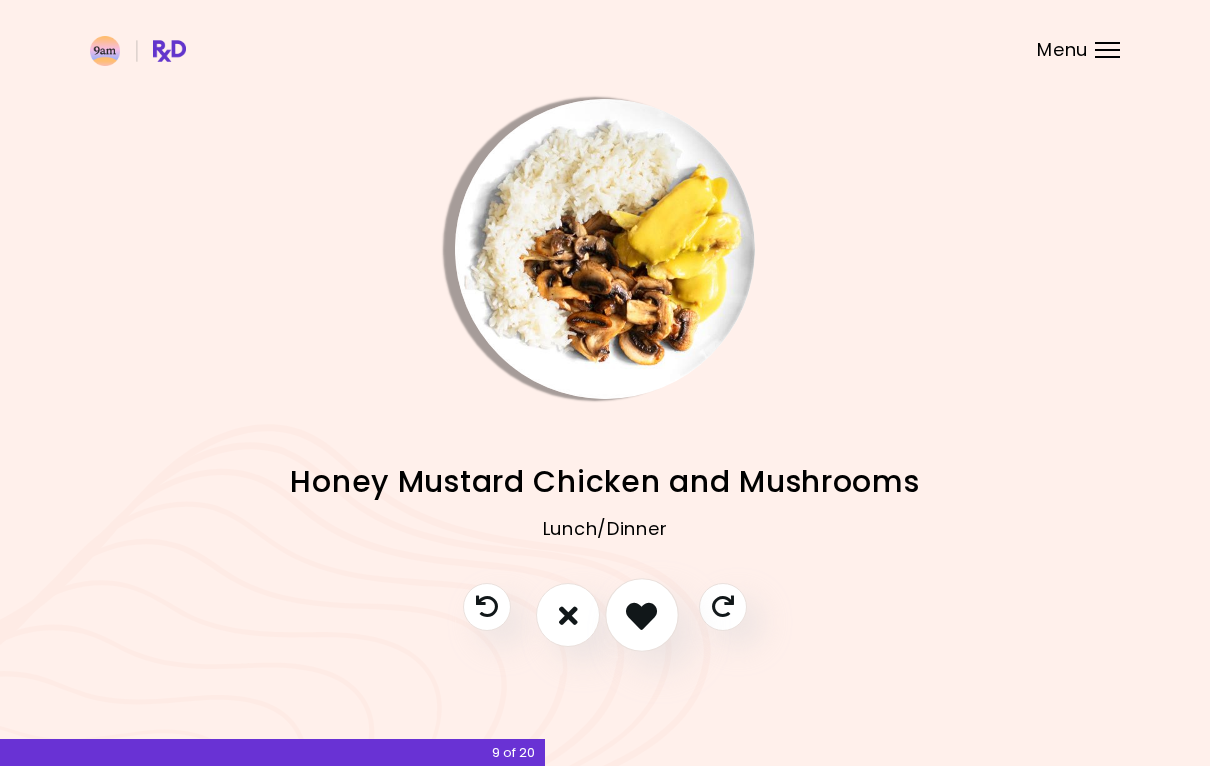 click at bounding box center [641, 615] 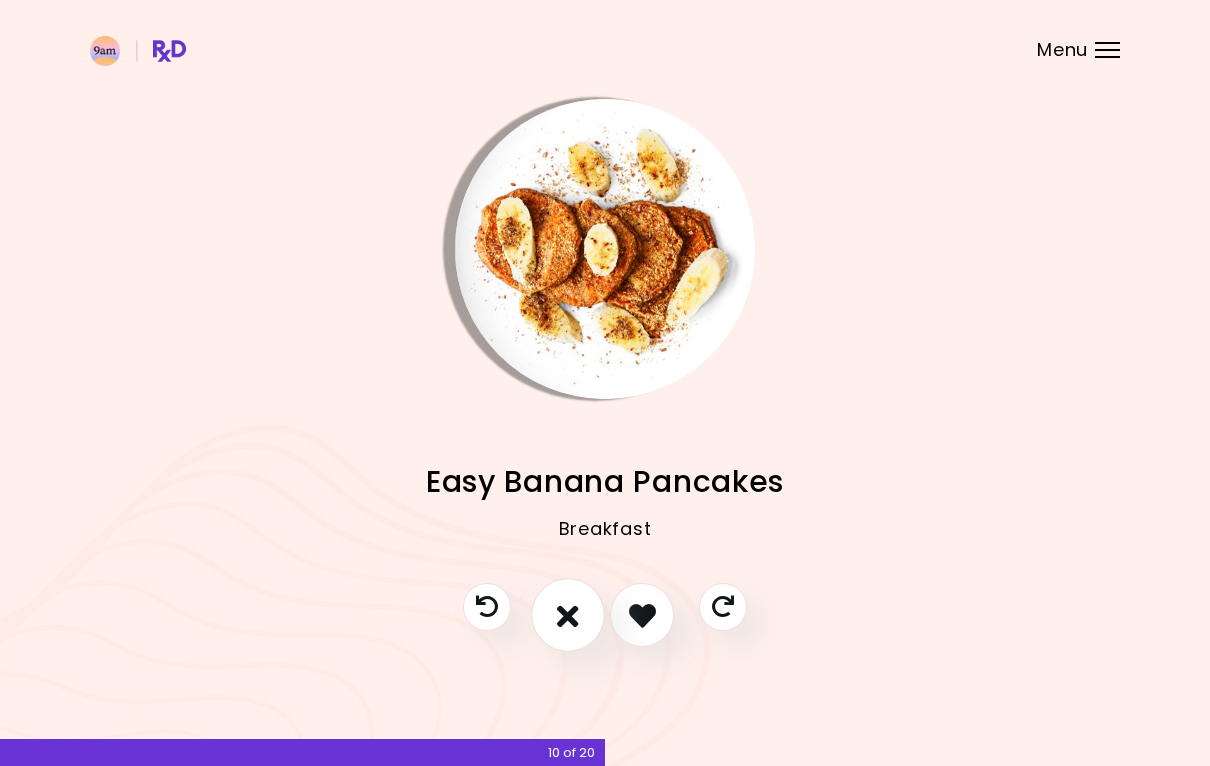 click at bounding box center (568, 615) 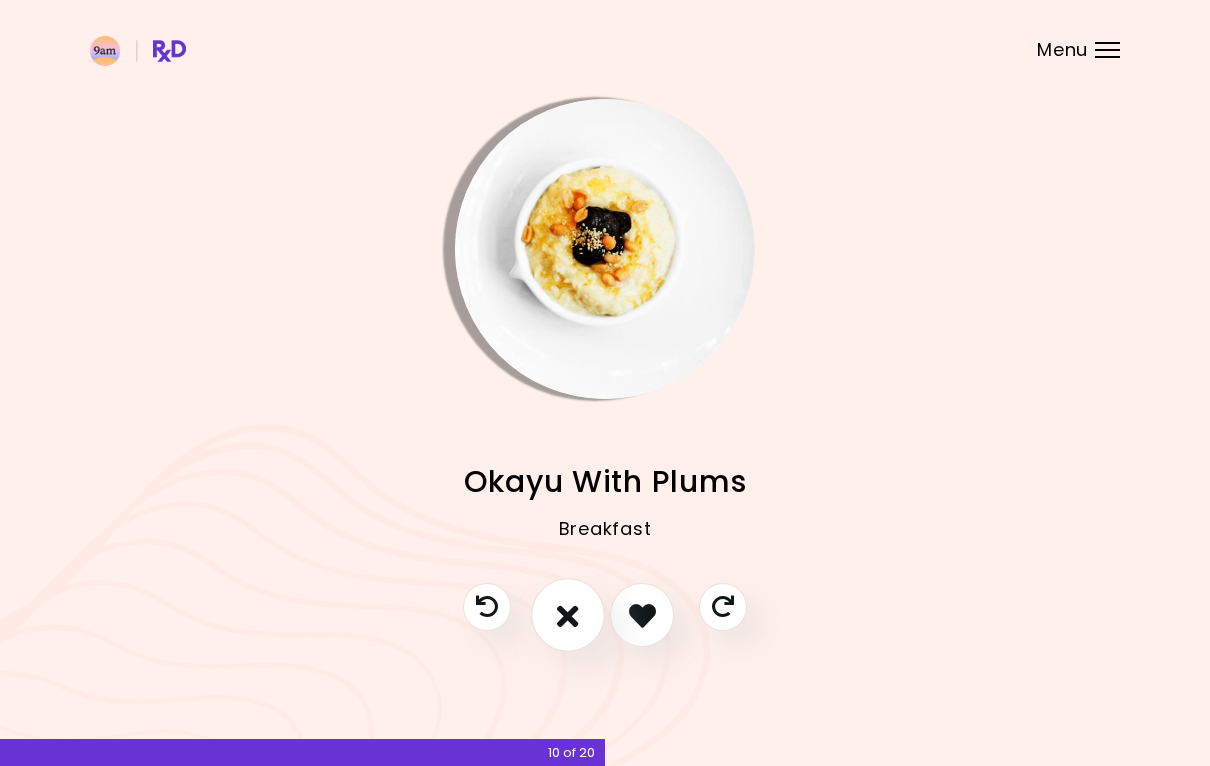 click at bounding box center (568, 615) 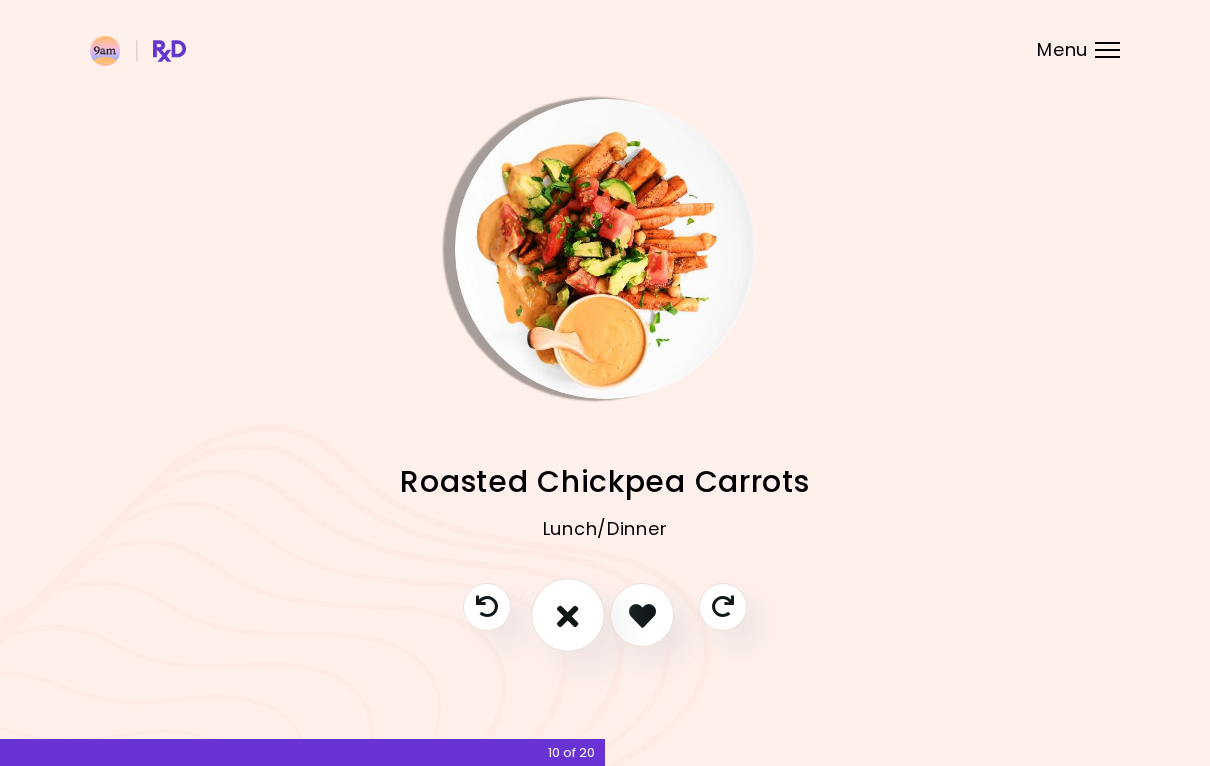 click at bounding box center (568, 615) 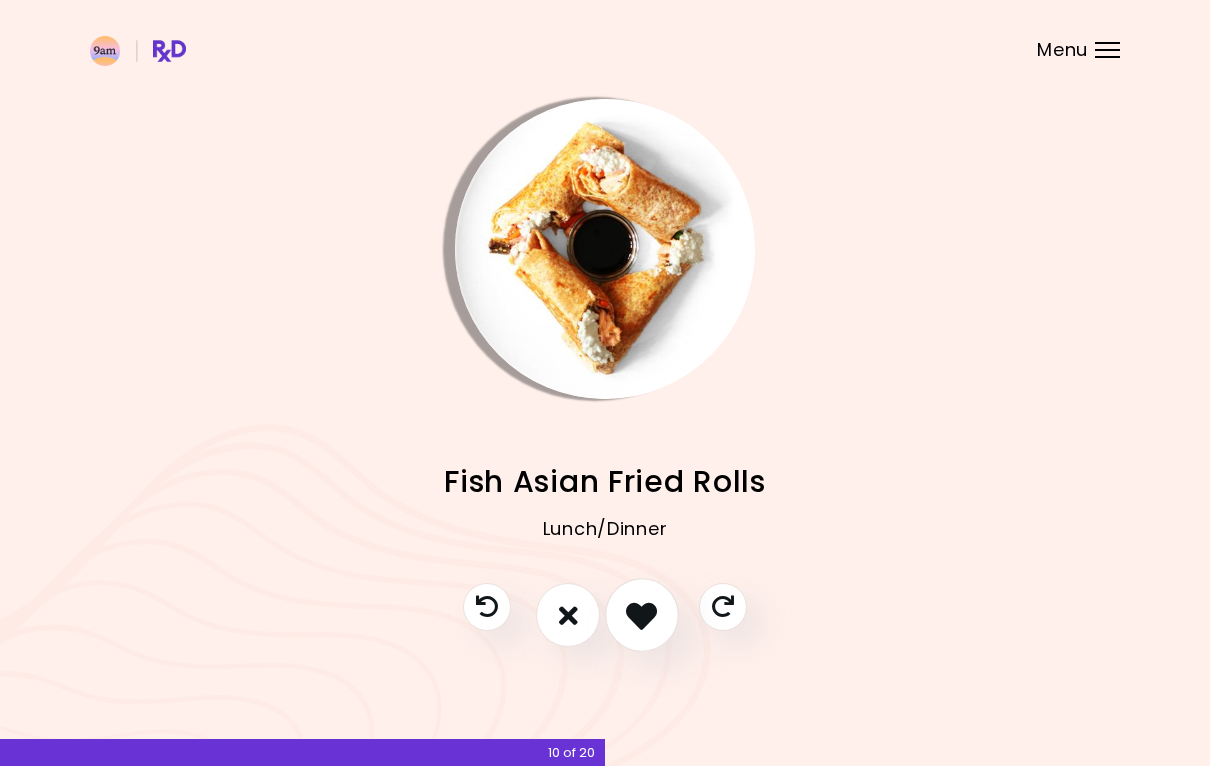 click at bounding box center [641, 615] 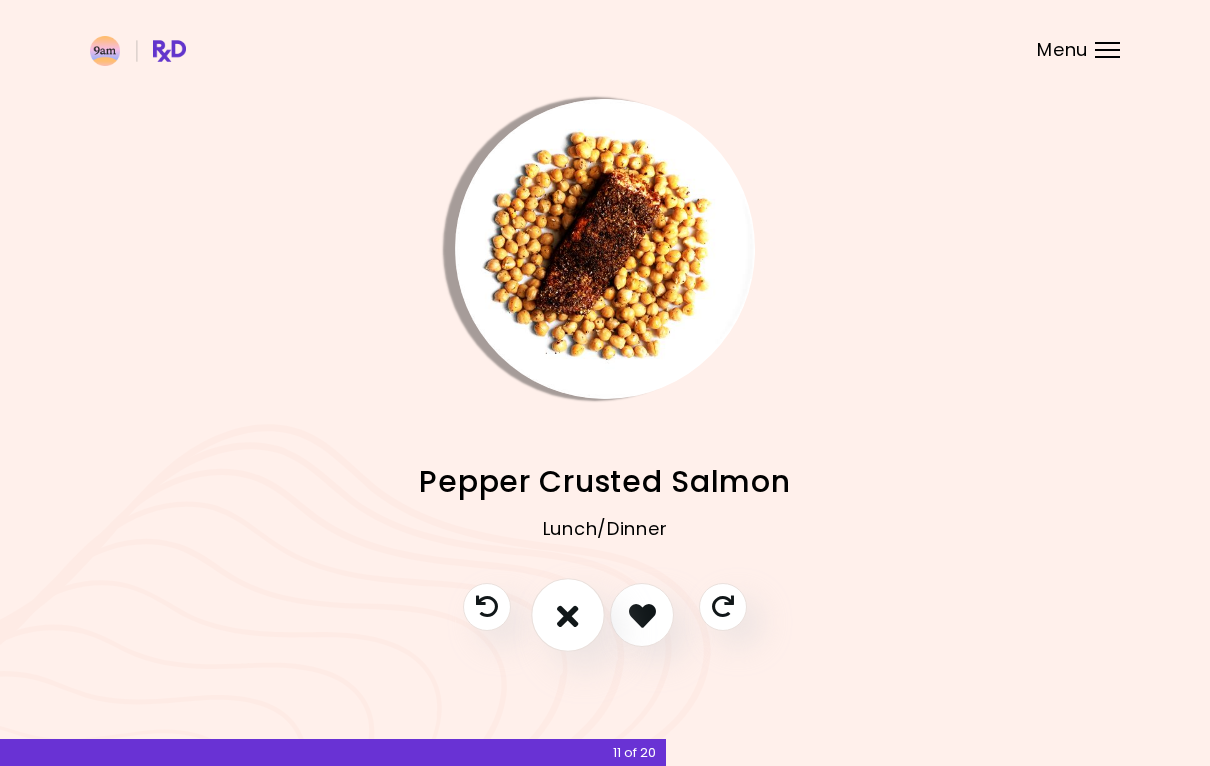 click at bounding box center (568, 615) 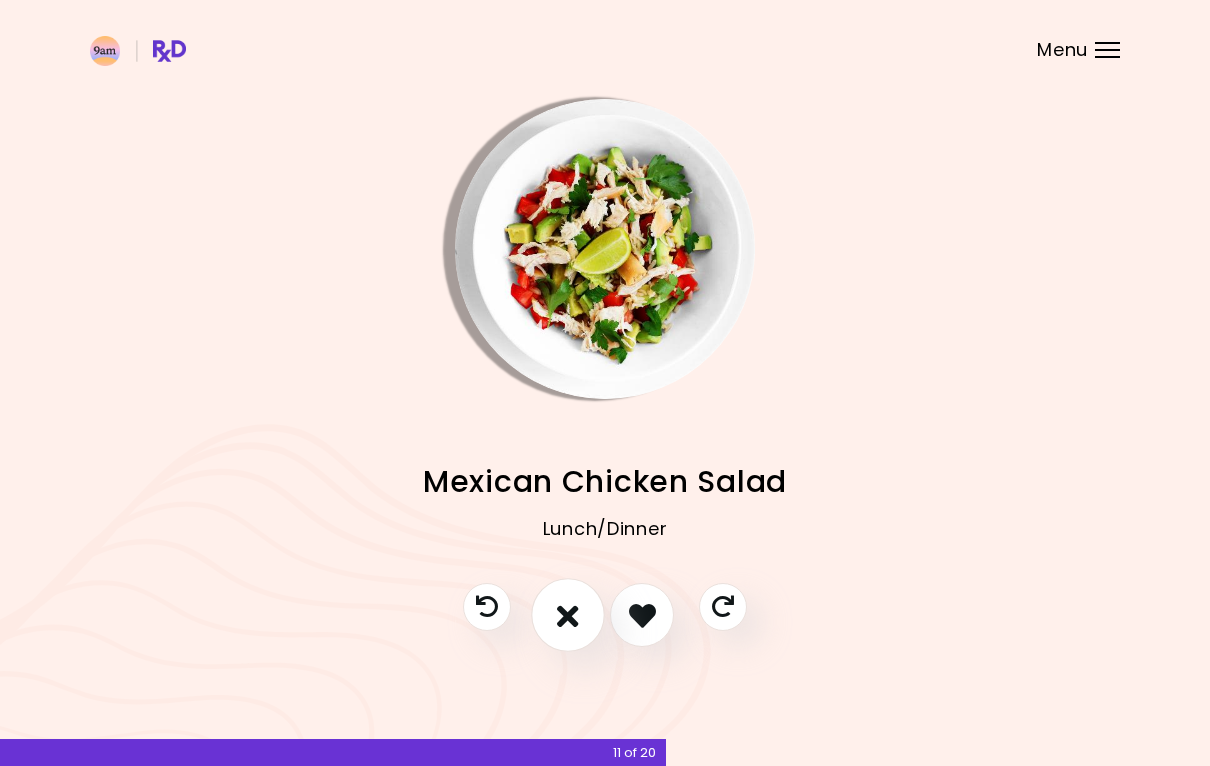 click at bounding box center [568, 615] 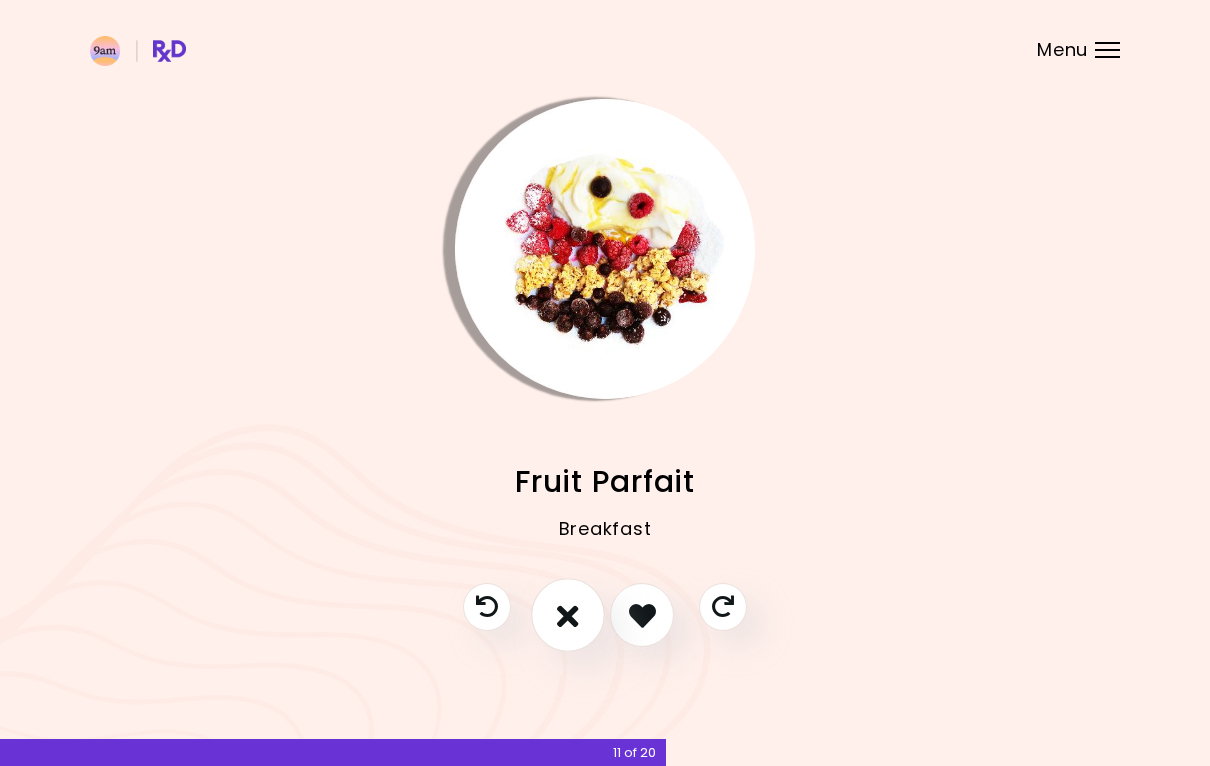 click at bounding box center (568, 615) 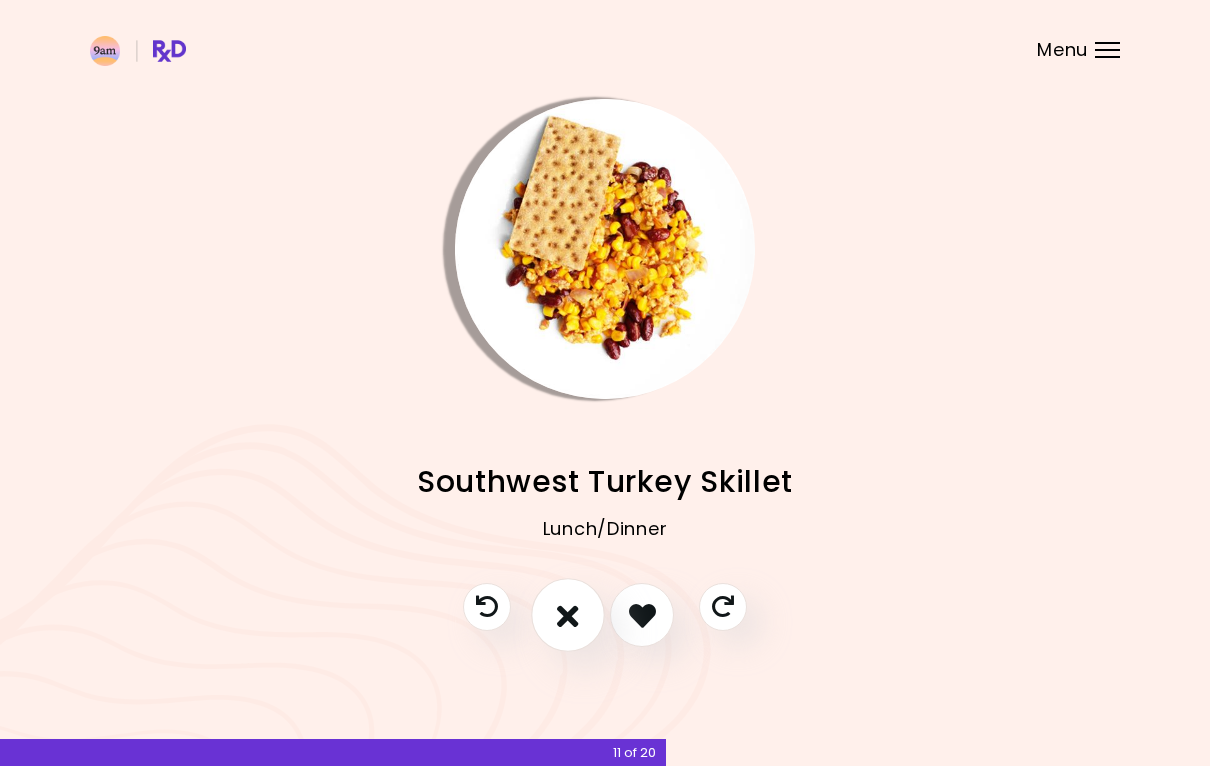 click at bounding box center [568, 615] 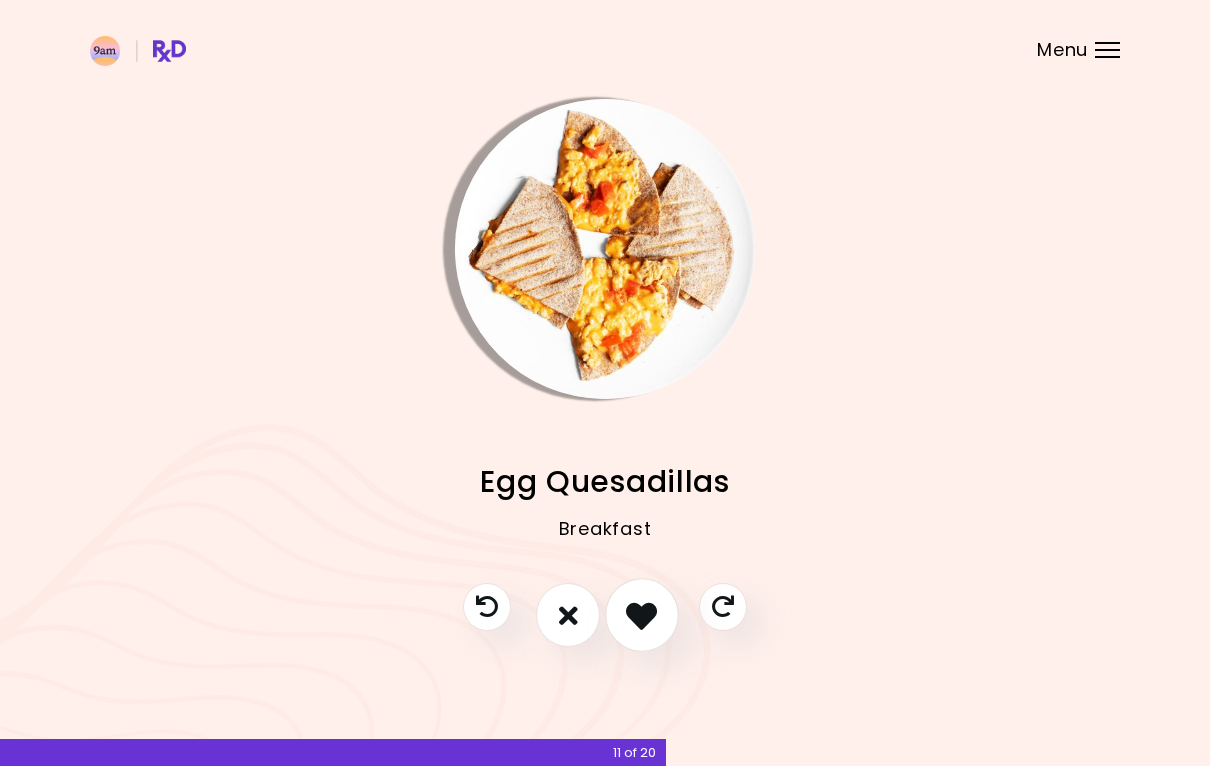 click at bounding box center [641, 615] 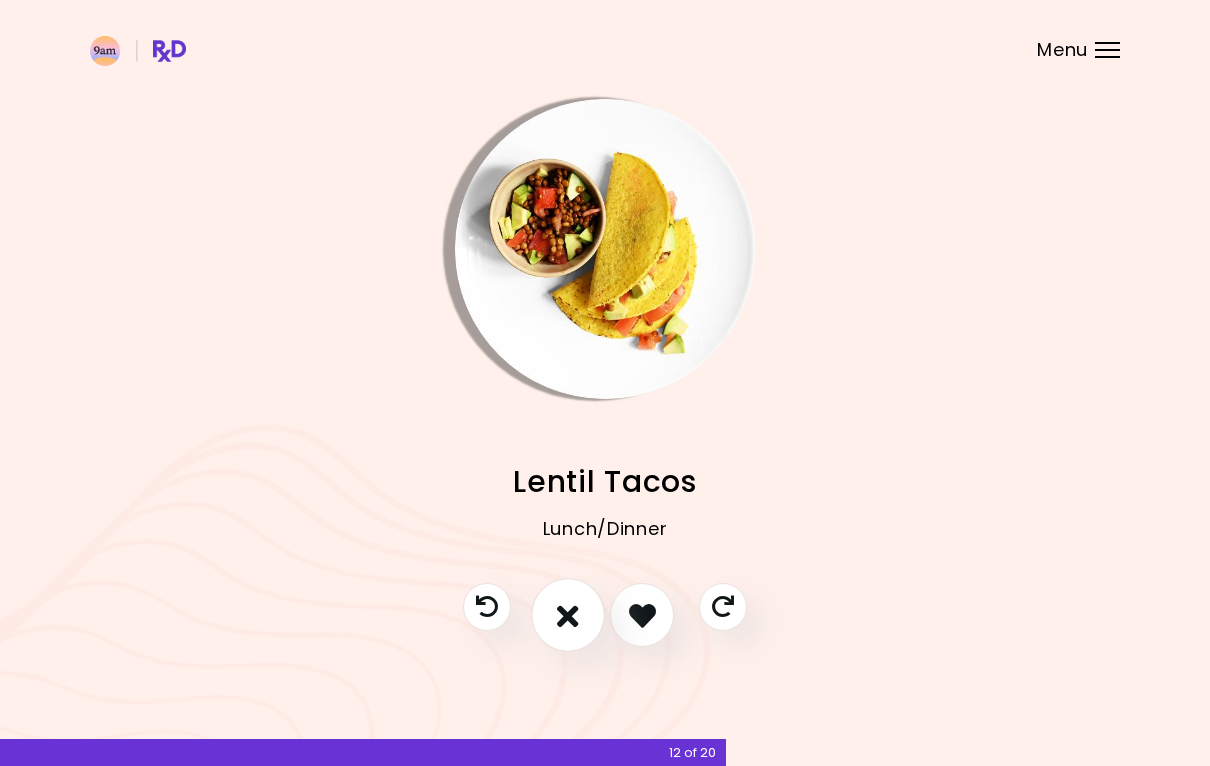 click at bounding box center (568, 615) 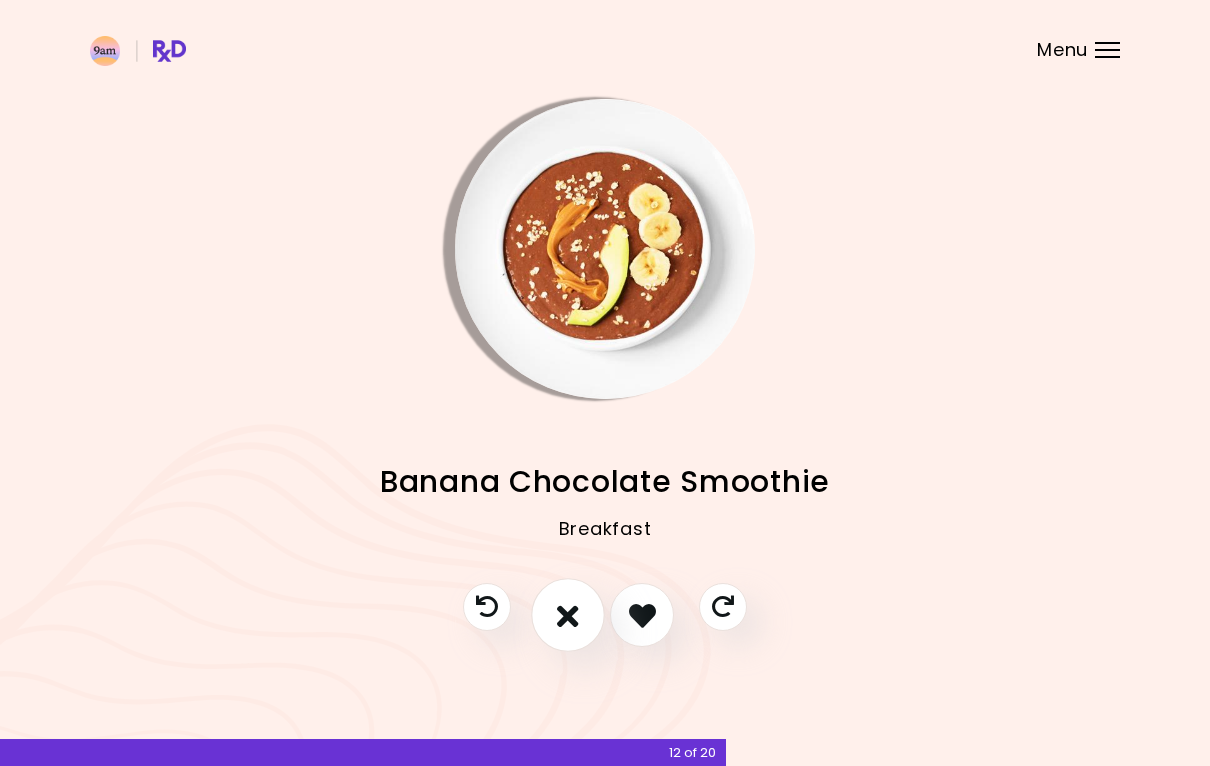 click at bounding box center (568, 615) 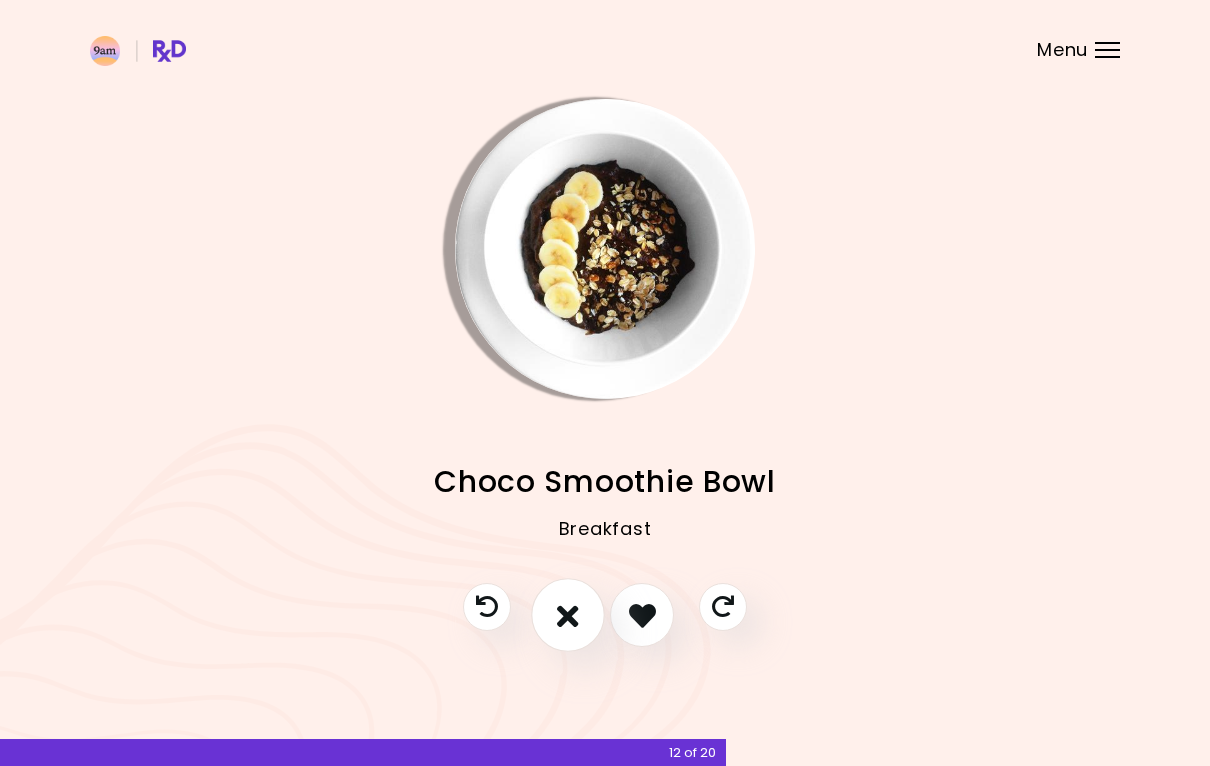 click at bounding box center (568, 615) 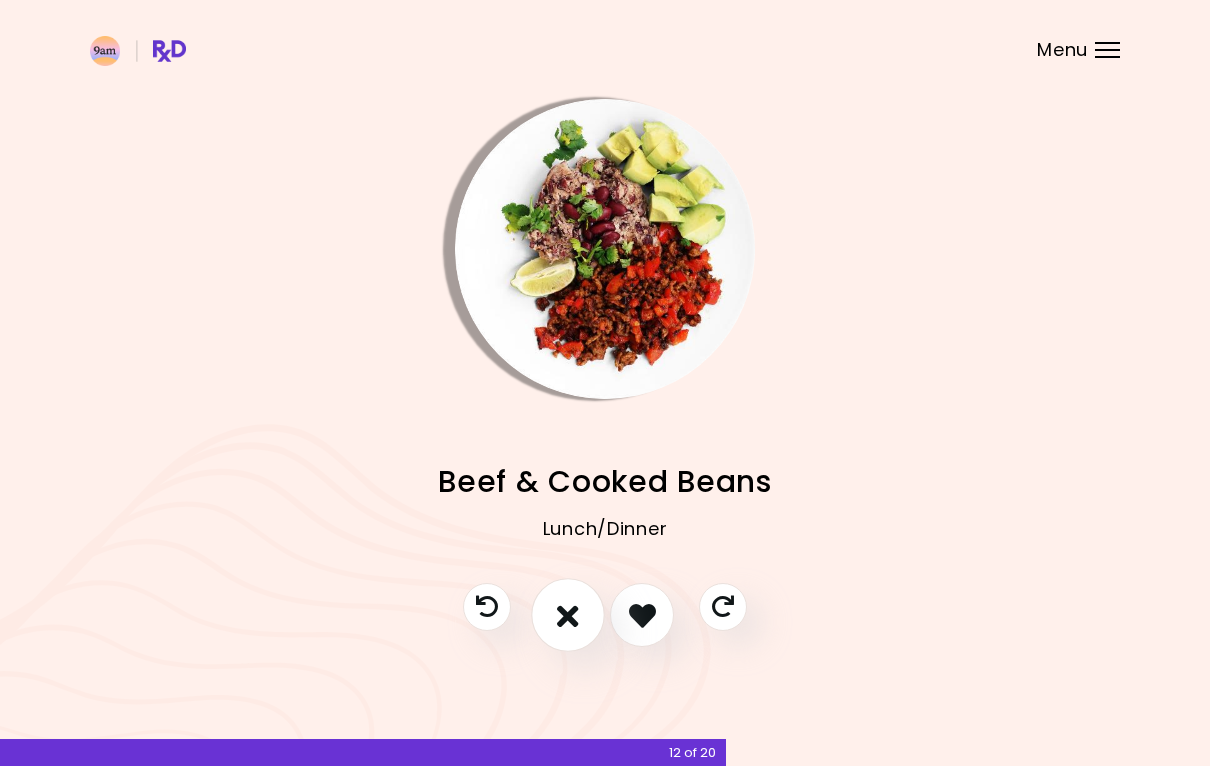 click at bounding box center (568, 615) 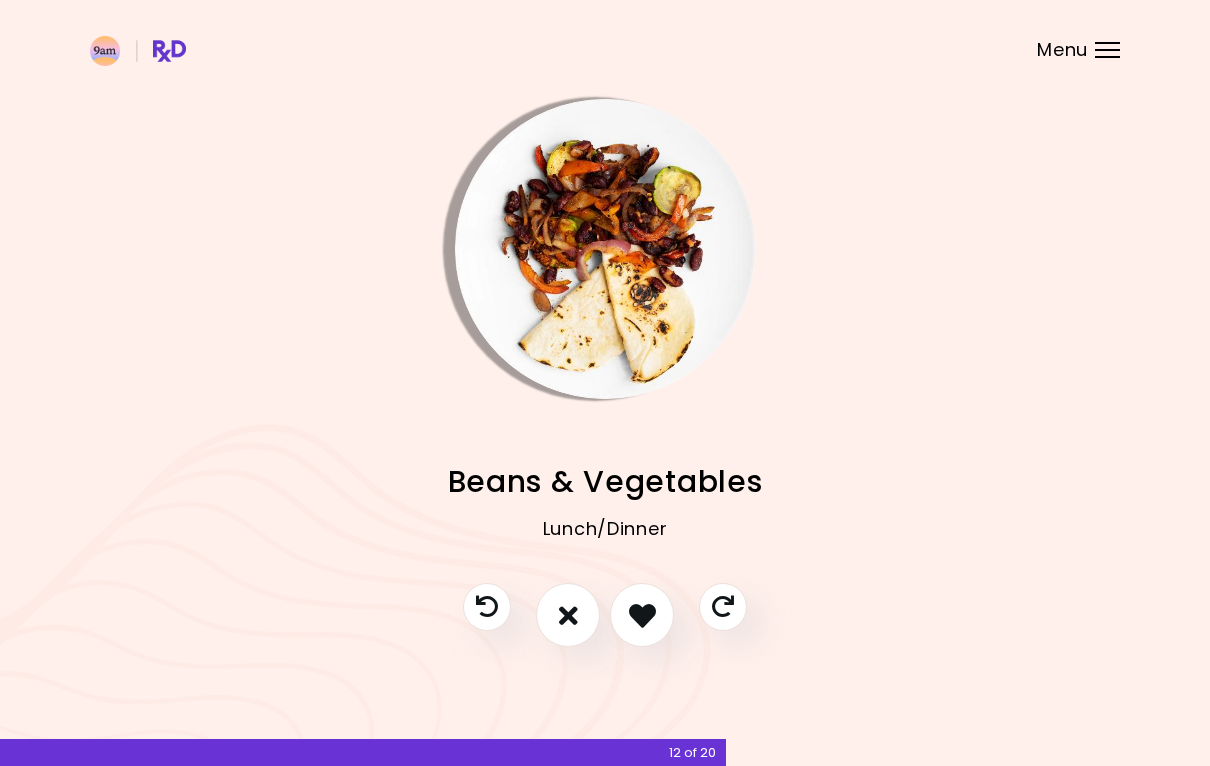 click on "Salmon Avocado Bowl Lunch/Dinner Lemon Chicken & Rice Lunch/Dinner Tuna Guacamole Wraps Lunch/Dinner Hummus & Tuna Toast Breakfast Beef Pasta Stew Lunch/Dinner Avocado Cottage Toast Breakfast Steak & Cooked Tomatoes Lunch/Dinner Creamy Alfredo Pasta Lunch/Dinner Breakfast Club Sandwich Breakfast Salsa Potato Rounds Lunch/Dinner Avocado and Beans Burritos Lunch/Dinner Raisin Pancakes Breakfast Baked Cheesy Eggplants Lunch/Dinner Creamy Turkey Pie Lunch/Dinner Tex Mex Pasta Salad Lunch/Dinner Apple Pie Oatmeal Breakfast Breakfast Tacos Breakfast Ground Turkey Bake Lunch/Dinner Tuna Potato Pancakes Lunch/Dinner Honey Mustard Chicken and Mushrooms Lunch/Dinner Easy Banana Pancakes Breakfast Okayu With Plums Breakfast Roasted Chickpea Carrots Lunch/Dinner Fish Asian Fried Rolls Lunch/Dinner Pepper Crusted Salmon Lunch/Dinner Mexican Chicken Salad Lunch/Dinner Fruit Parfait Breakfast Southwest Turkey Skillet Lunch/Dinner Egg Quesadillas Breakfast Lentil Tacos Lunch/Dinner Banana Chocolate Smoothie Breakfast 12   of" at bounding box center (605, 383) 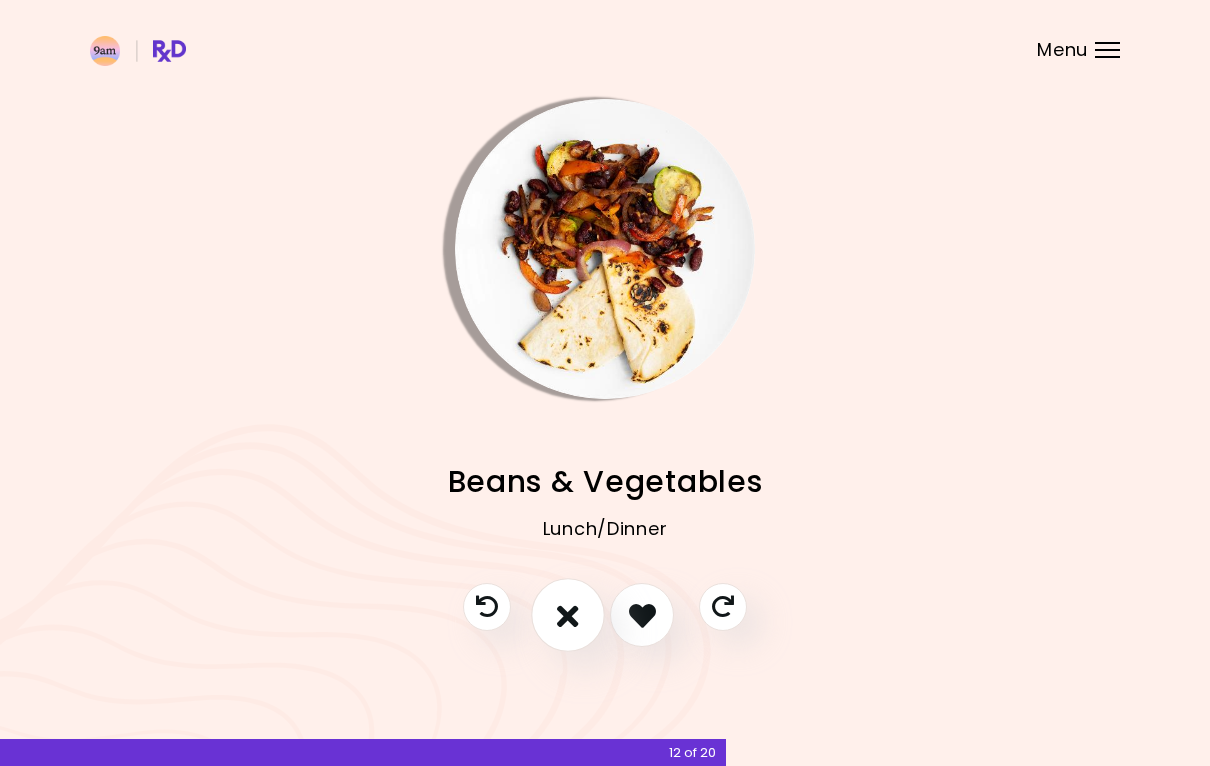click at bounding box center (568, 616) 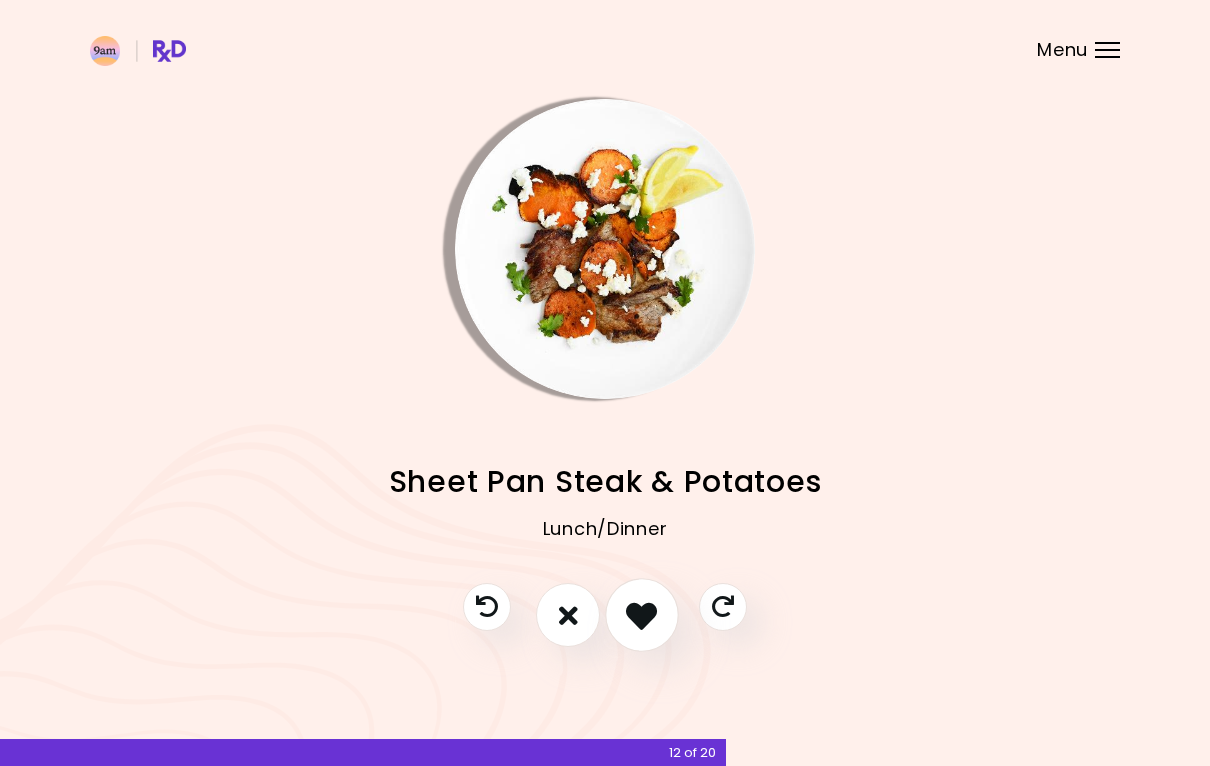 click at bounding box center [641, 615] 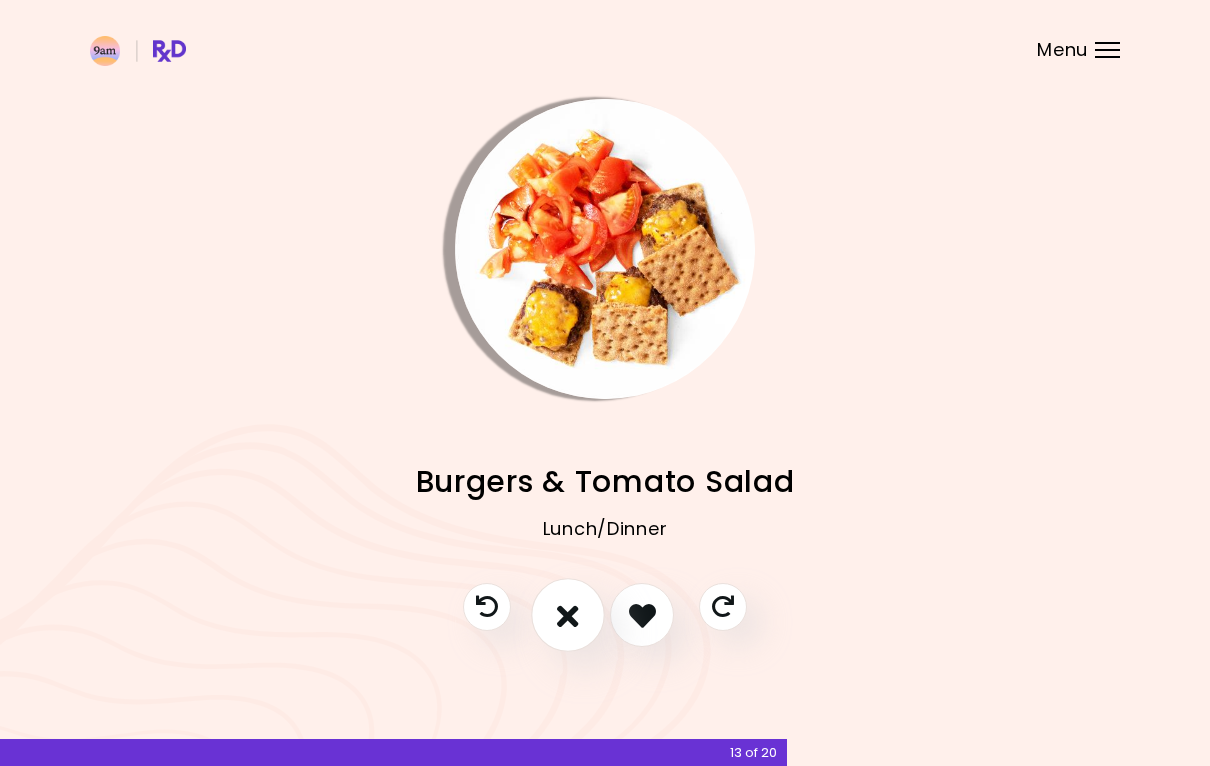 click at bounding box center (568, 615) 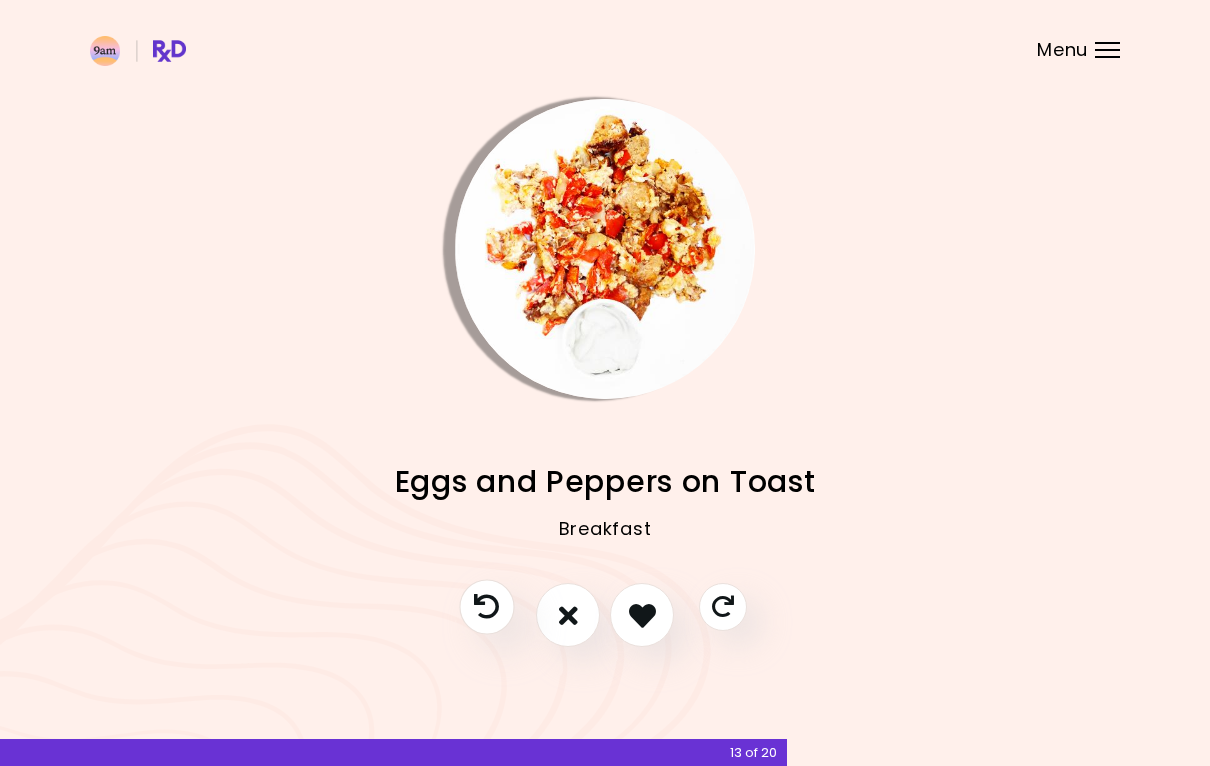 click at bounding box center [486, 607] 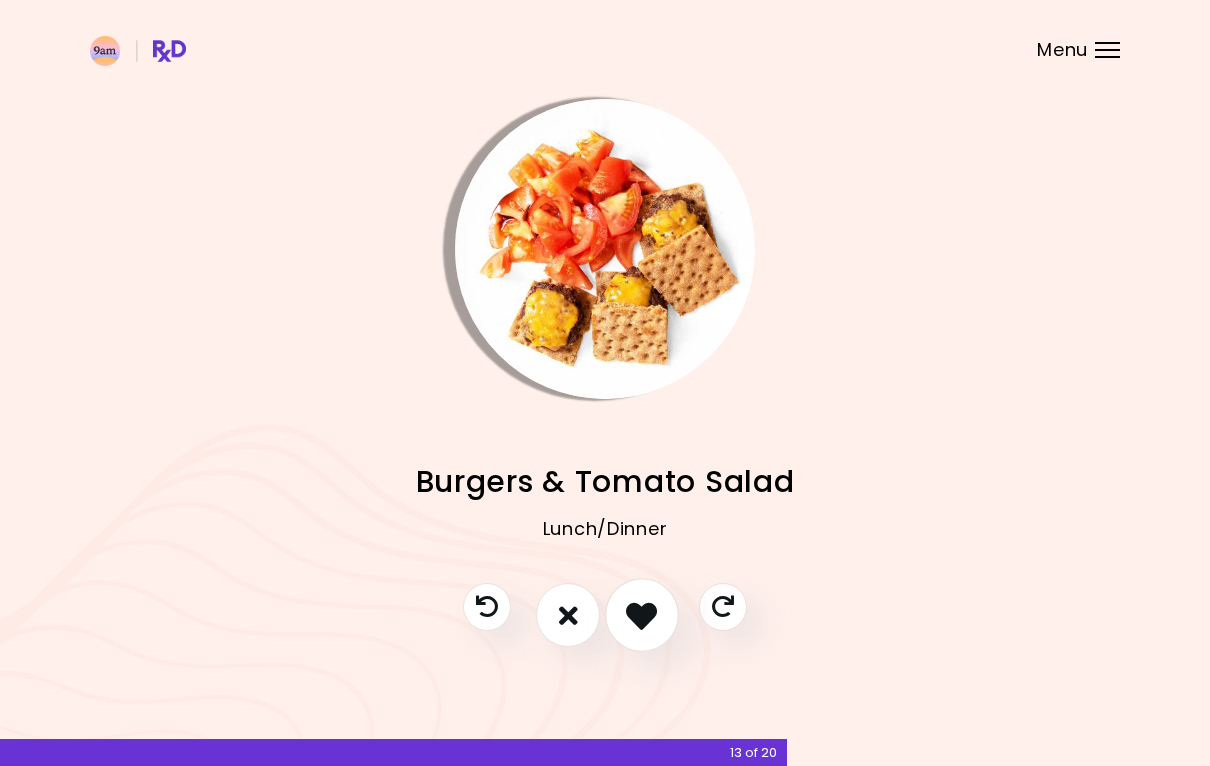 click at bounding box center [641, 615] 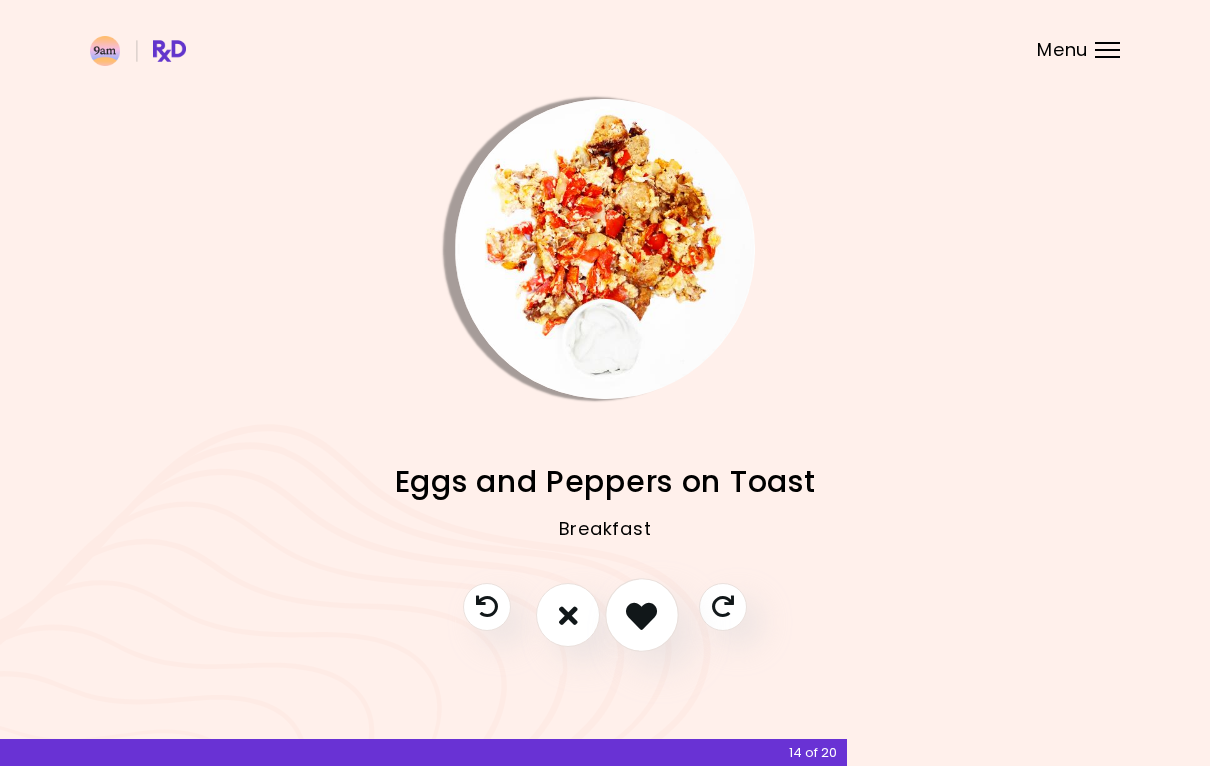 click at bounding box center [641, 615] 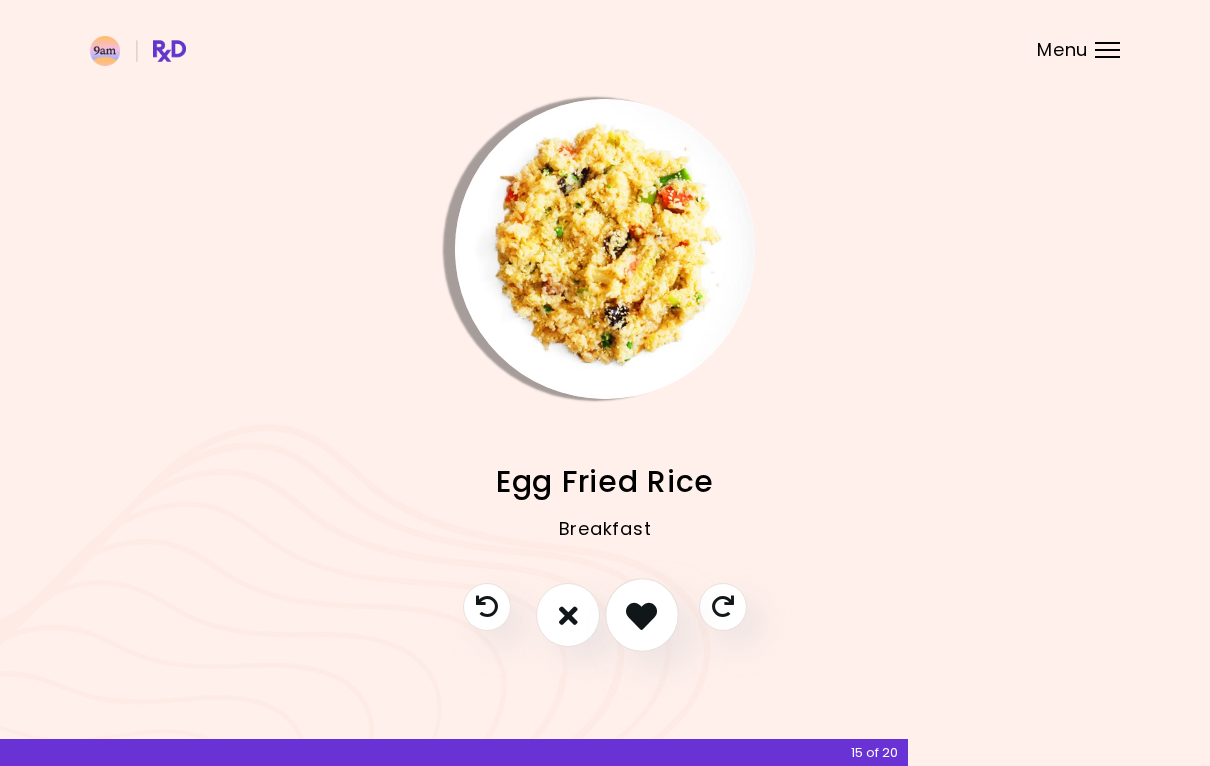 click at bounding box center [641, 615] 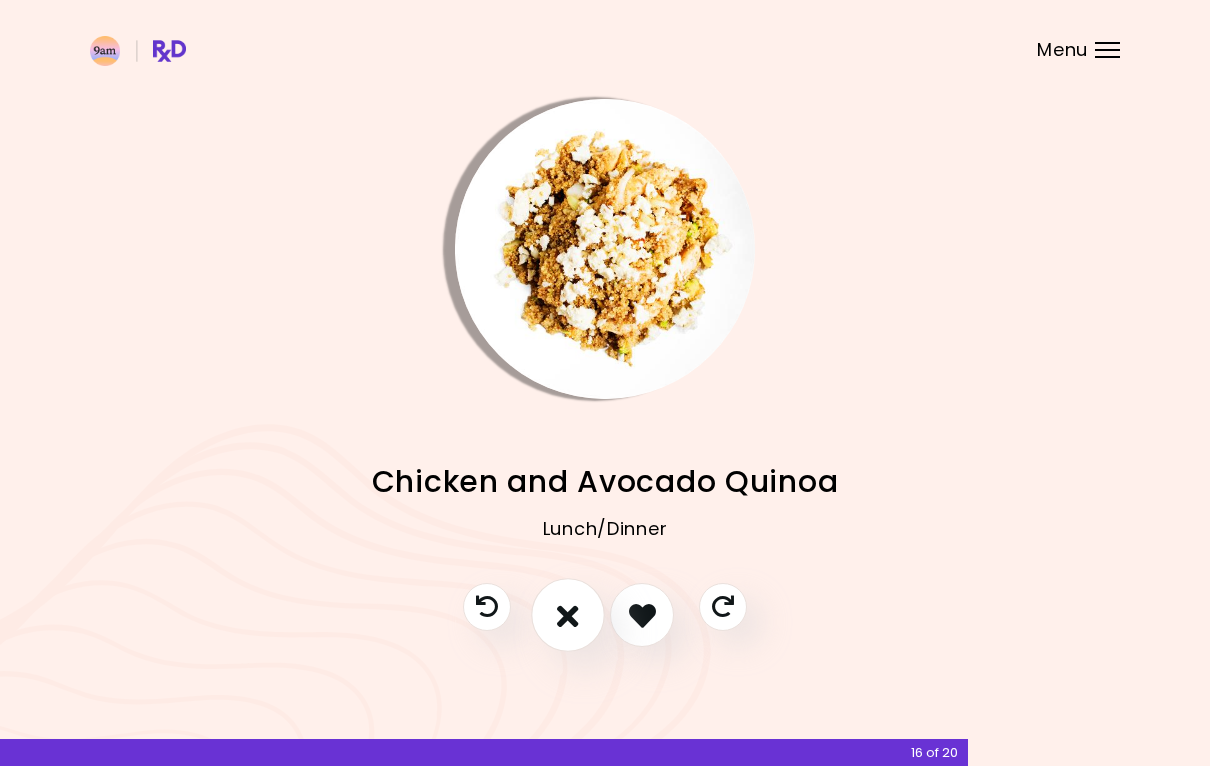 click at bounding box center [568, 616] 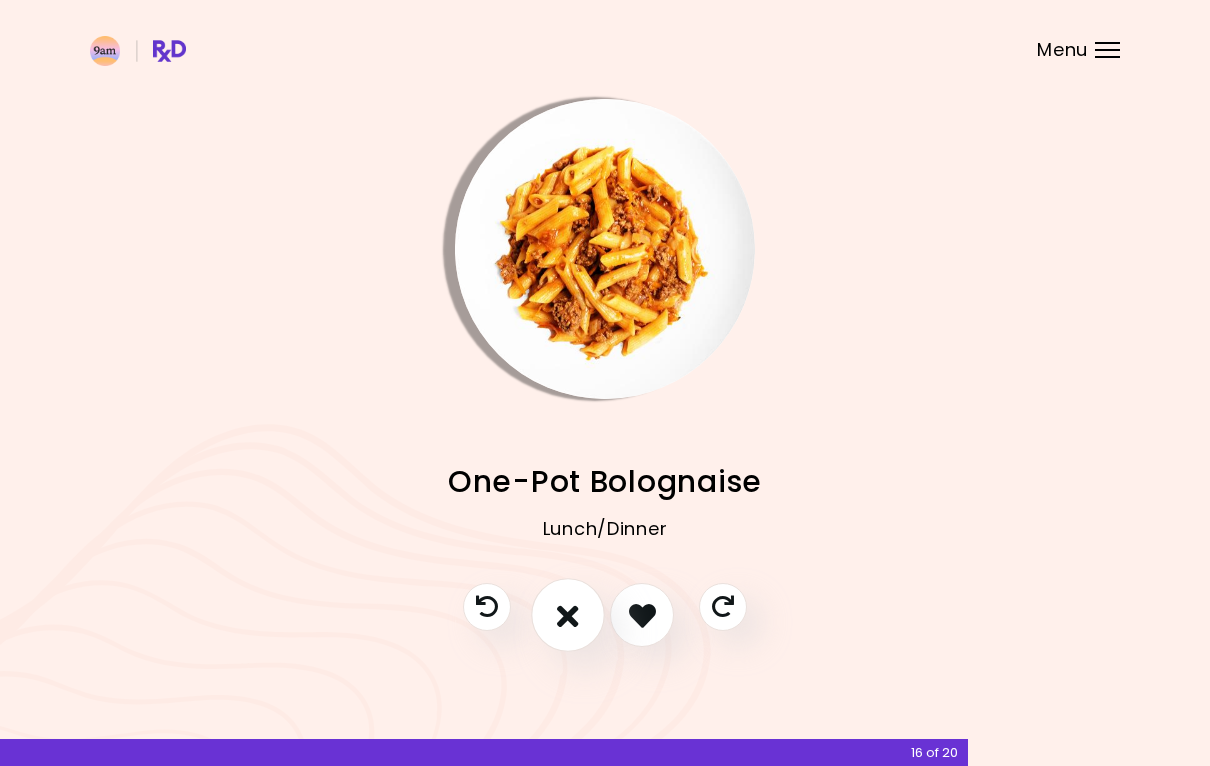 click at bounding box center [568, 615] 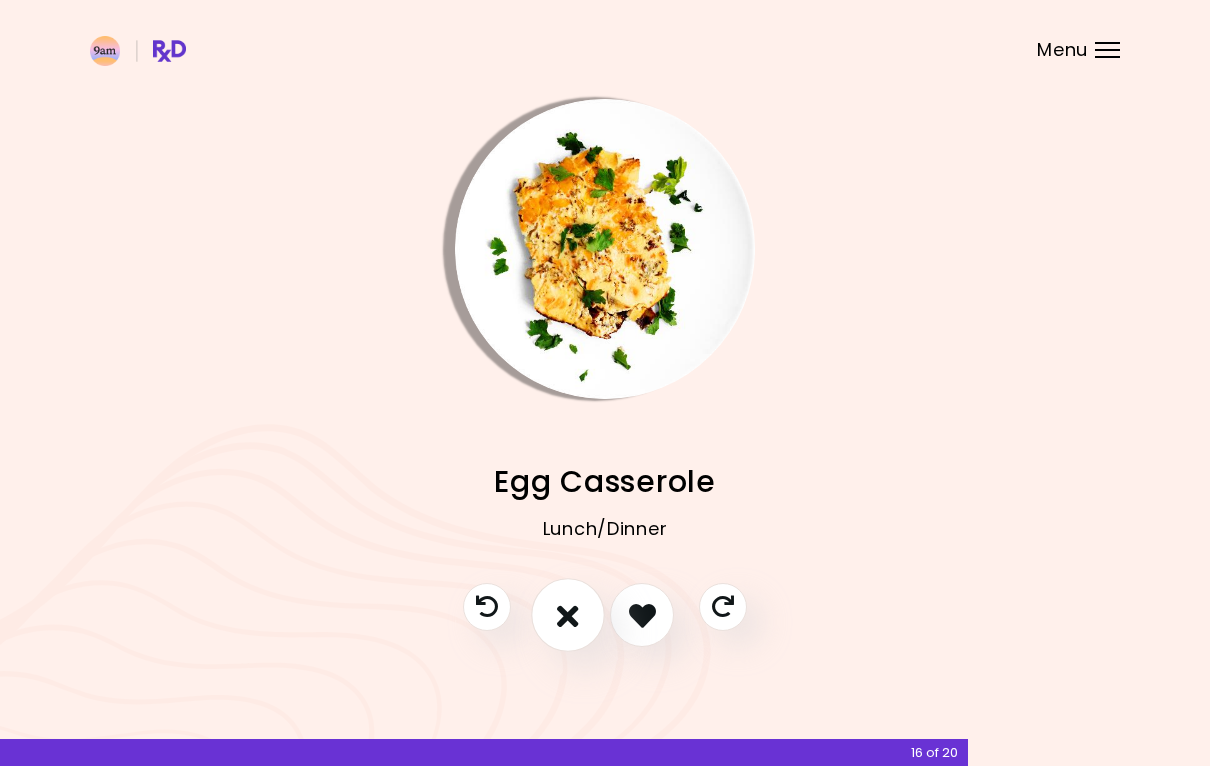 click at bounding box center (568, 615) 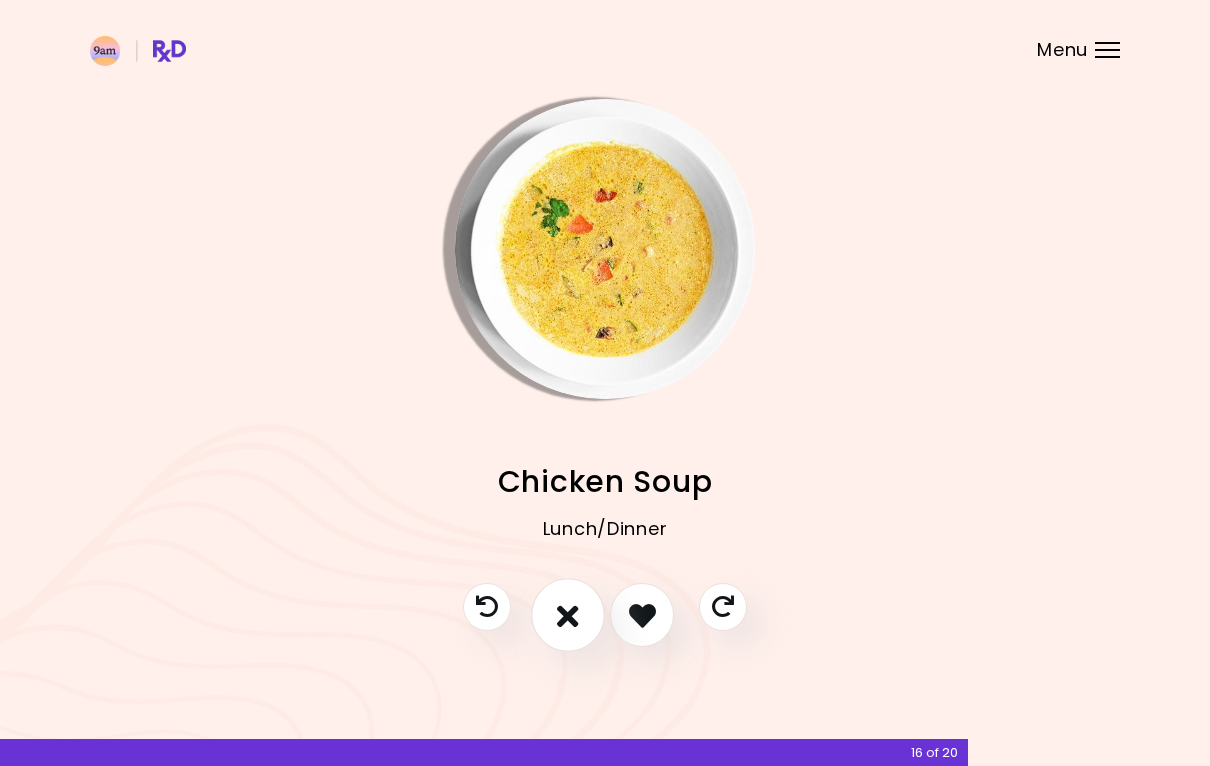 click at bounding box center [568, 615] 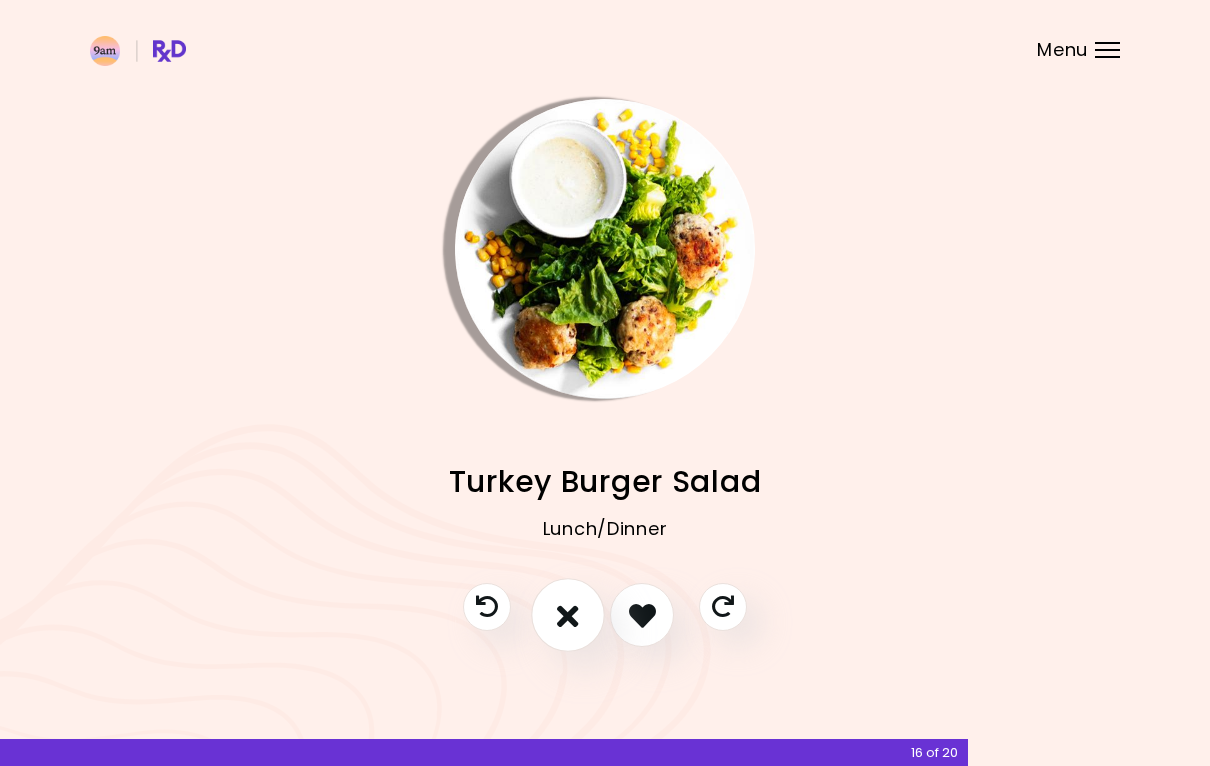 click at bounding box center [568, 615] 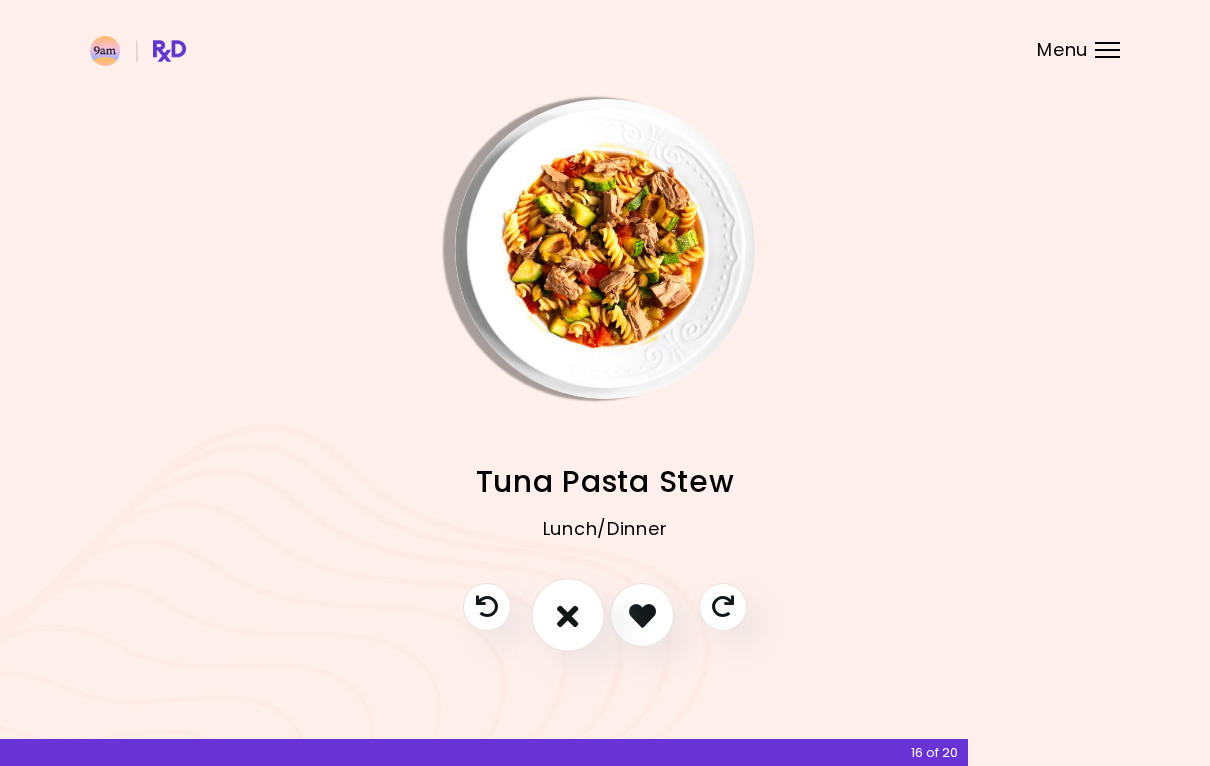 click at bounding box center (568, 615) 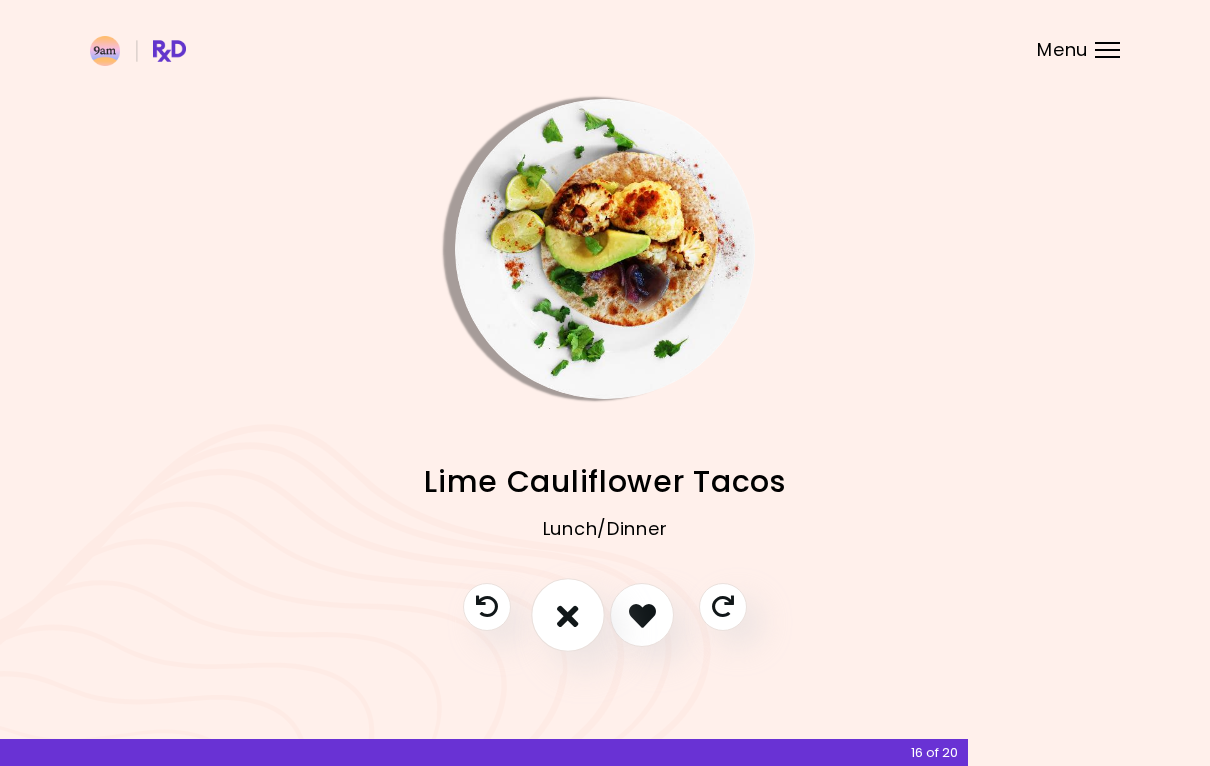 click at bounding box center (568, 615) 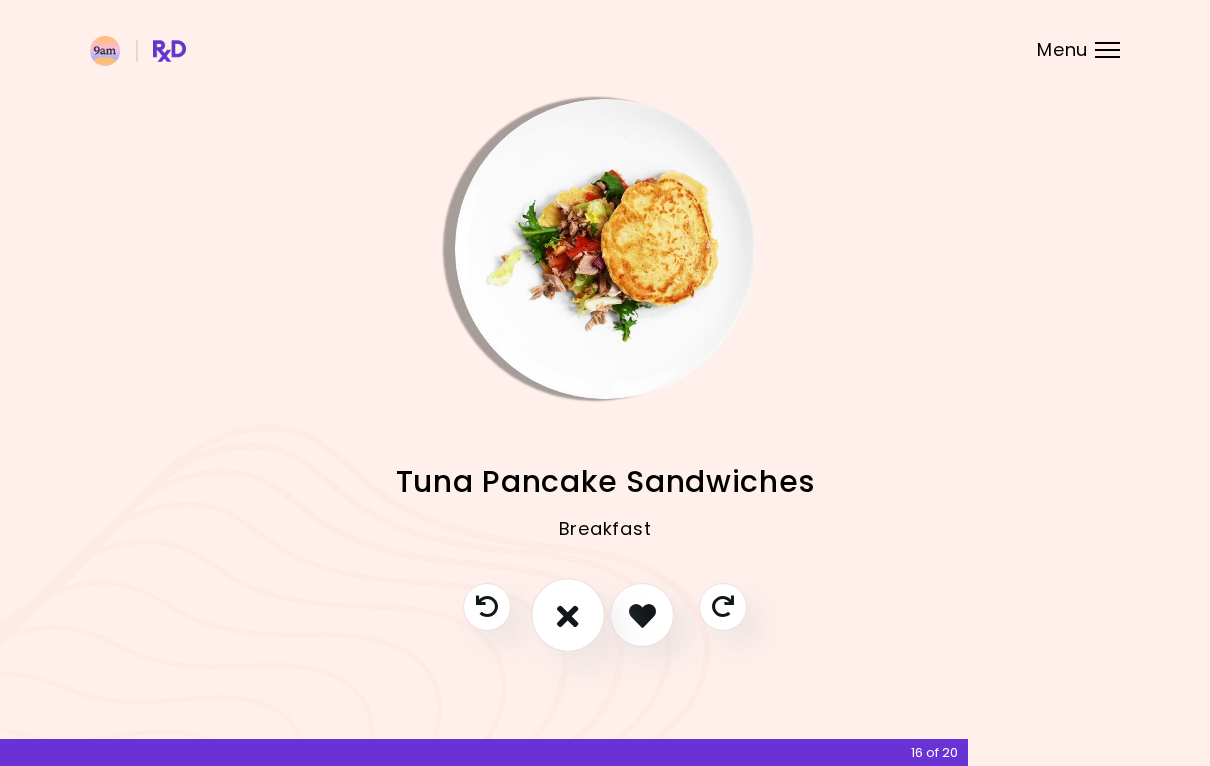 click at bounding box center [568, 615] 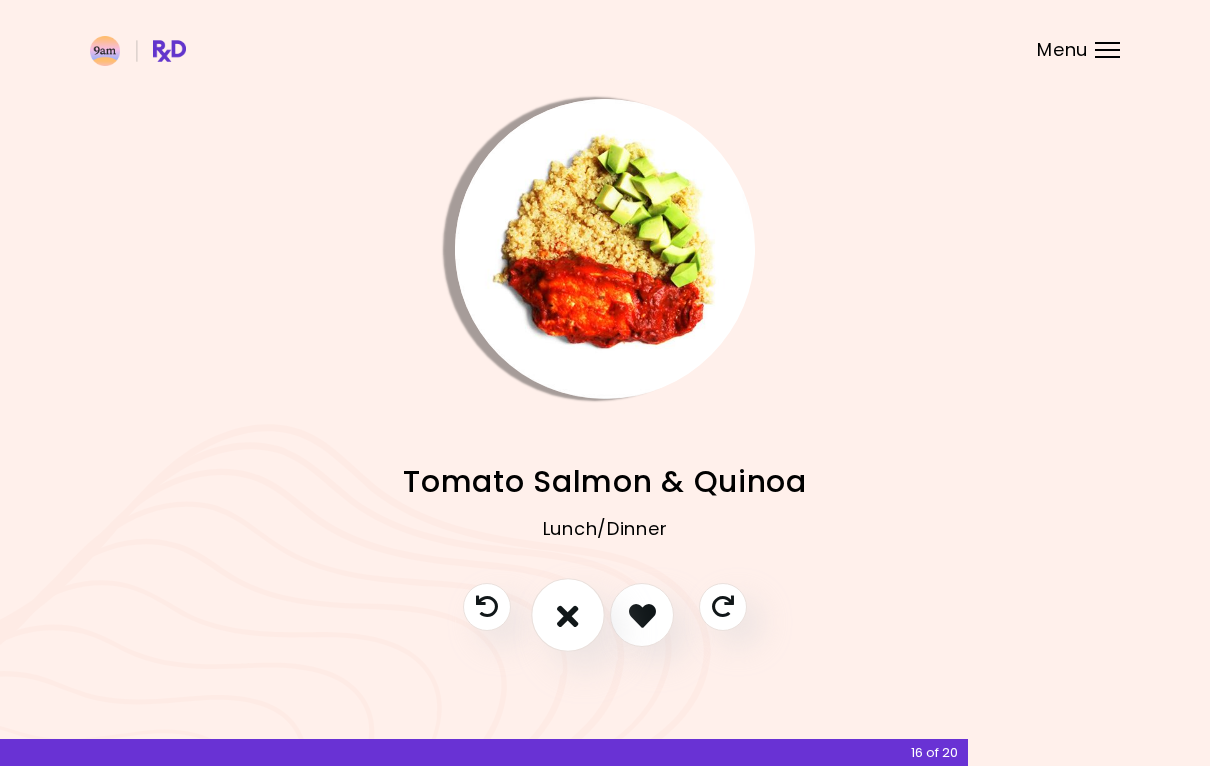 click at bounding box center [568, 615] 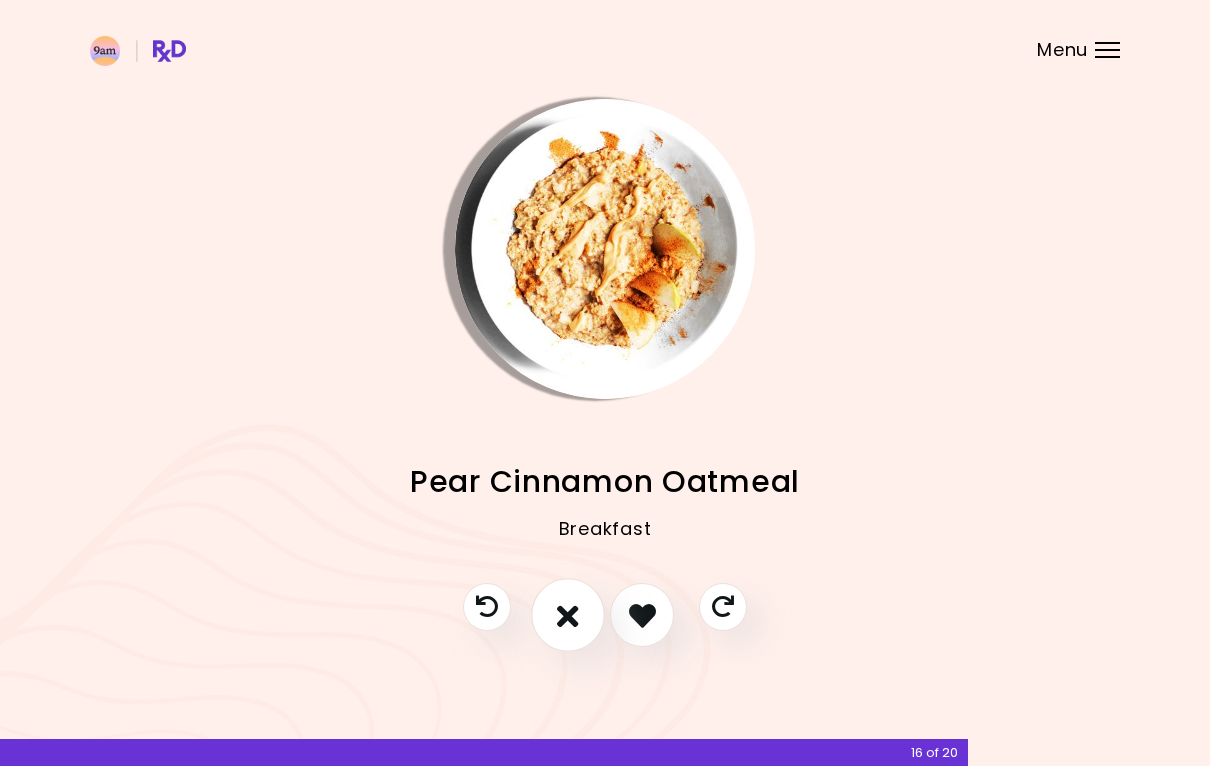 click at bounding box center (568, 615) 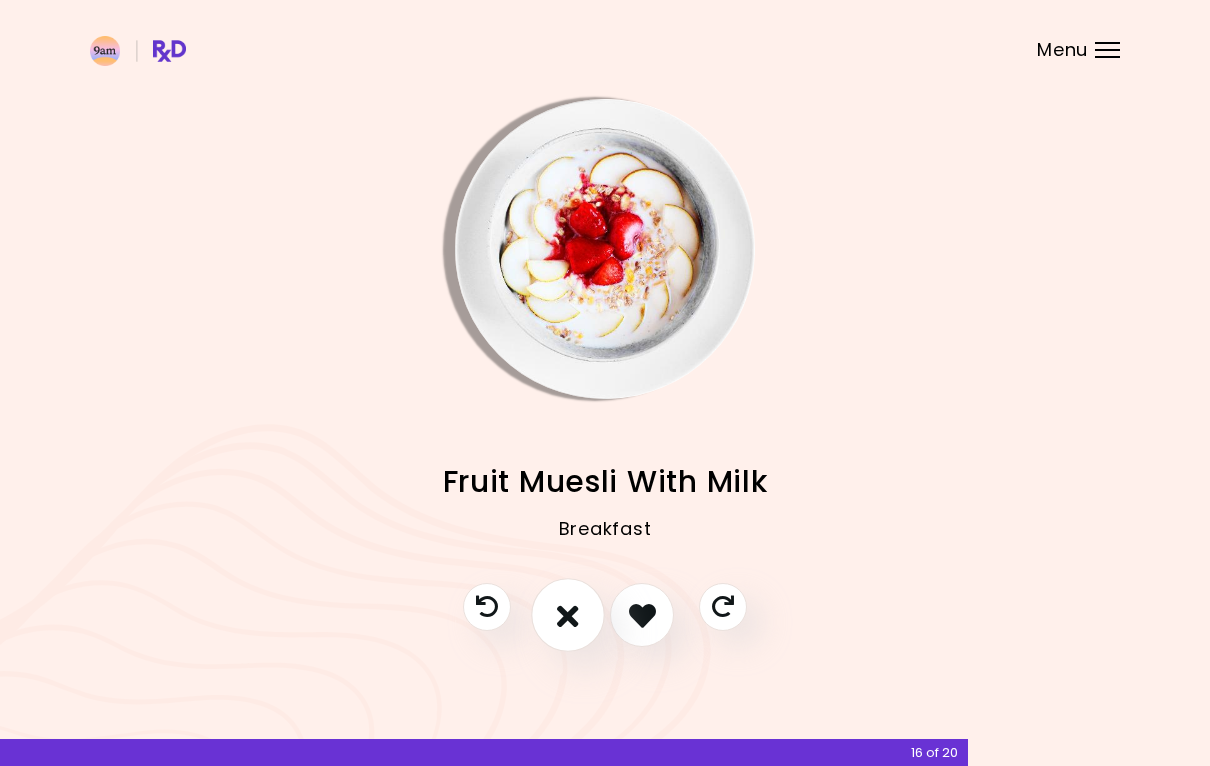 click at bounding box center (568, 615) 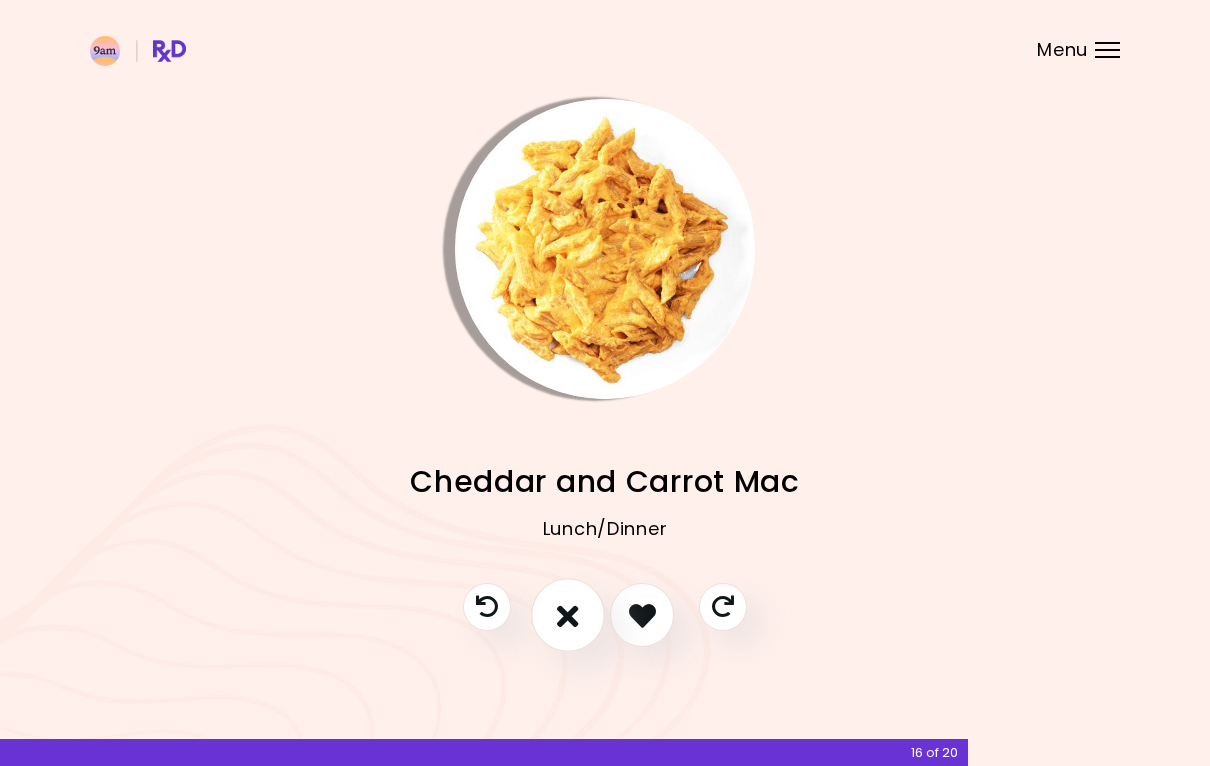 click at bounding box center [568, 615] 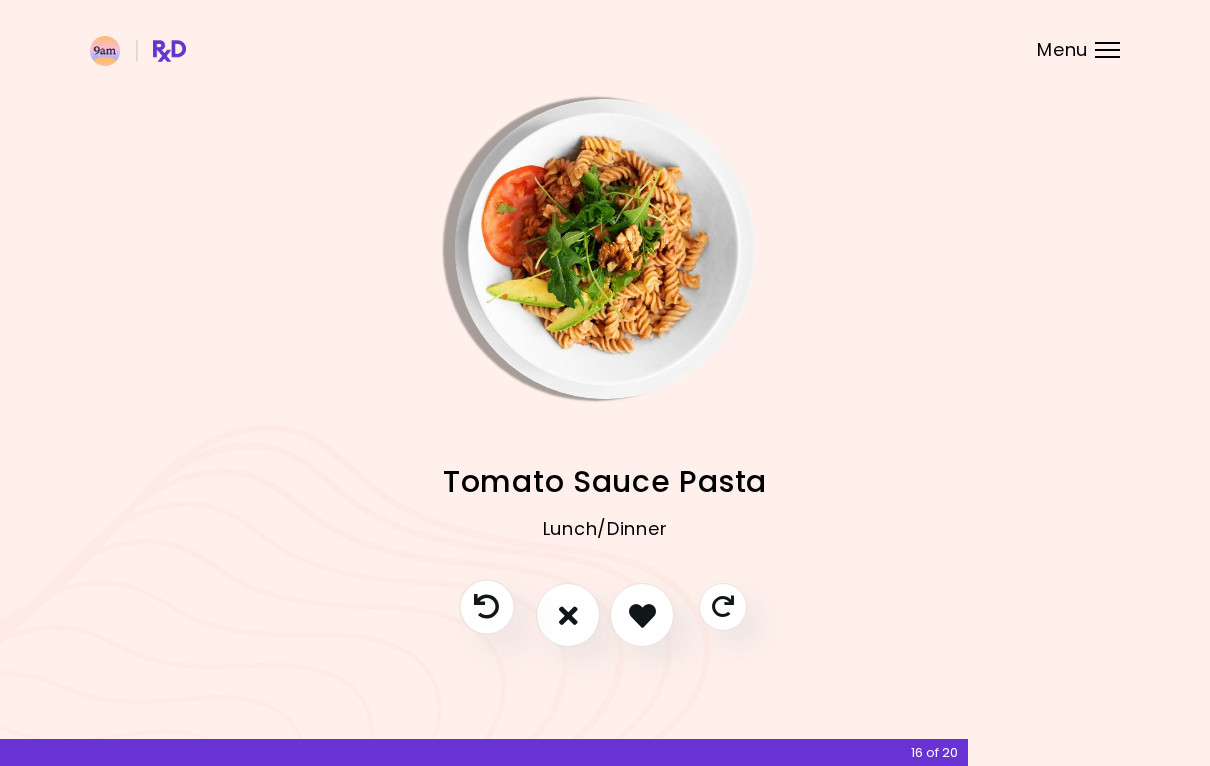 click at bounding box center [486, 607] 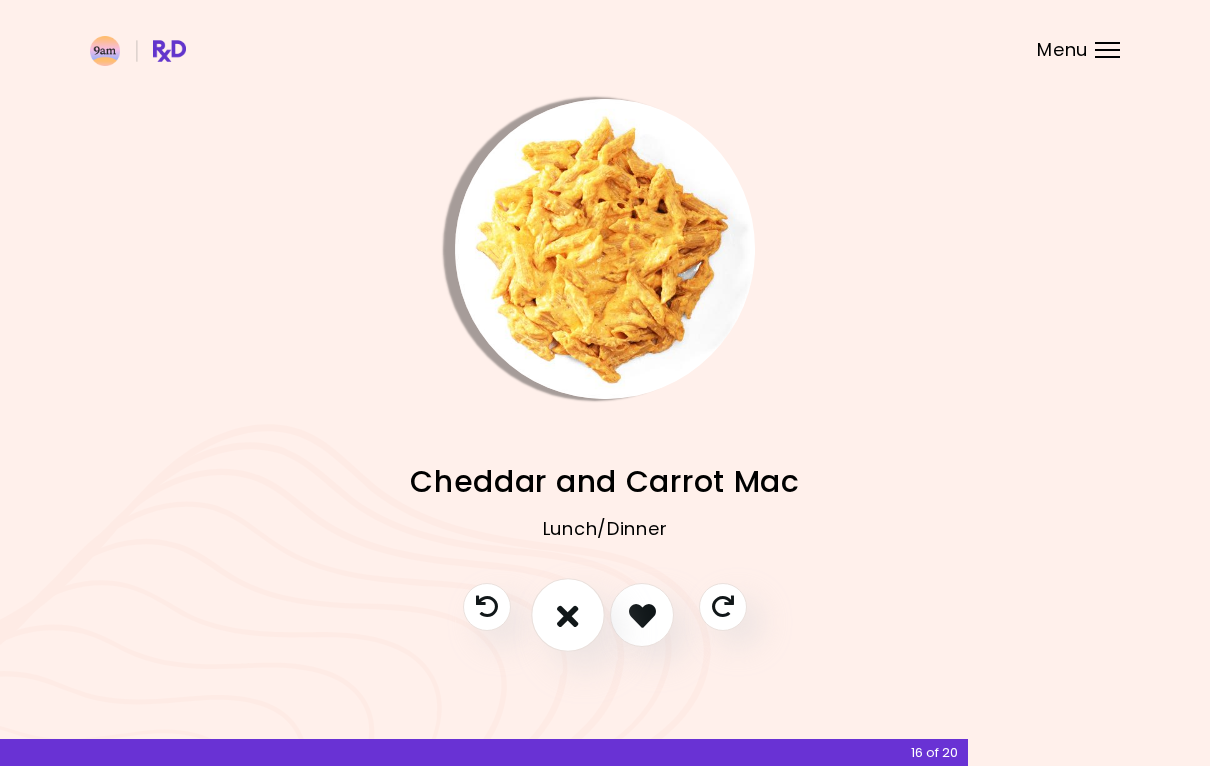 click at bounding box center (568, 616) 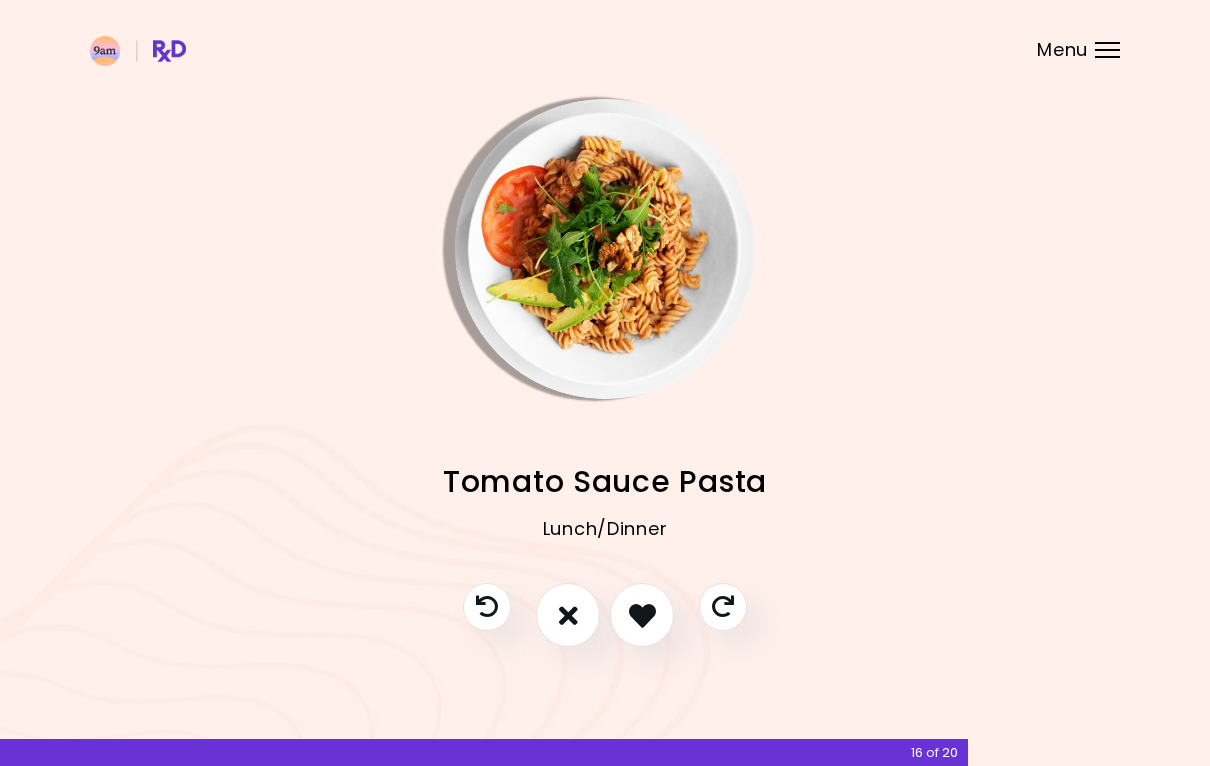 click at bounding box center [605, 625] 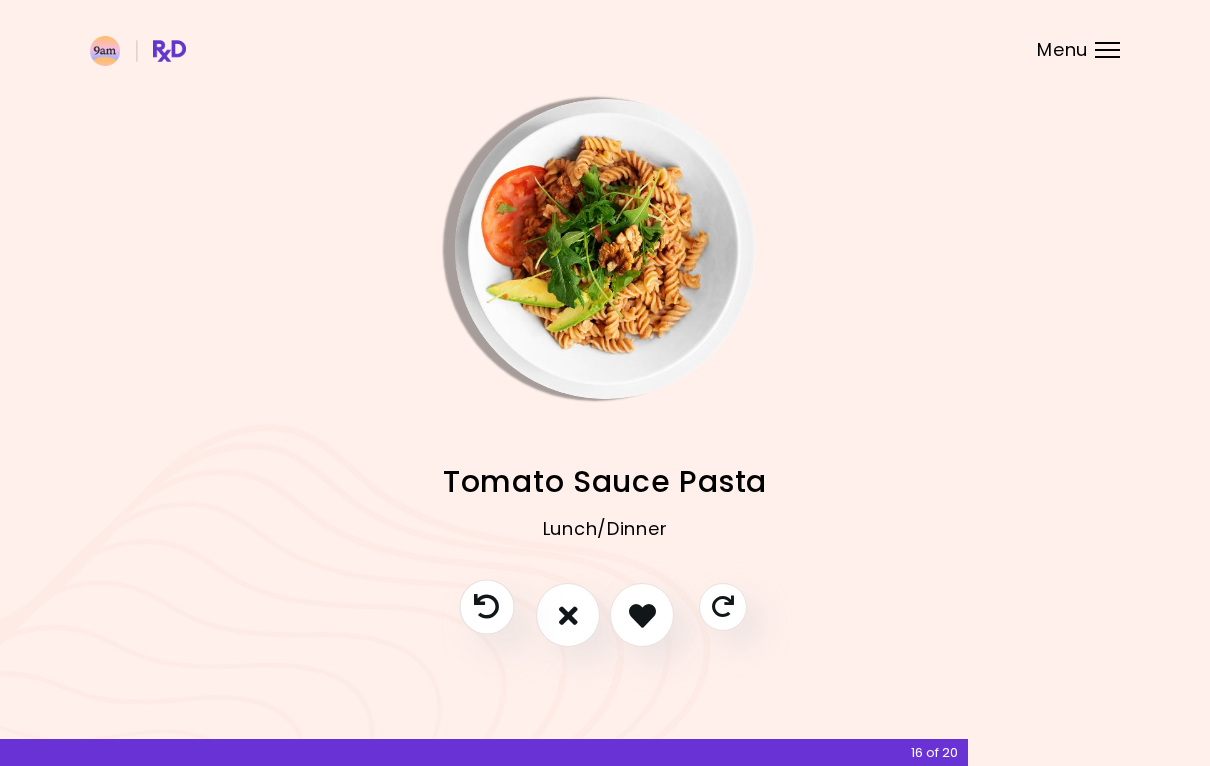 click at bounding box center [486, 607] 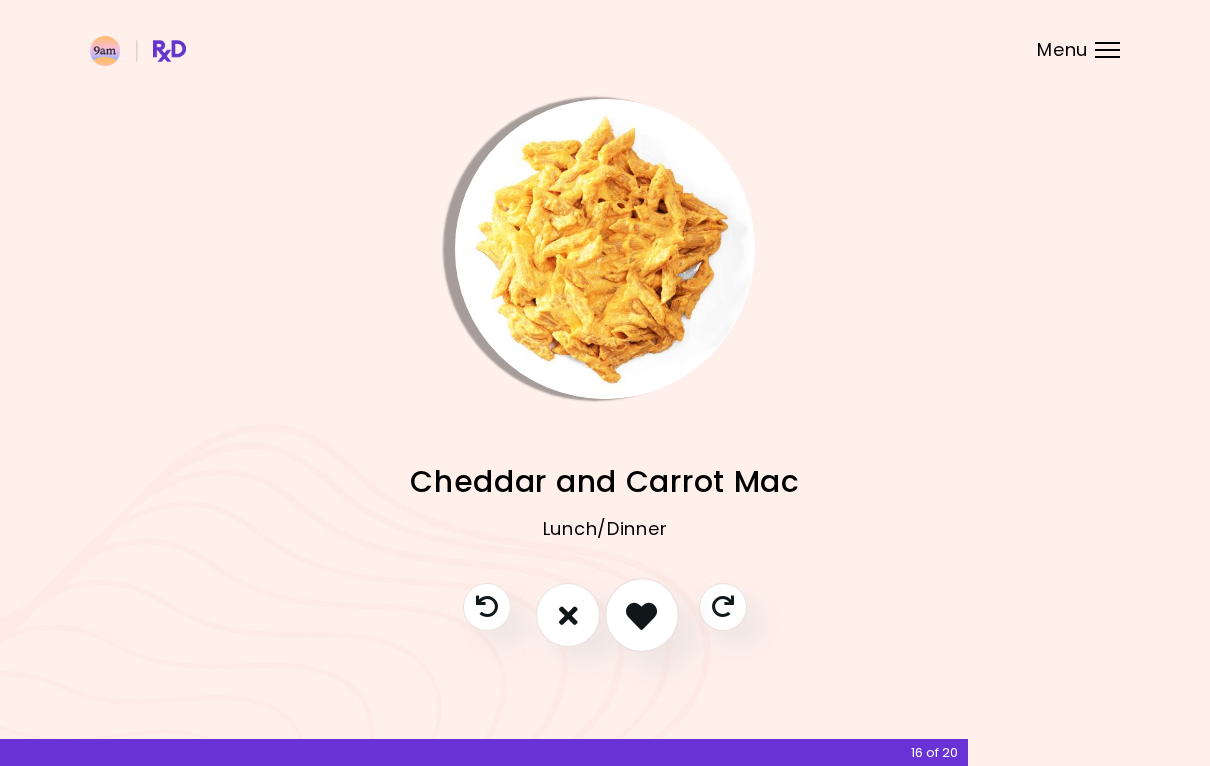 click at bounding box center (641, 615) 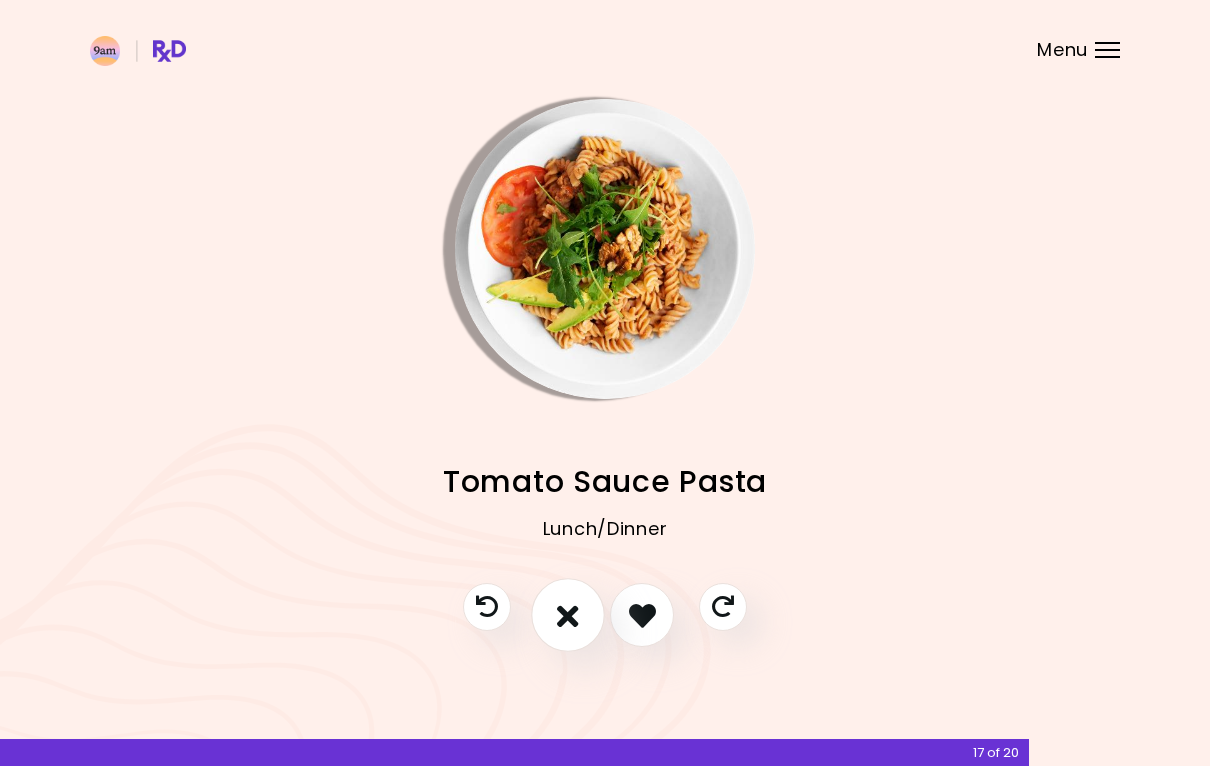 click at bounding box center (568, 615) 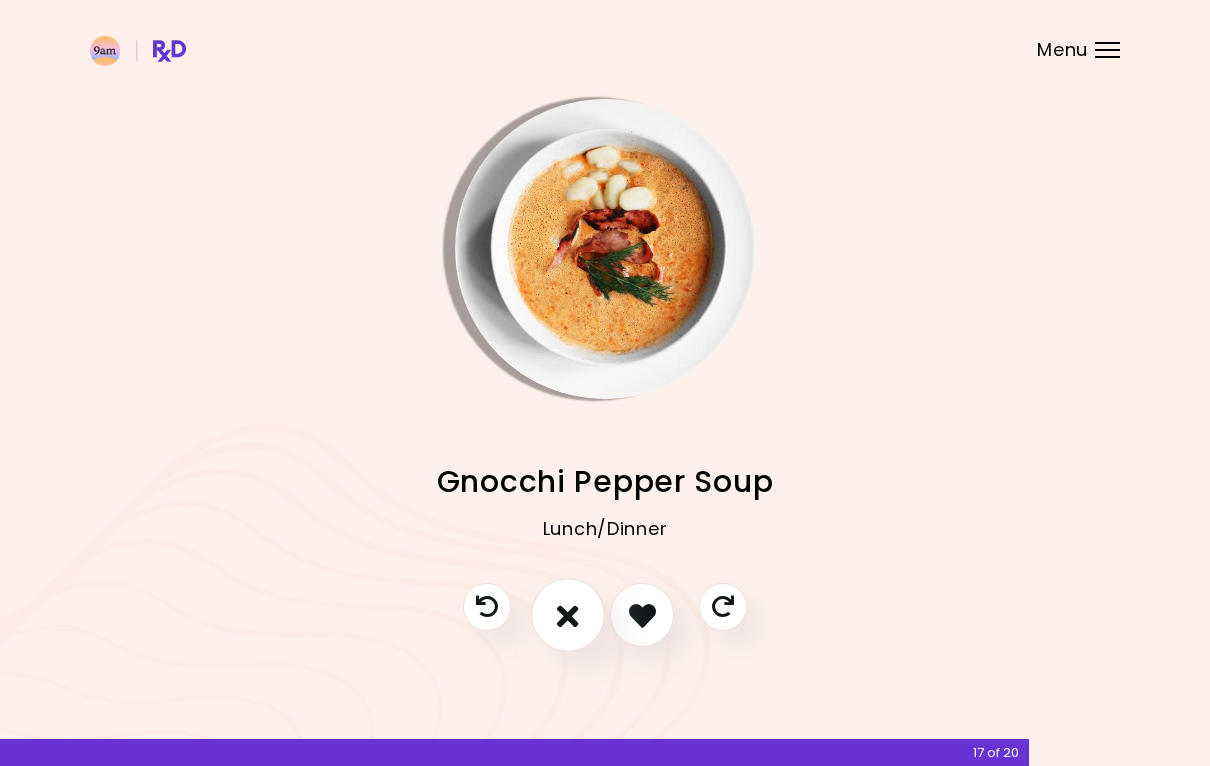 click at bounding box center (568, 615) 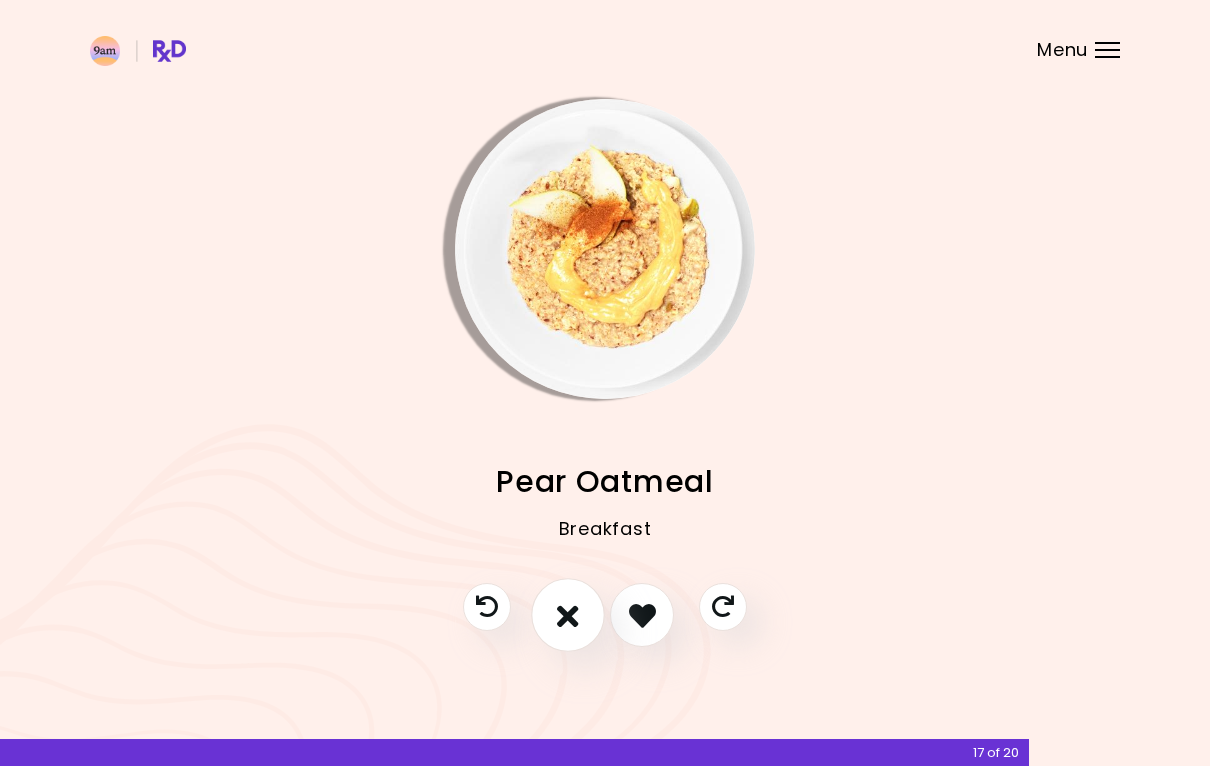 click at bounding box center [568, 615] 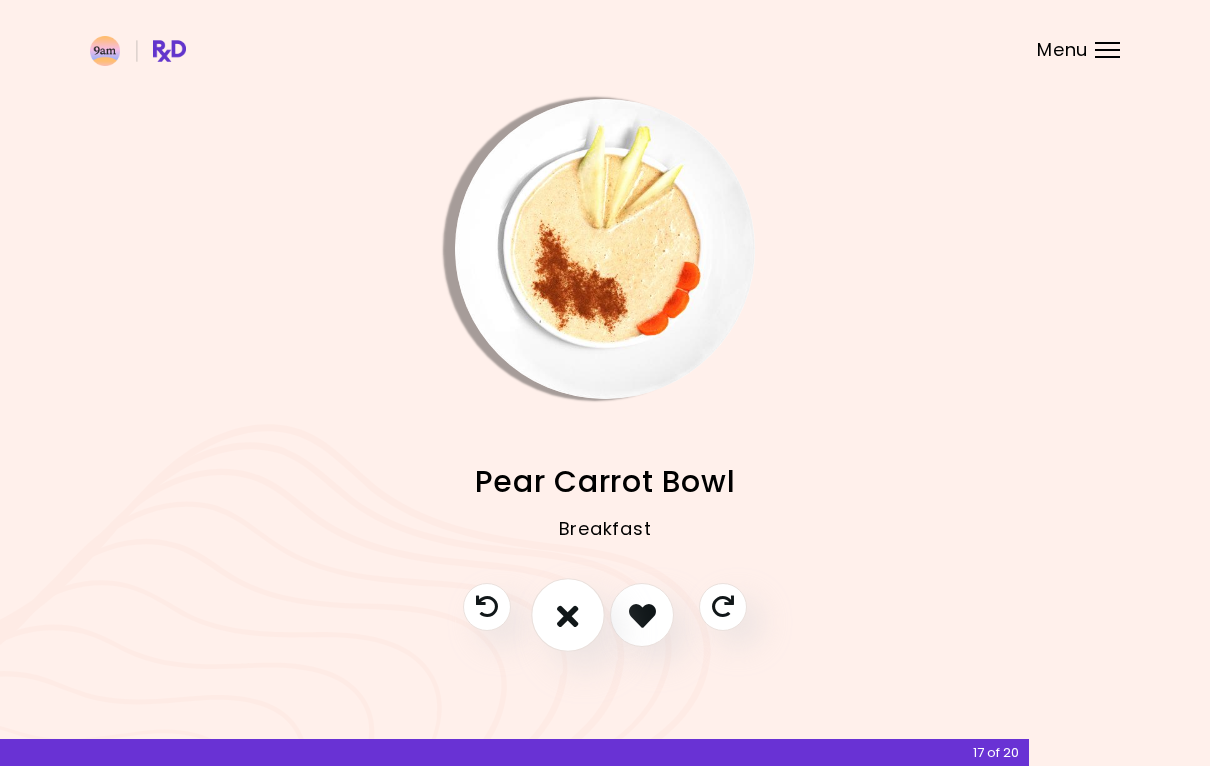 click at bounding box center (568, 615) 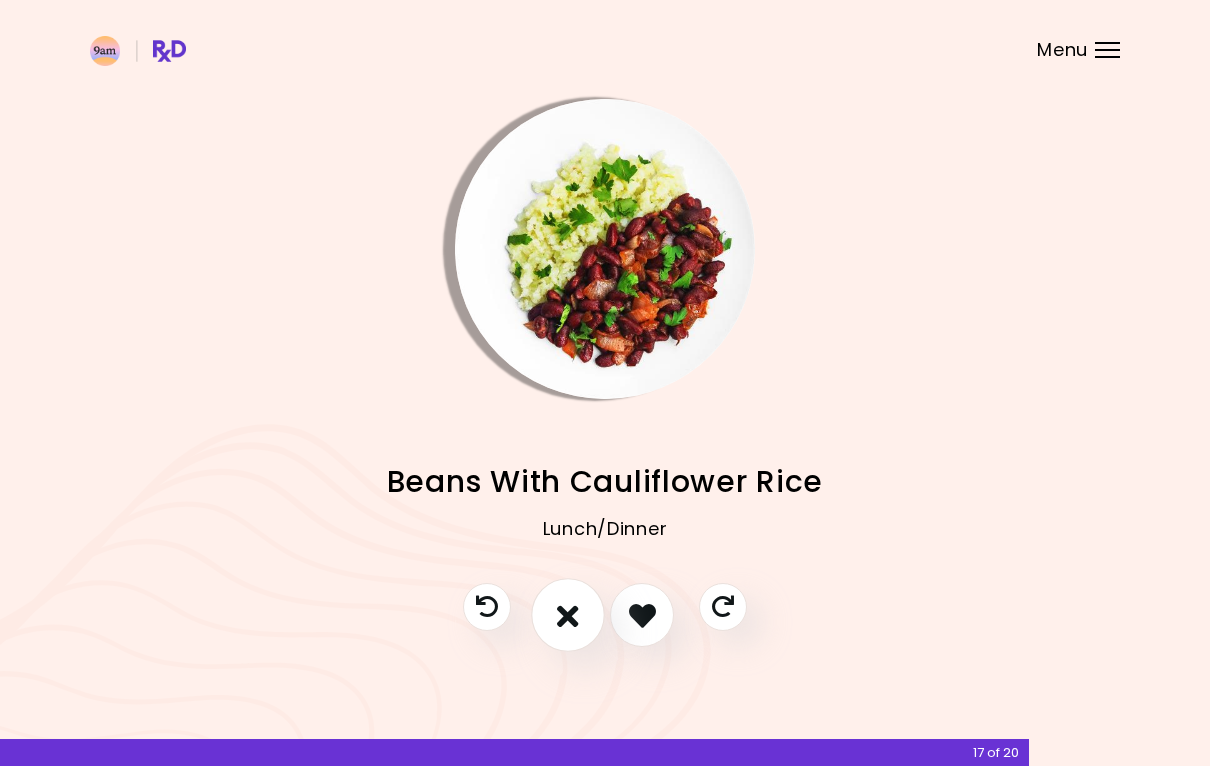 click at bounding box center [568, 615] 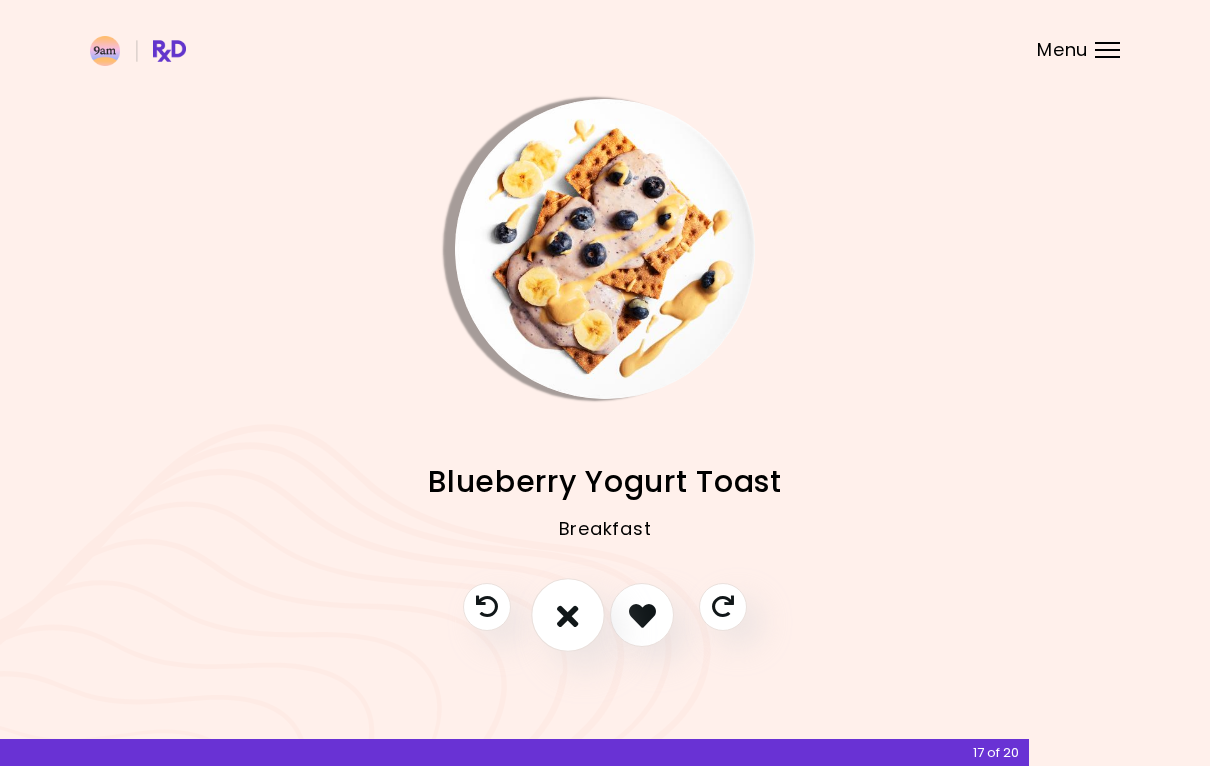 click at bounding box center (568, 615) 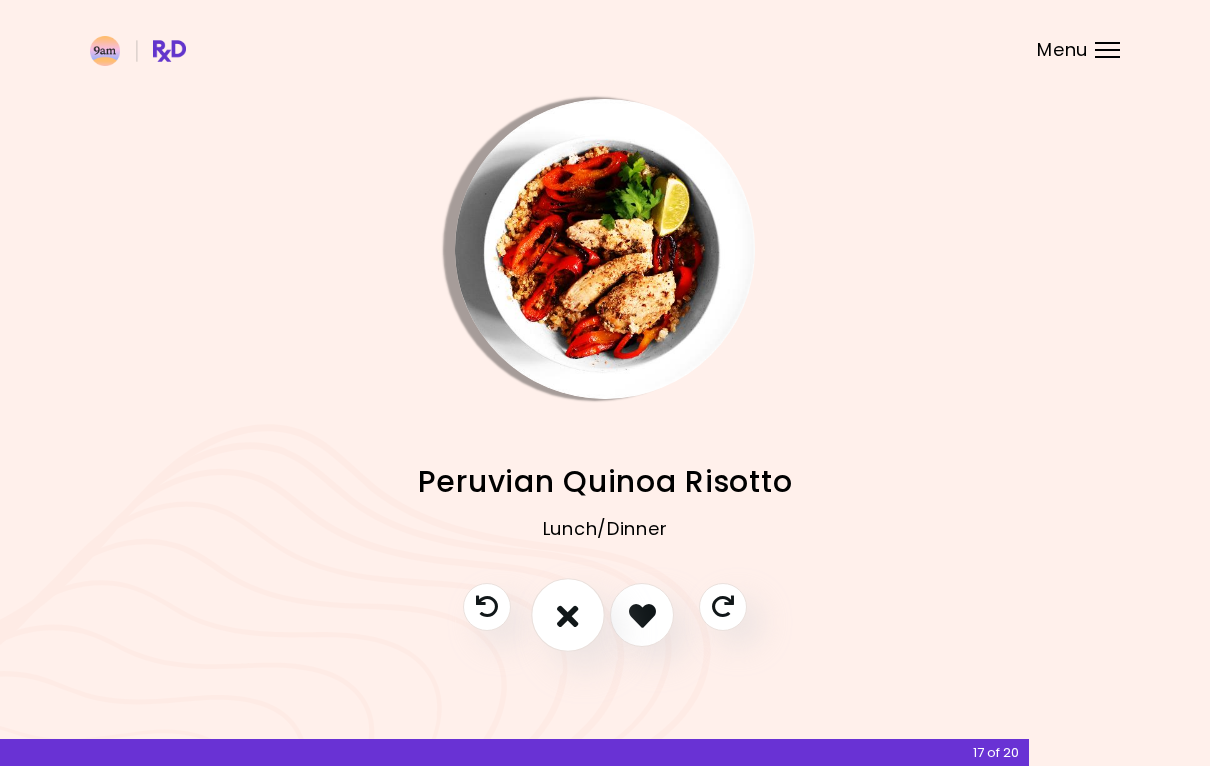 click at bounding box center [568, 615] 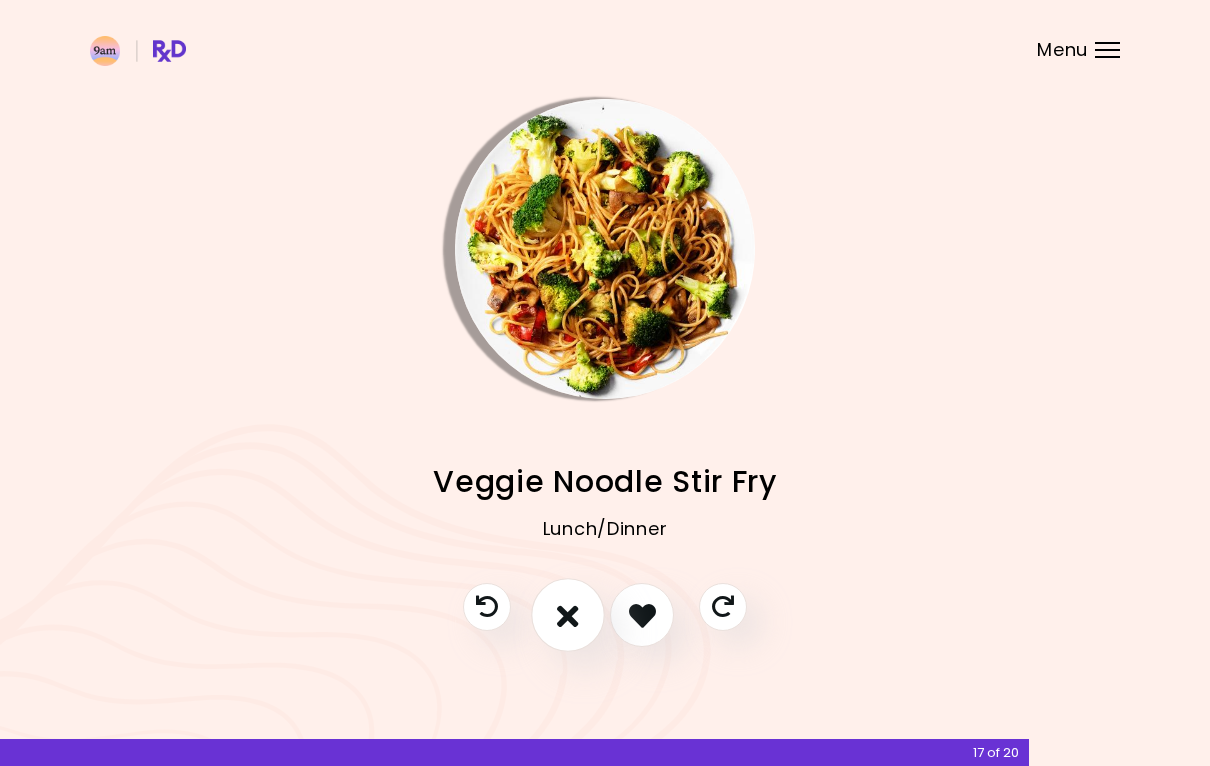 click at bounding box center [568, 615] 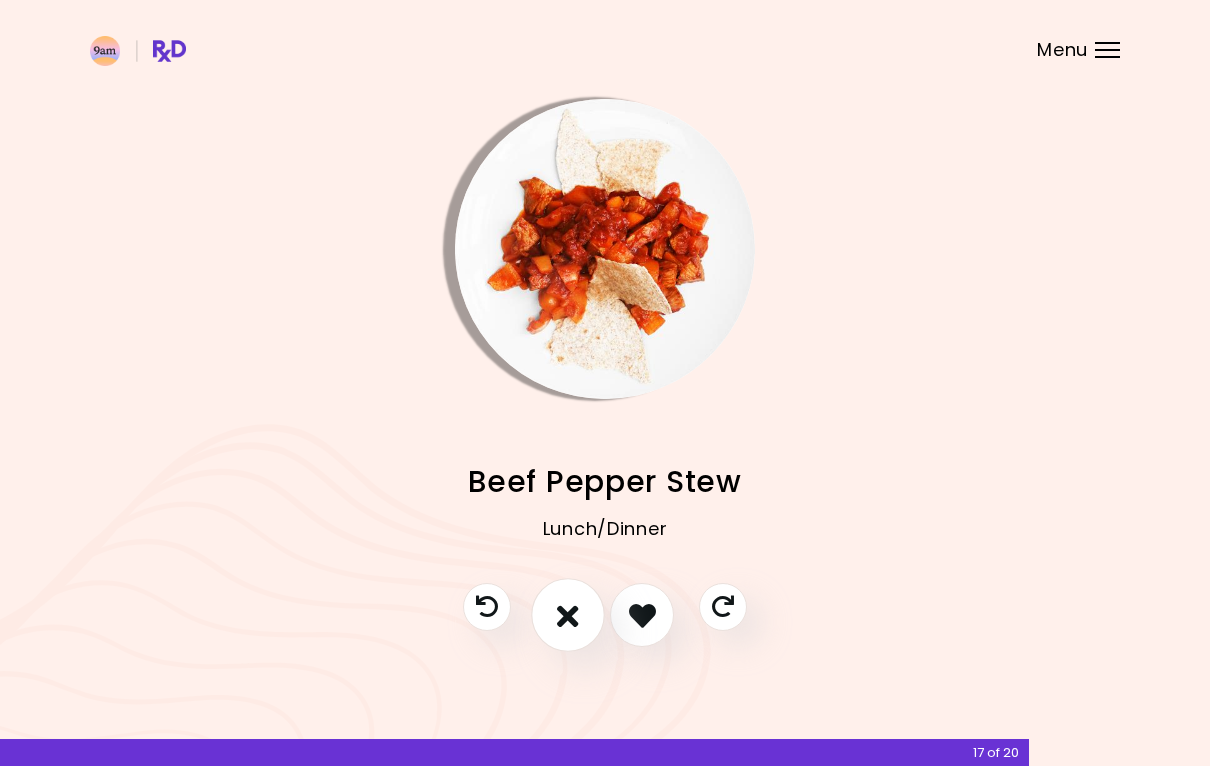 click at bounding box center (568, 615) 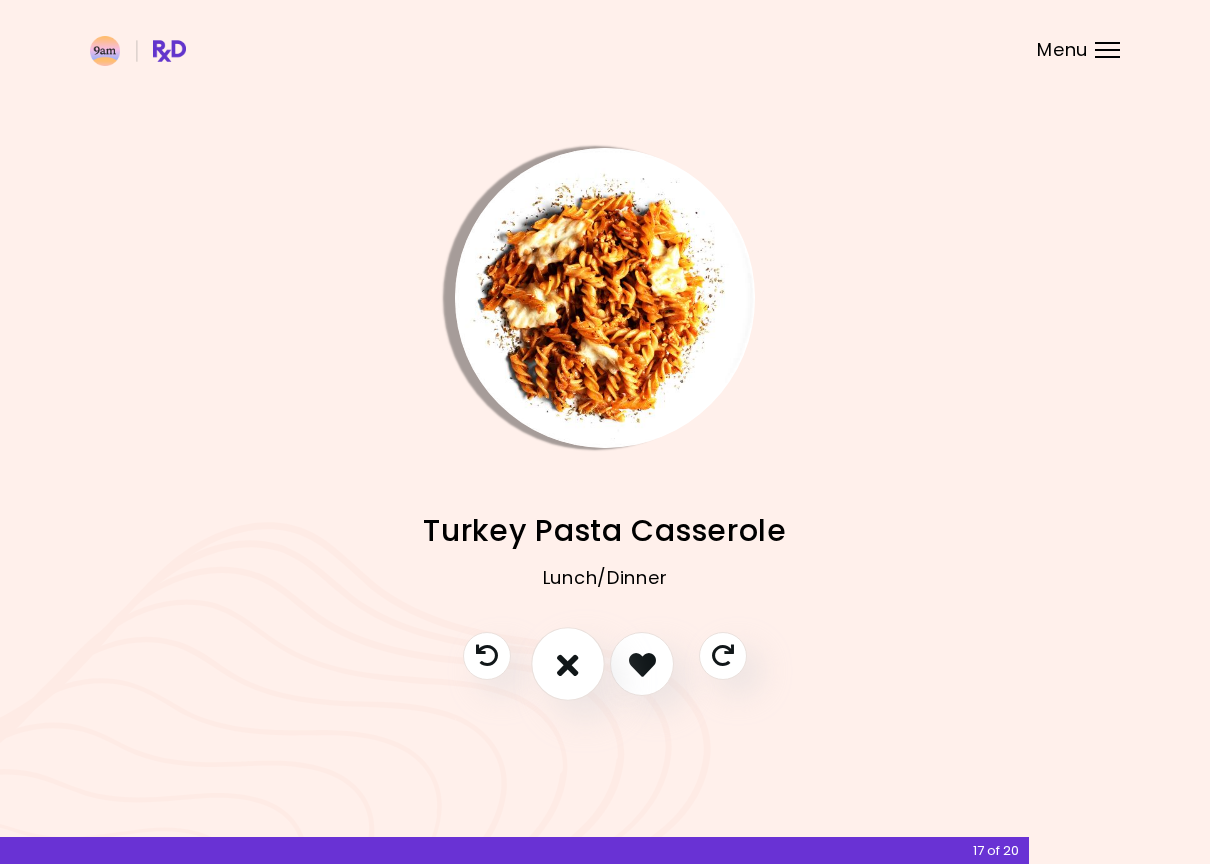 click at bounding box center (568, 664) 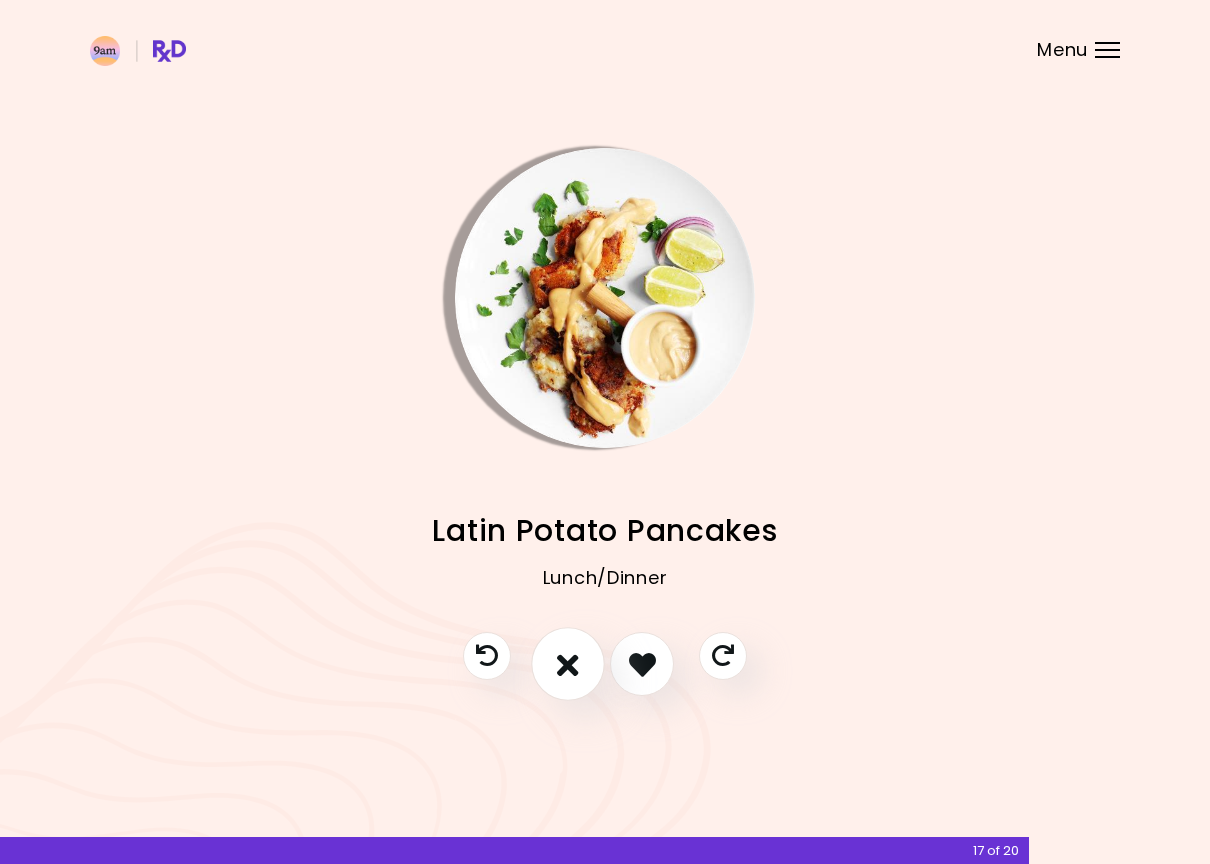 click at bounding box center [568, 665] 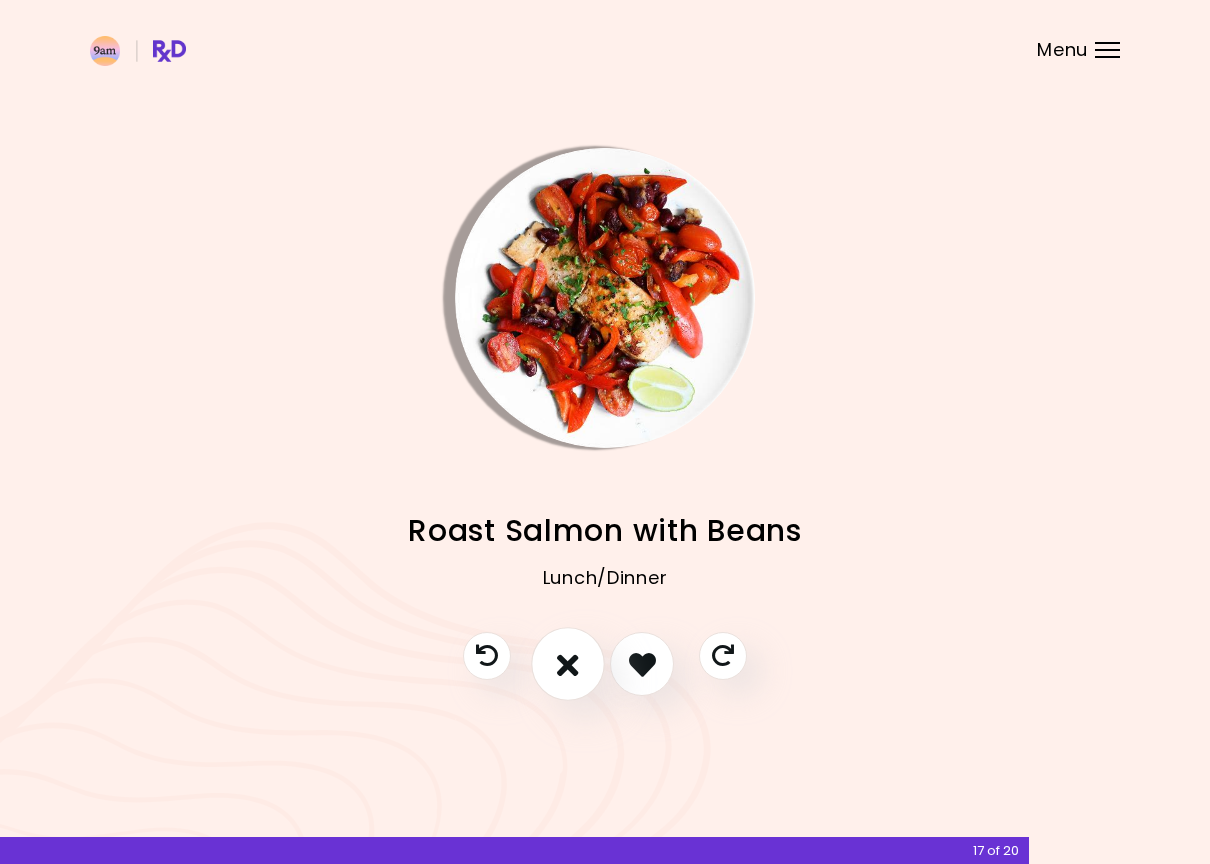 click at bounding box center [568, 665] 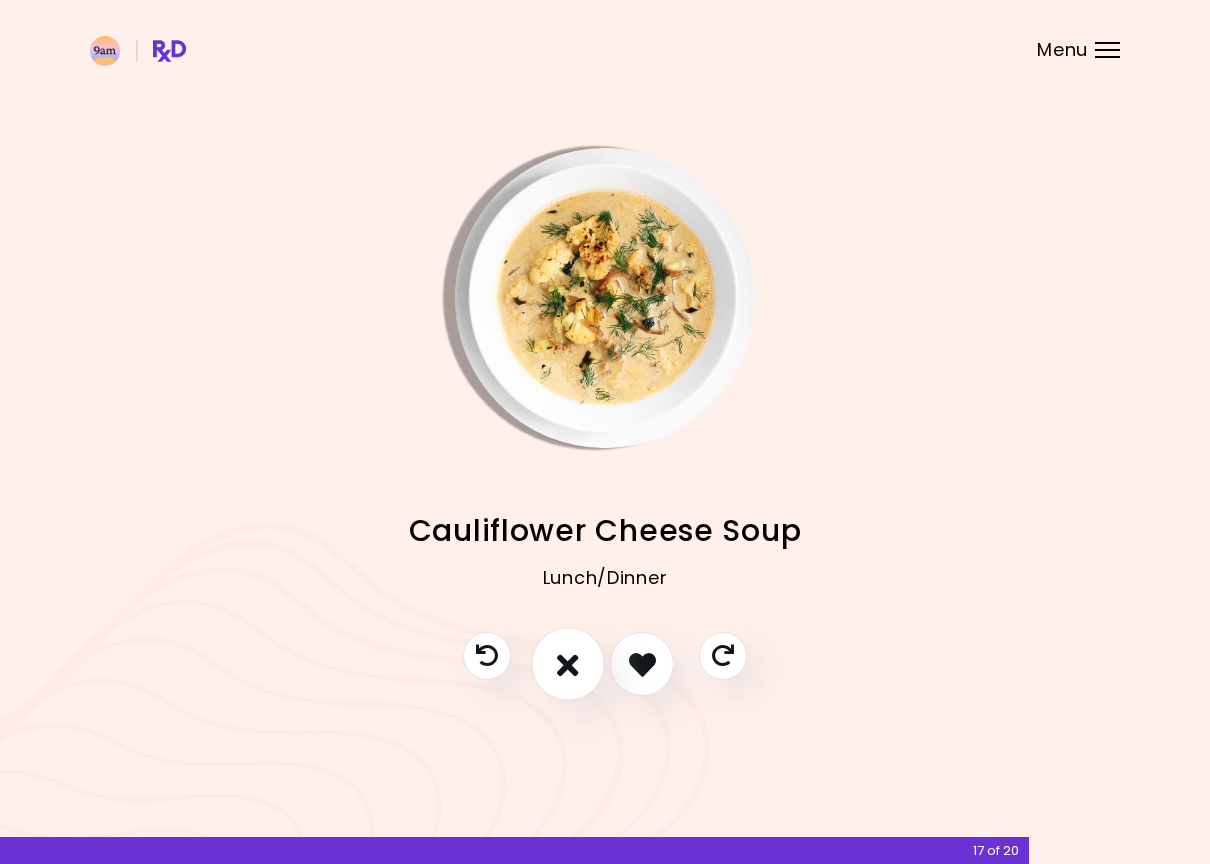 click at bounding box center (568, 665) 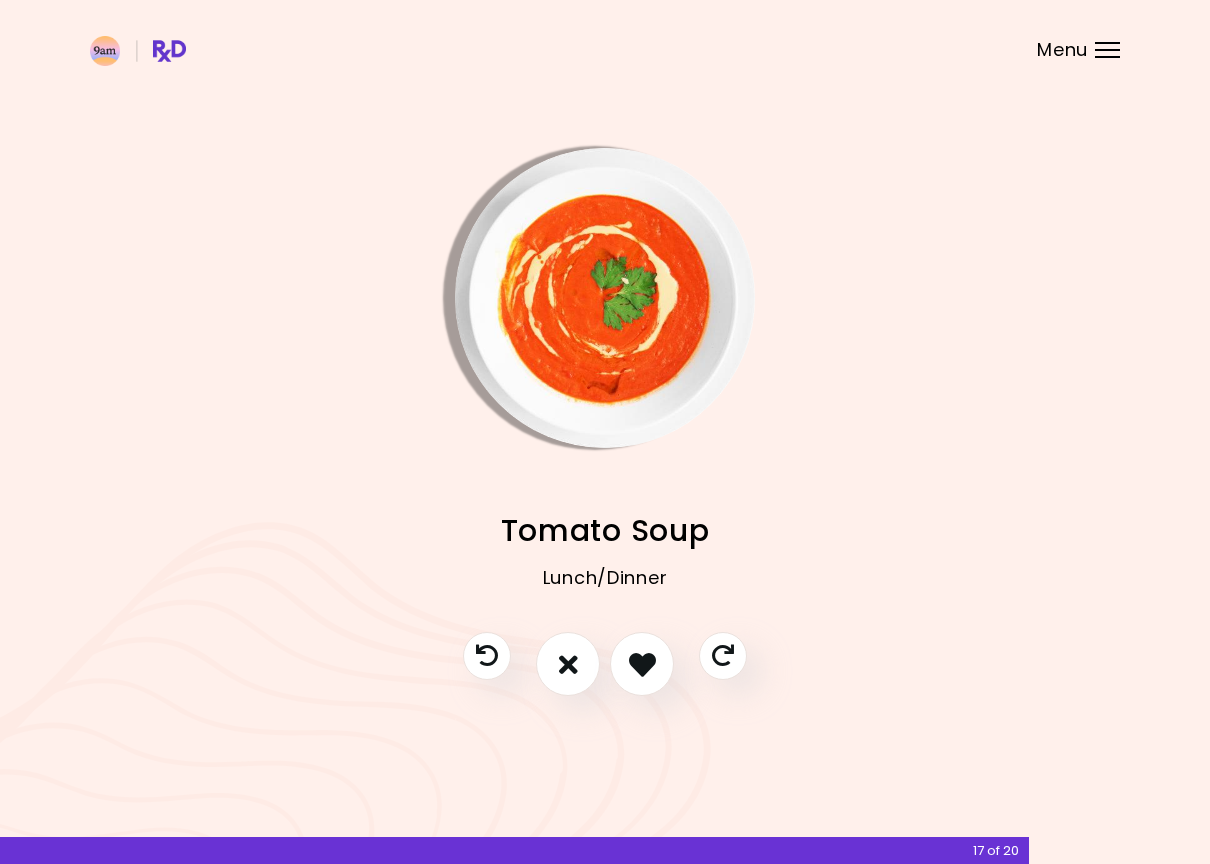 click on "Brazilian Bean Stew Salmon Avocado Bowl Lunch/Dinner Lemon Chicken & Rice Lunch/Dinner Tuna Guacamole Wraps Lunch/Dinner Hummus & Tuna Toast Breakfast Beef Pasta Stew Lunch/Dinner Avocado Cottage Toast Breakfast Steak & Cooked Tomatoes Lunch/Dinner Creamy Alfredo Pasta Lunch/Dinner Breakfast Club Sandwich Breakfast Salsa Potato Rounds Lunch/Dinner Avocado and Beans Burritos Lunch/Dinner Raisin Pancakes Breakfast Baked Cheesy Eggplants Lunch/Dinner Creamy Turkey Pie Lunch/Dinner Tex Mex Pasta Salad Lunch/Dinner Apple Pie Oatmeal Breakfast Breakfast Tacos Breakfast Ground Turkey Bake Lunch/Dinner Tuna Potato Pancakes Lunch/Dinner Honey Mustard Chicken and Mushrooms Lunch/Dinner Easy Banana Pancakes Breakfast Okayu With Plums Breakfast Roasted Chickpea Carrots Lunch/Dinner Fish Asian Fried Rolls Lunch/Dinner Pepper Crusted Salmon Lunch/Dinner Mexican Chicken Salad Lunch/Dinner Fruit Parfait Breakfast Southwest Turkey Skillet Lunch/Dinner Egg Quesadillas Breakfast Lentil Tacos Lunch/Dinner Banana Chocolate Smoothie Breakfast 17 of" at bounding box center [605, 432] 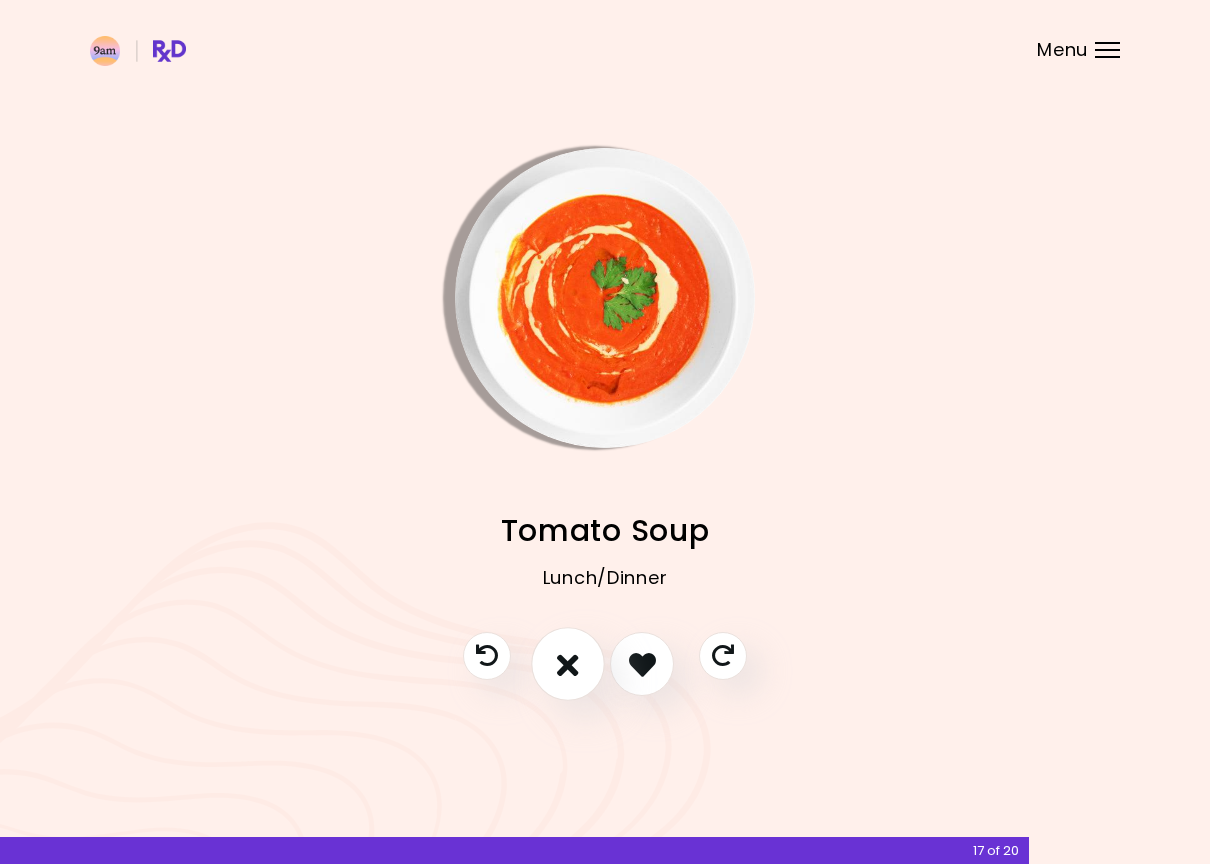 click at bounding box center [568, 664] 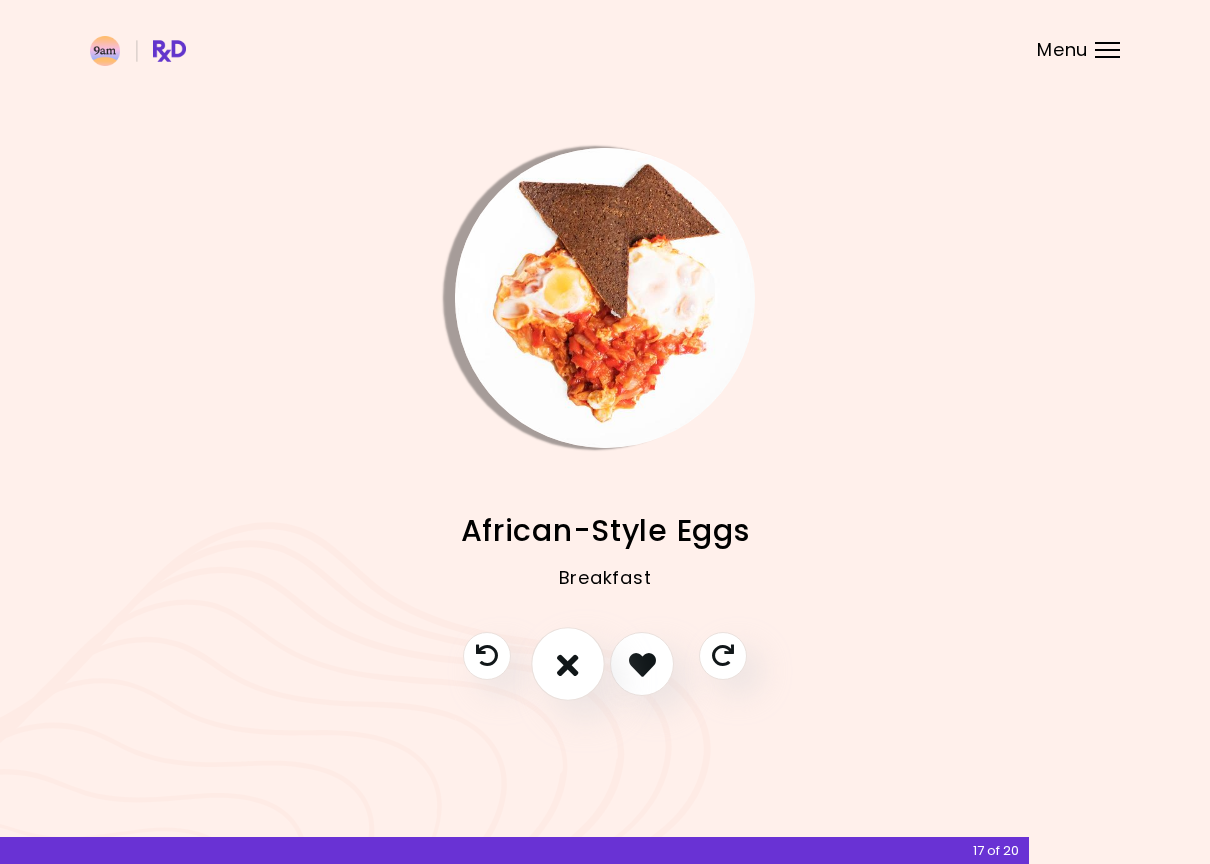 click at bounding box center [568, 664] 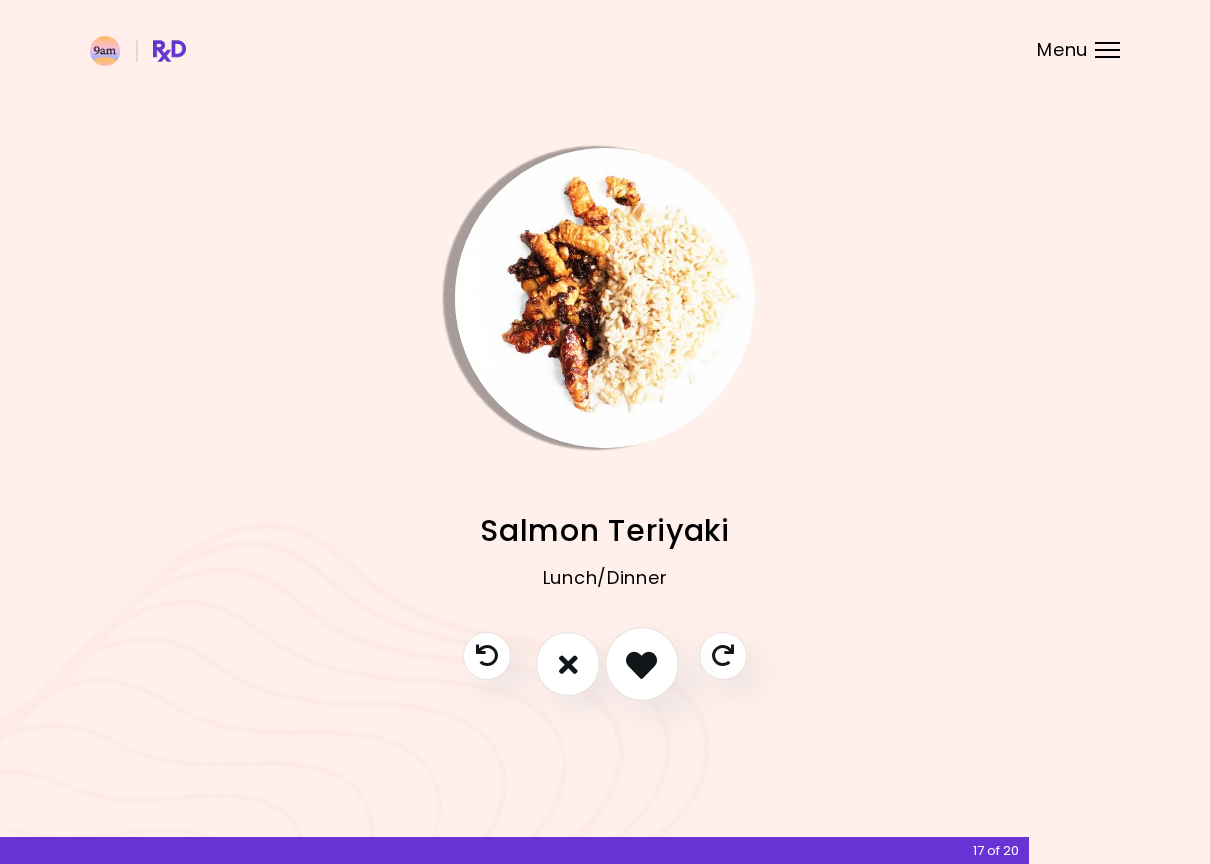 click at bounding box center [641, 664] 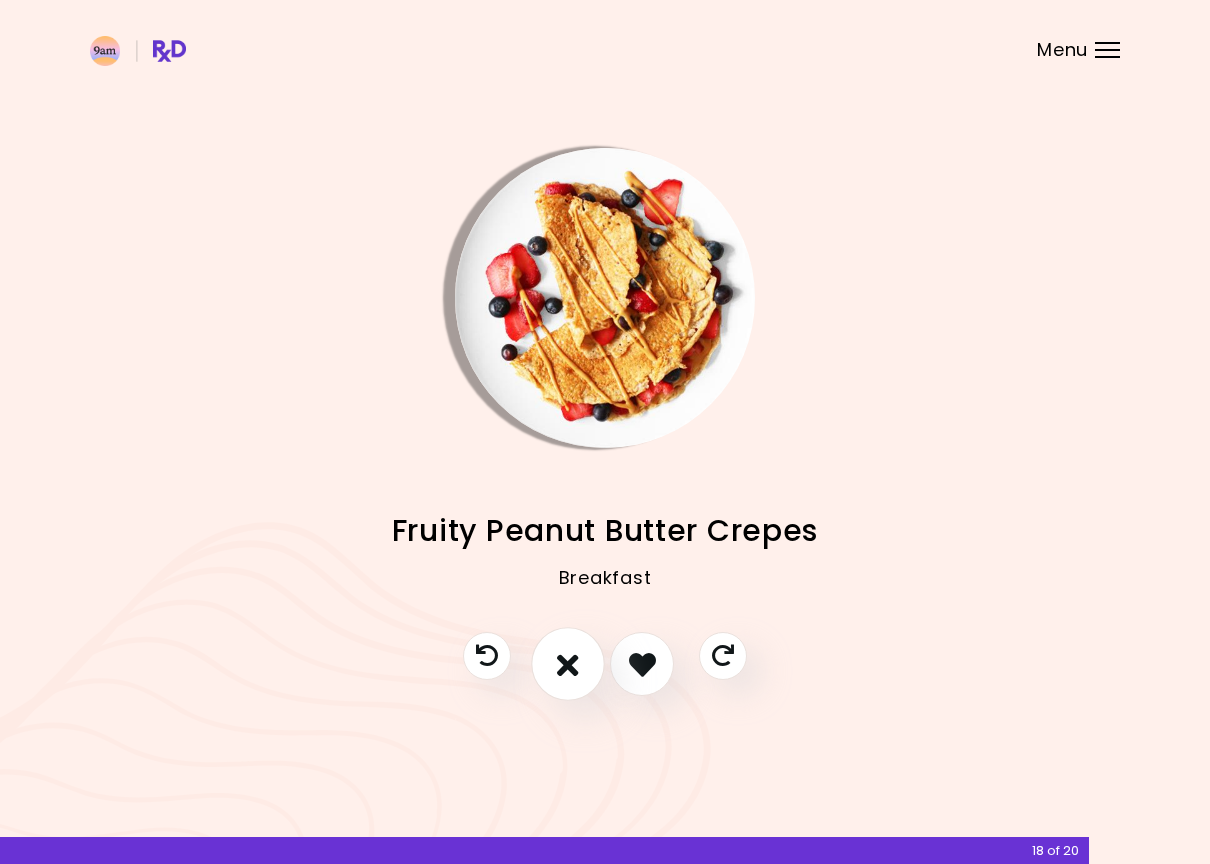click at bounding box center (568, 665) 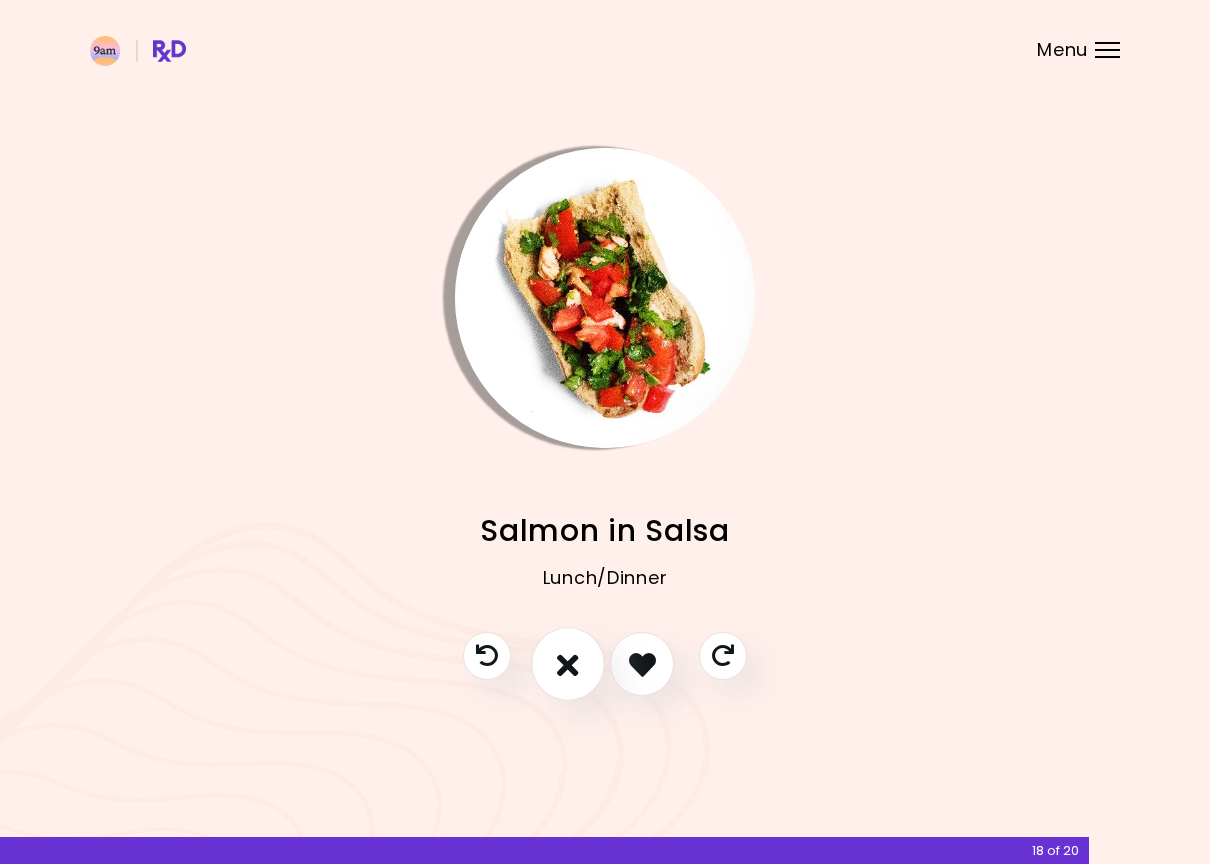 click at bounding box center (568, 665) 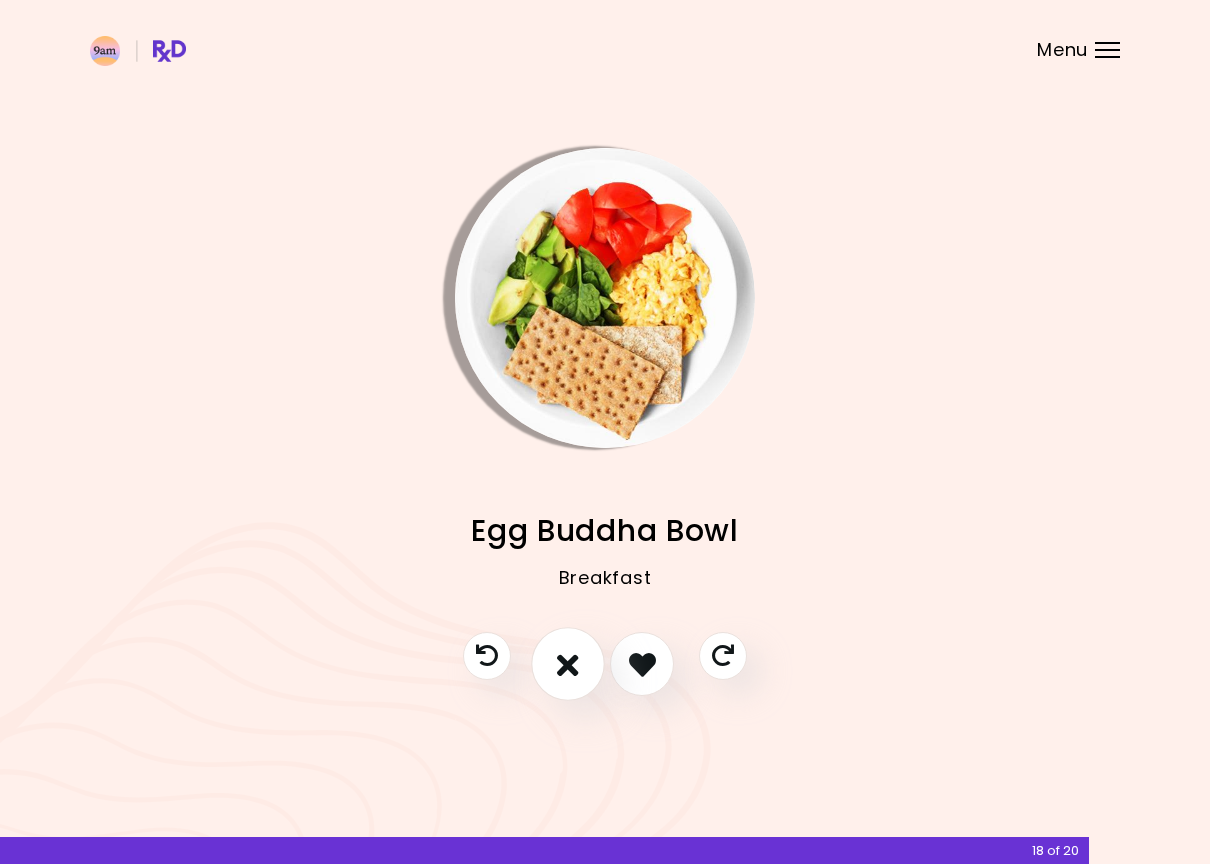 click at bounding box center [568, 665] 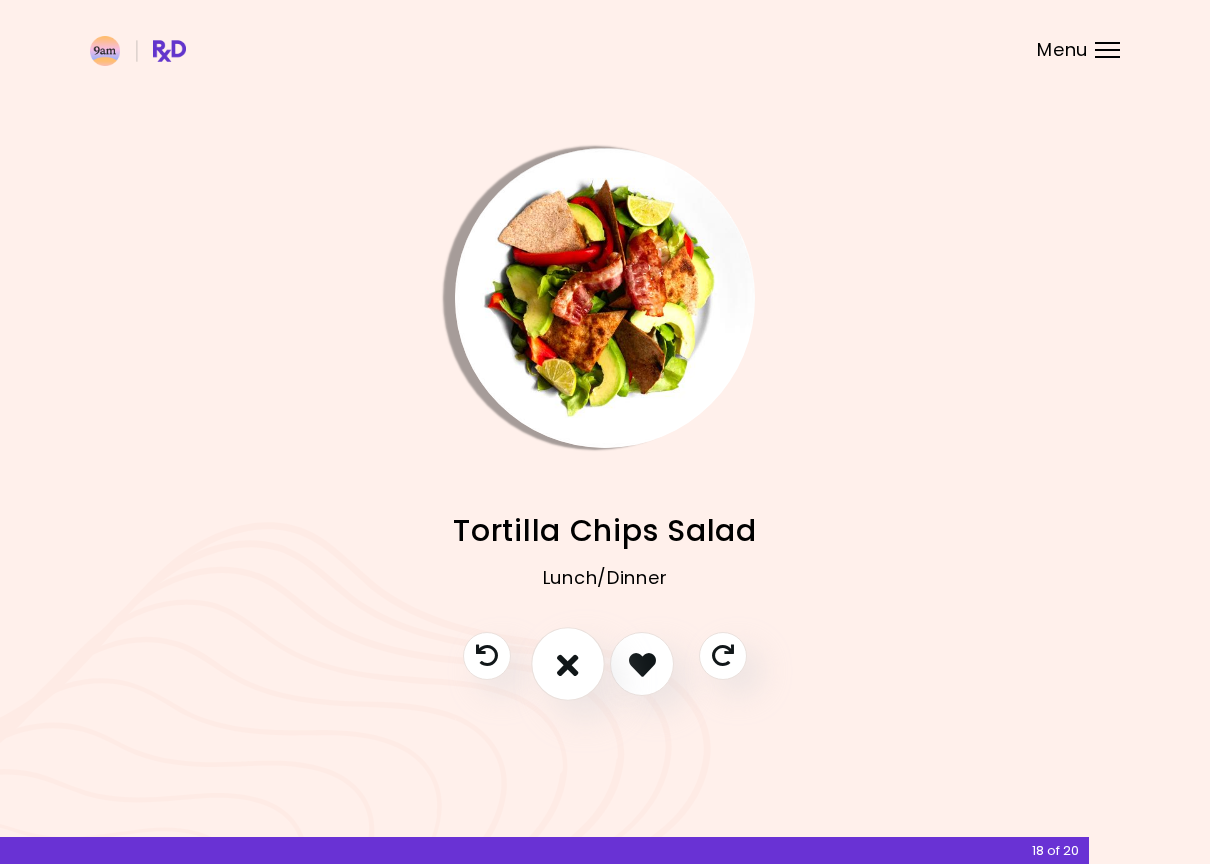 click at bounding box center [568, 665] 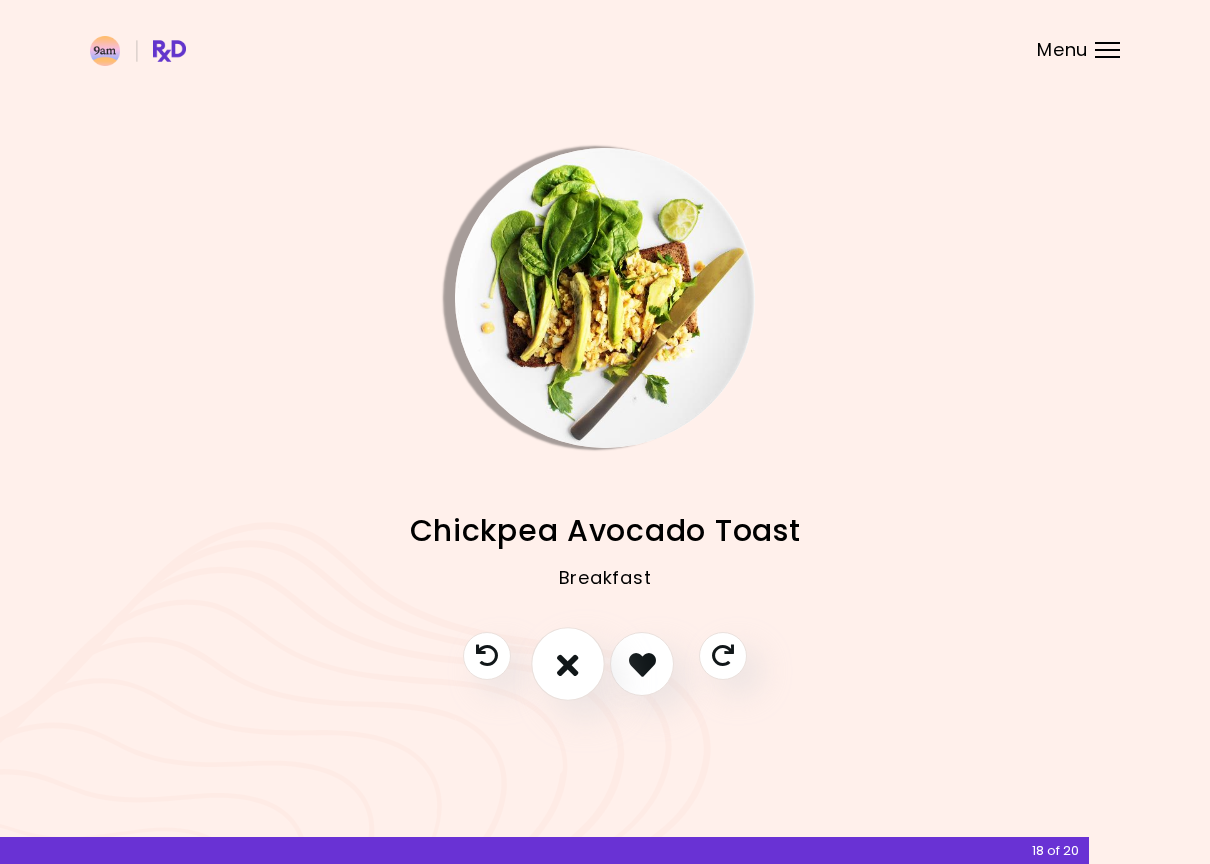 click at bounding box center (568, 665) 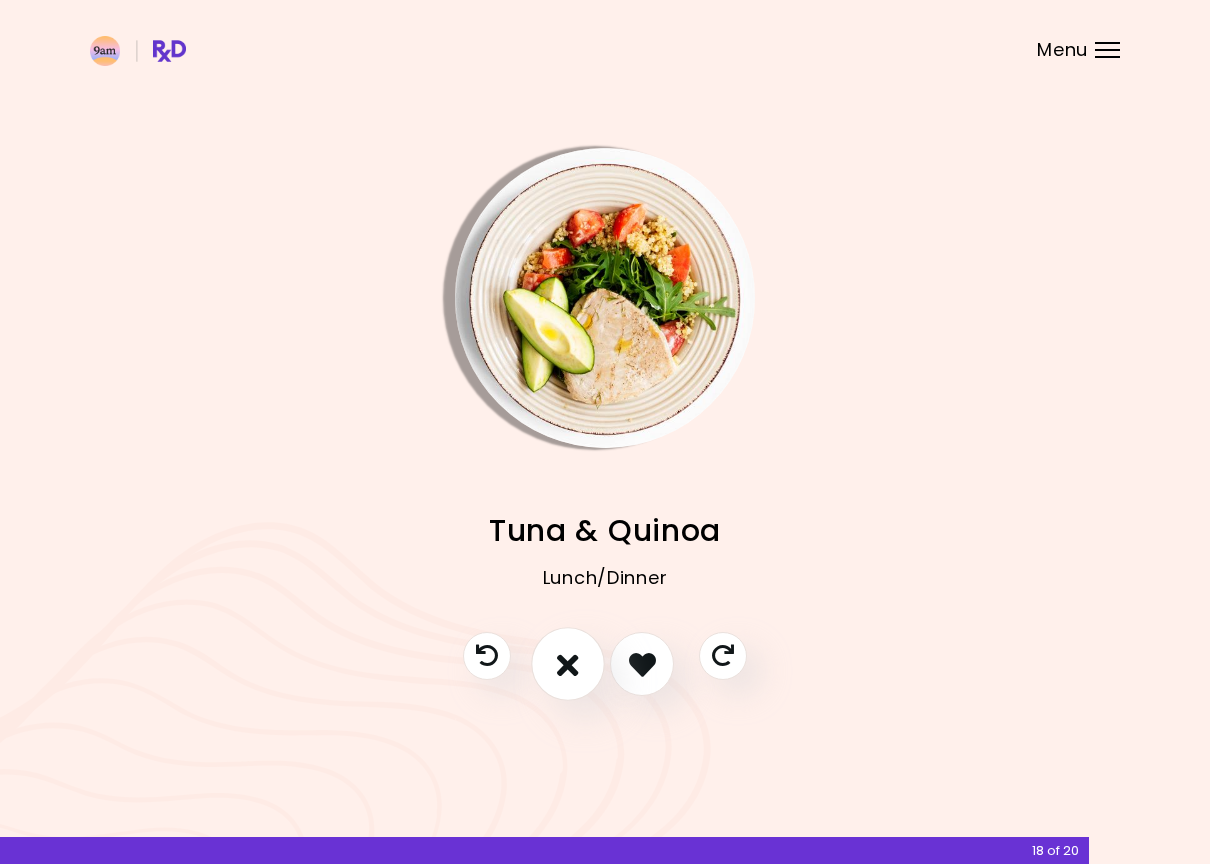 click at bounding box center [568, 665] 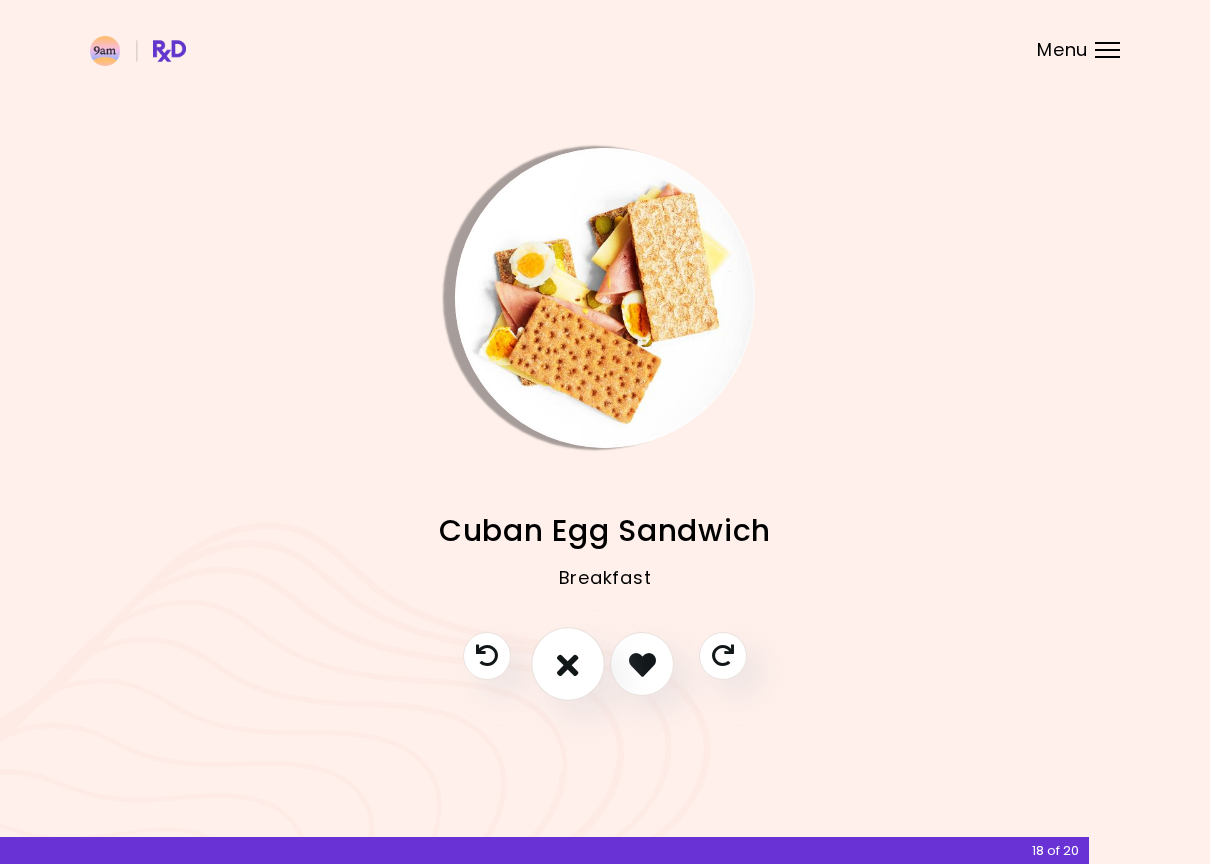 click at bounding box center (568, 665) 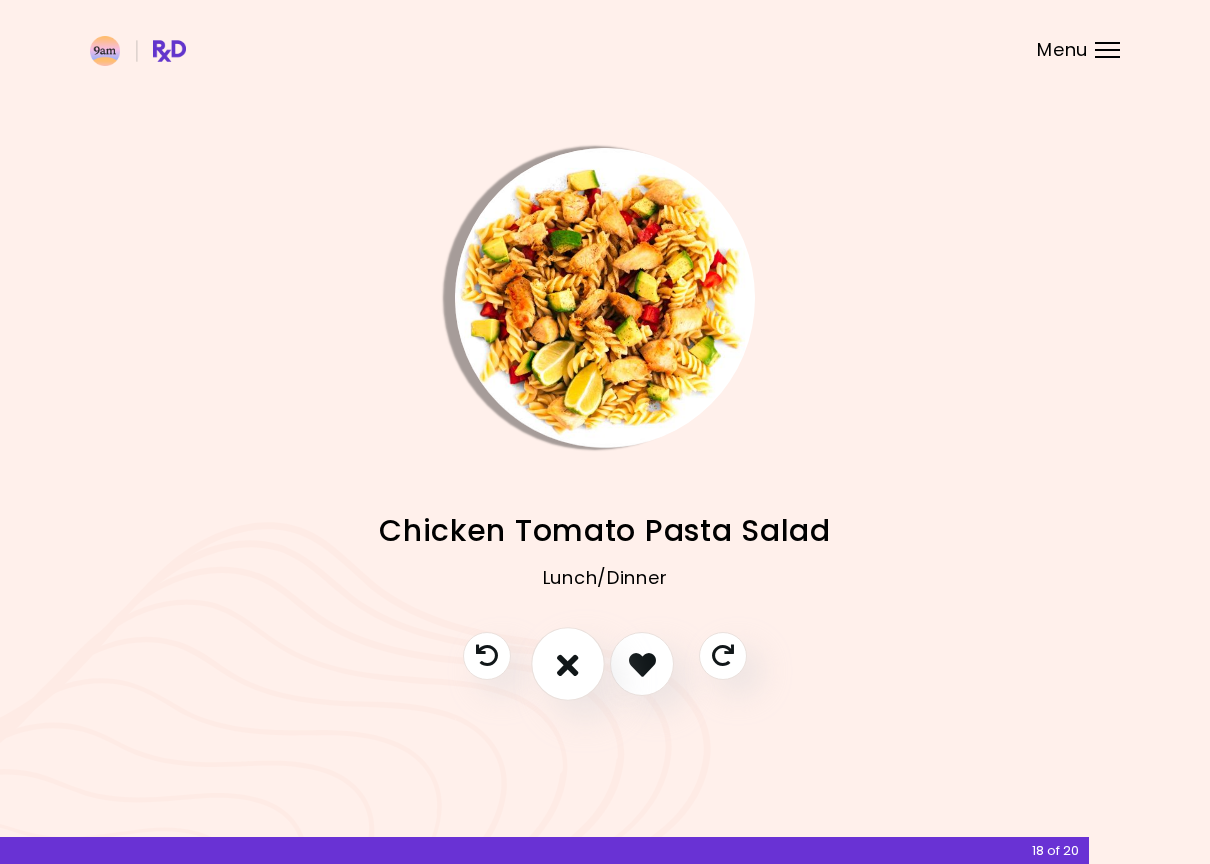 click at bounding box center [568, 665] 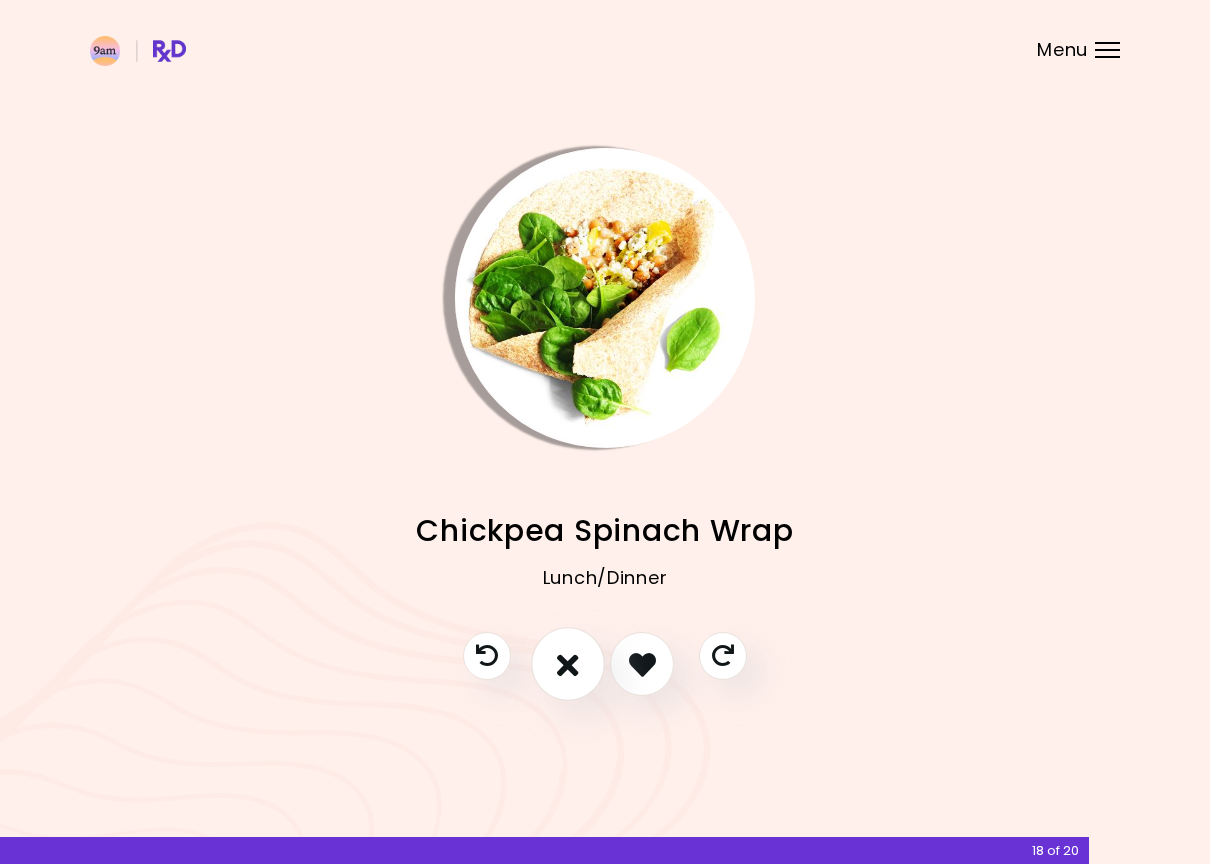 click at bounding box center [568, 665] 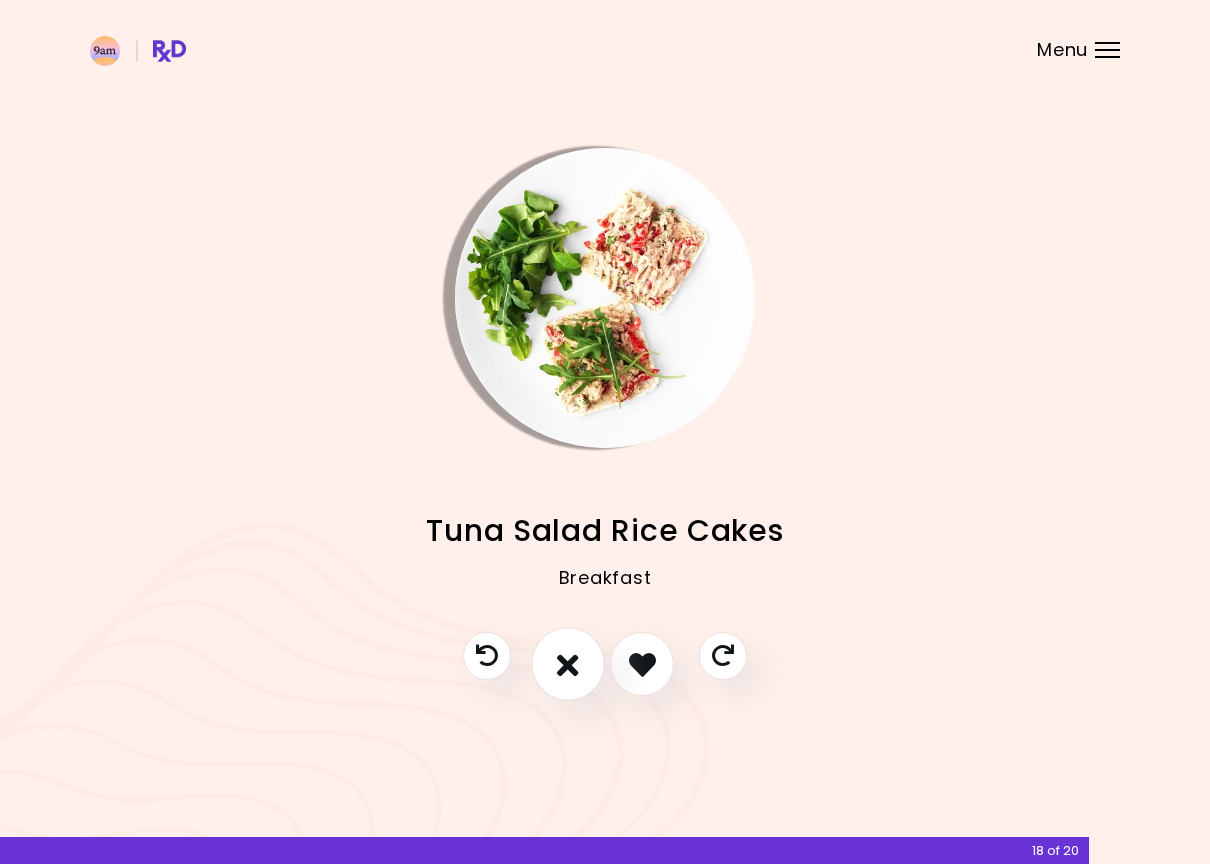 click at bounding box center [568, 665] 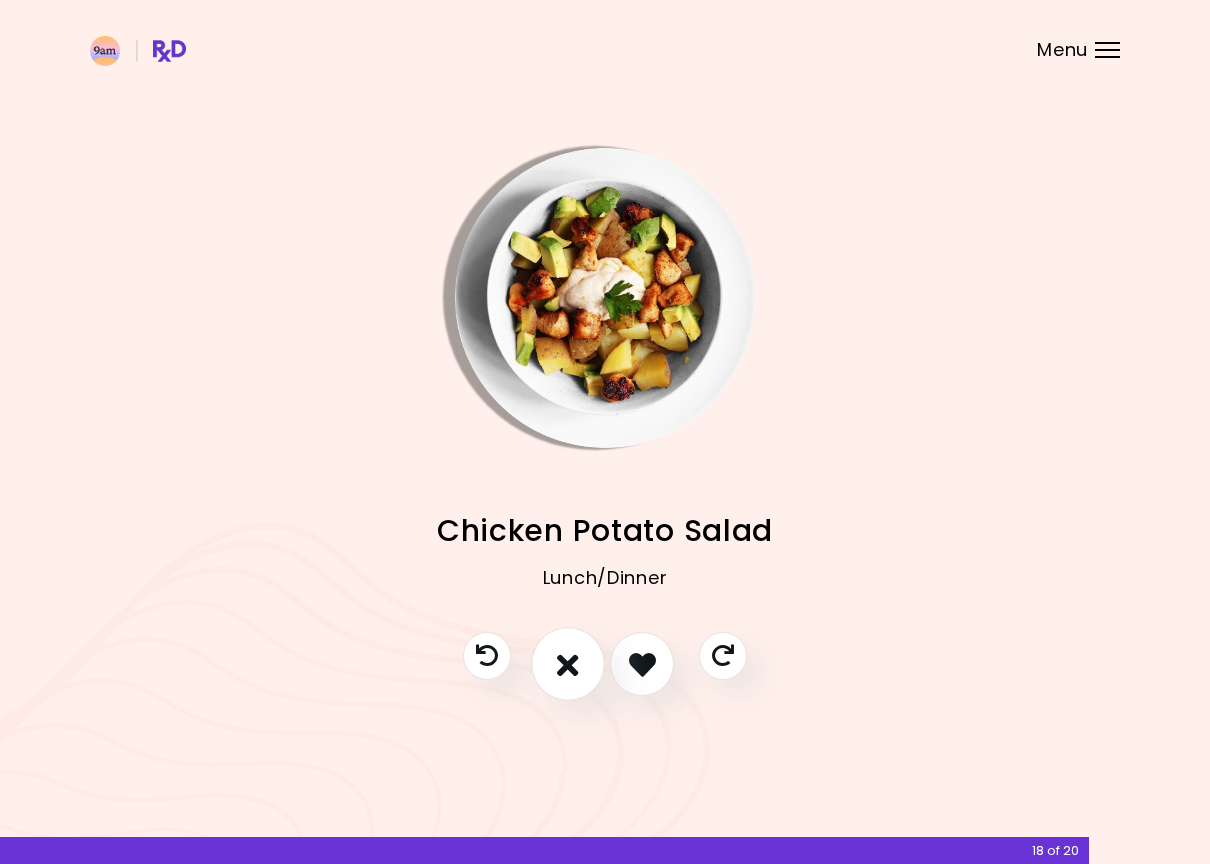 click at bounding box center (568, 665) 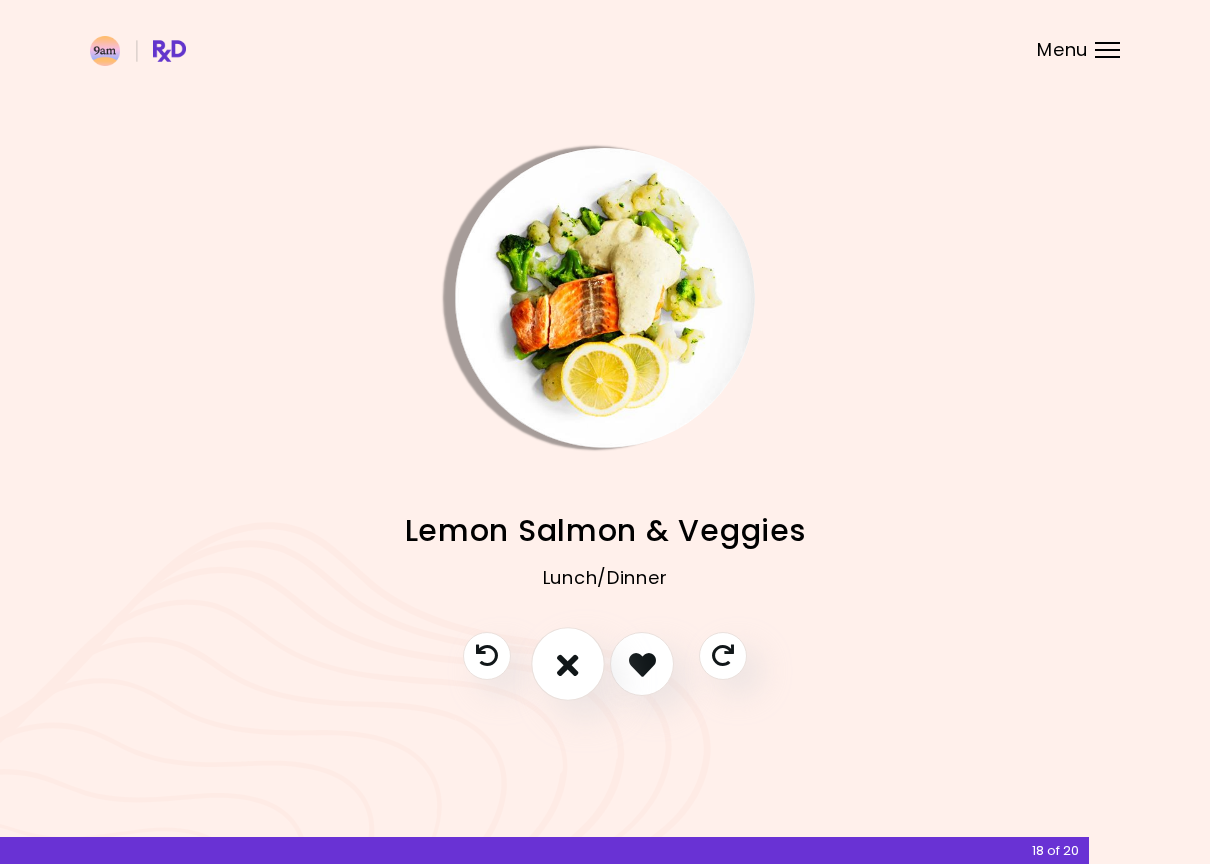 click at bounding box center [568, 665] 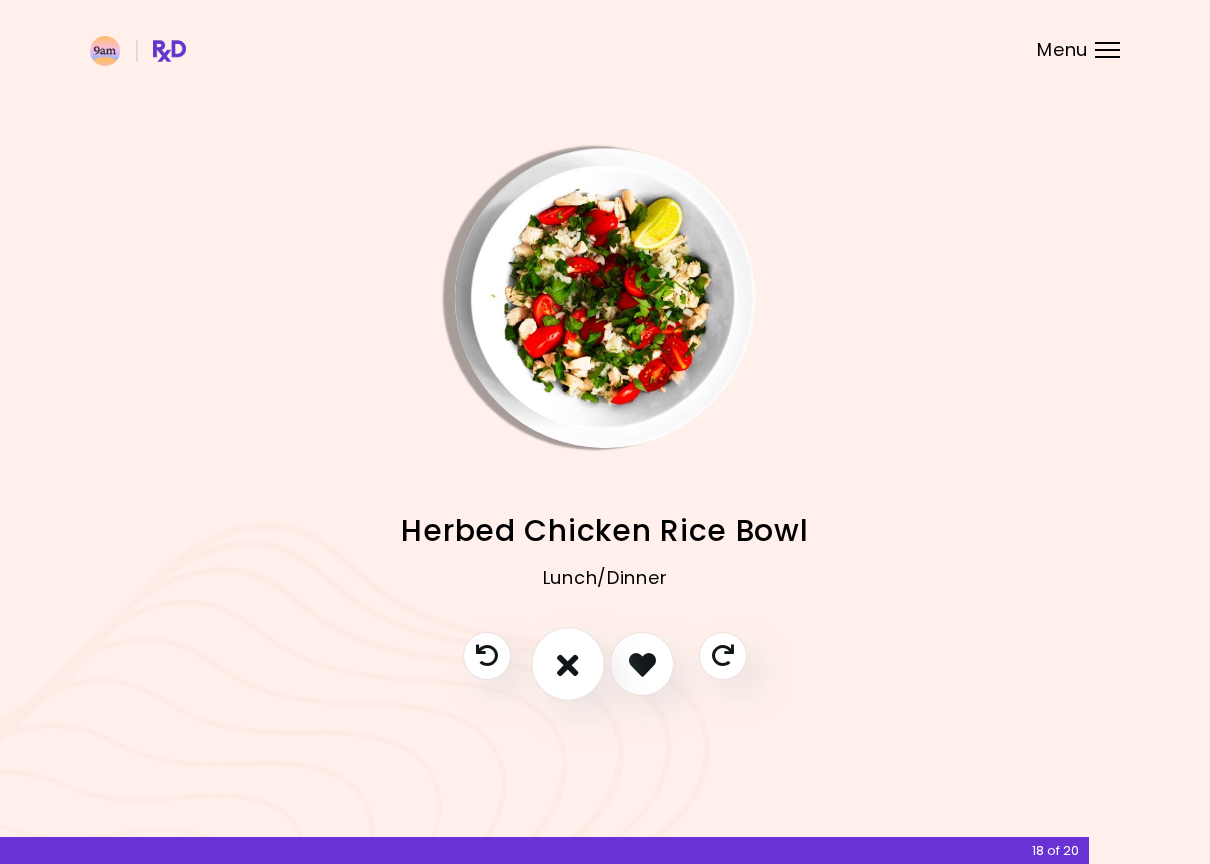 click at bounding box center (568, 665) 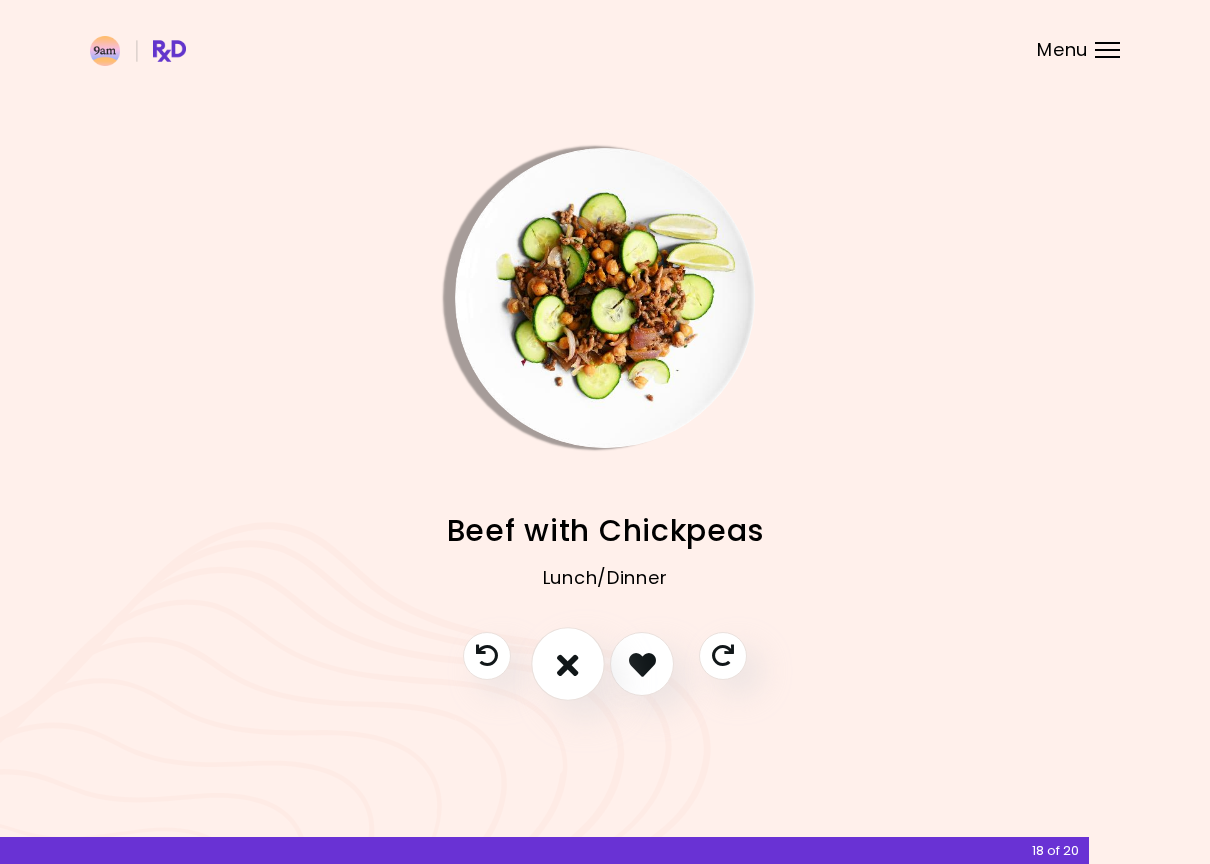 click at bounding box center (568, 665) 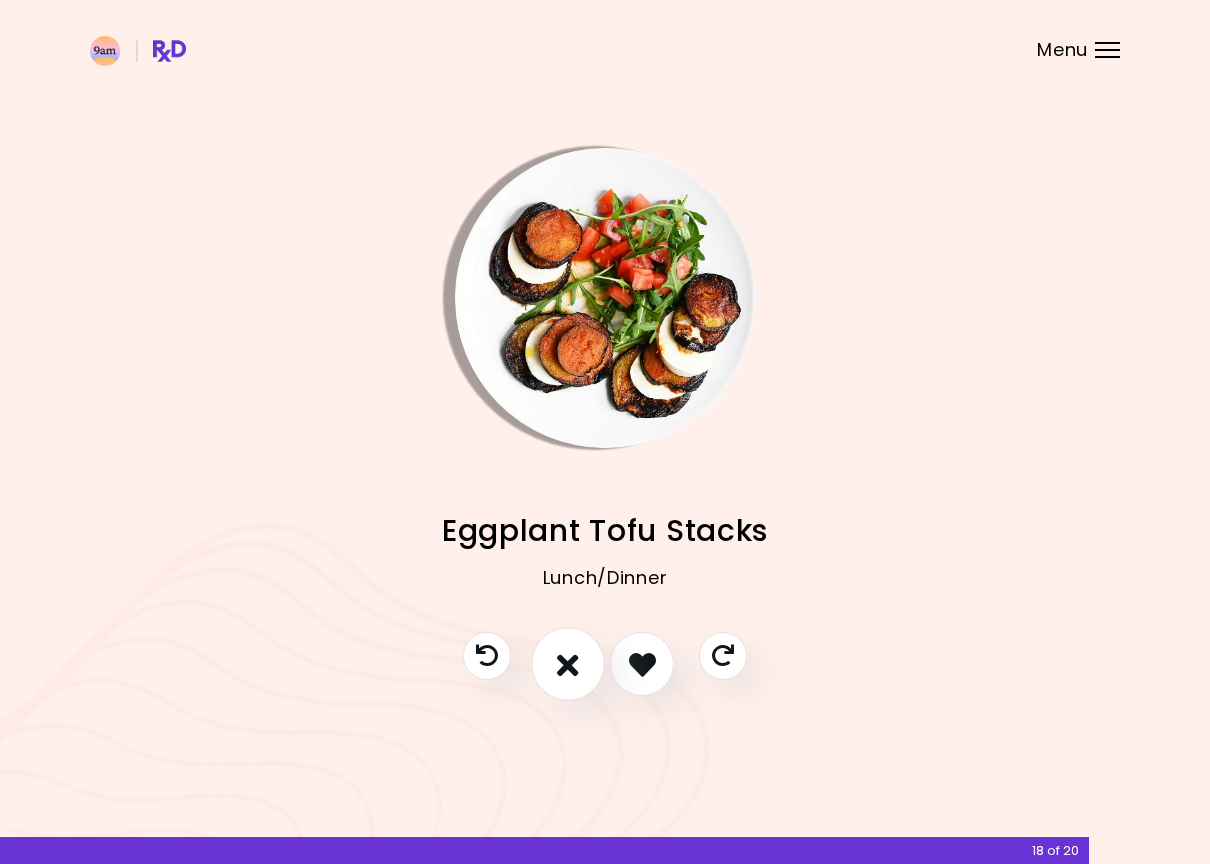 click at bounding box center (568, 665) 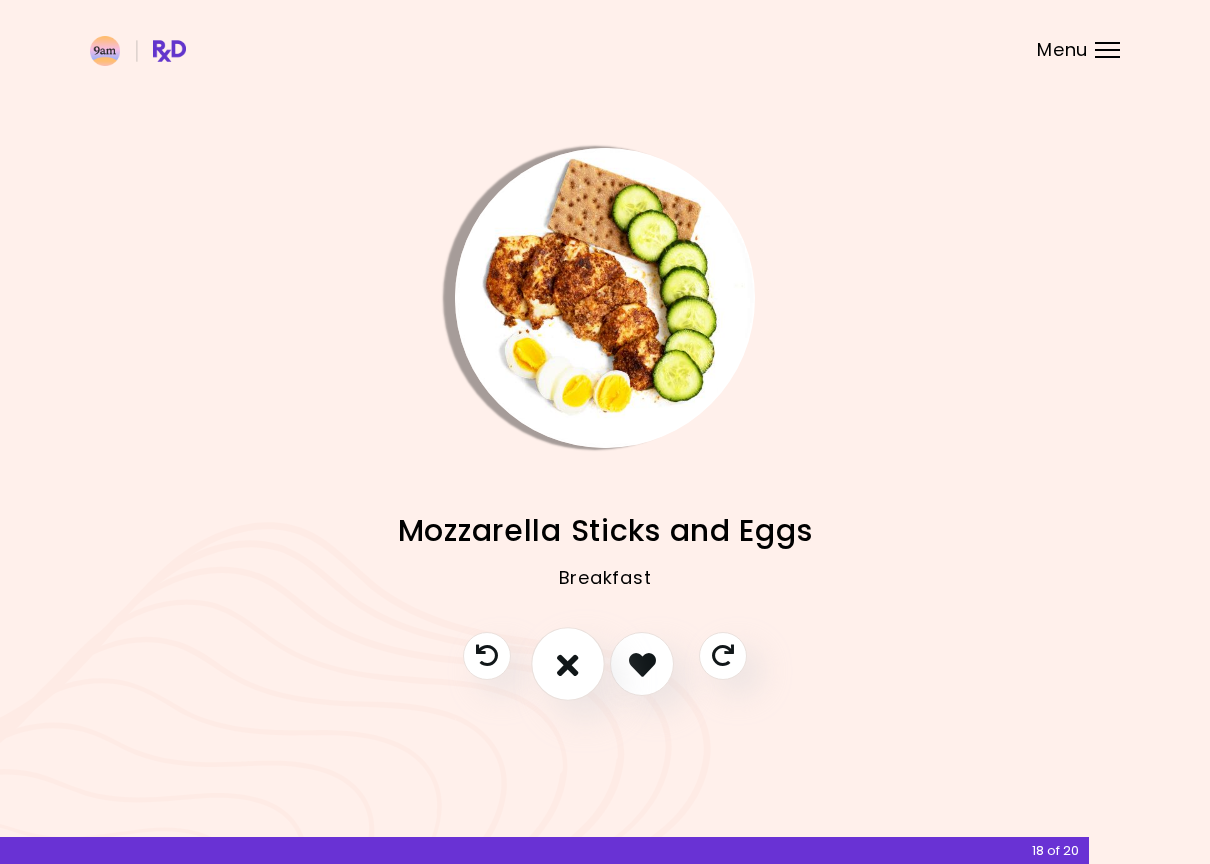 click at bounding box center (568, 664) 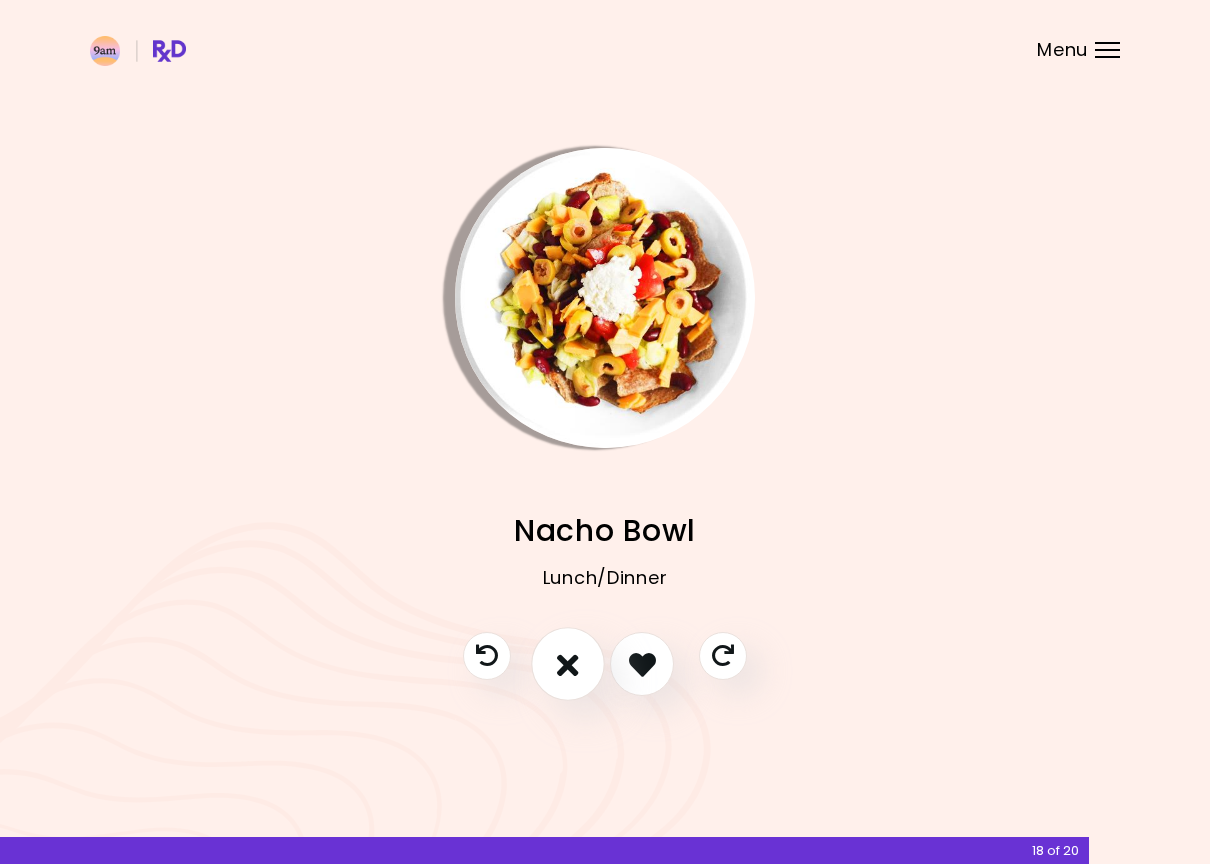 click at bounding box center (568, 664) 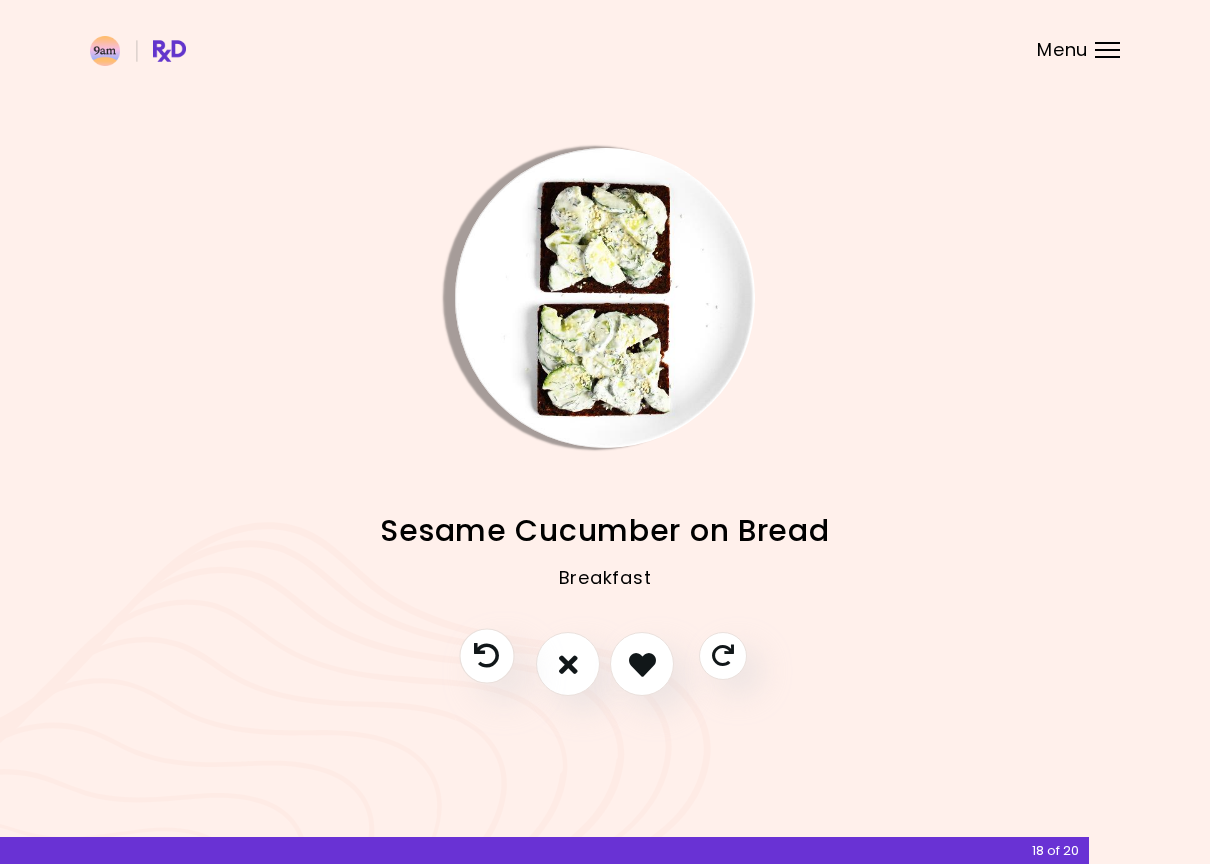 click at bounding box center (486, 656) 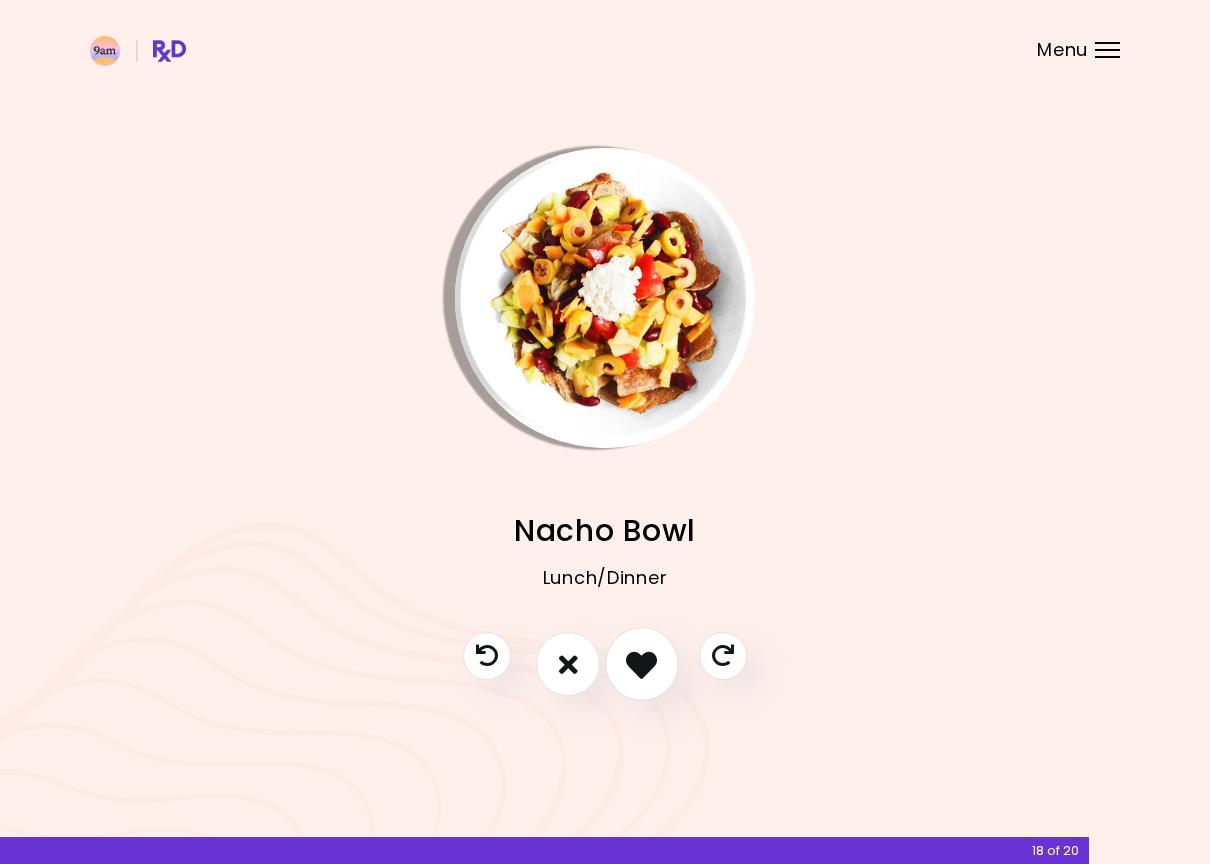 click at bounding box center (641, 664) 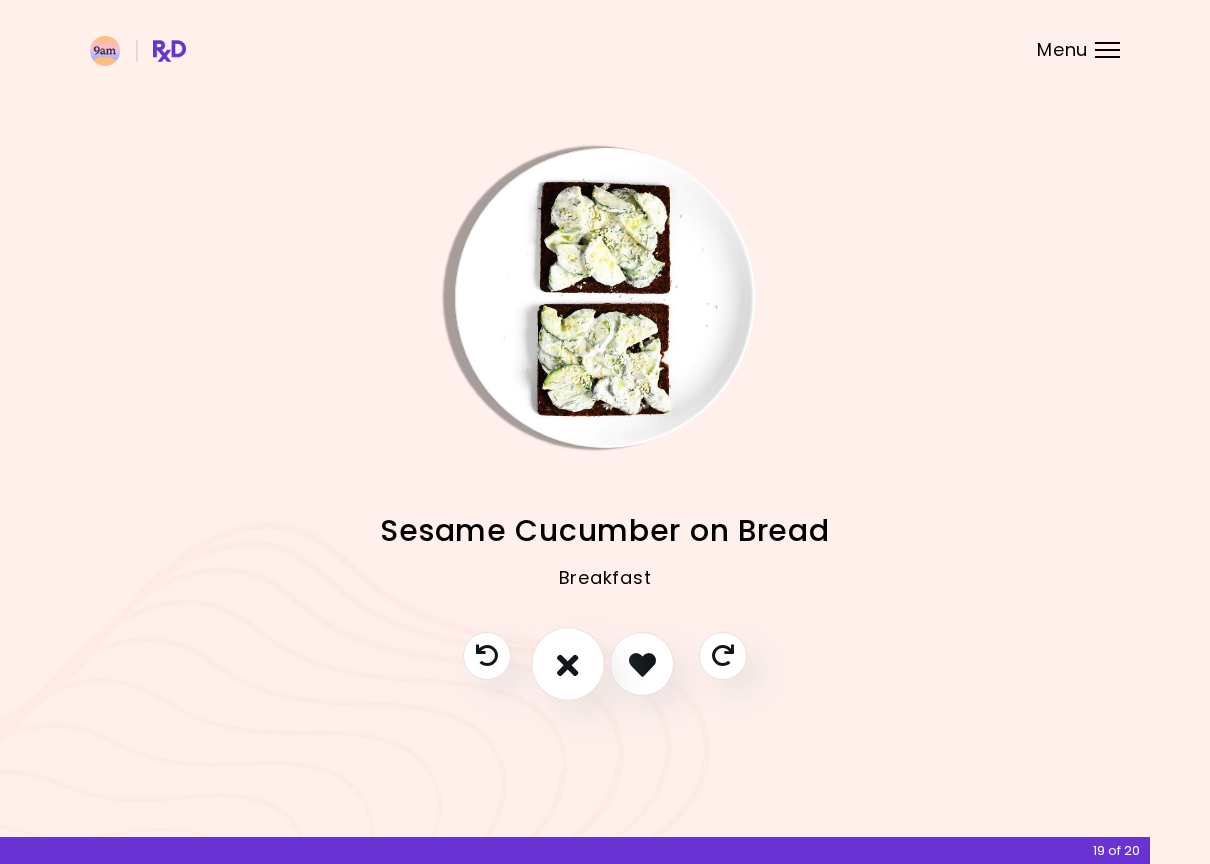 click at bounding box center (568, 665) 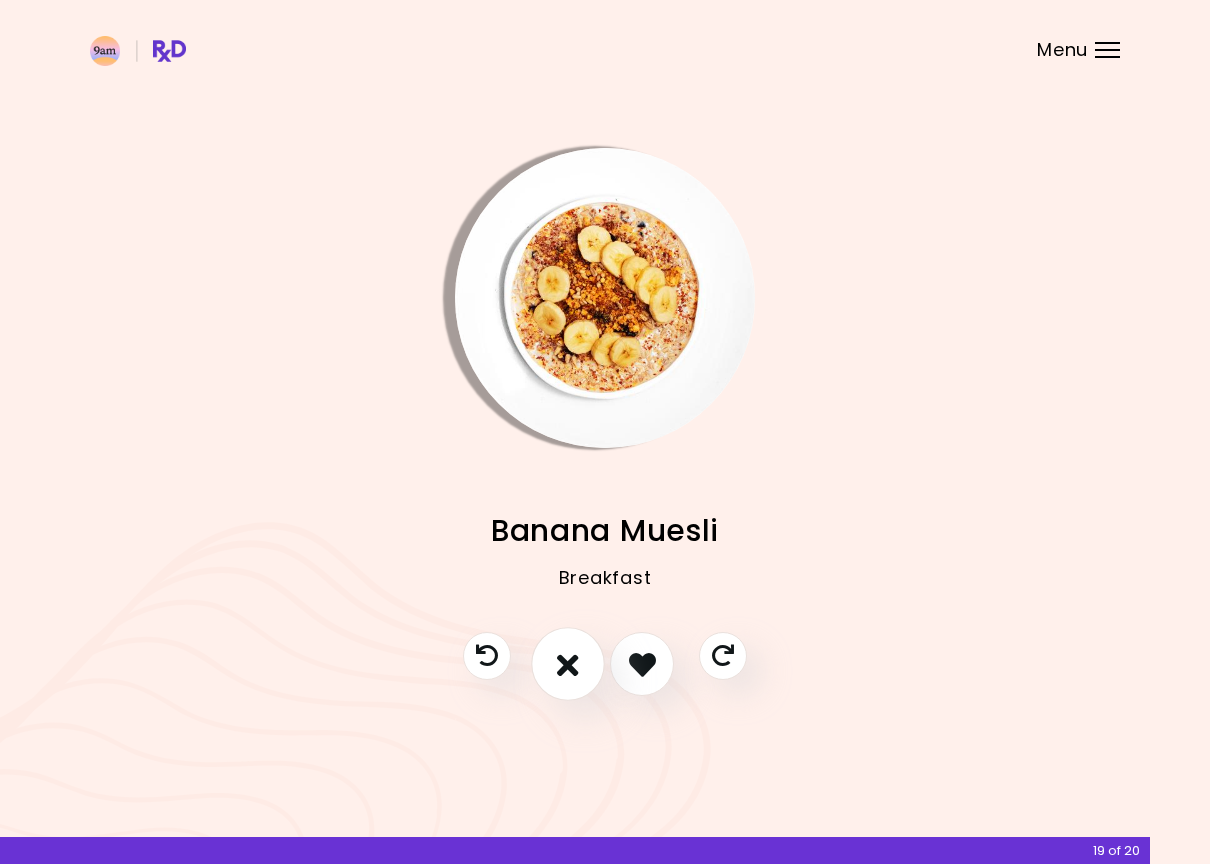 click at bounding box center [568, 664] 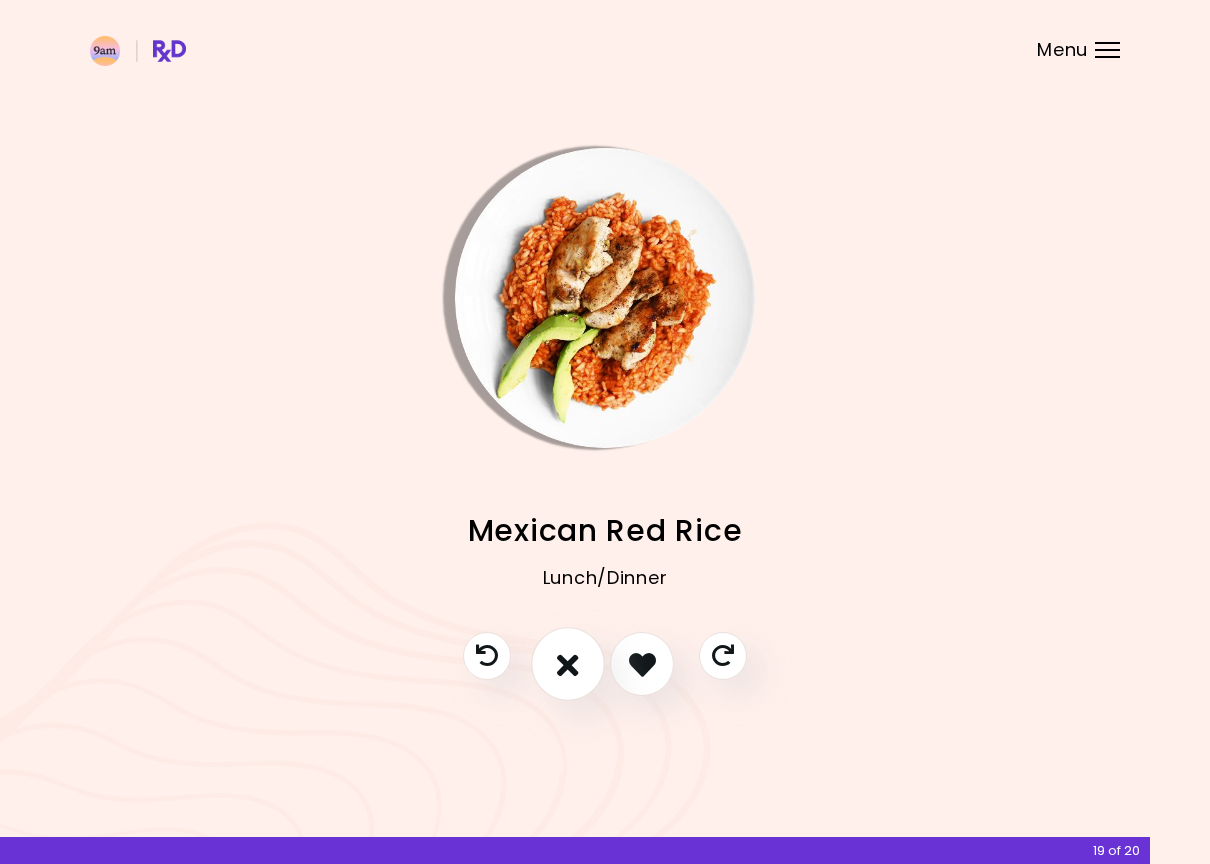 click at bounding box center (568, 664) 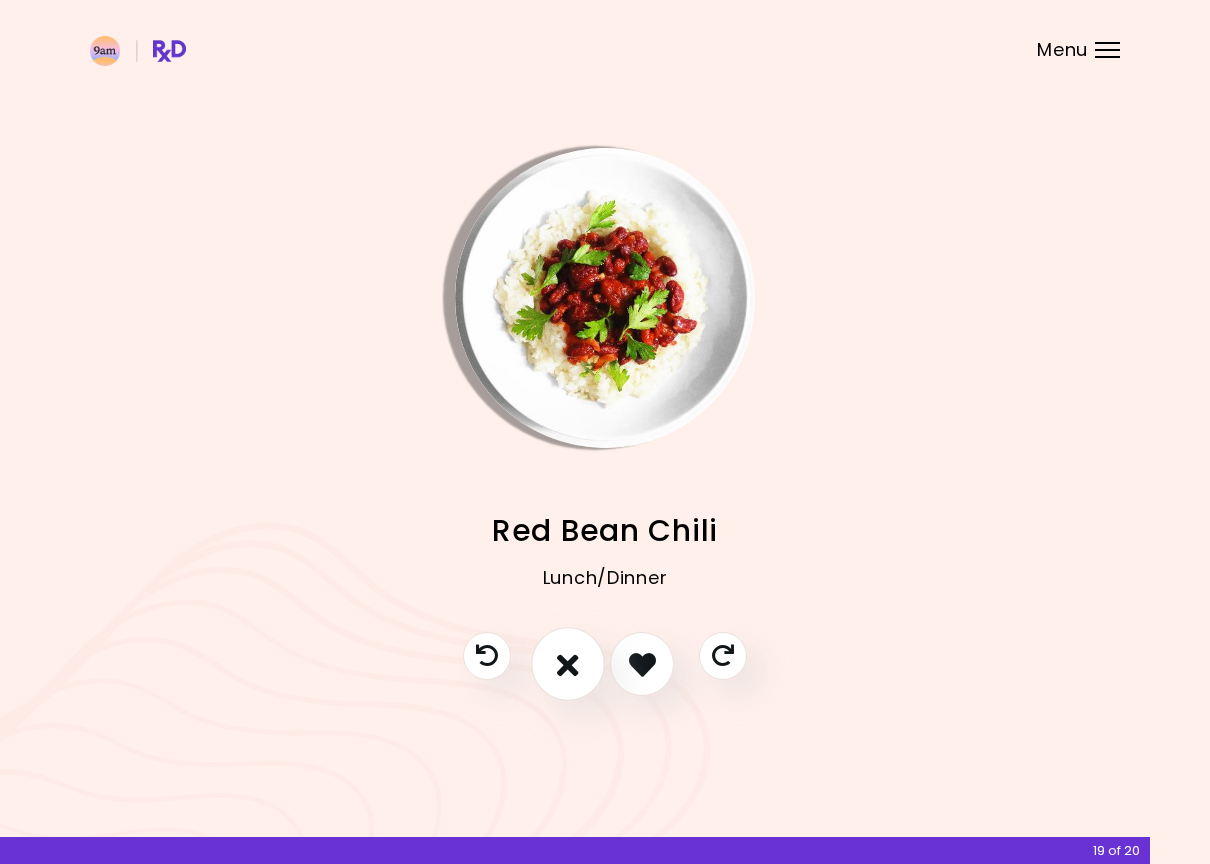 click at bounding box center [568, 664] 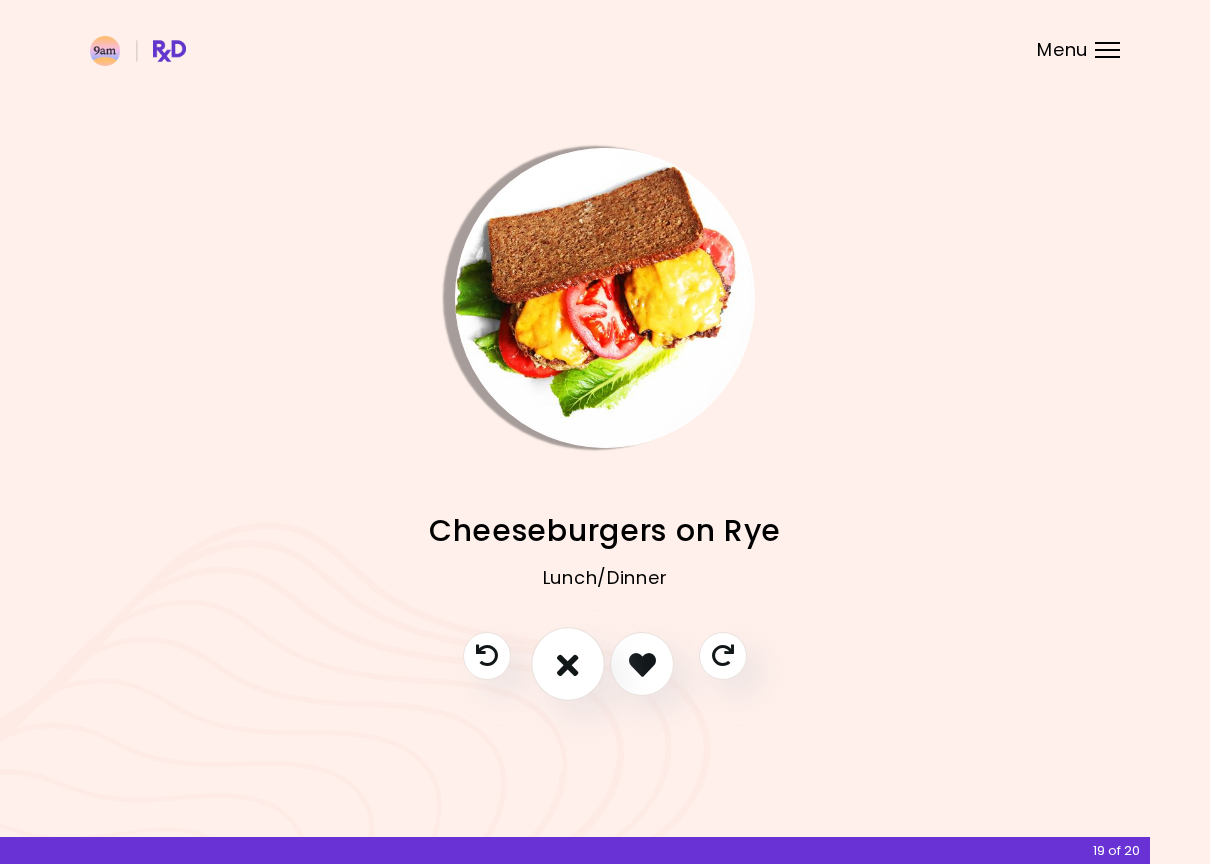 click at bounding box center (568, 664) 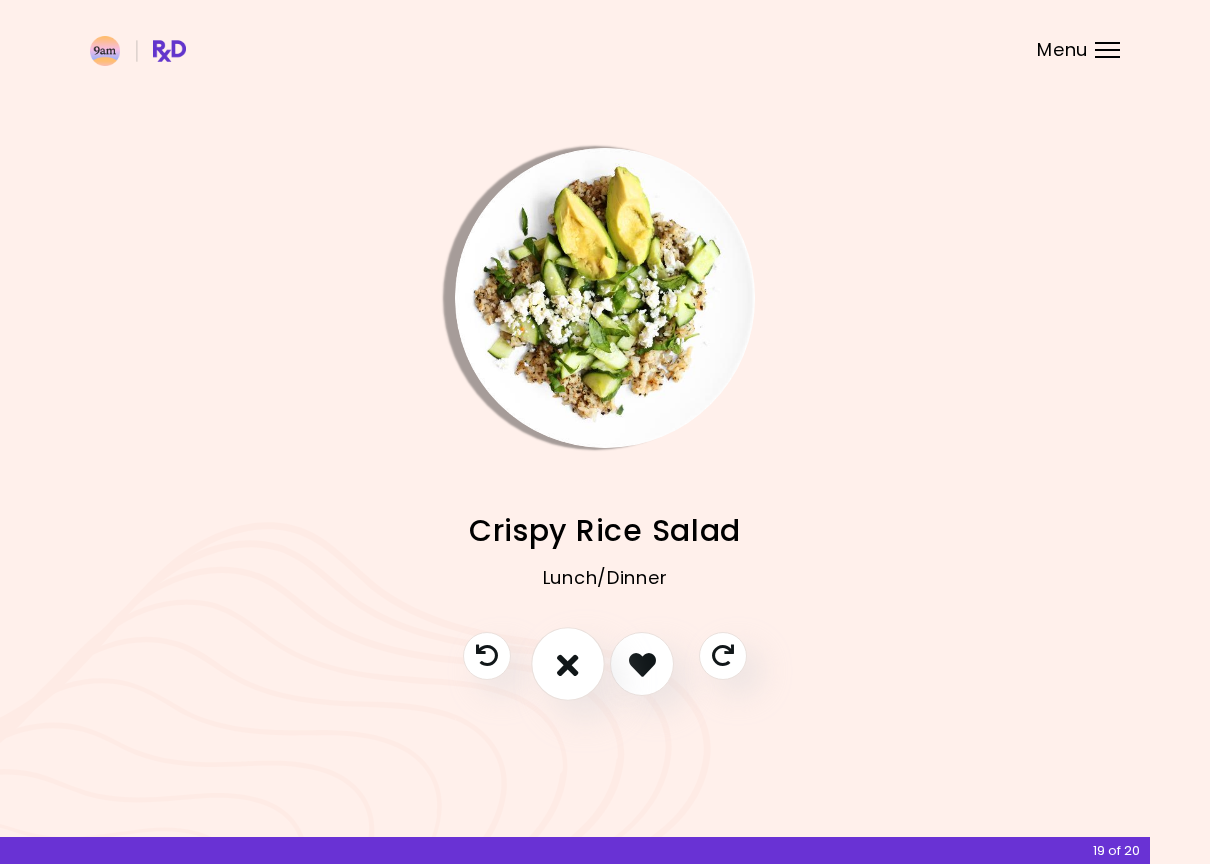 click at bounding box center (568, 664) 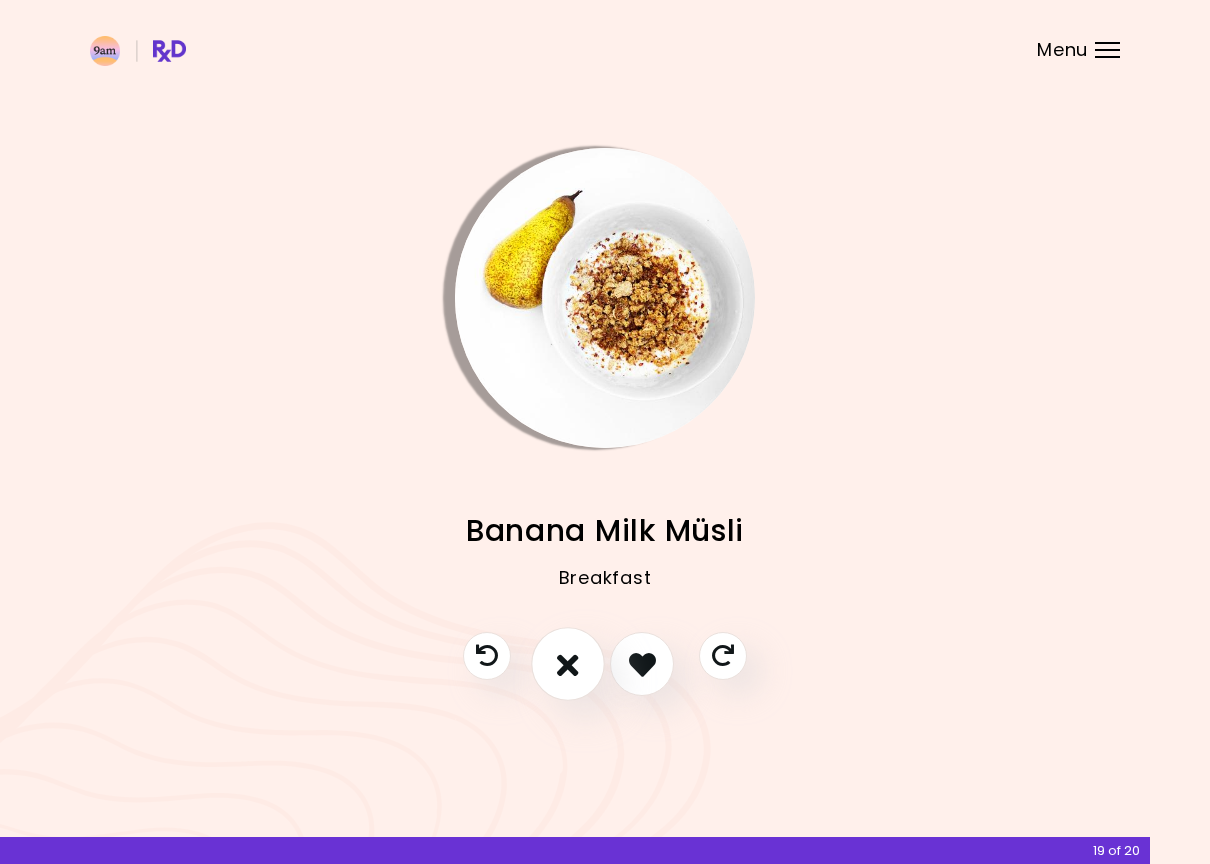 click at bounding box center [568, 664] 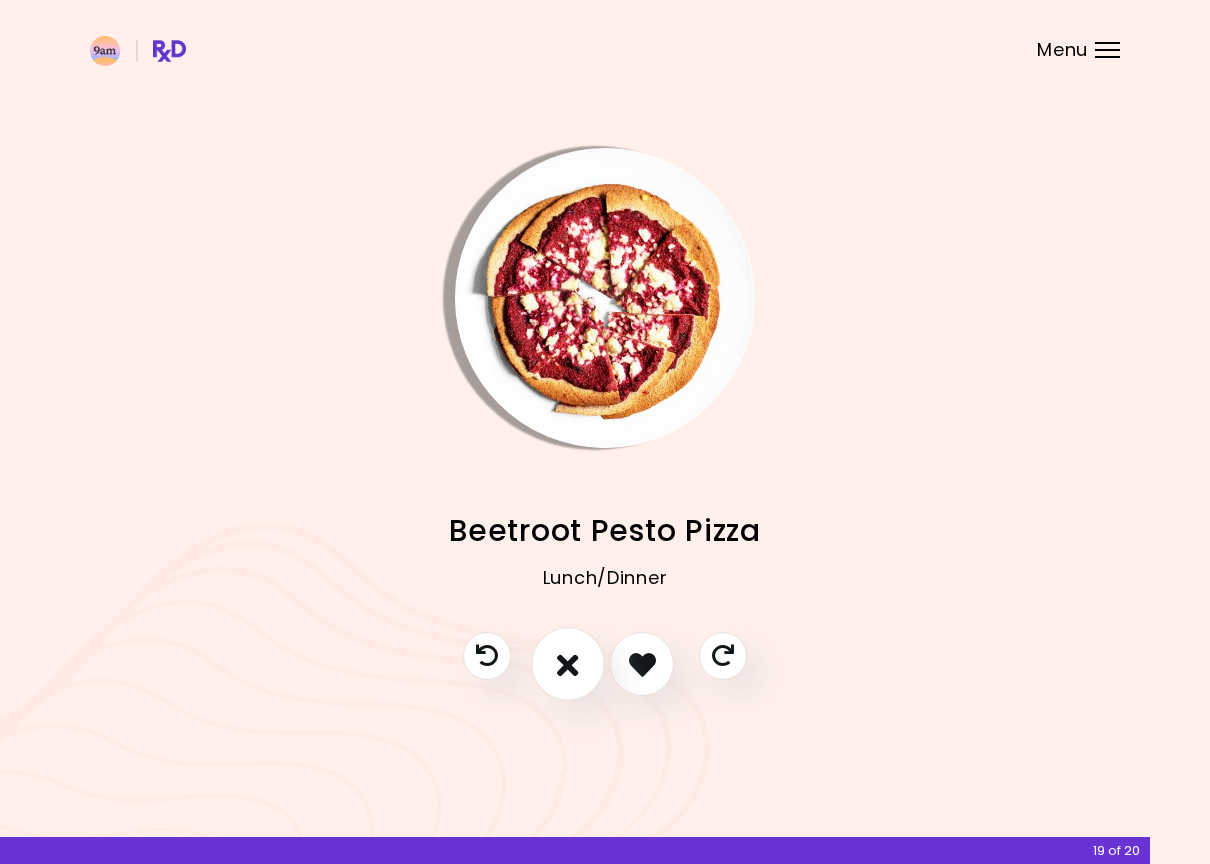 click at bounding box center [568, 664] 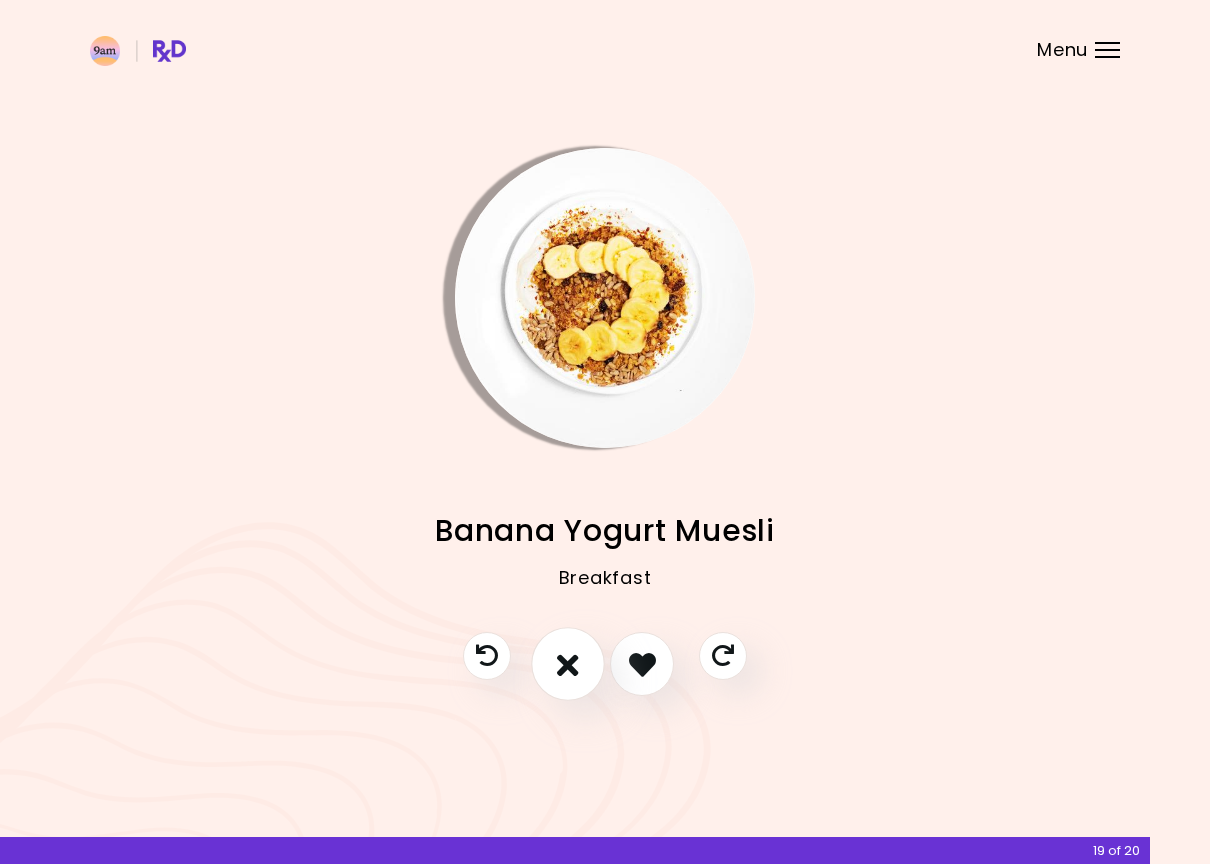 click at bounding box center [568, 664] 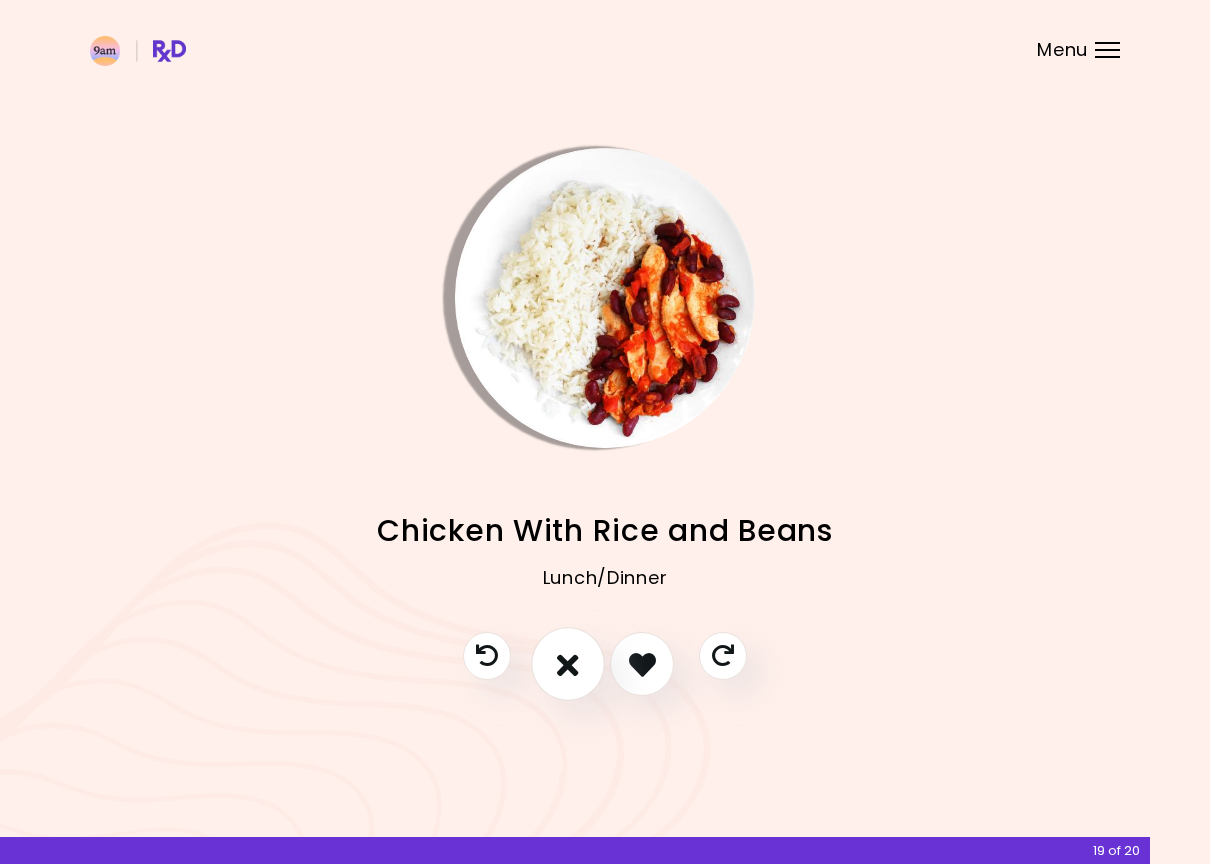 click at bounding box center (568, 664) 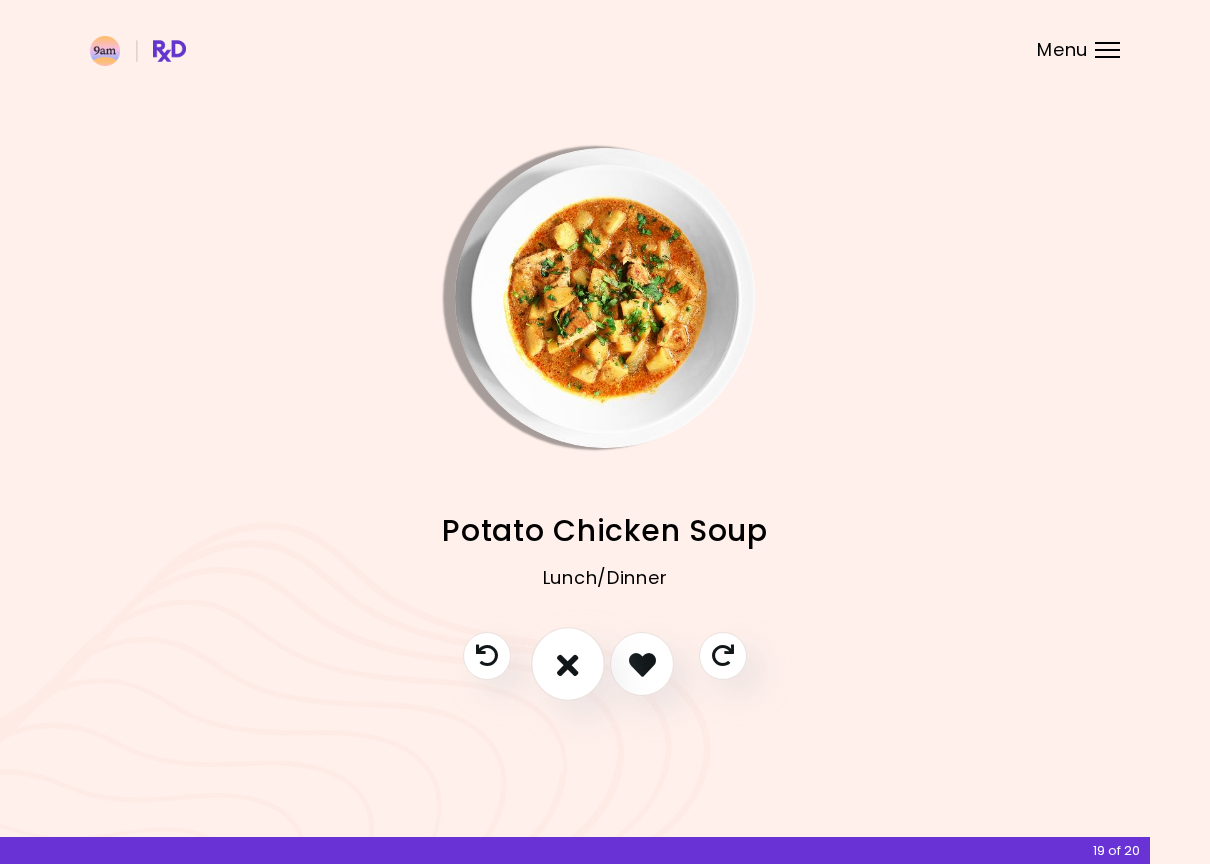 click at bounding box center (568, 664) 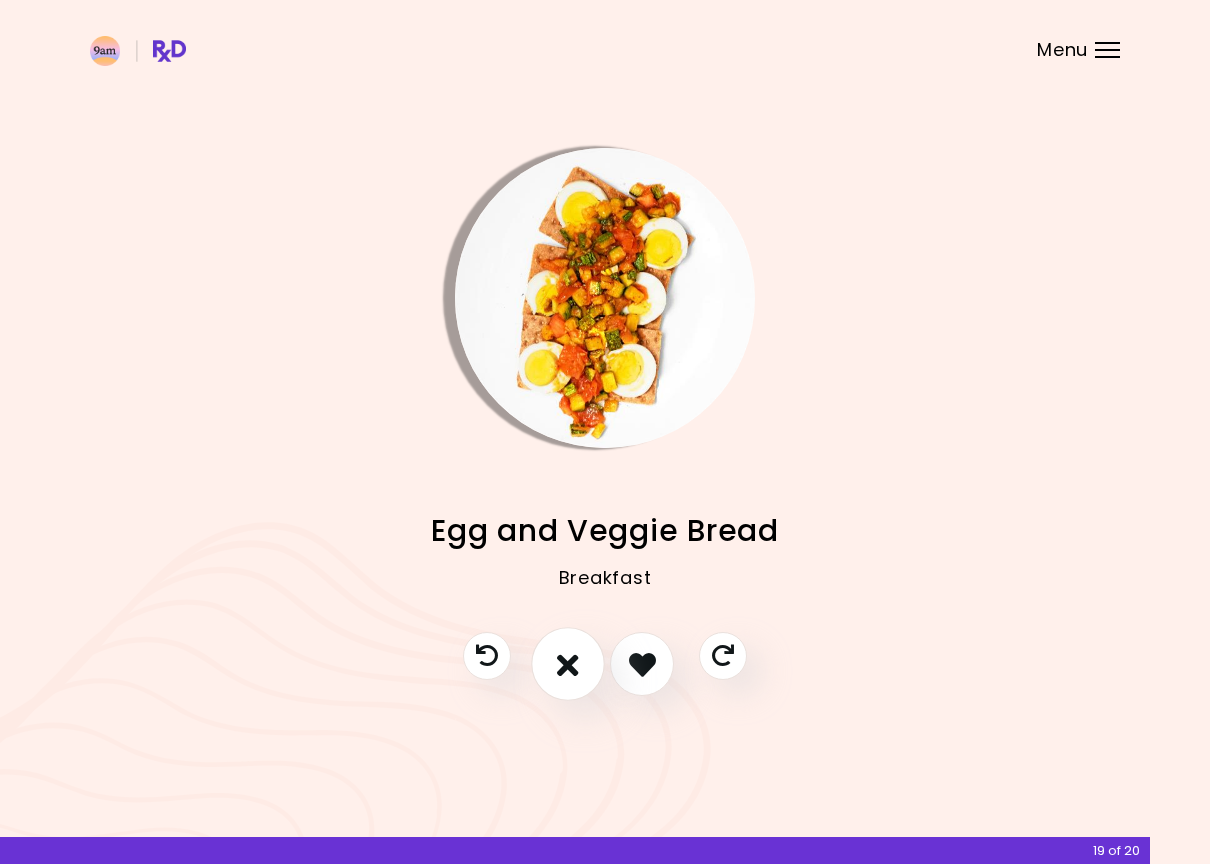 click at bounding box center [568, 664] 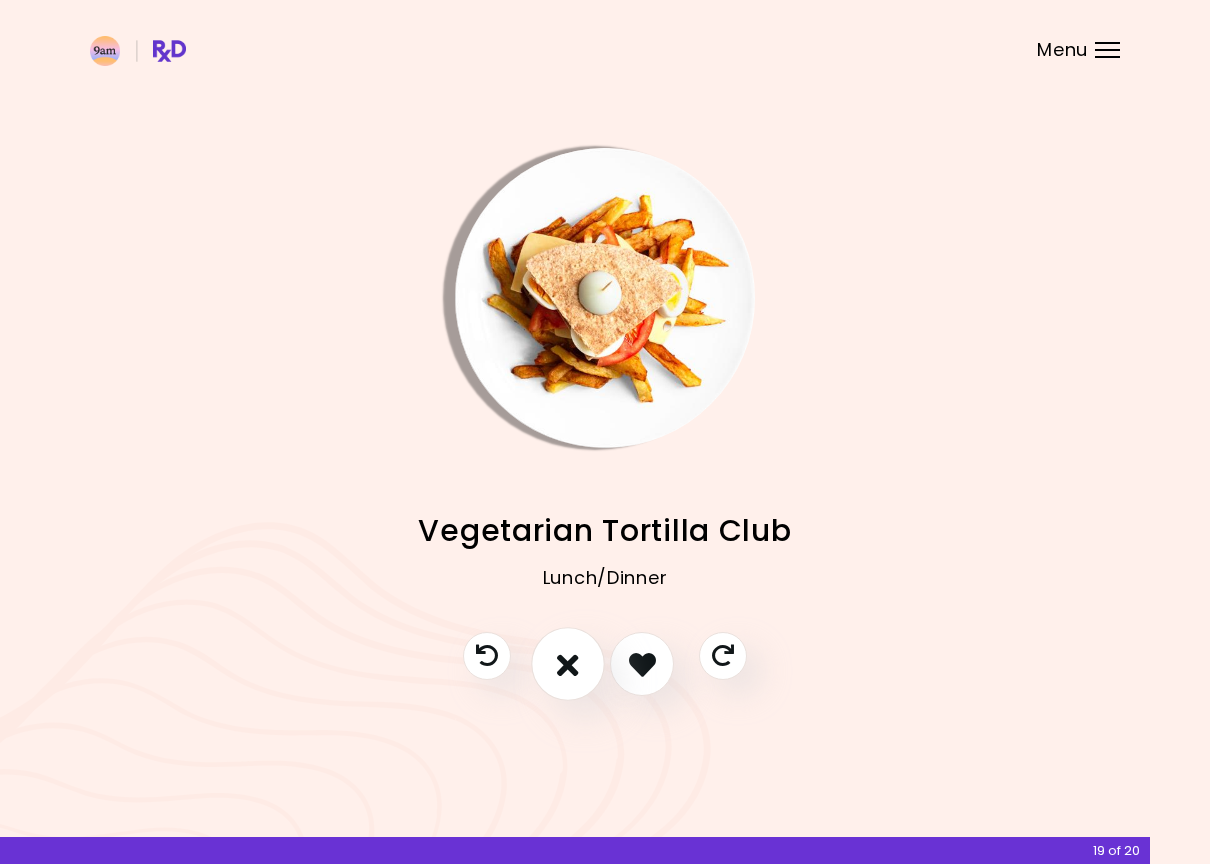 click at bounding box center [568, 664] 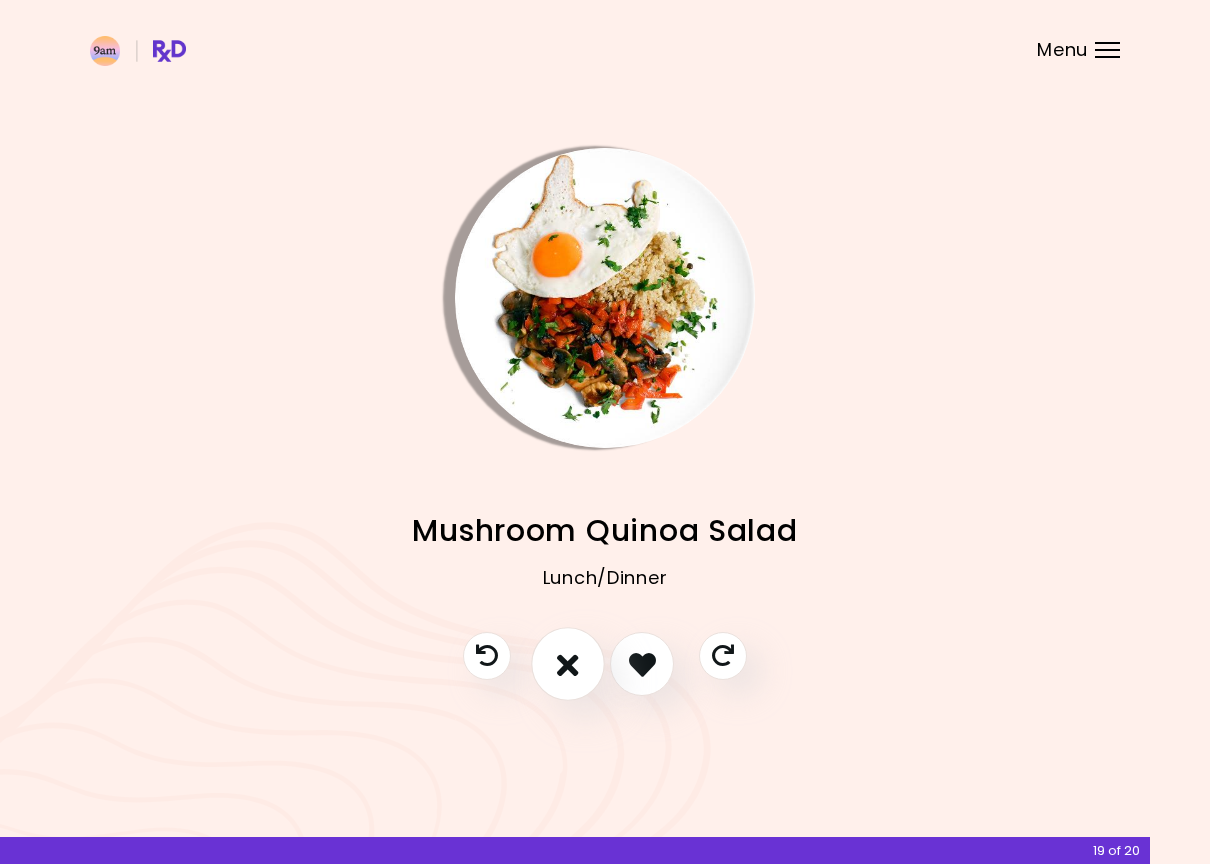 click at bounding box center [568, 664] 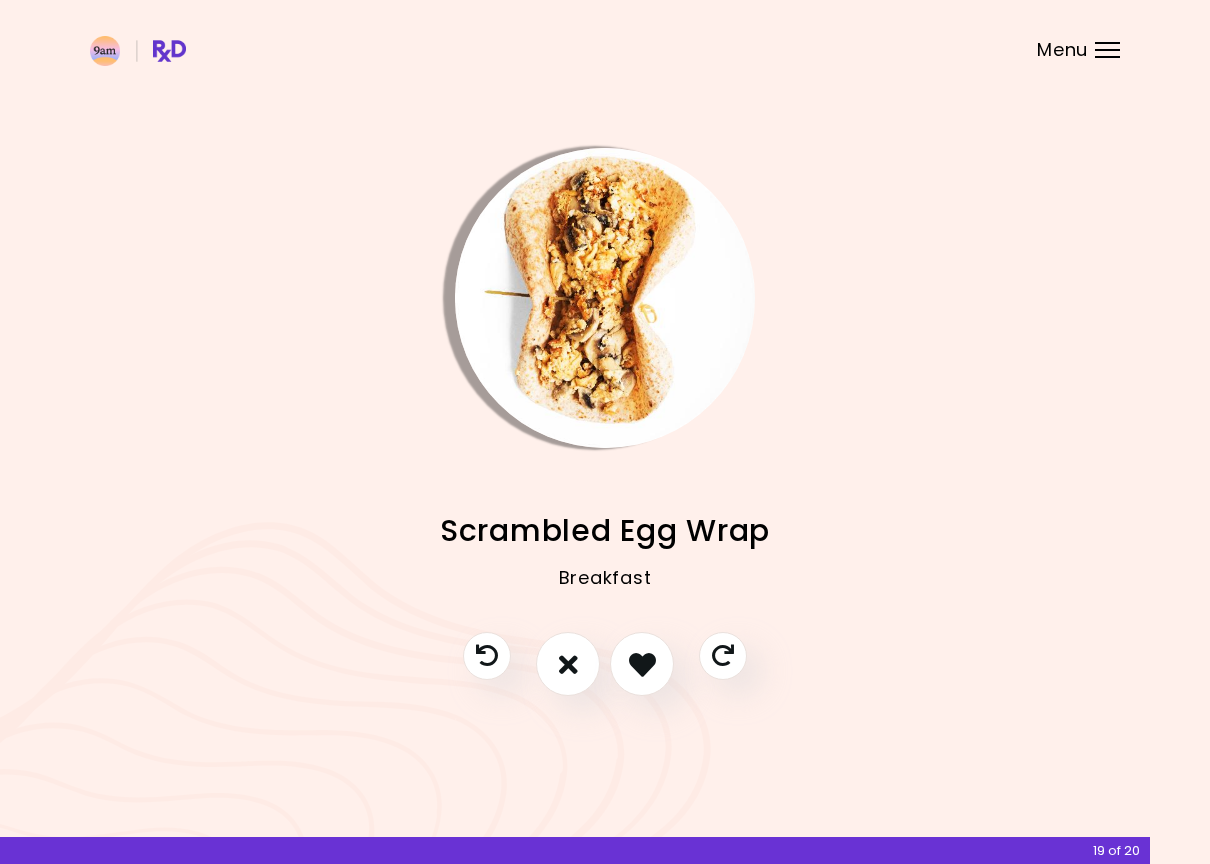 click at bounding box center (642, 664) 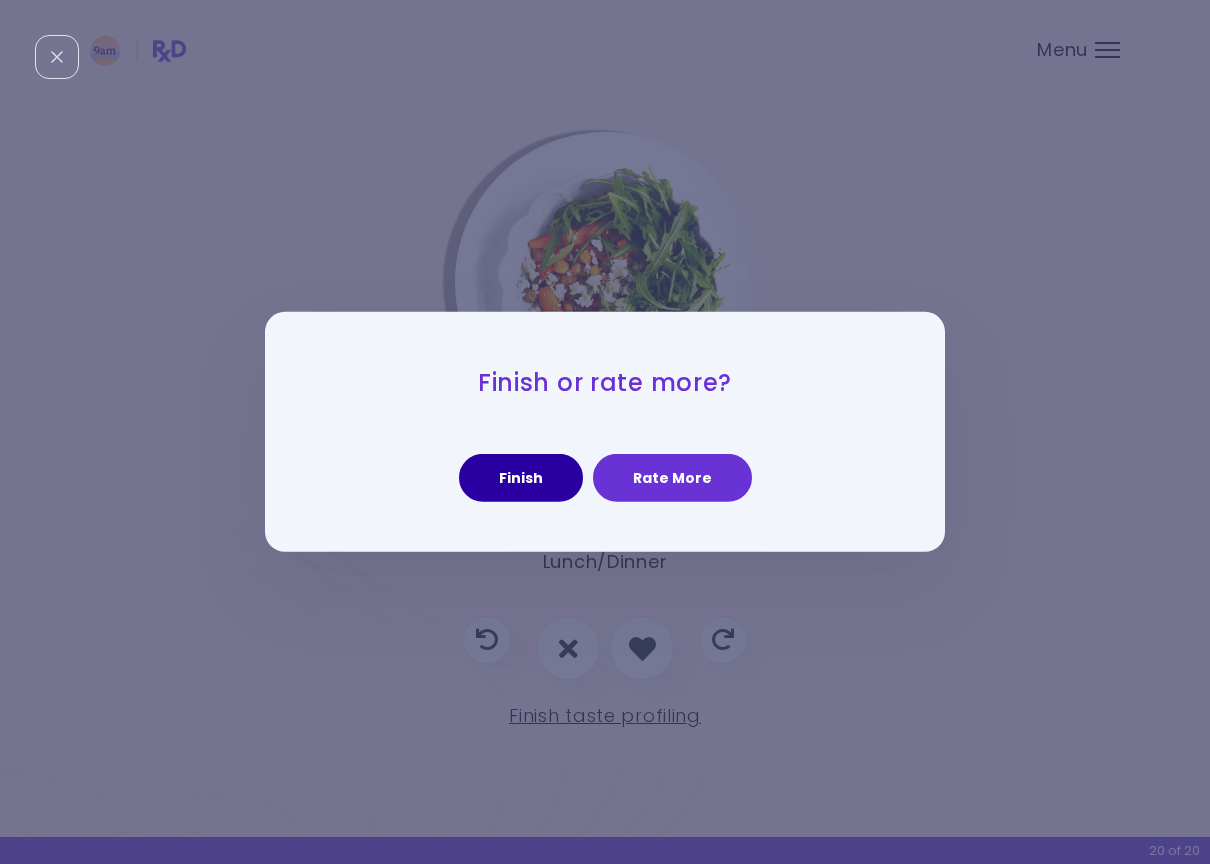 click on "Finish" at bounding box center [521, 478] 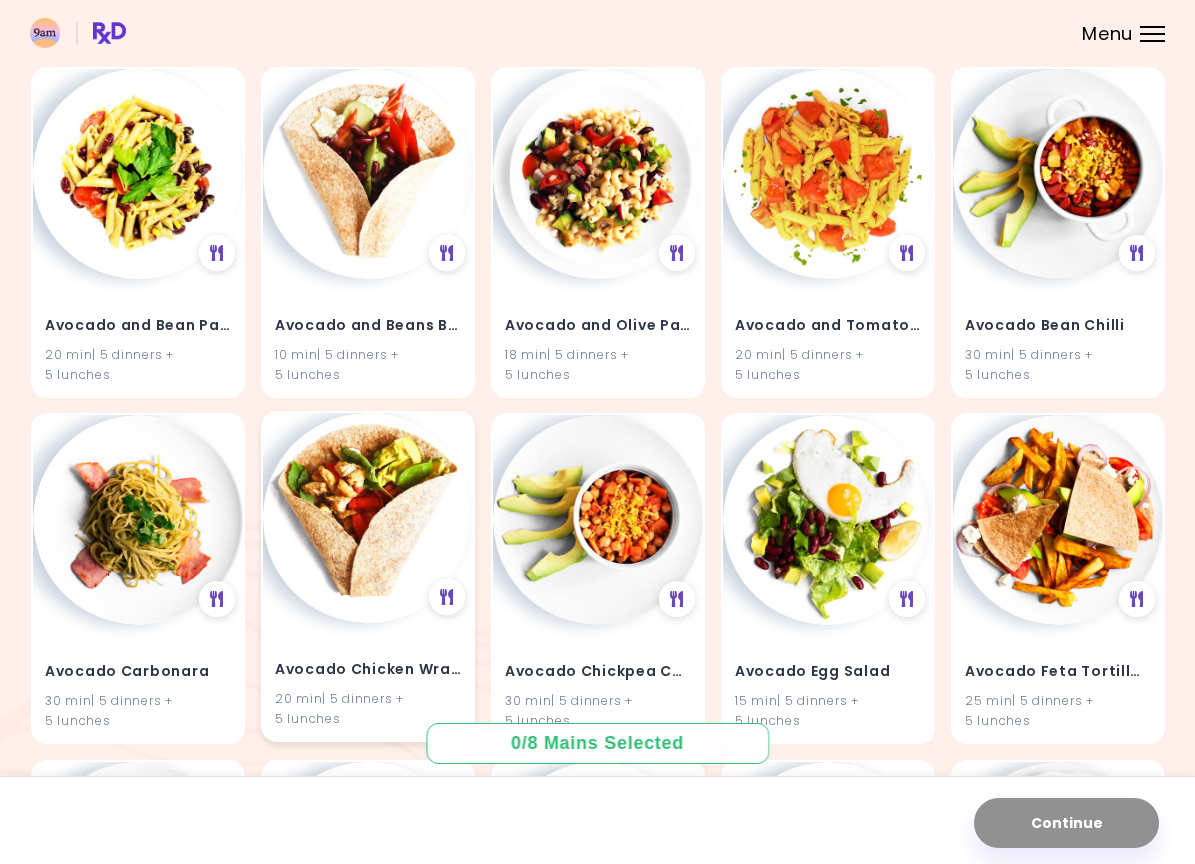 scroll, scrollTop: 900, scrollLeft: 0, axis: vertical 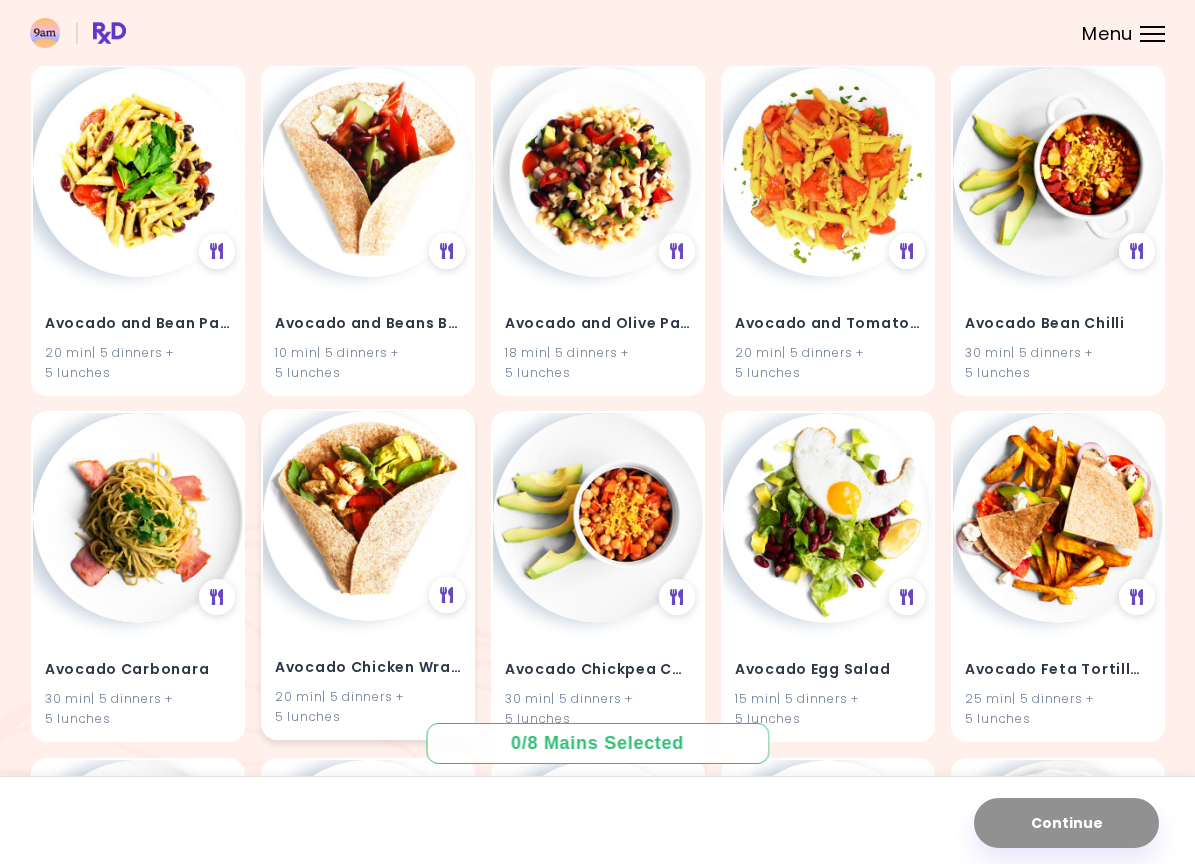click at bounding box center (368, 516) 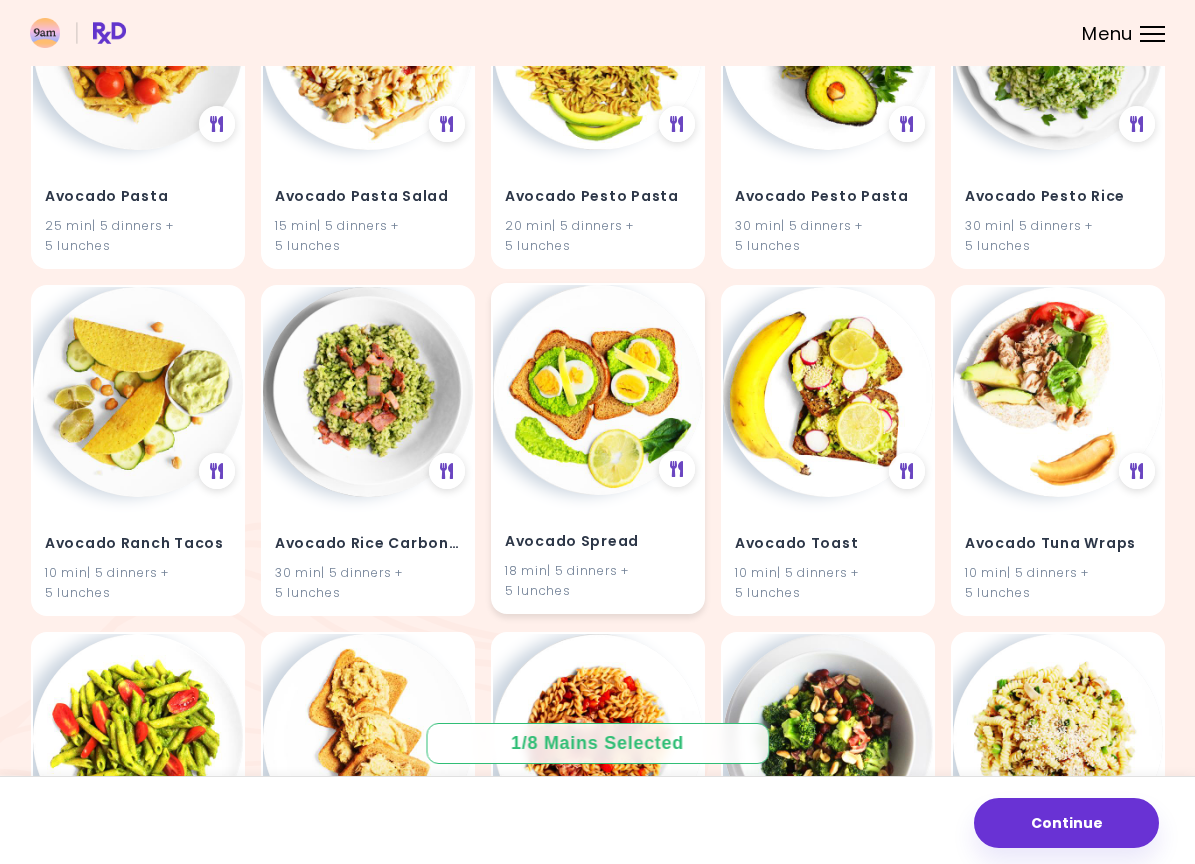 scroll, scrollTop: 1800, scrollLeft: 0, axis: vertical 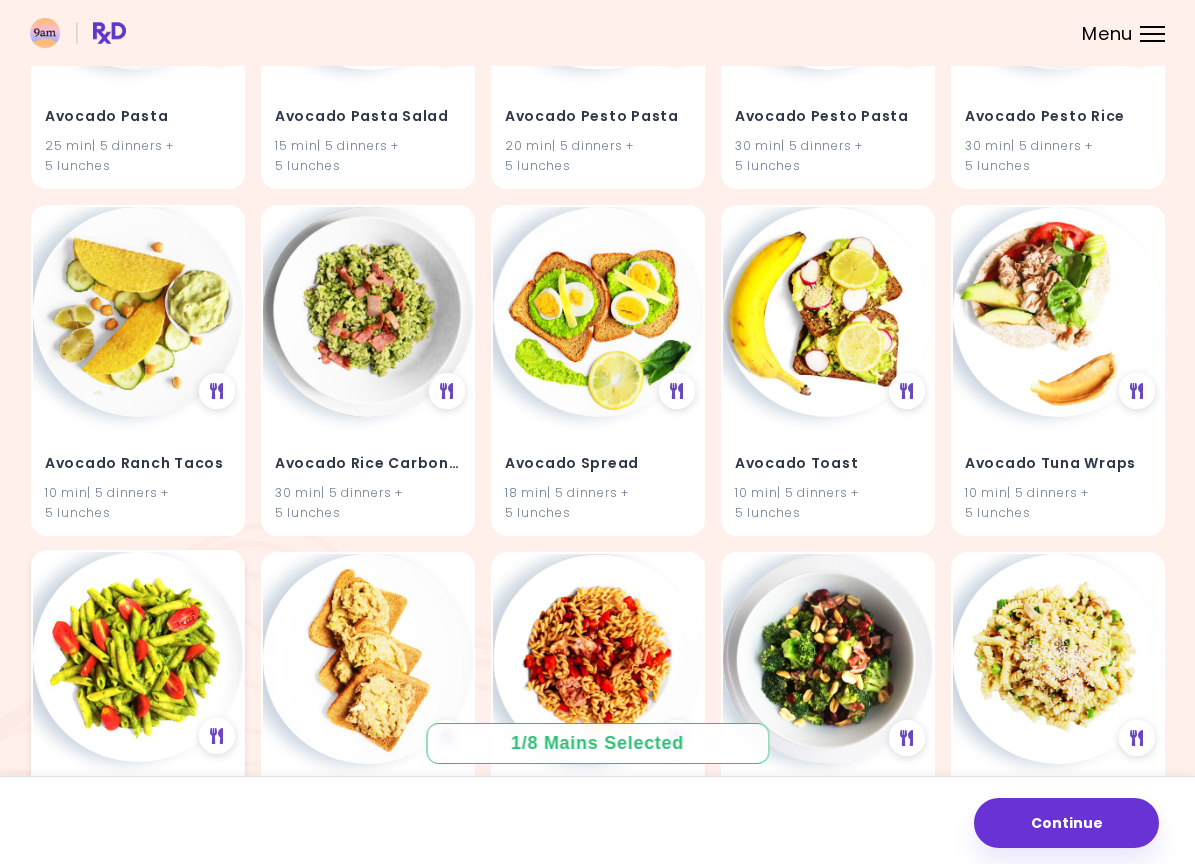 click at bounding box center (138, 657) 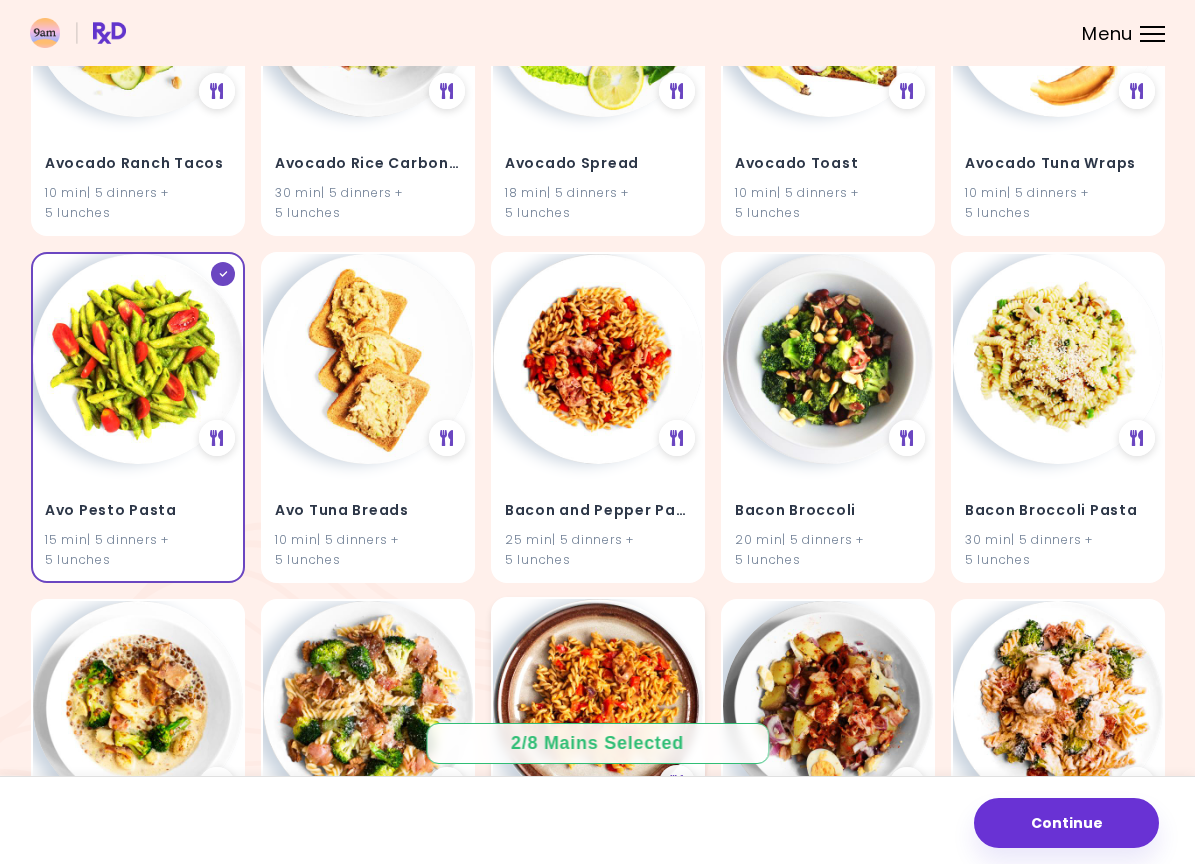 scroll, scrollTop: 2200, scrollLeft: 0, axis: vertical 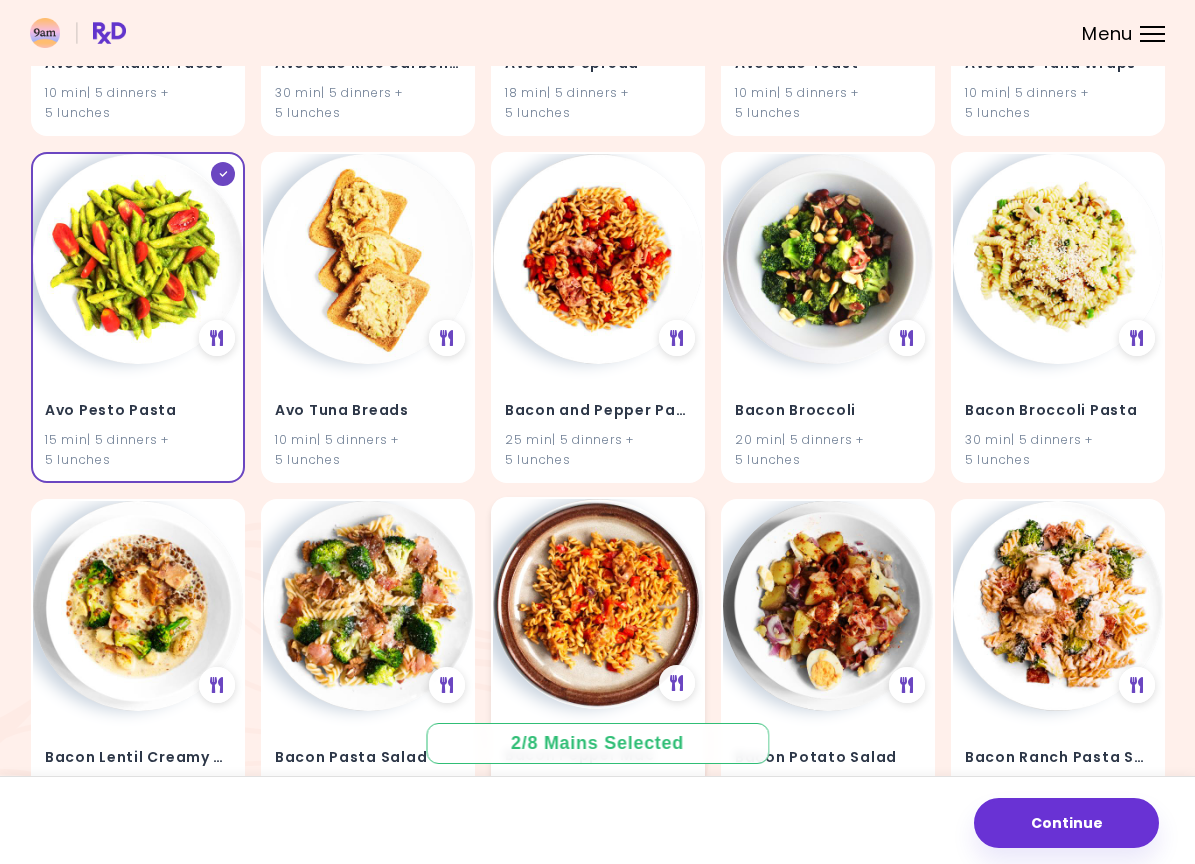 click at bounding box center (598, 604) 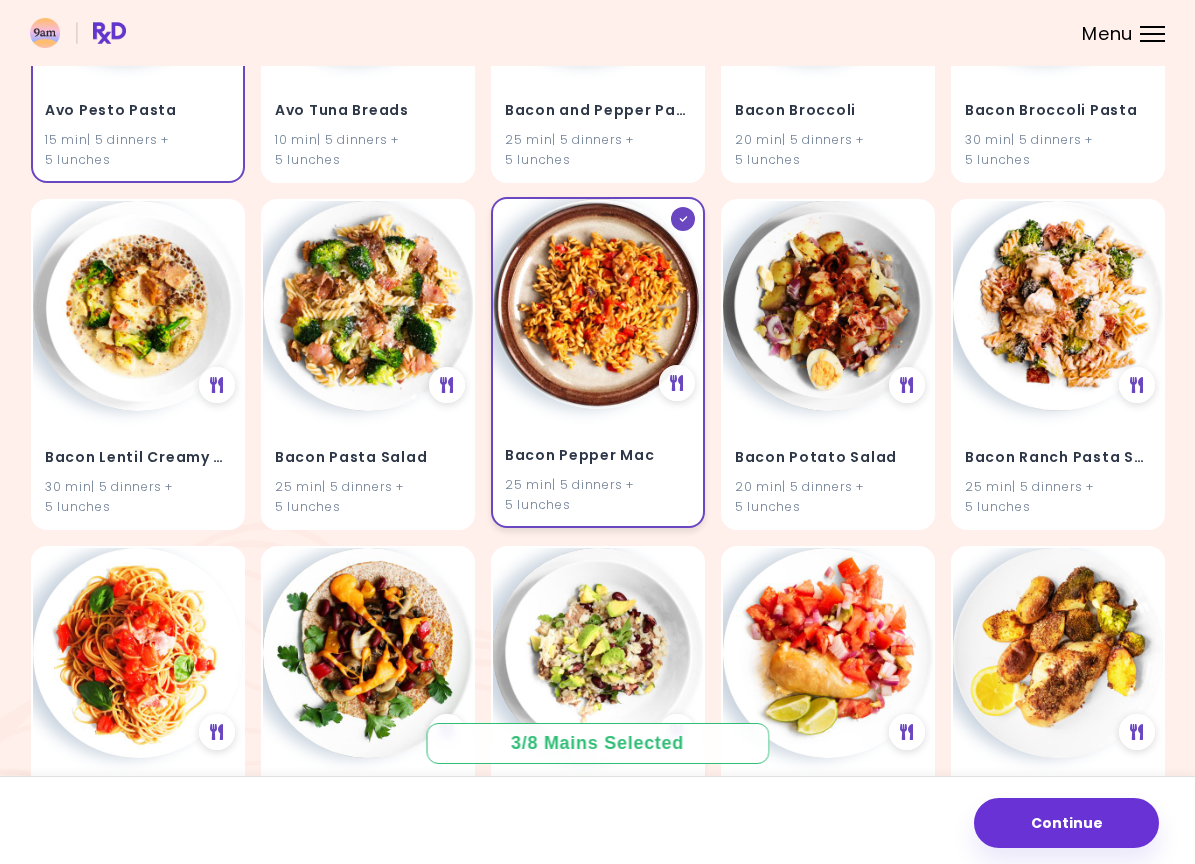 scroll, scrollTop: 2700, scrollLeft: 0, axis: vertical 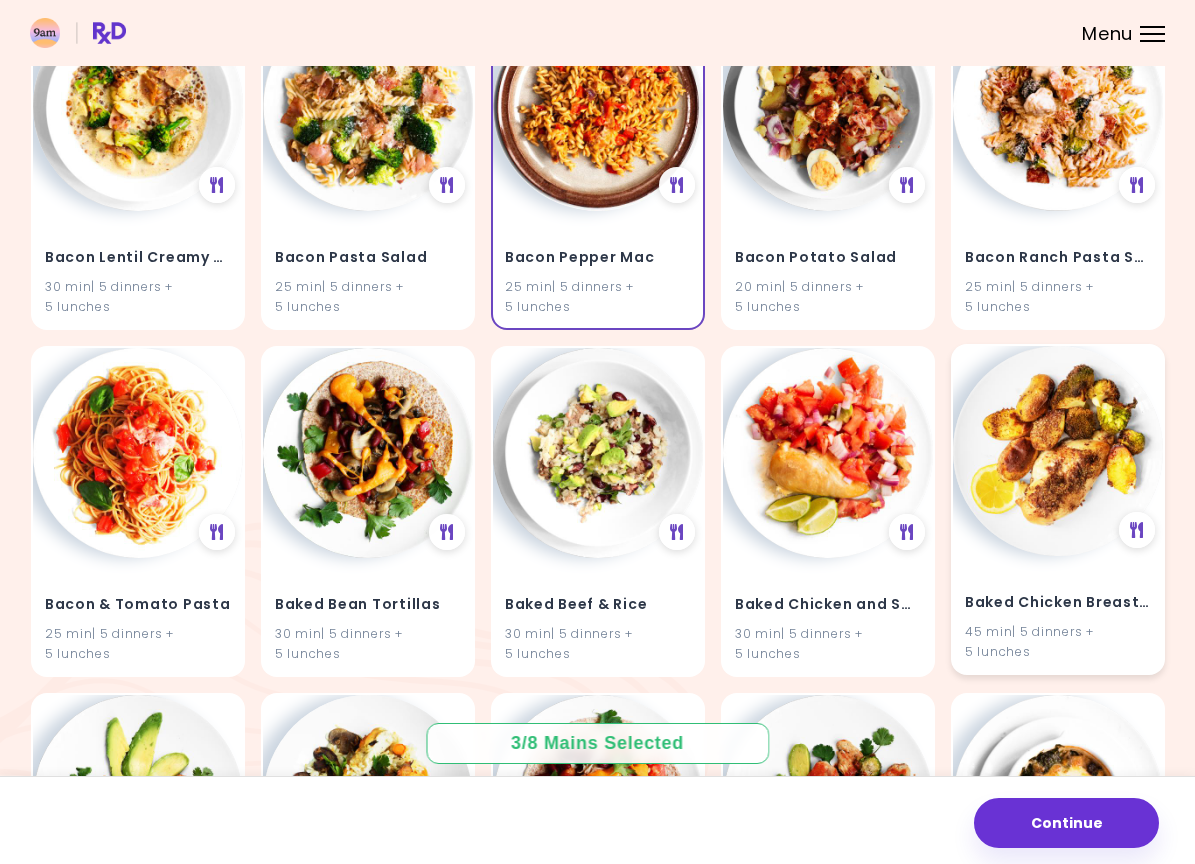 click on "Baked Chicken Breast With Potatoes" at bounding box center [1058, 602] 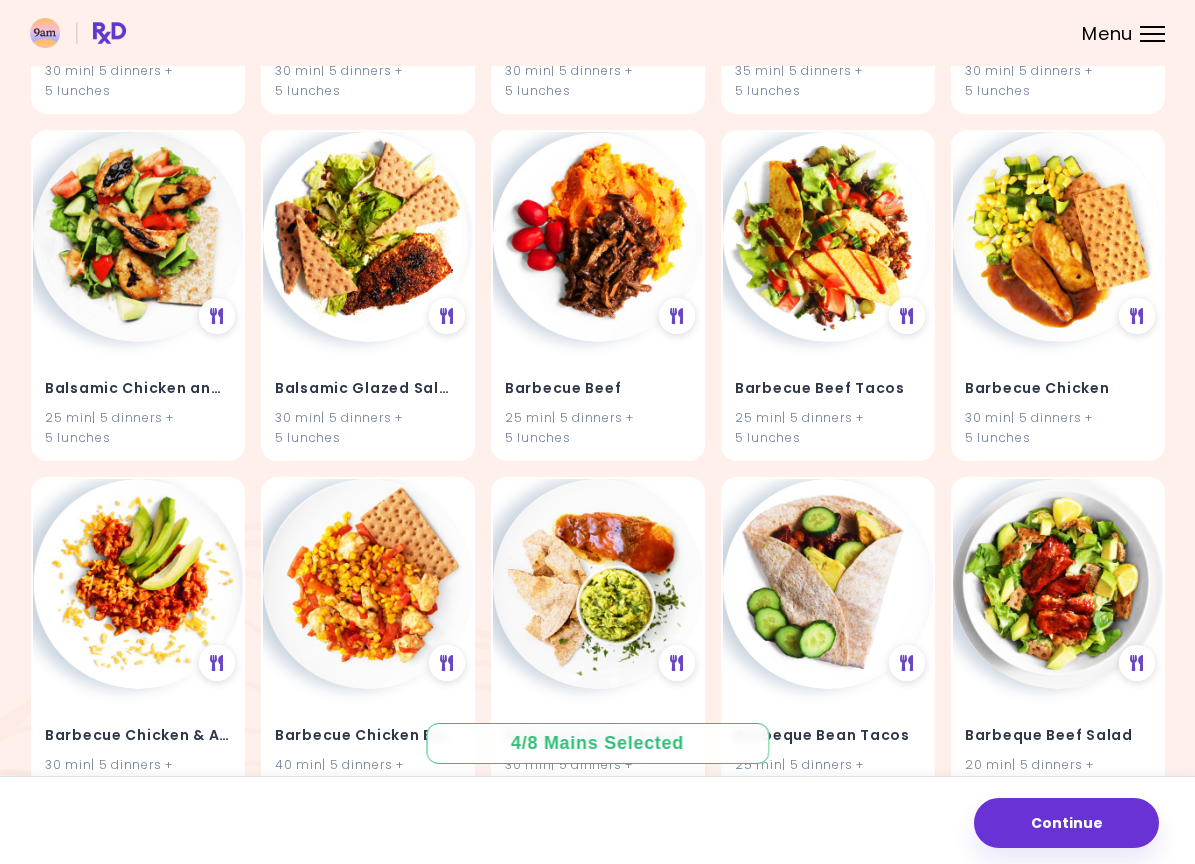 scroll, scrollTop: 4500, scrollLeft: 0, axis: vertical 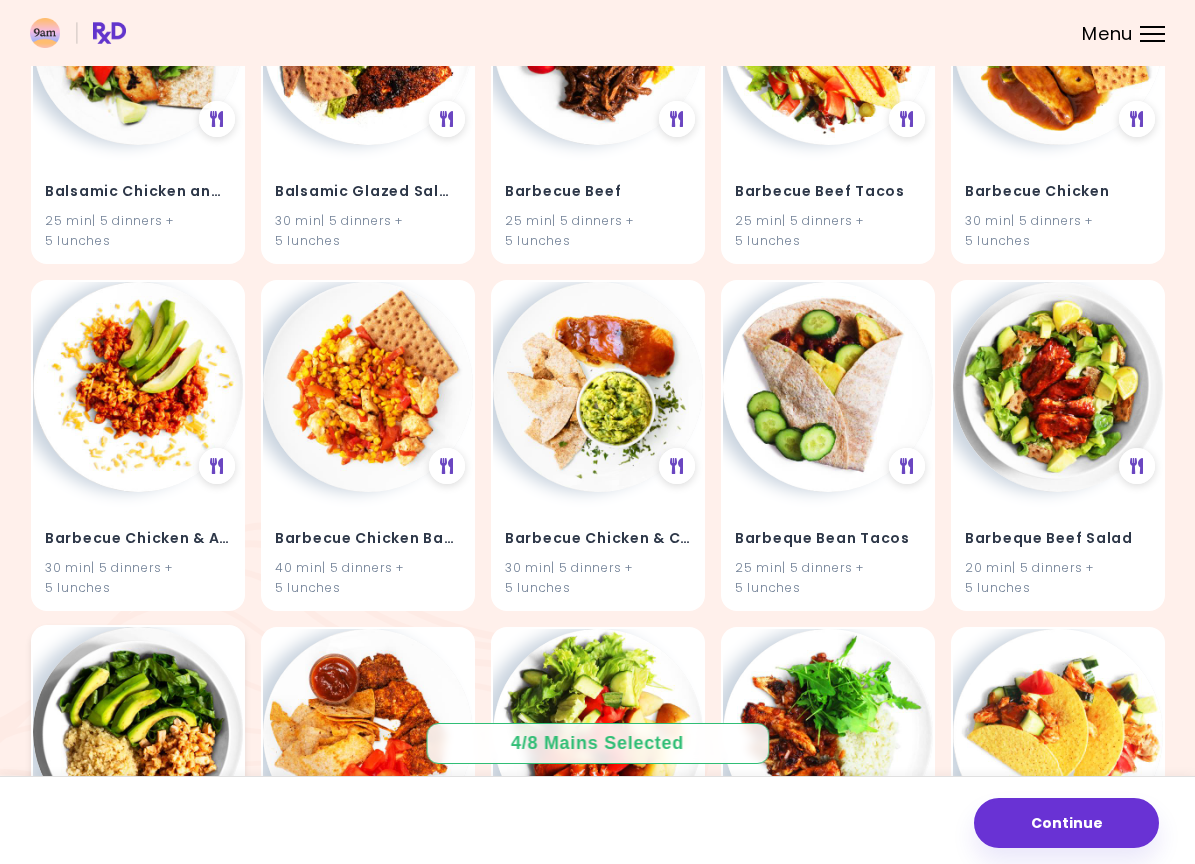 drag, startPoint x: 186, startPoint y: 542, endPoint x: 186, endPoint y: 554, distance: 12 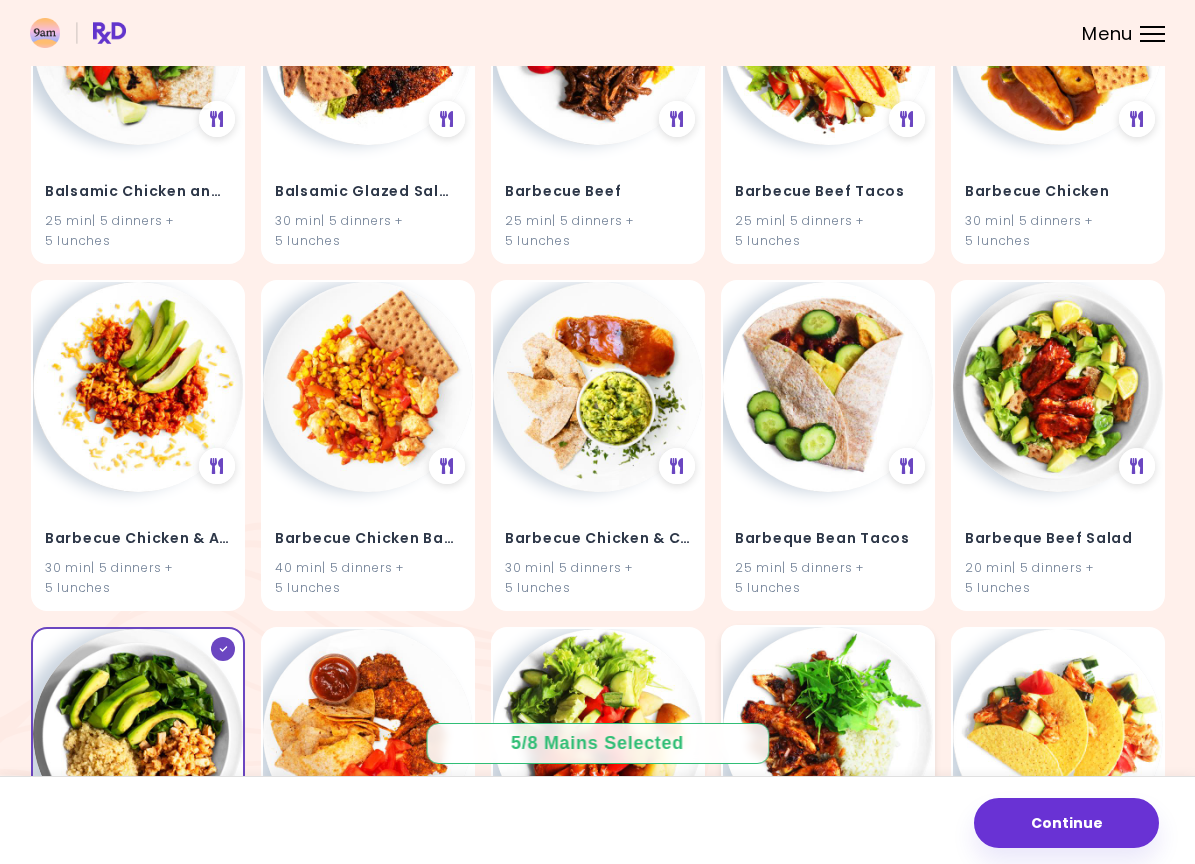 click on "Barbeque Chicken & Rice" at bounding box center (828, 884) 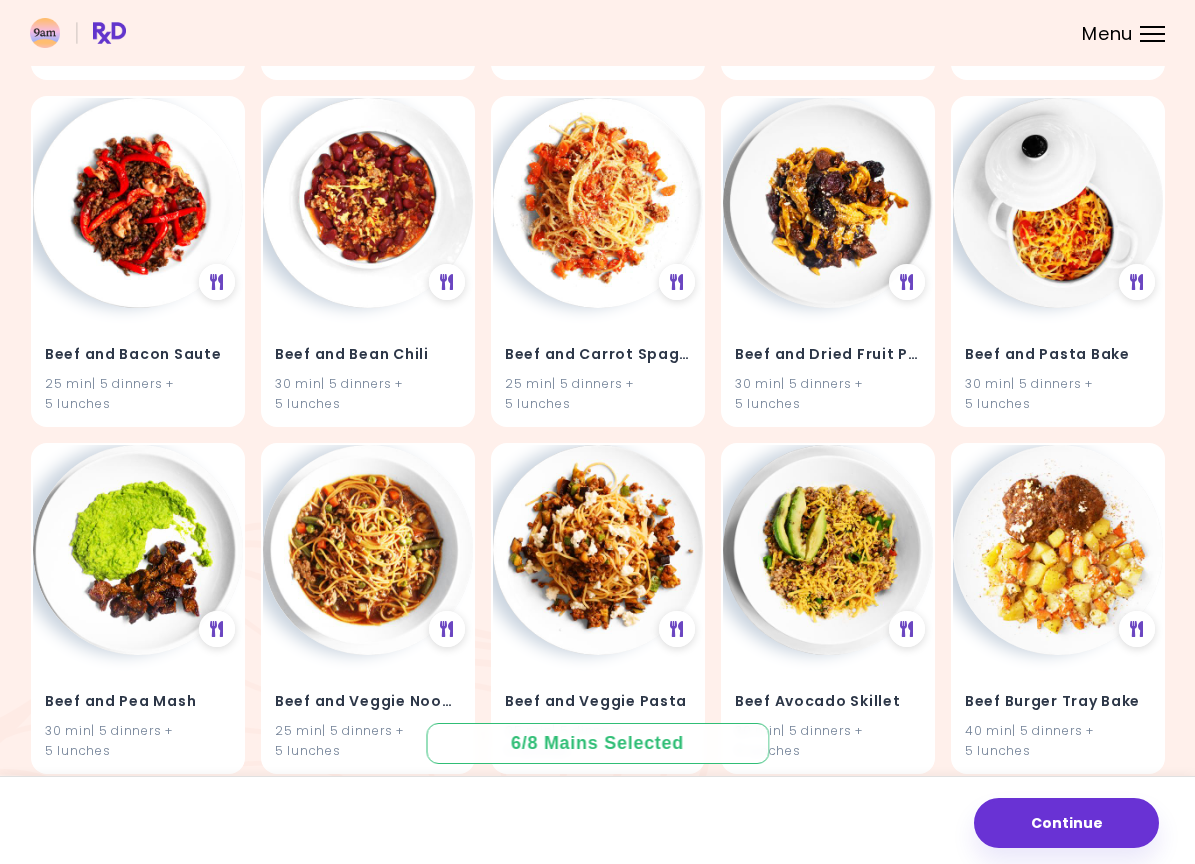 scroll, scrollTop: 8539, scrollLeft: 0, axis: vertical 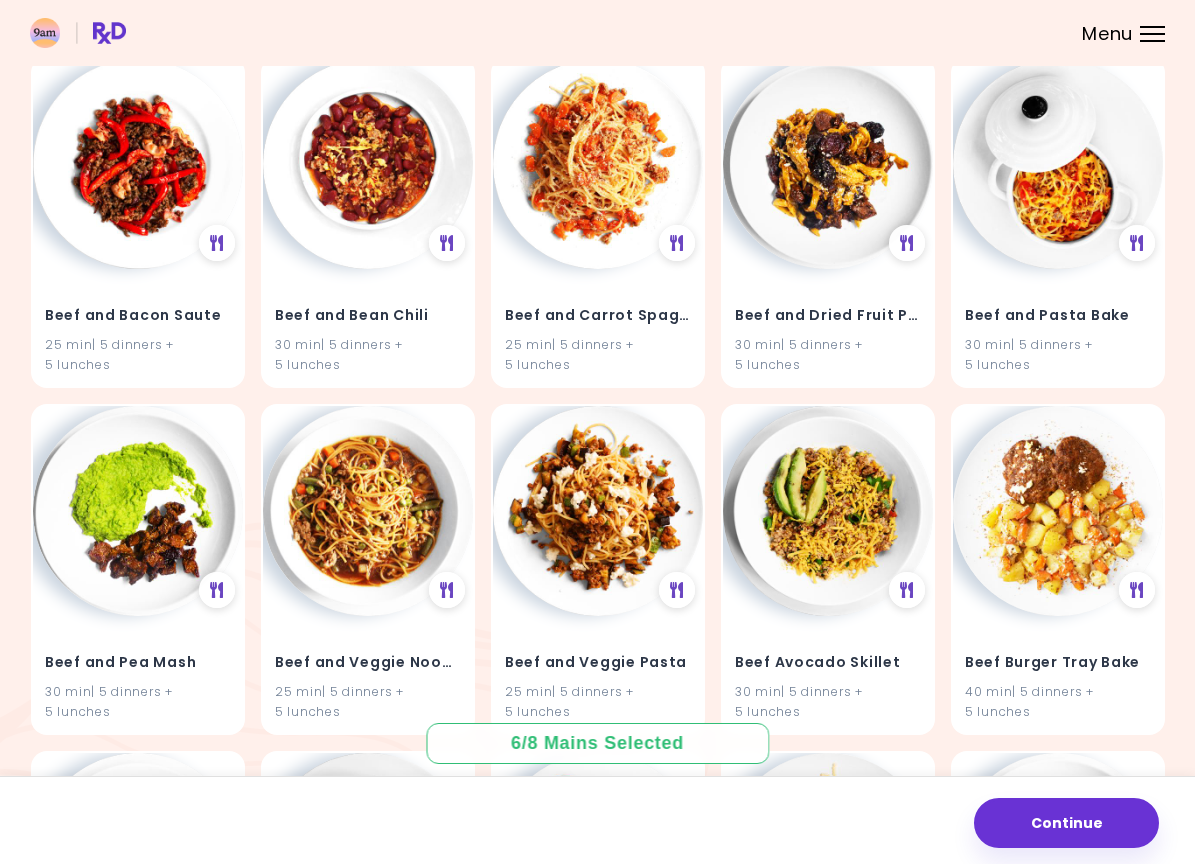 click on "Beef Enchilada Casserole" at bounding box center [1058, 1354] 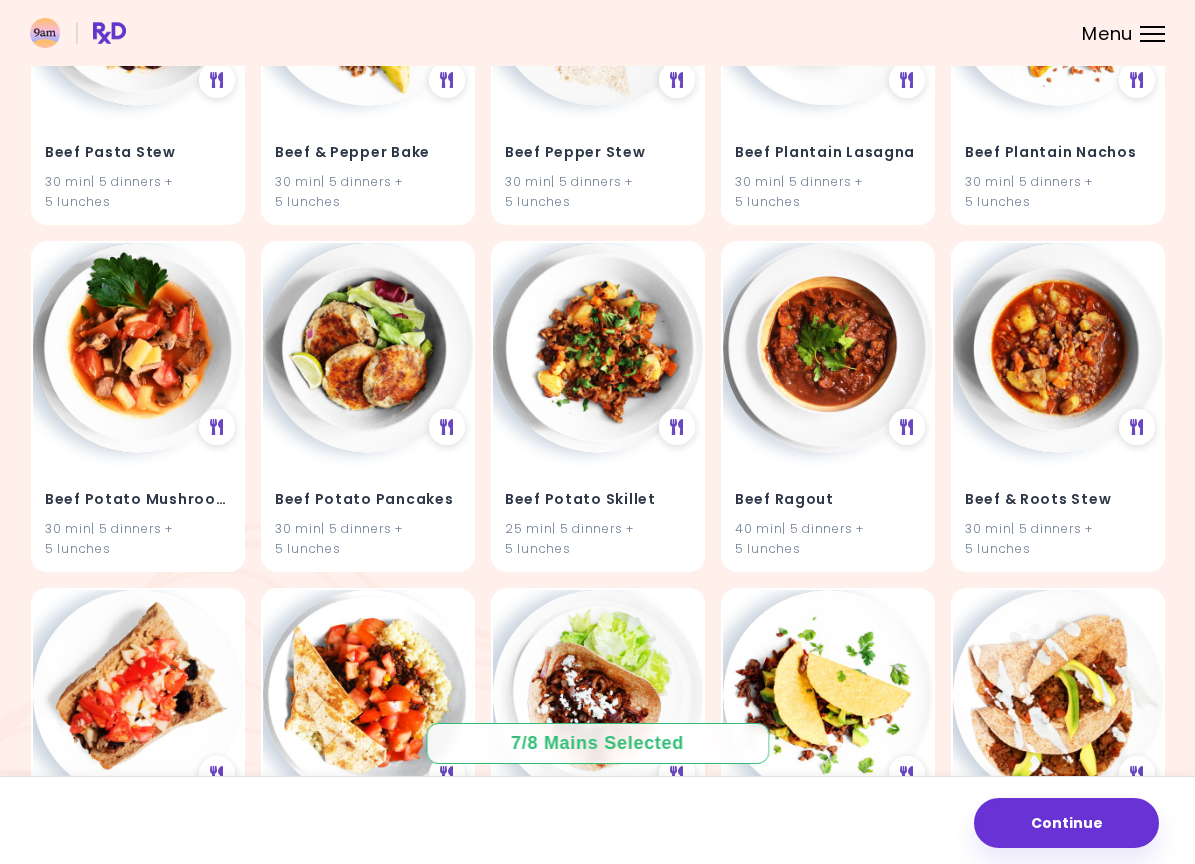 scroll, scrollTop: 11239, scrollLeft: 0, axis: vertical 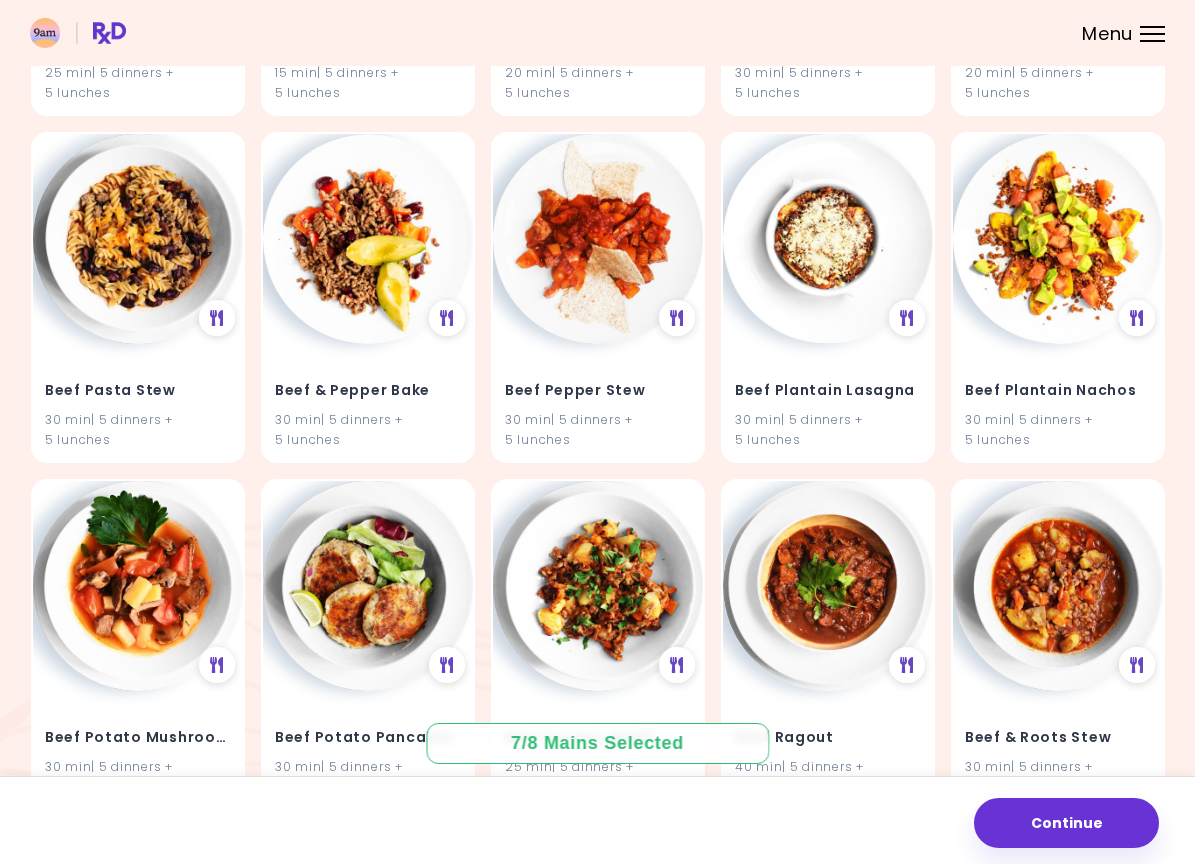 click on "Beef Tacos 25   min  |   5 dinners +
5 lunches" at bounding box center (1058, 1094) 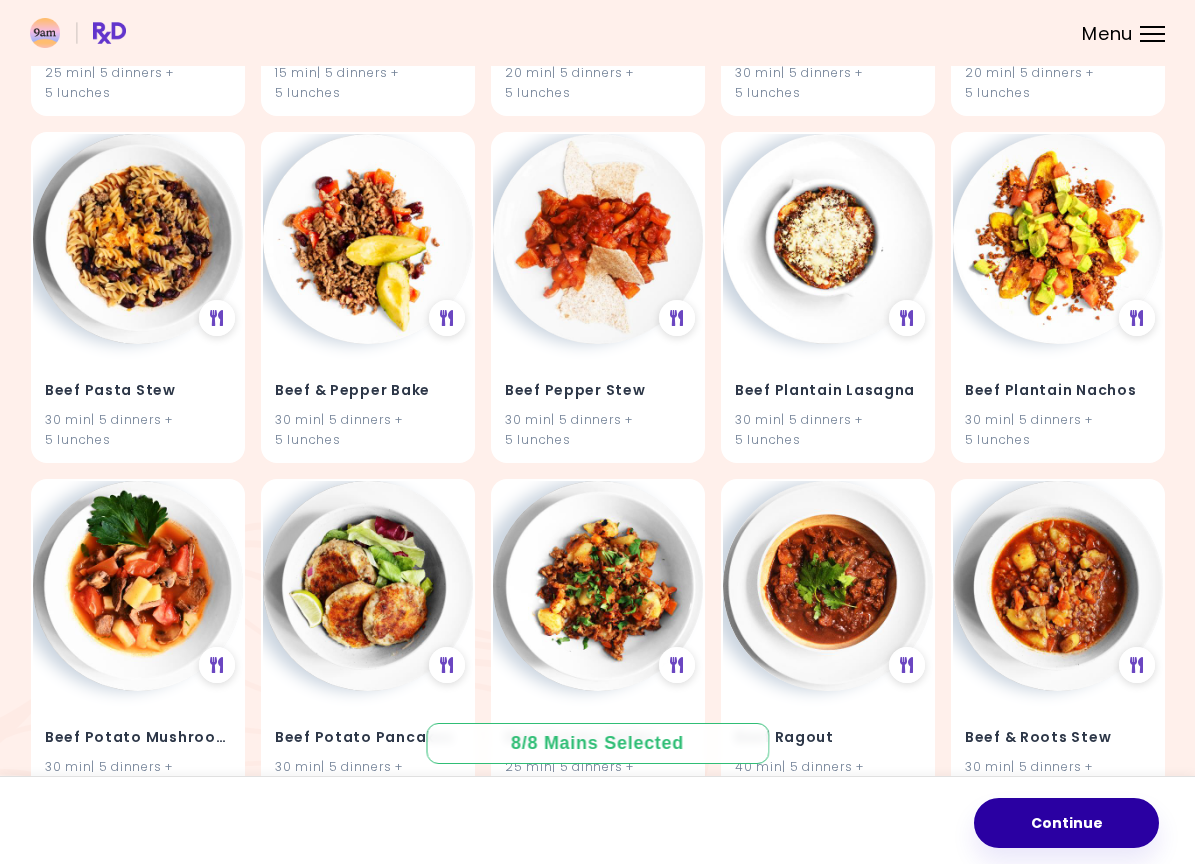 click on "Continue" at bounding box center (1066, 823) 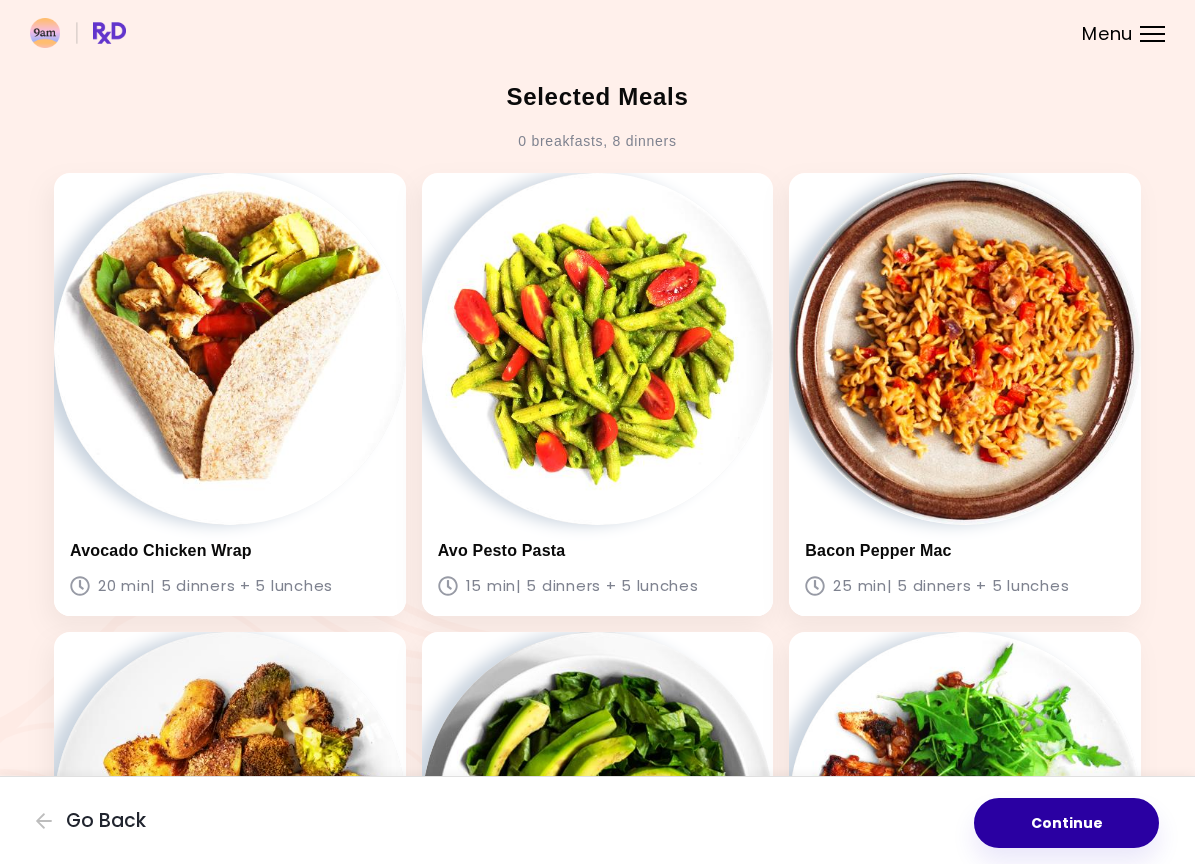 click on "Continue" at bounding box center (1066, 823) 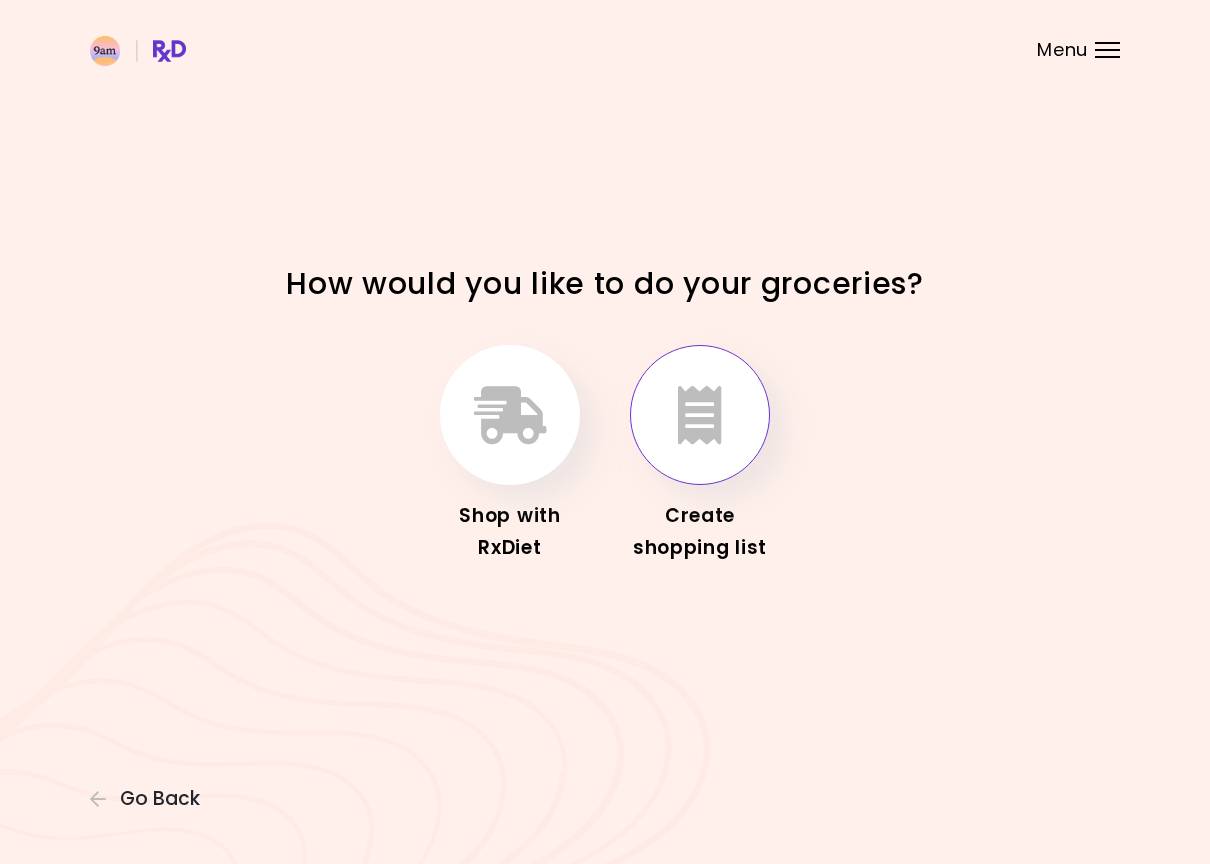 click at bounding box center (700, 415) 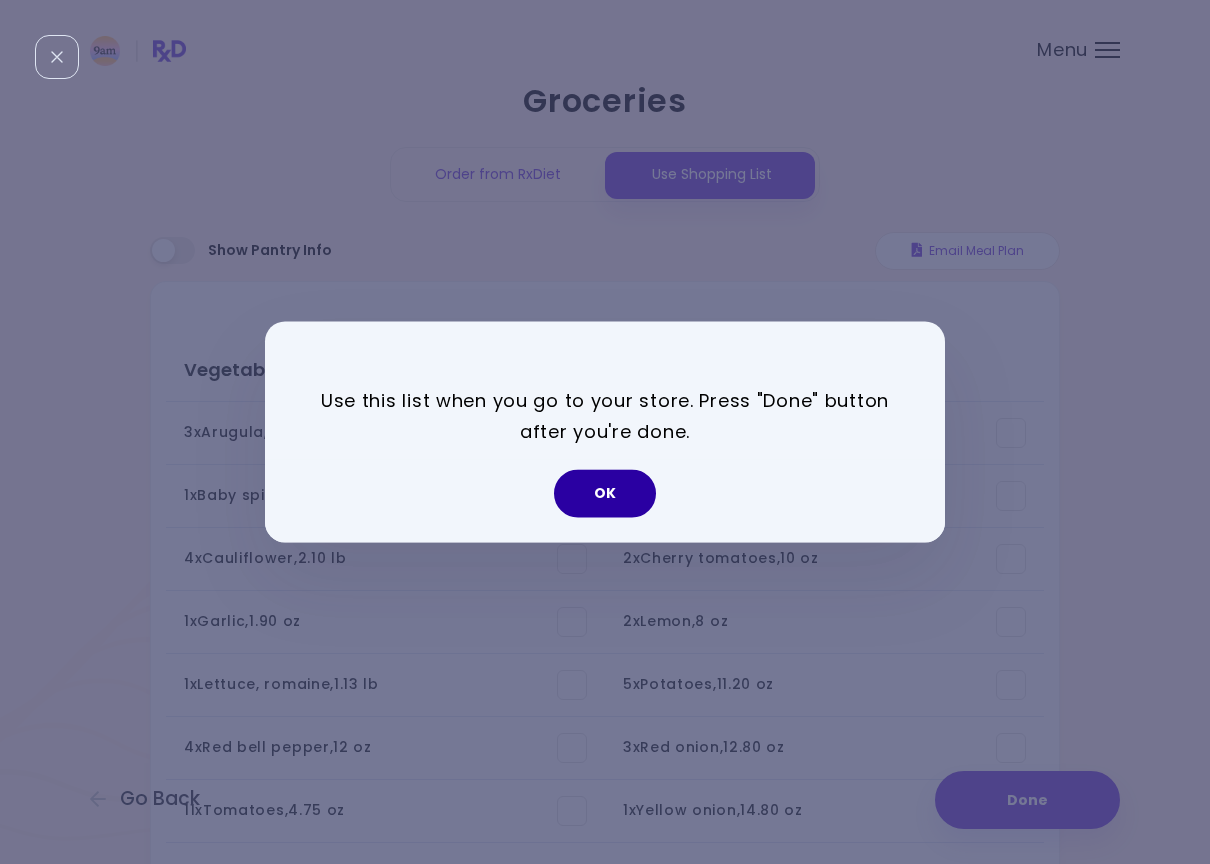 click on "OK" at bounding box center [605, 494] 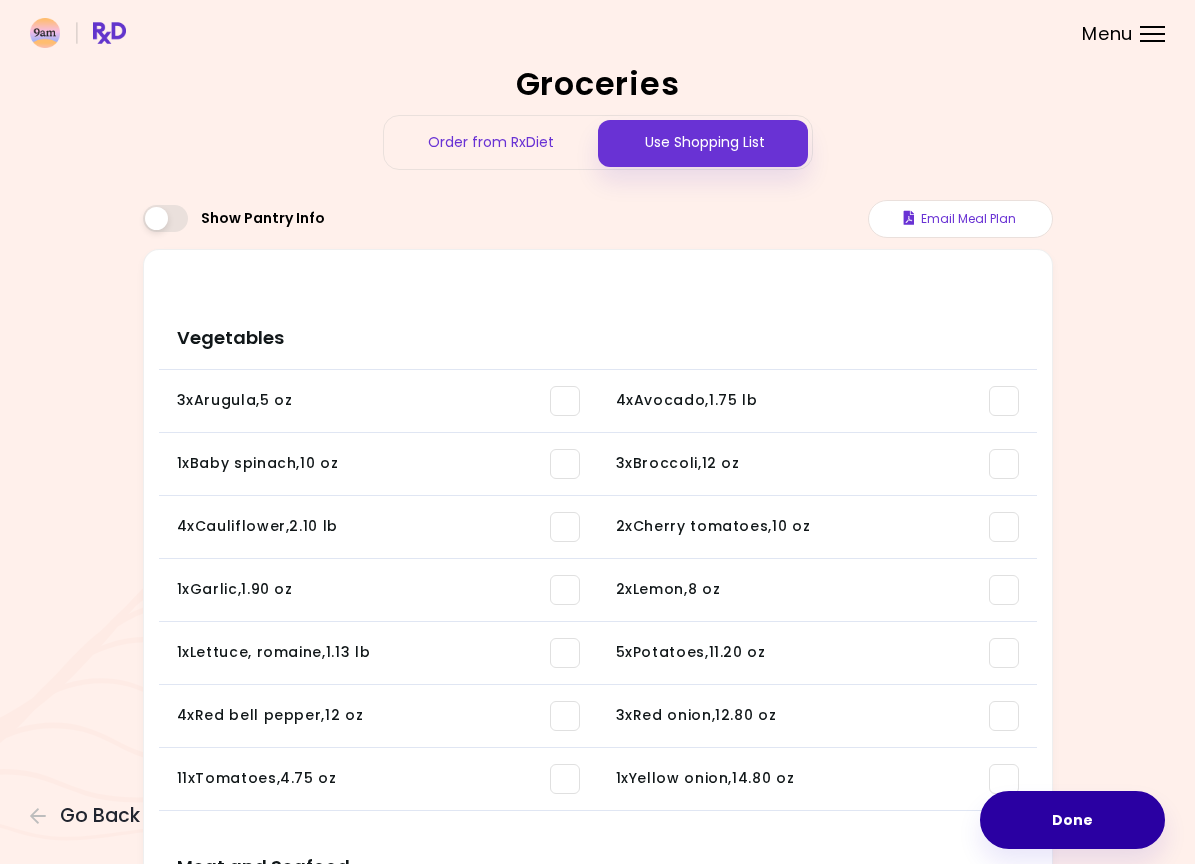 click on "Done" at bounding box center [1072, 820] 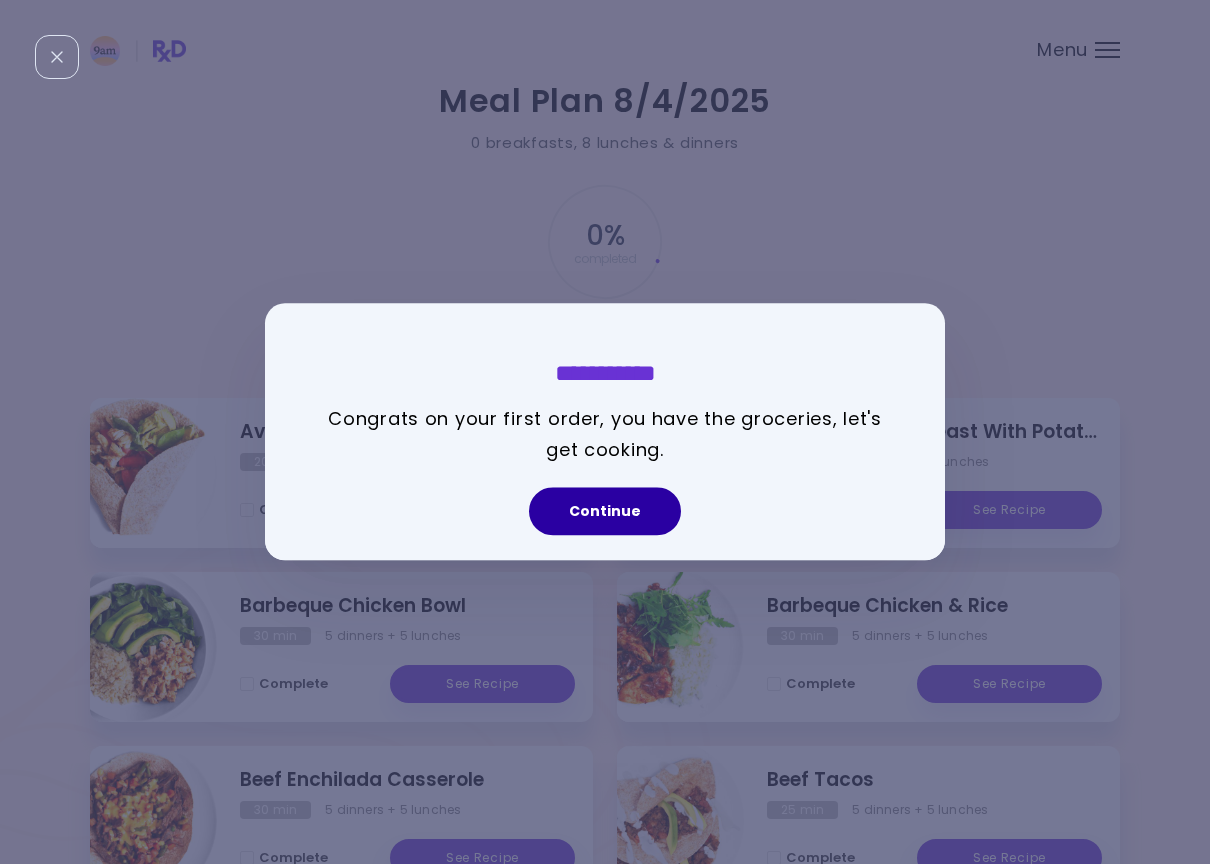 click on "Continue" at bounding box center (605, 512) 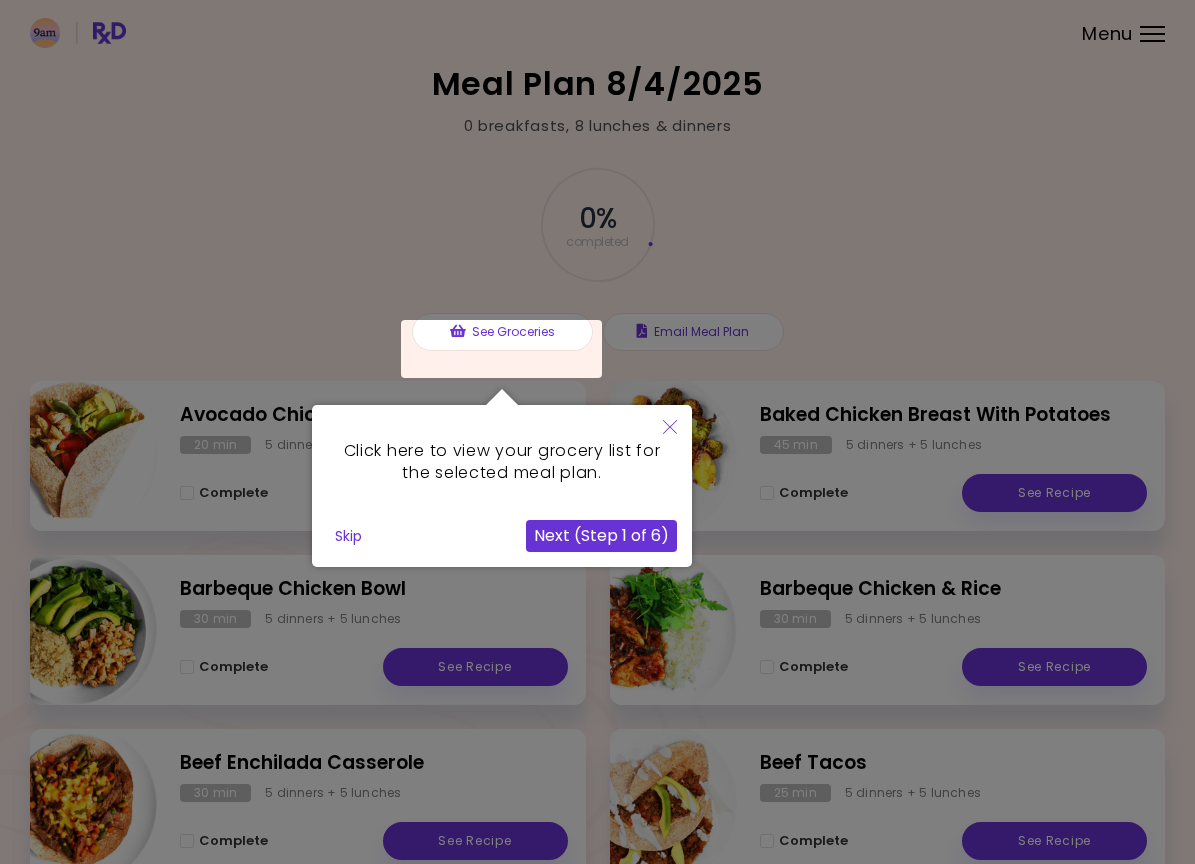 click at bounding box center [501, 349] 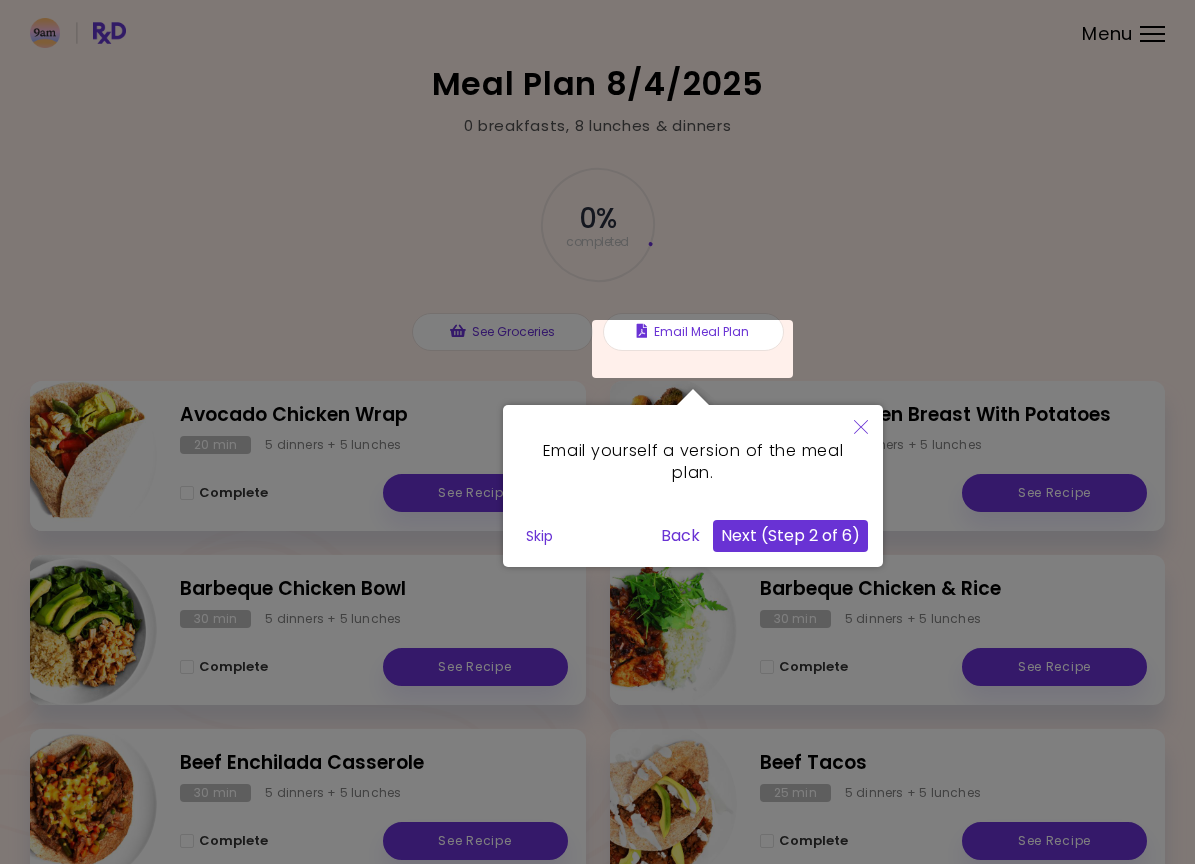 click on "Next (Step 2 of 6)" at bounding box center (790, 536) 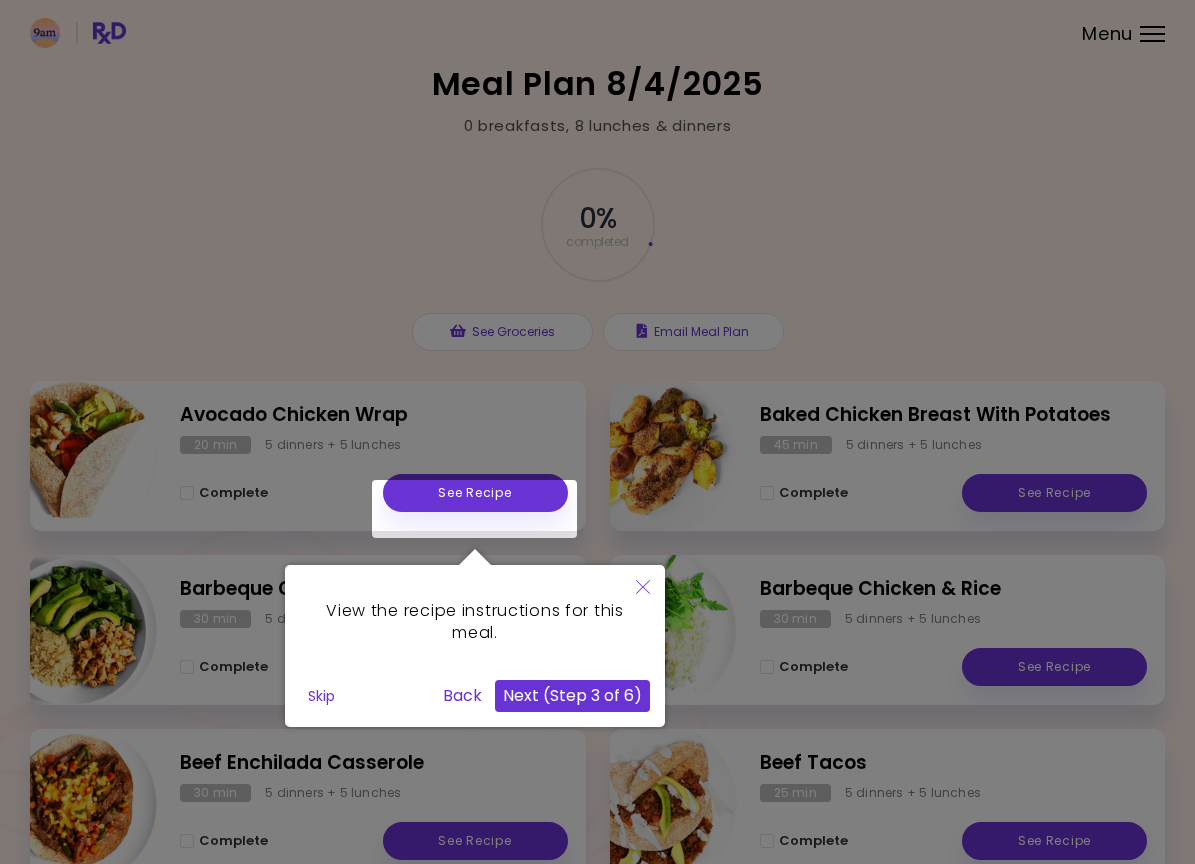 click on "Next (Step 3 of 6)" at bounding box center [572, 696] 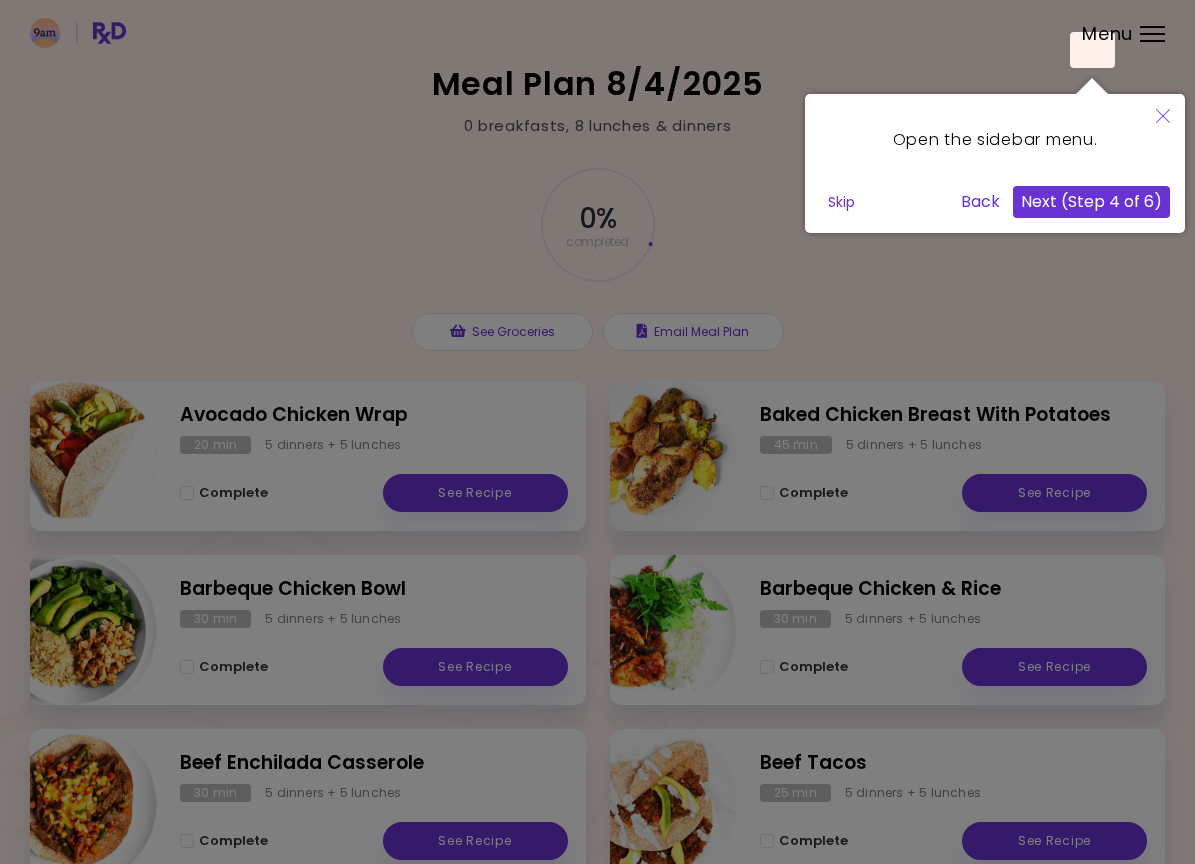 click on "Next (Step 4 of 6)" at bounding box center [1091, 202] 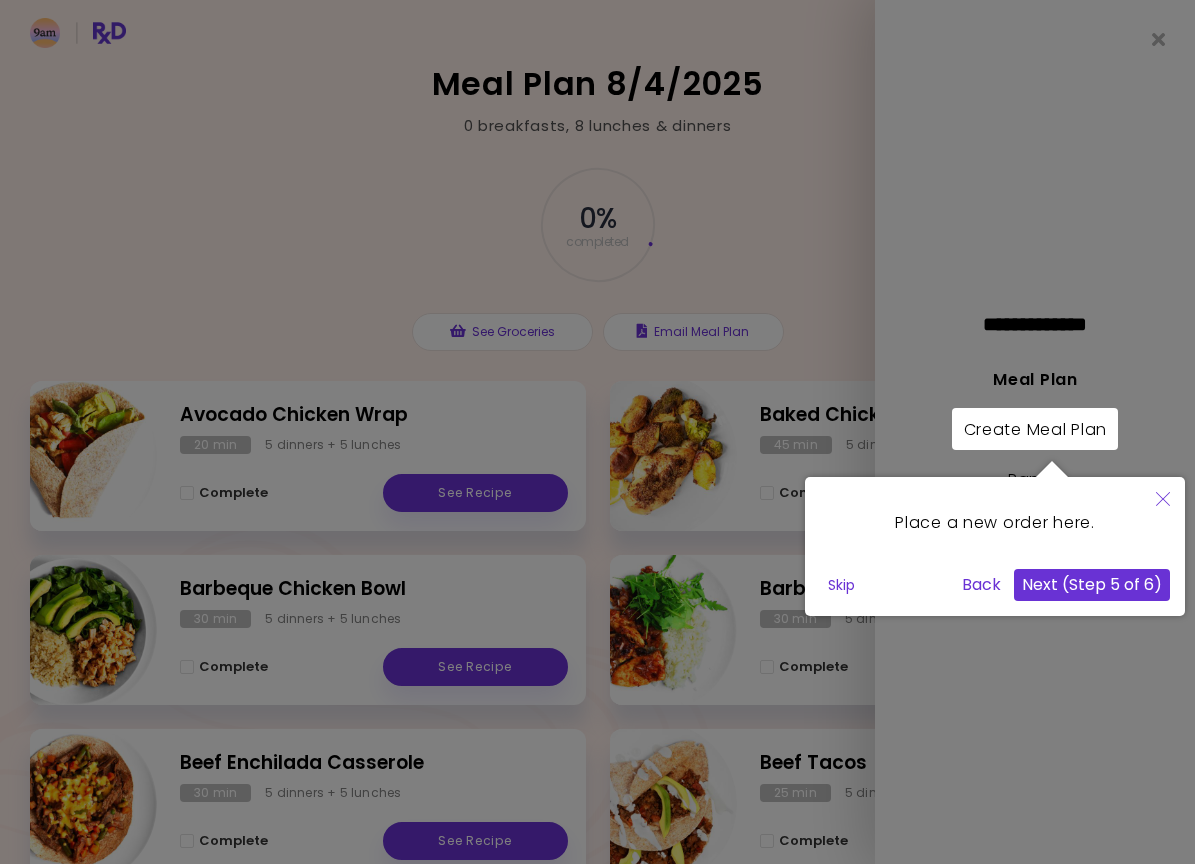 click on "Next (Step 5 of 6)" at bounding box center [1092, 585] 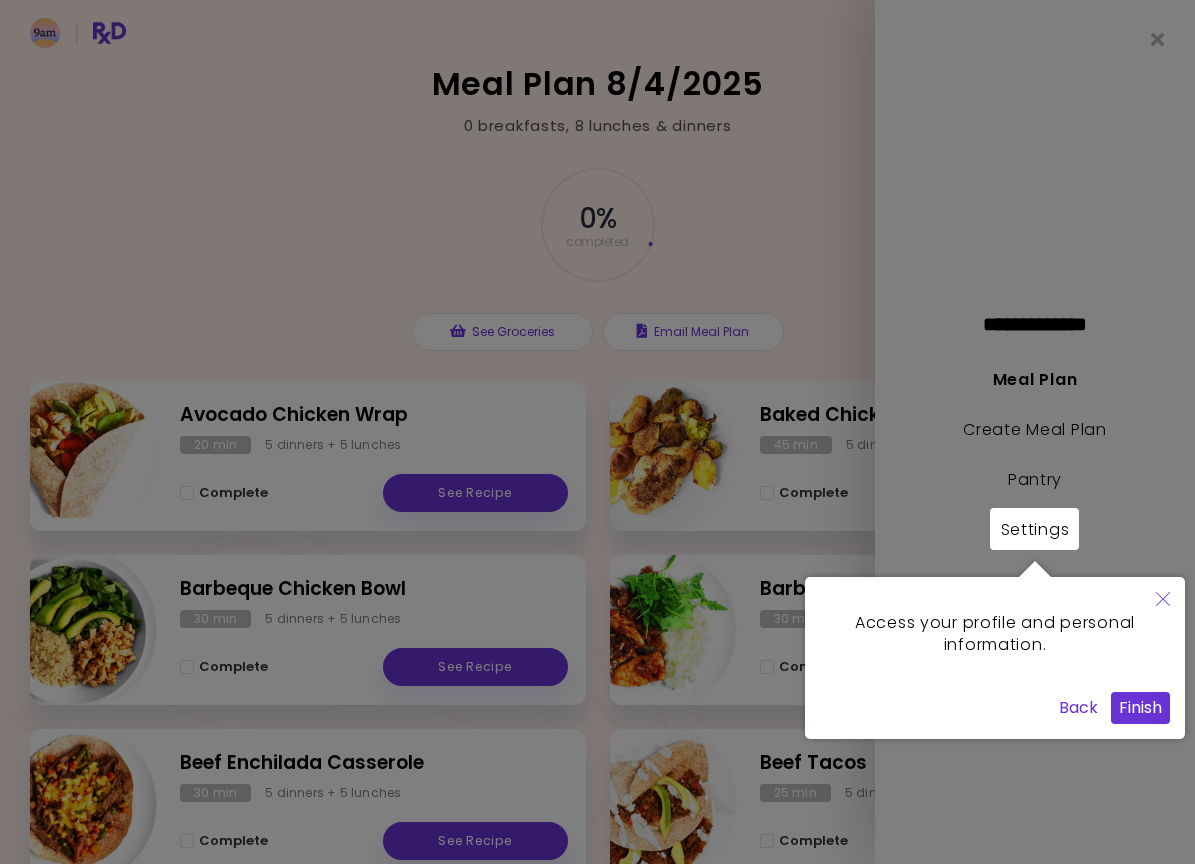 click on "Finish" at bounding box center [1140, 708] 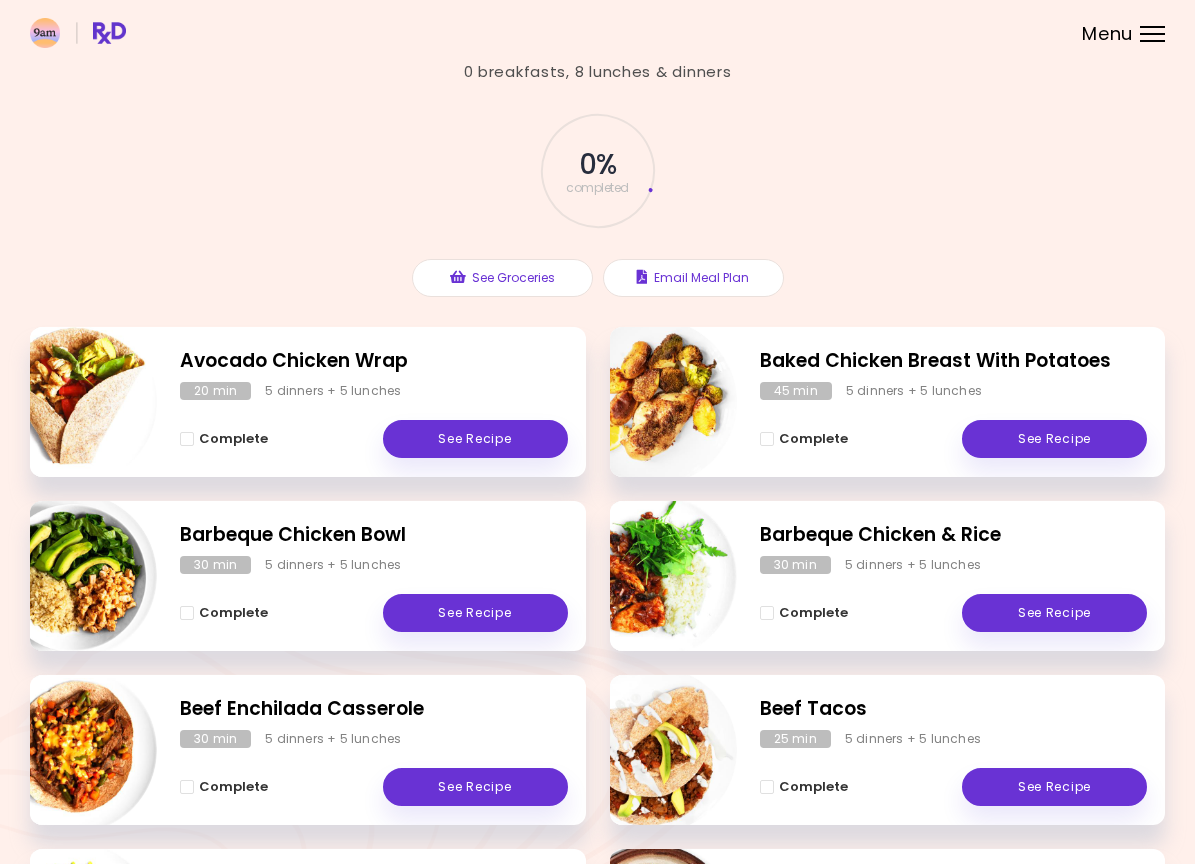 scroll, scrollTop: 0, scrollLeft: 0, axis: both 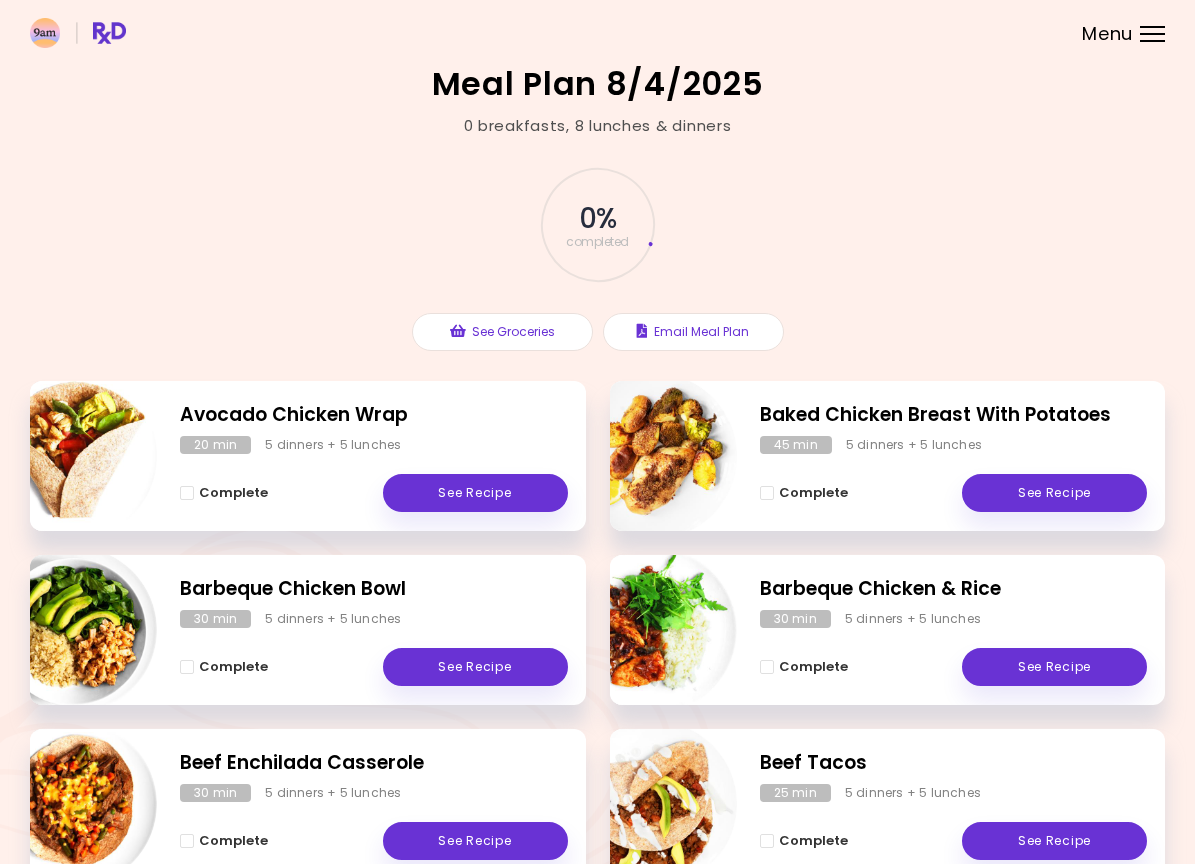 click on "0 % completed" at bounding box center [598, 225] 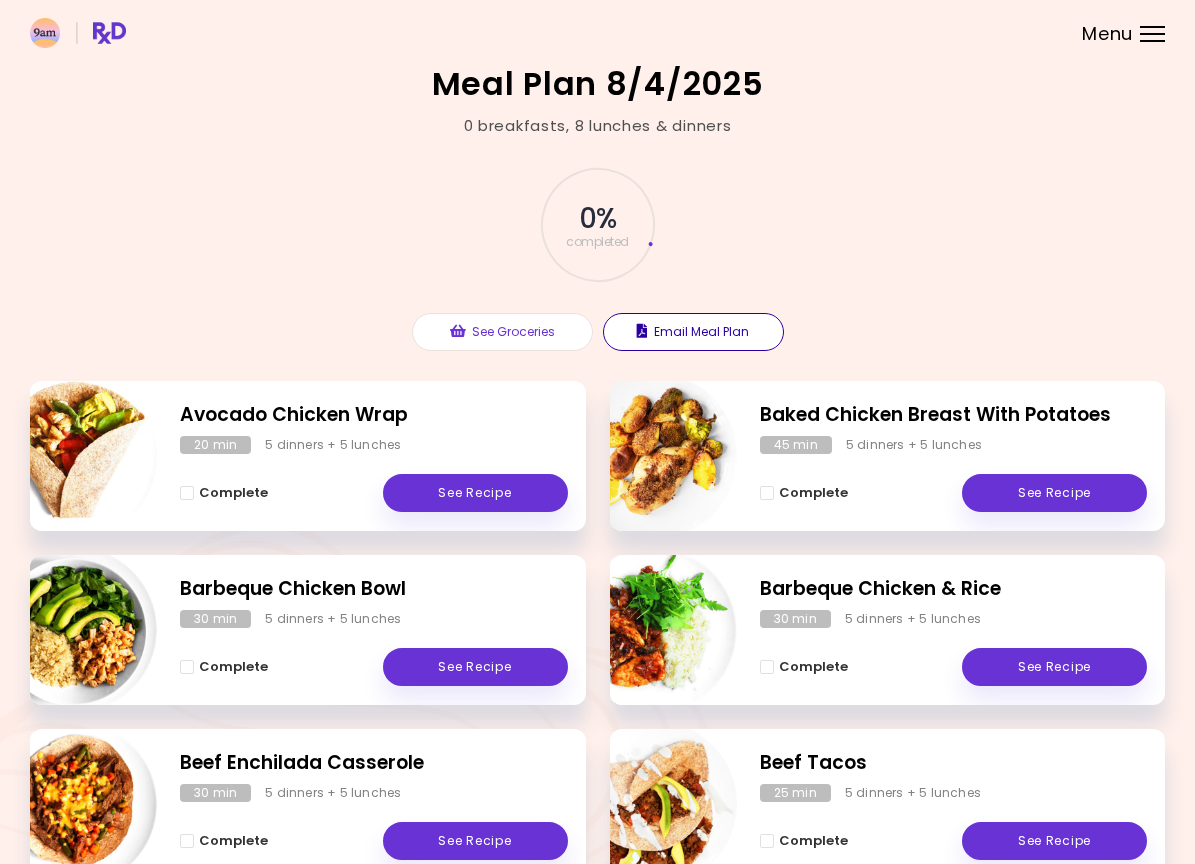 click on "Email Meal Plan" at bounding box center [693, 332] 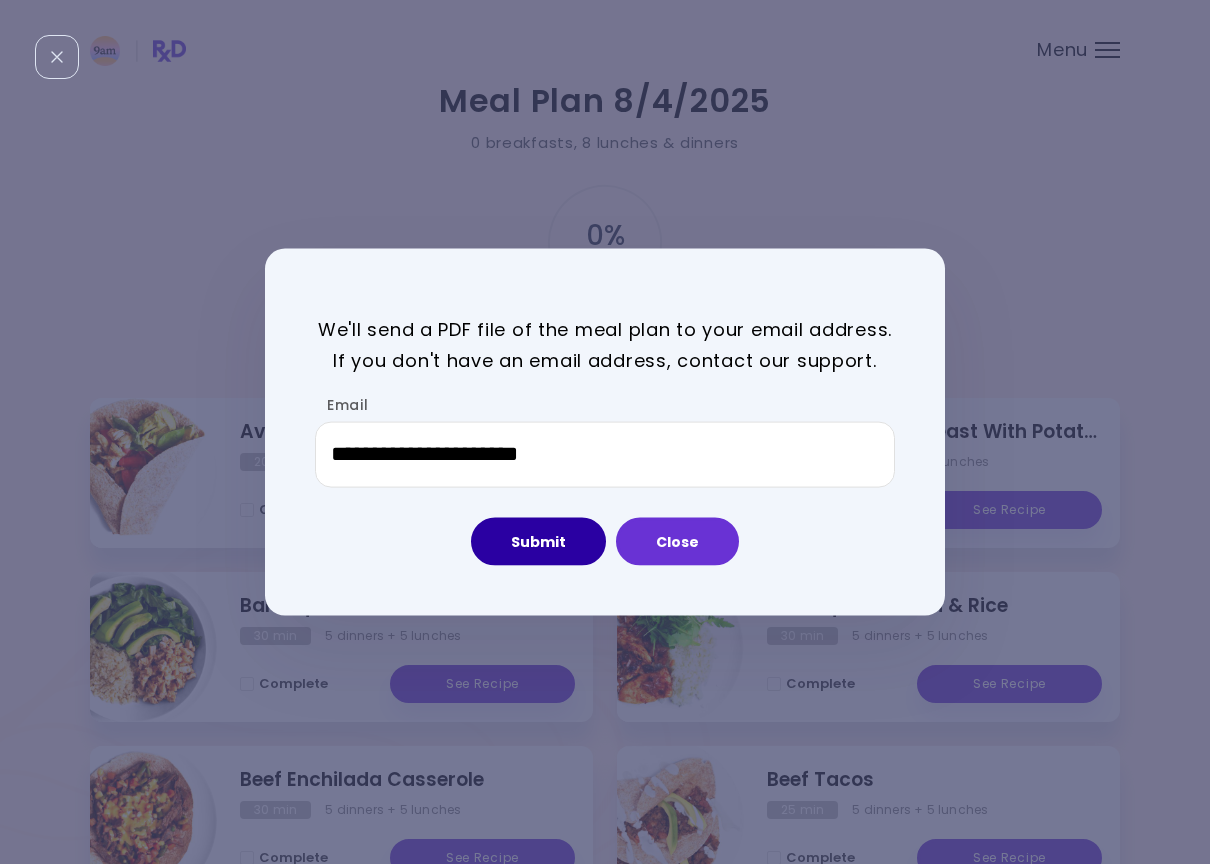 click on "Submit" at bounding box center (538, 541) 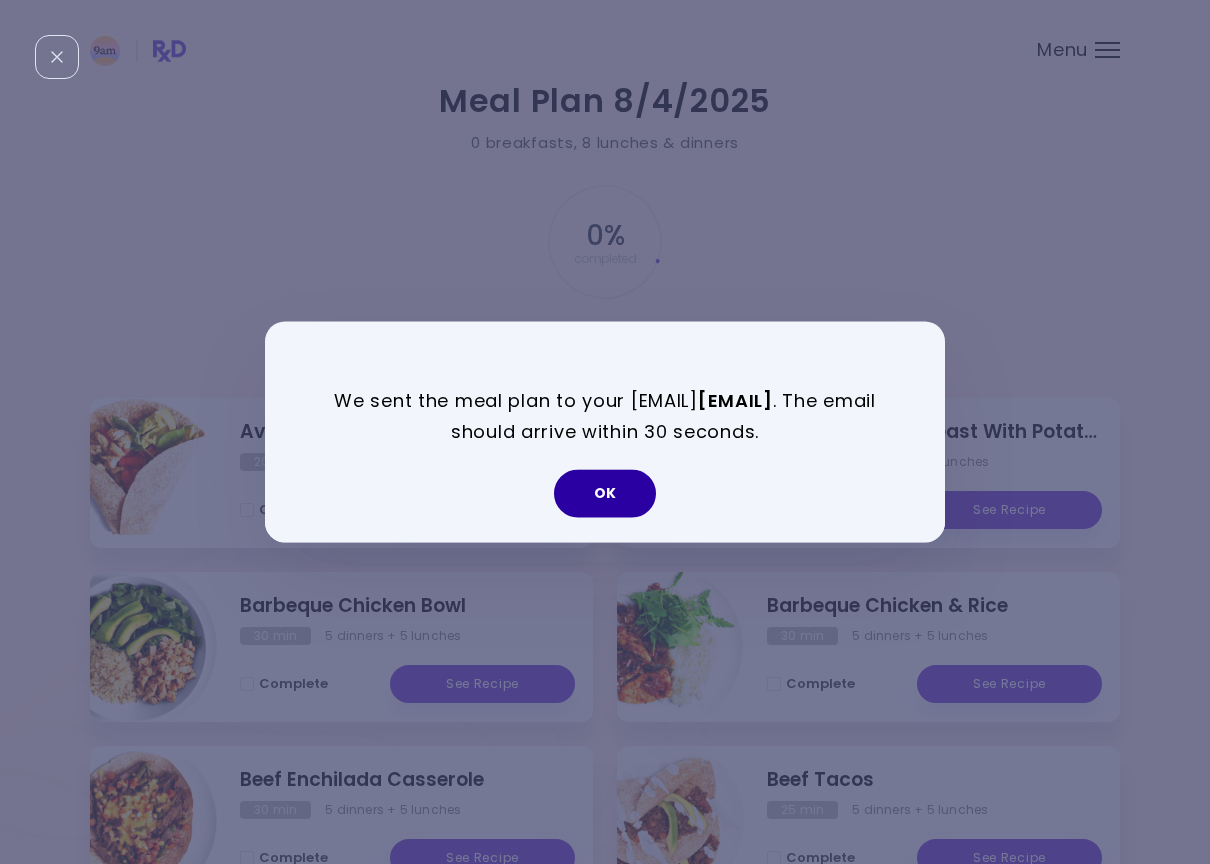 click on "OK" at bounding box center (605, 494) 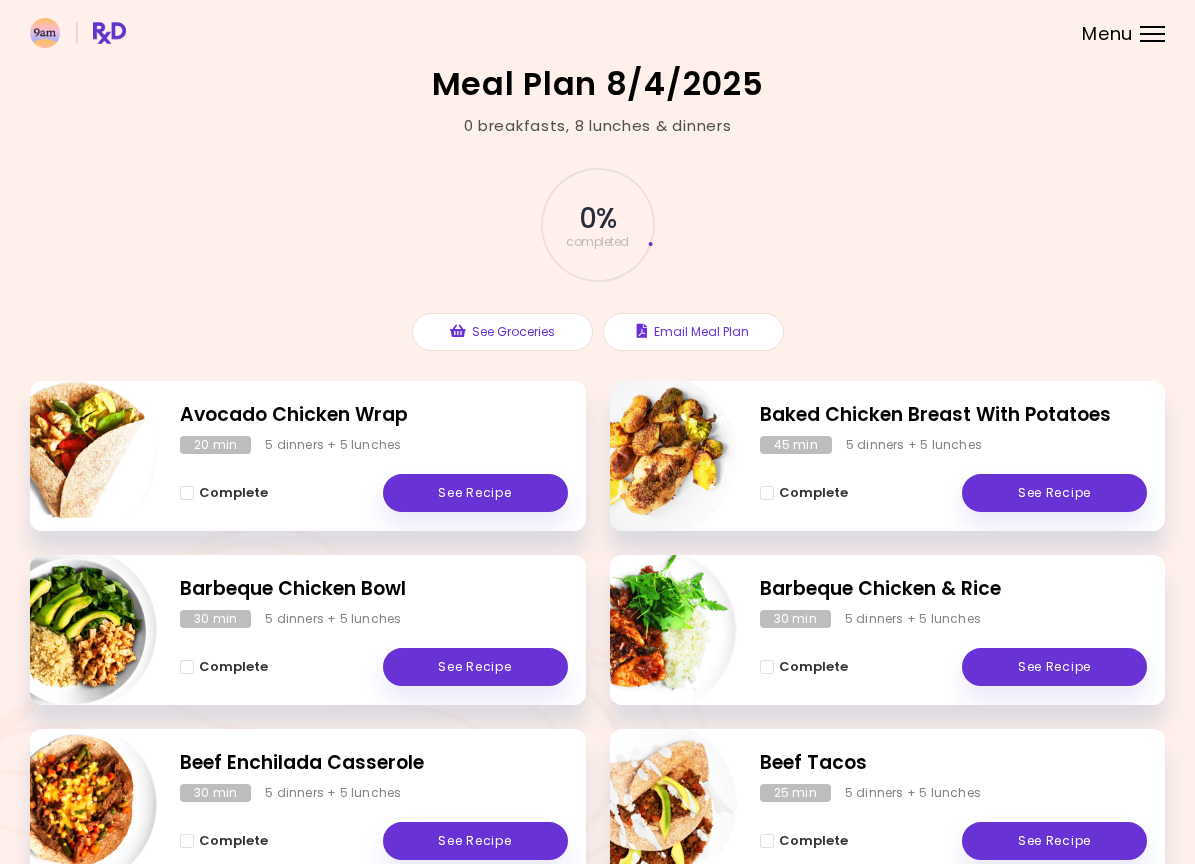 click on "completed" at bounding box center [597, 242] 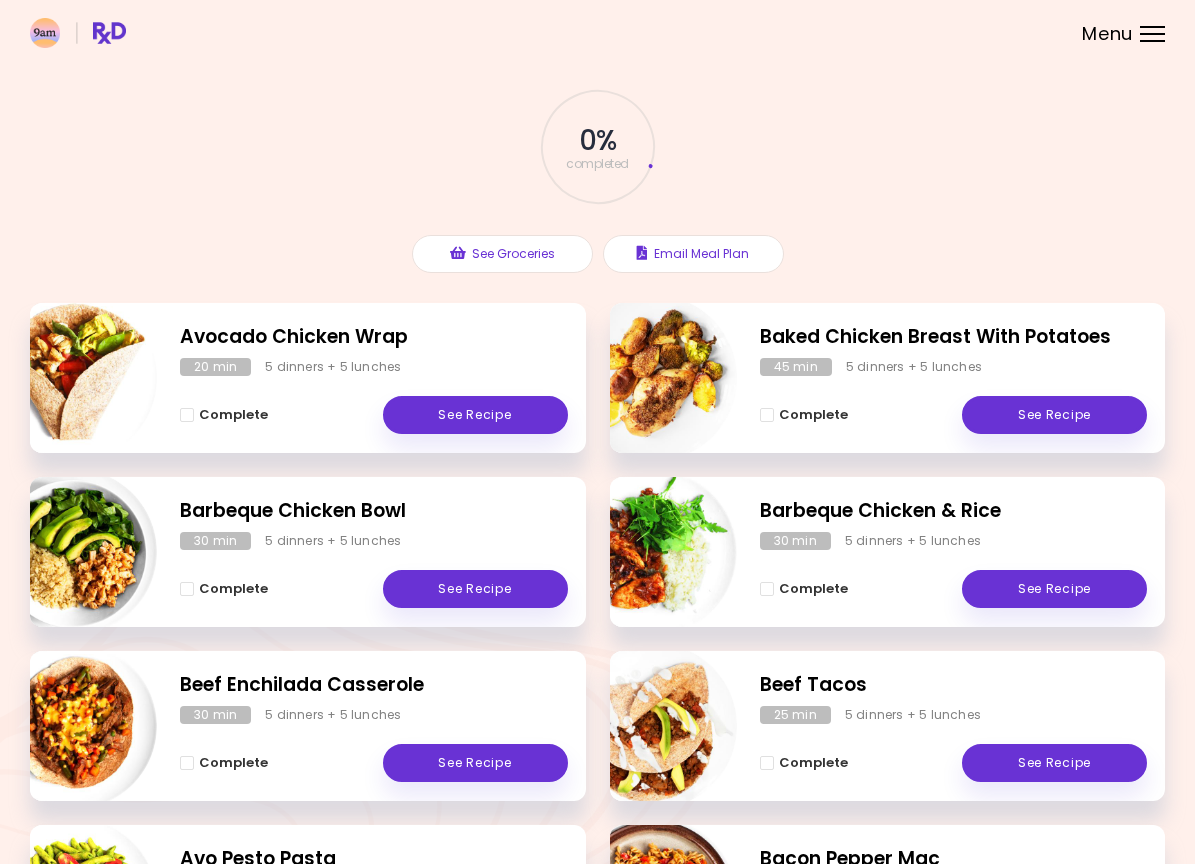 scroll, scrollTop: 0, scrollLeft: 0, axis: both 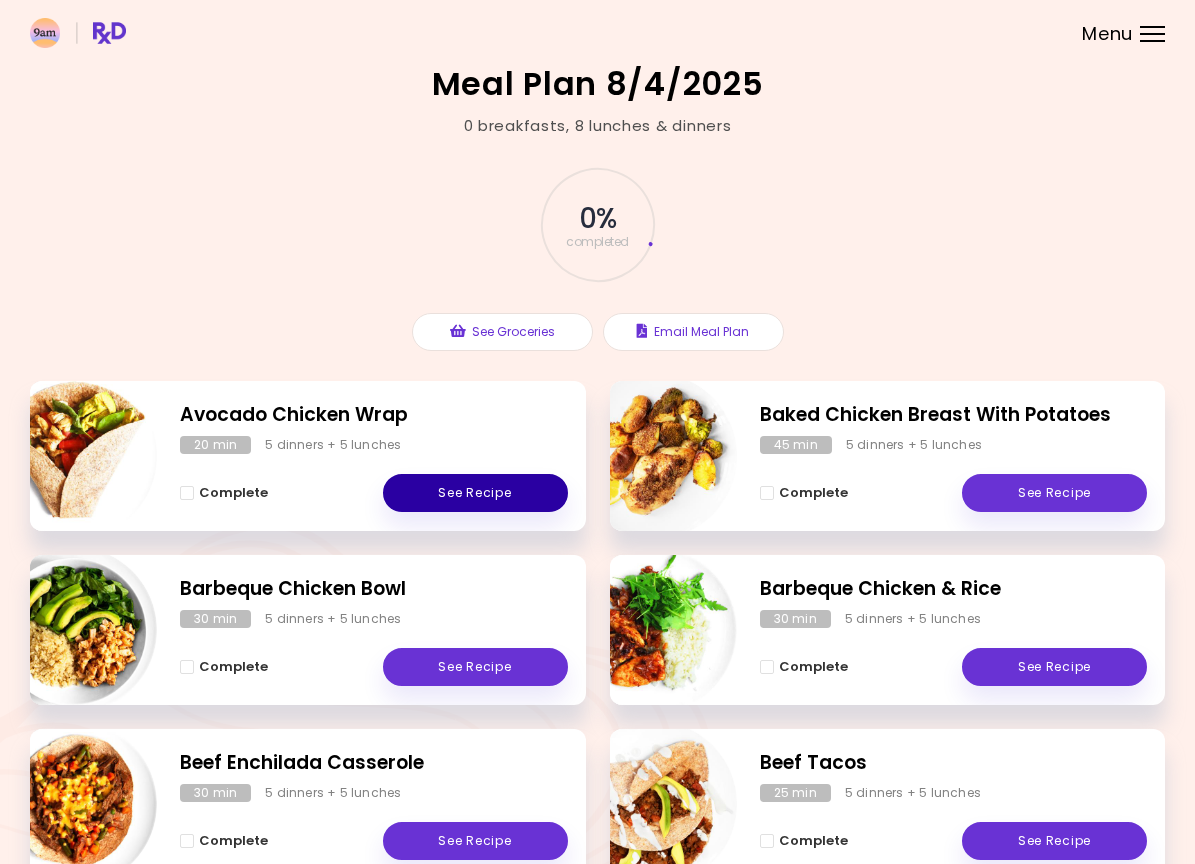 click on "See Recipe" at bounding box center (475, 493) 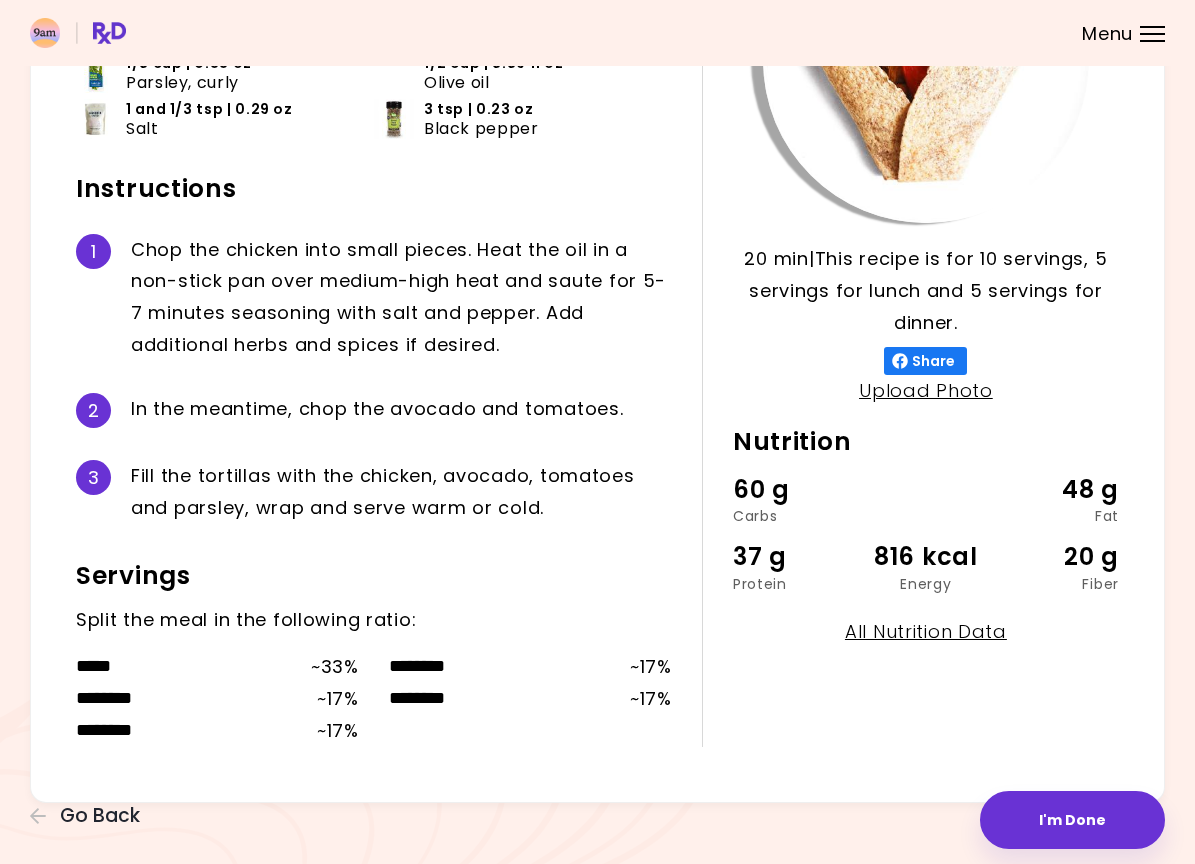 scroll, scrollTop: 424, scrollLeft: 0, axis: vertical 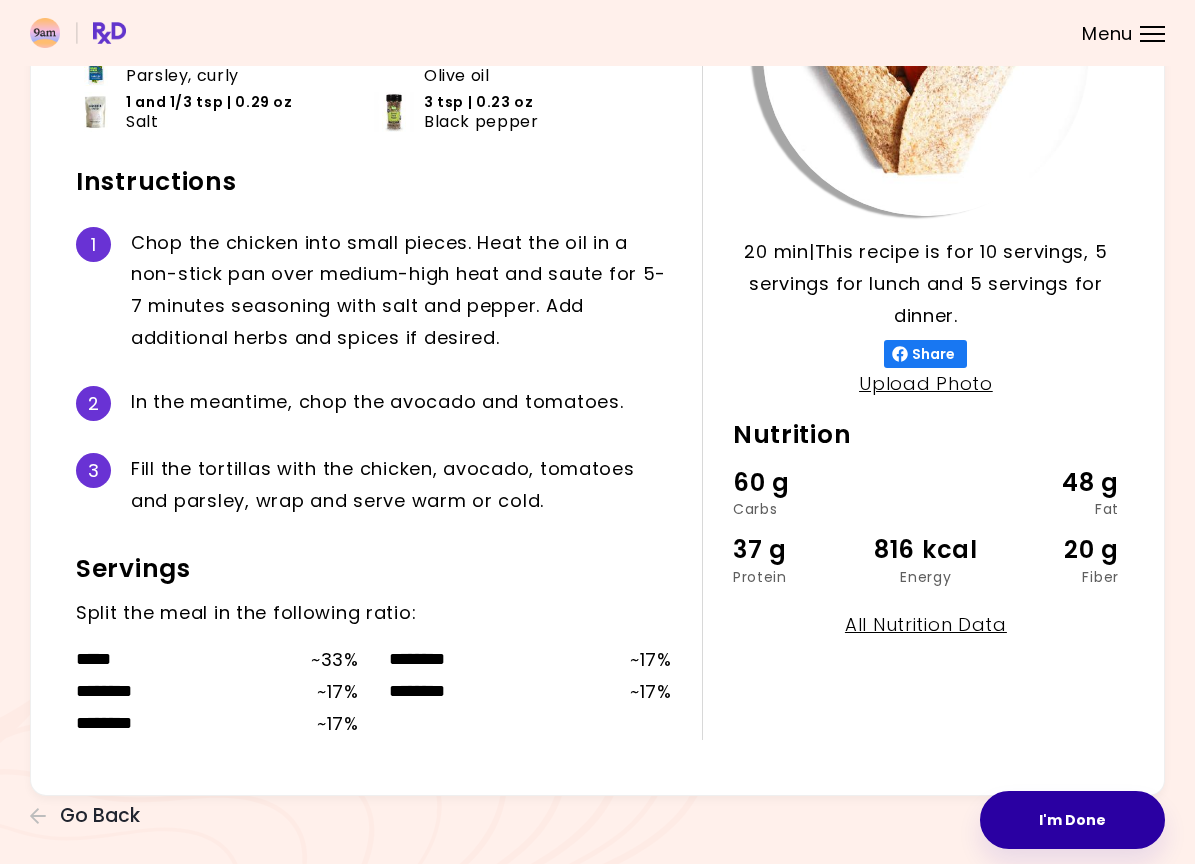 click on "I'm Done" at bounding box center [1072, 820] 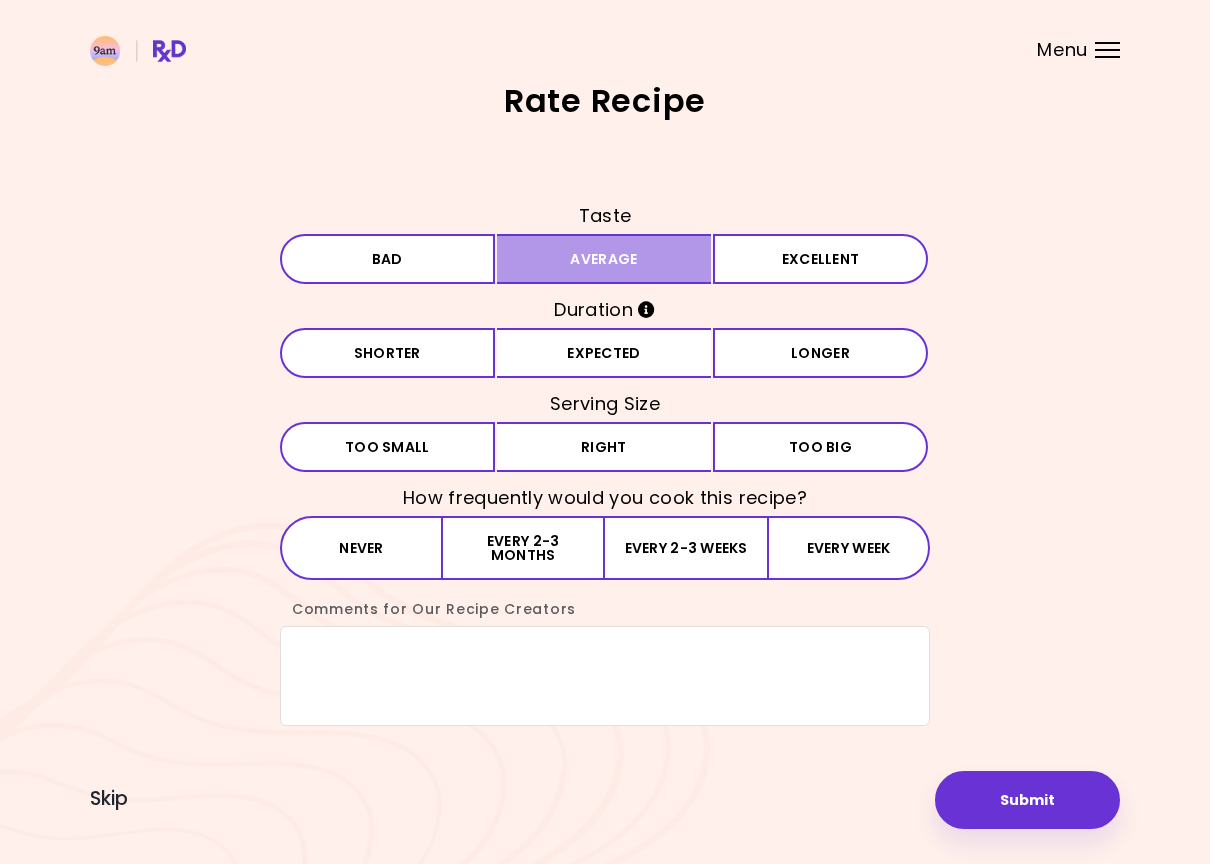 click on "Average" at bounding box center [604, 259] 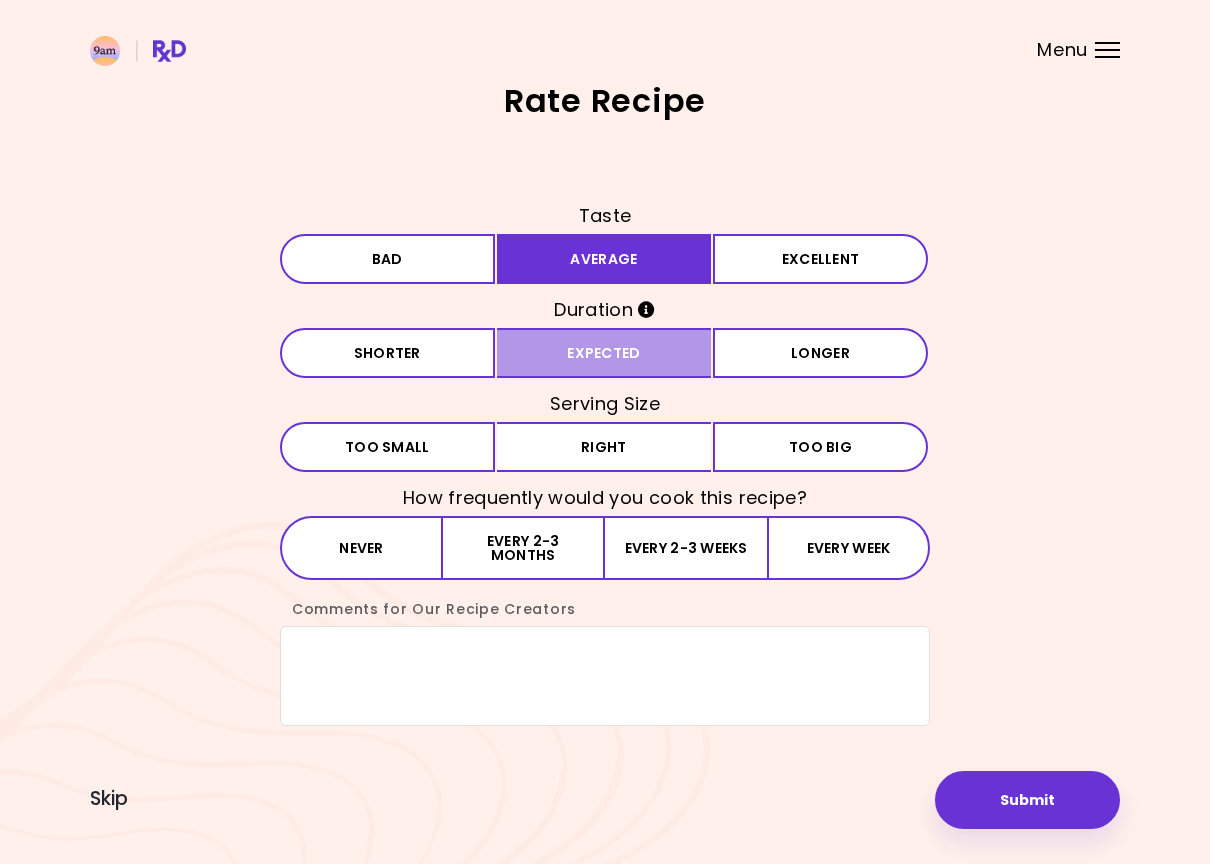click on "Expected" at bounding box center (604, 353) 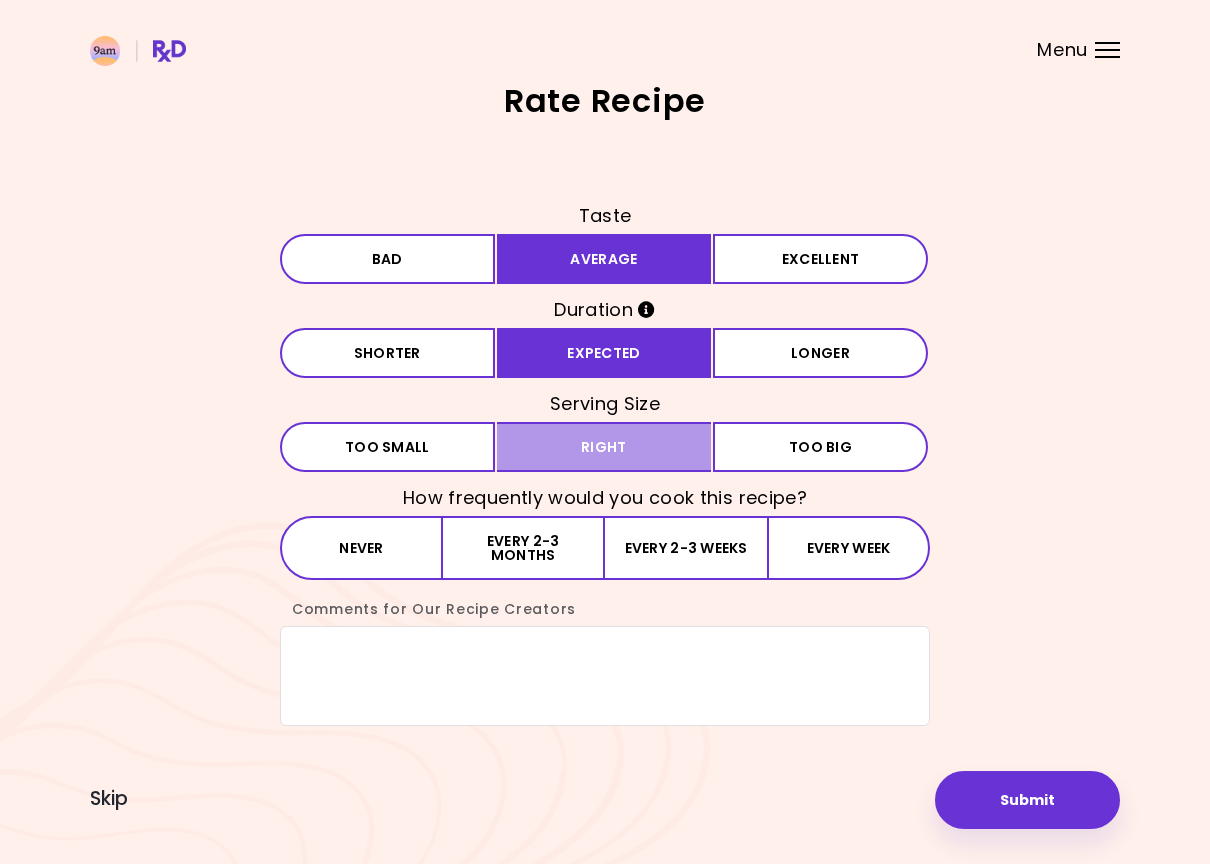 click on "Right" at bounding box center [604, 447] 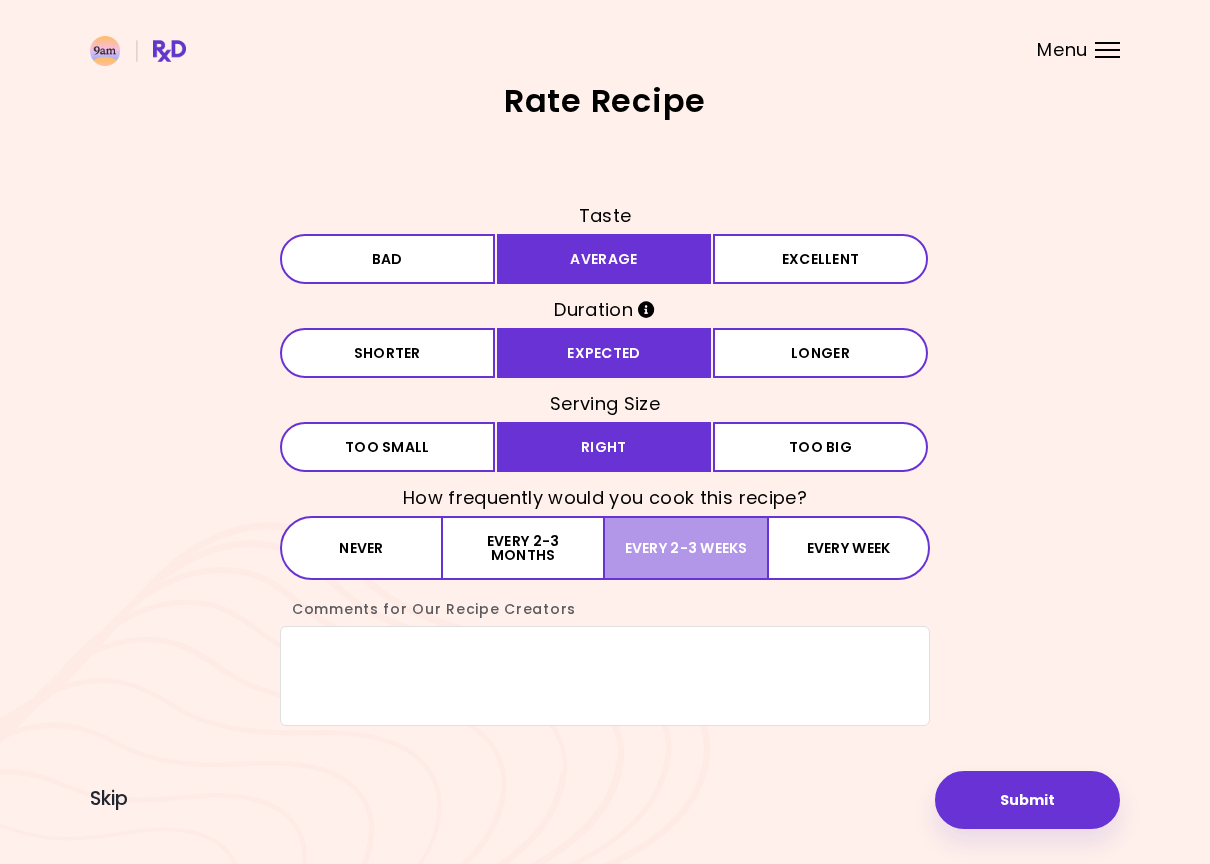 click on "Every 2-3 weeks" at bounding box center (686, 548) 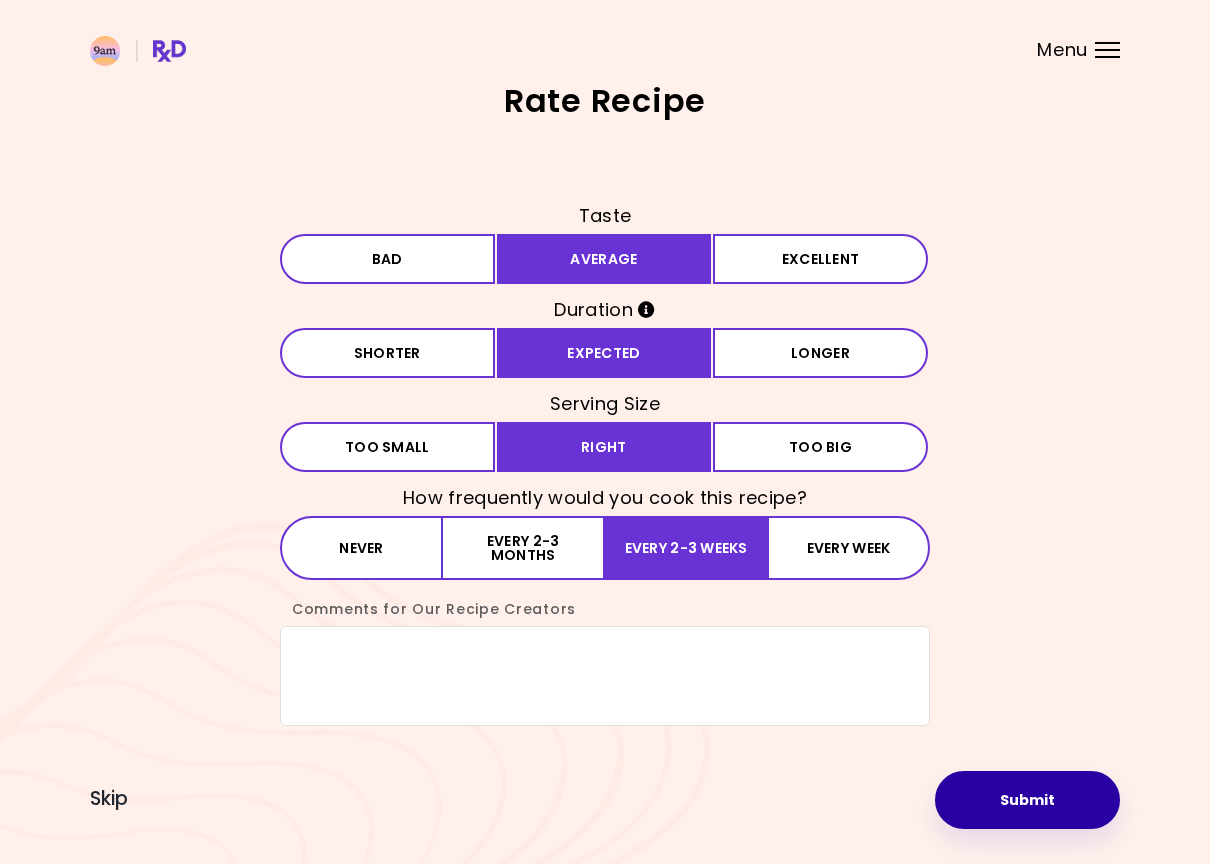 click on "Submit" at bounding box center (1027, 800) 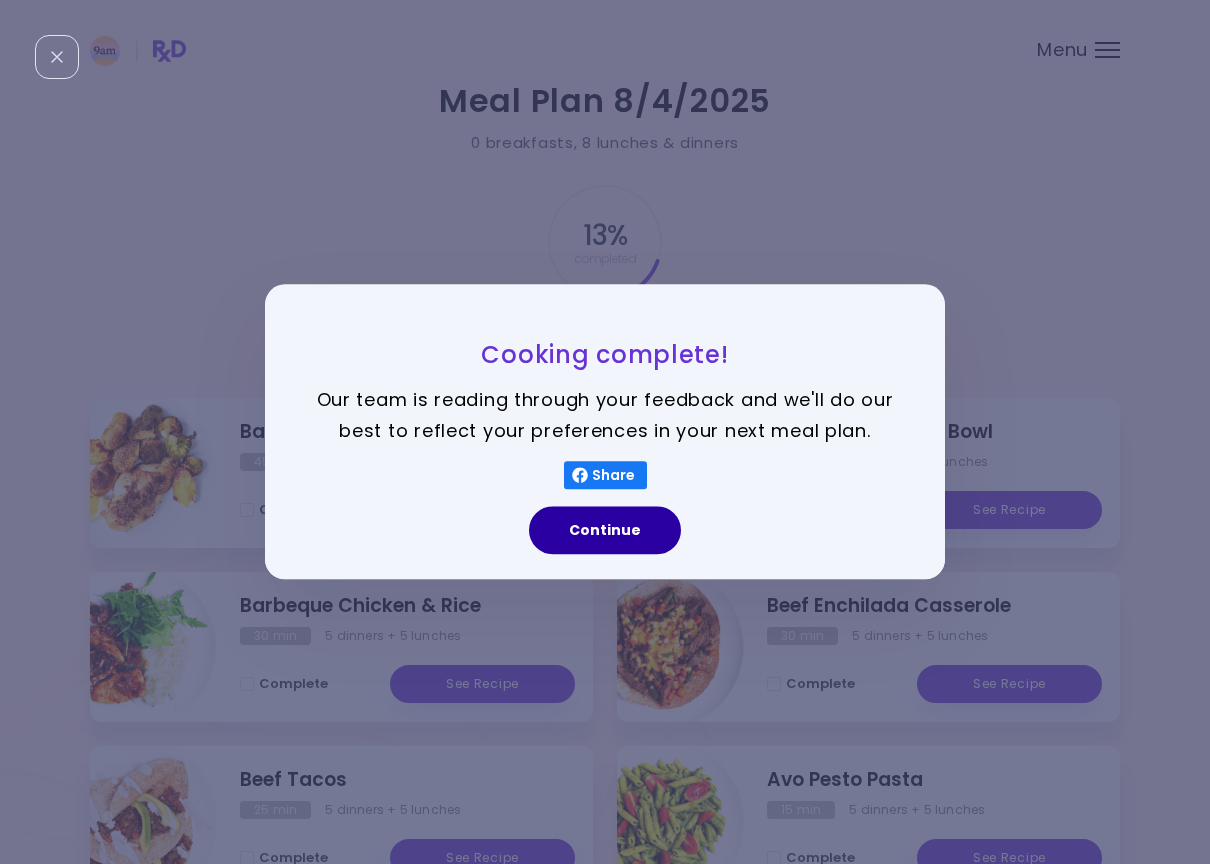 click on "Continue" at bounding box center (605, 531) 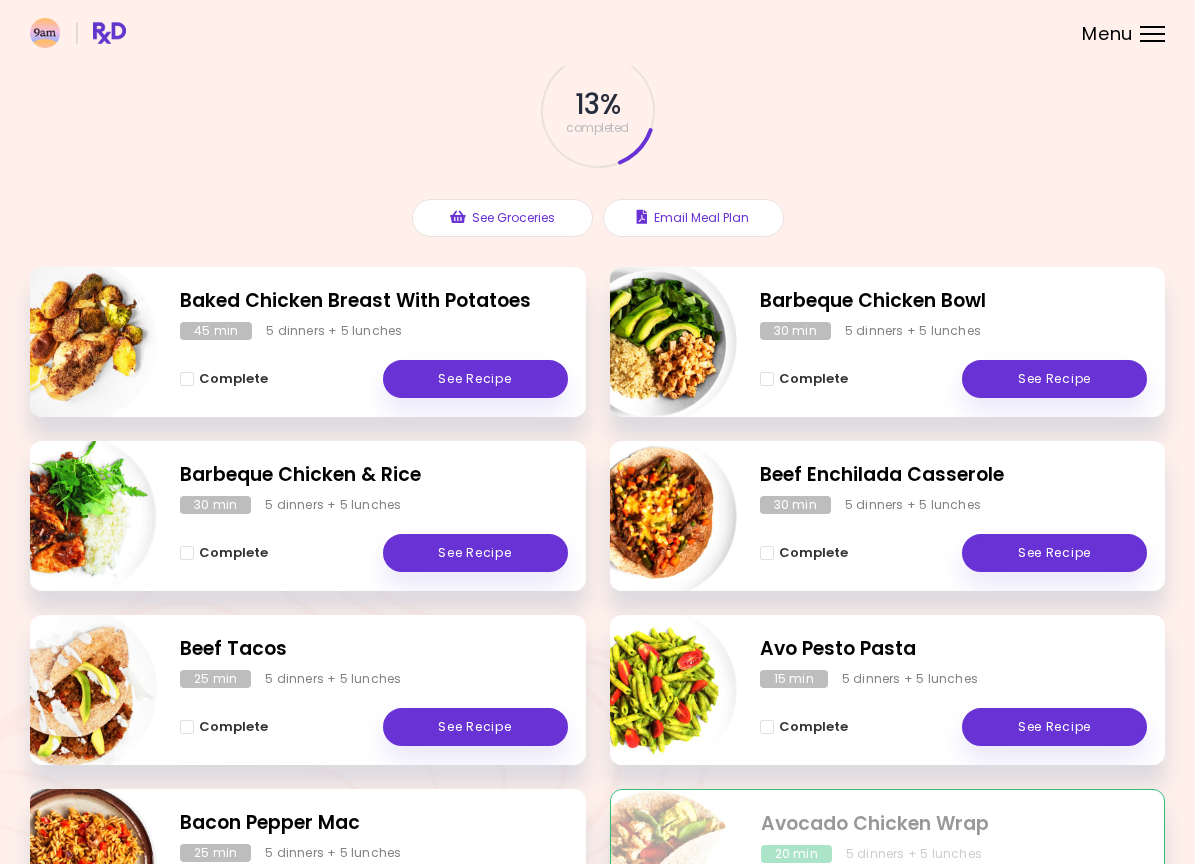 scroll, scrollTop: 315, scrollLeft: 0, axis: vertical 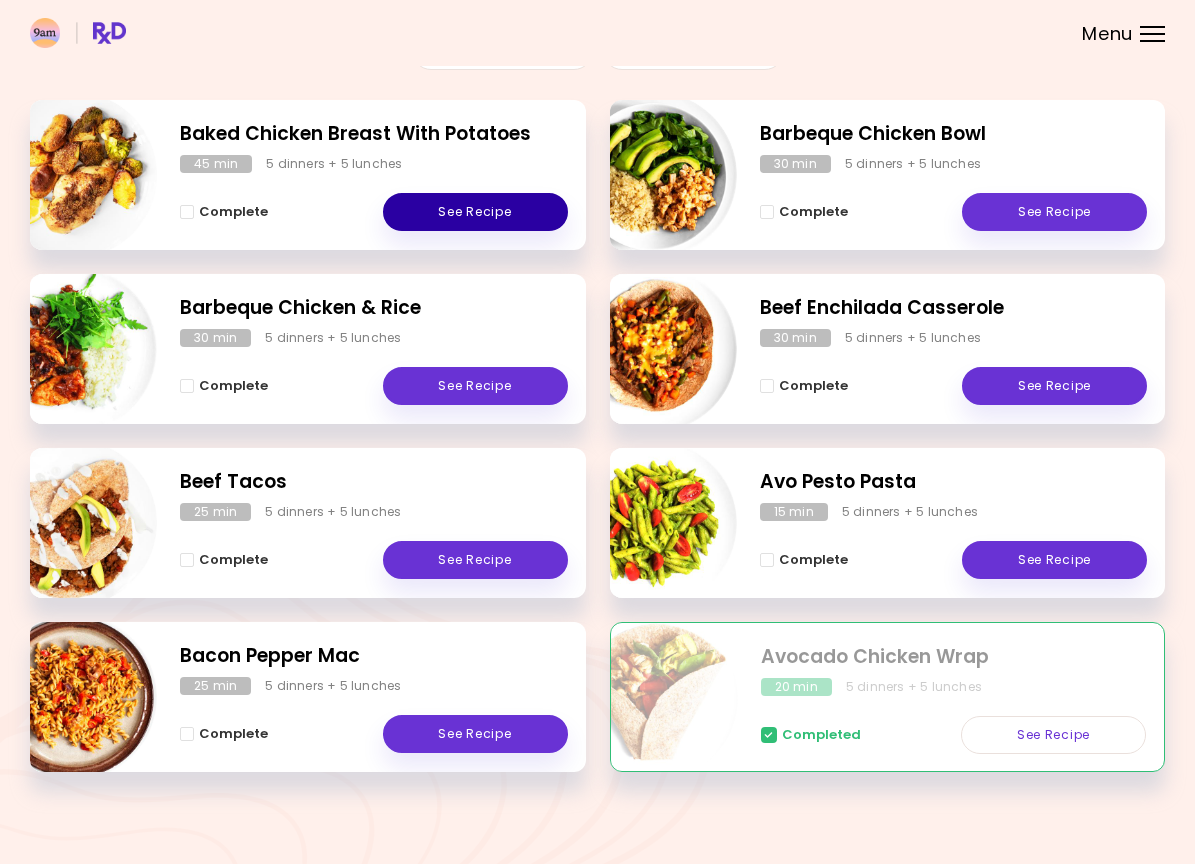 click on "See Recipe" at bounding box center [475, 212] 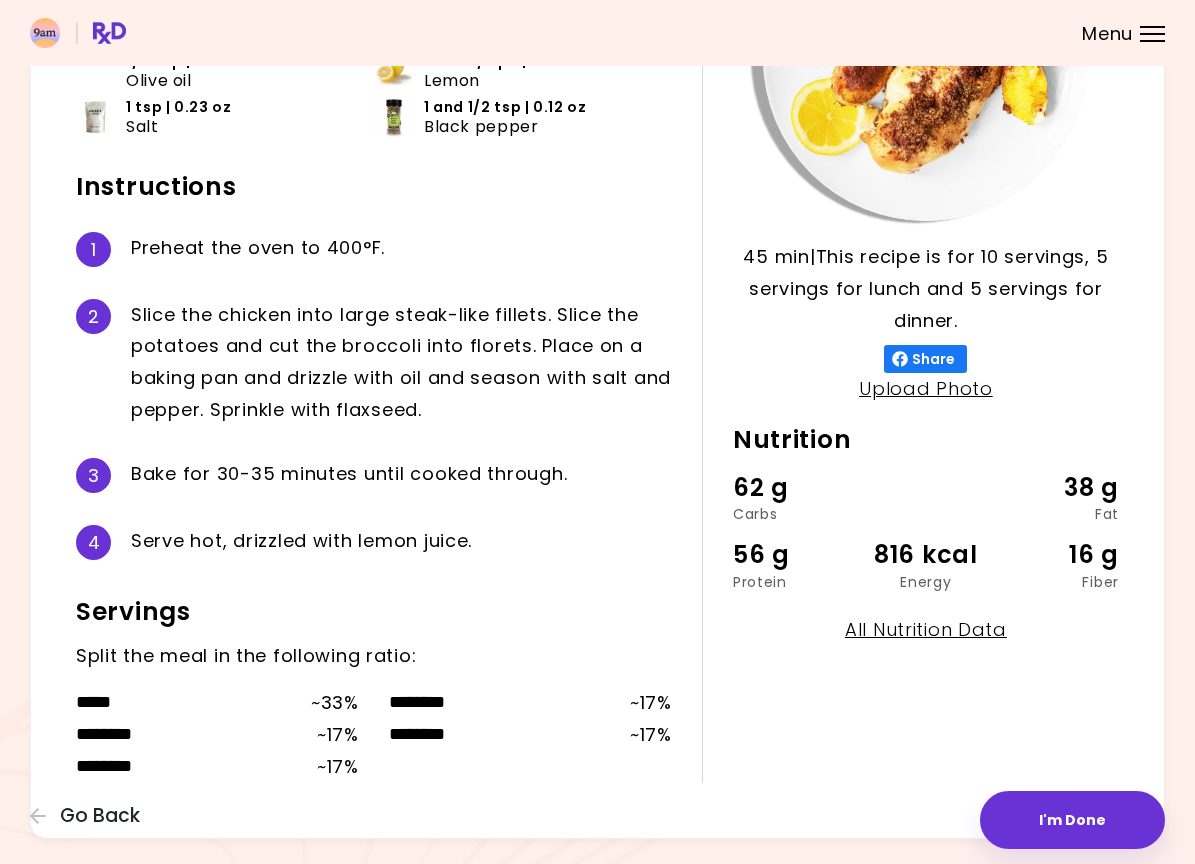 scroll, scrollTop: 300, scrollLeft: 0, axis: vertical 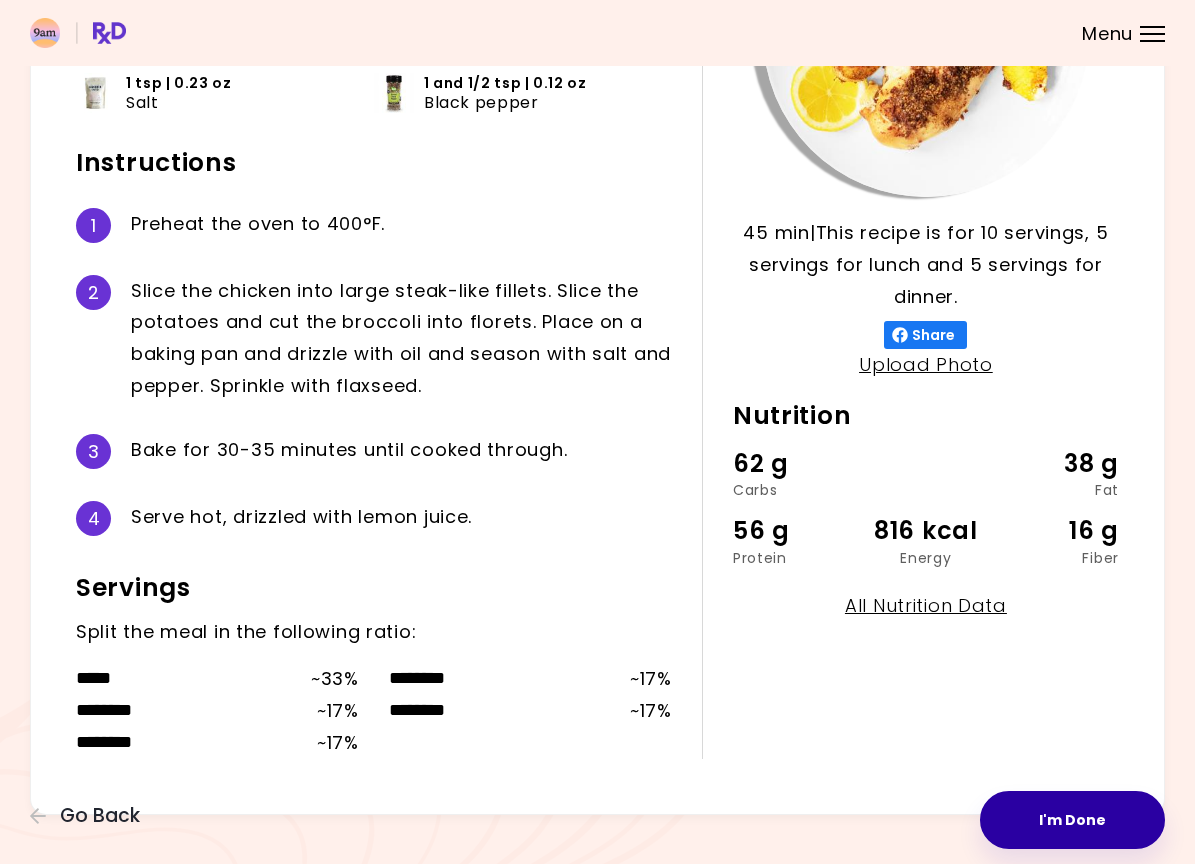 click on "I'm Done" at bounding box center (1072, 820) 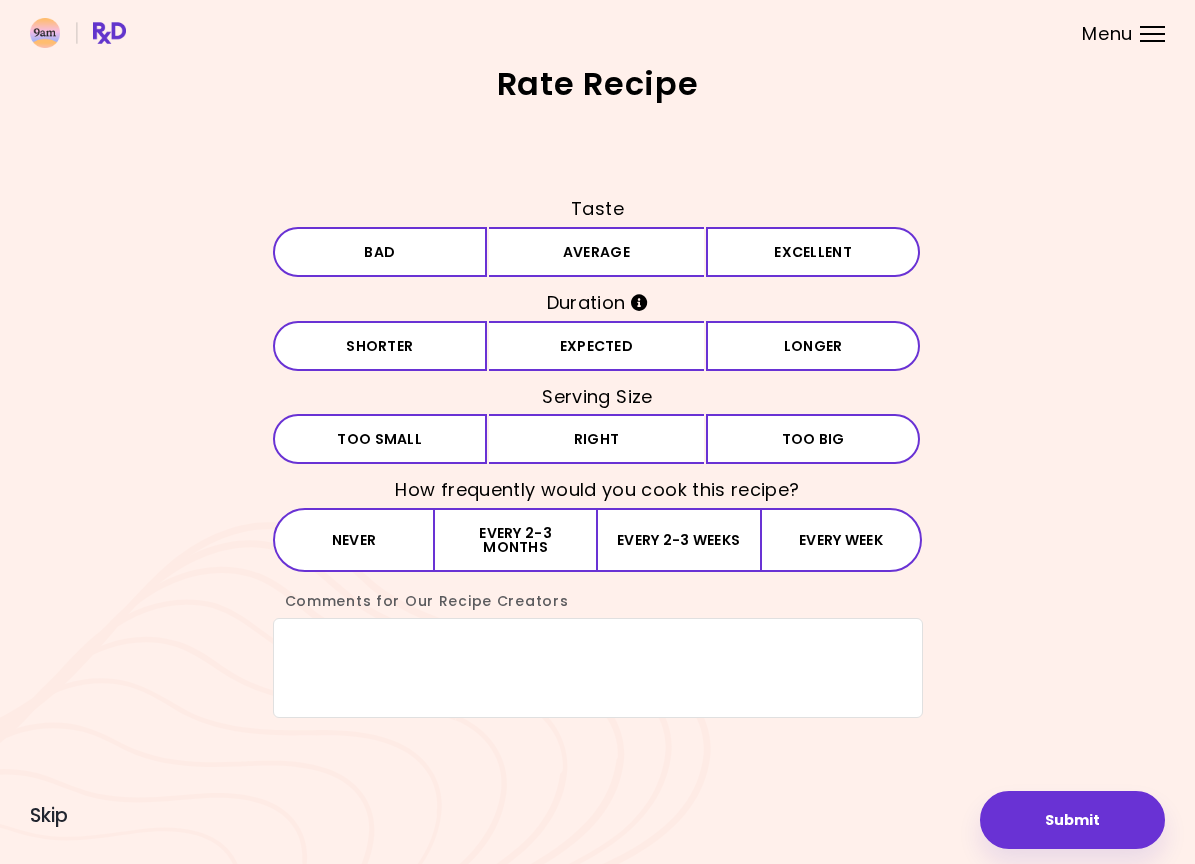 scroll, scrollTop: 0, scrollLeft: 0, axis: both 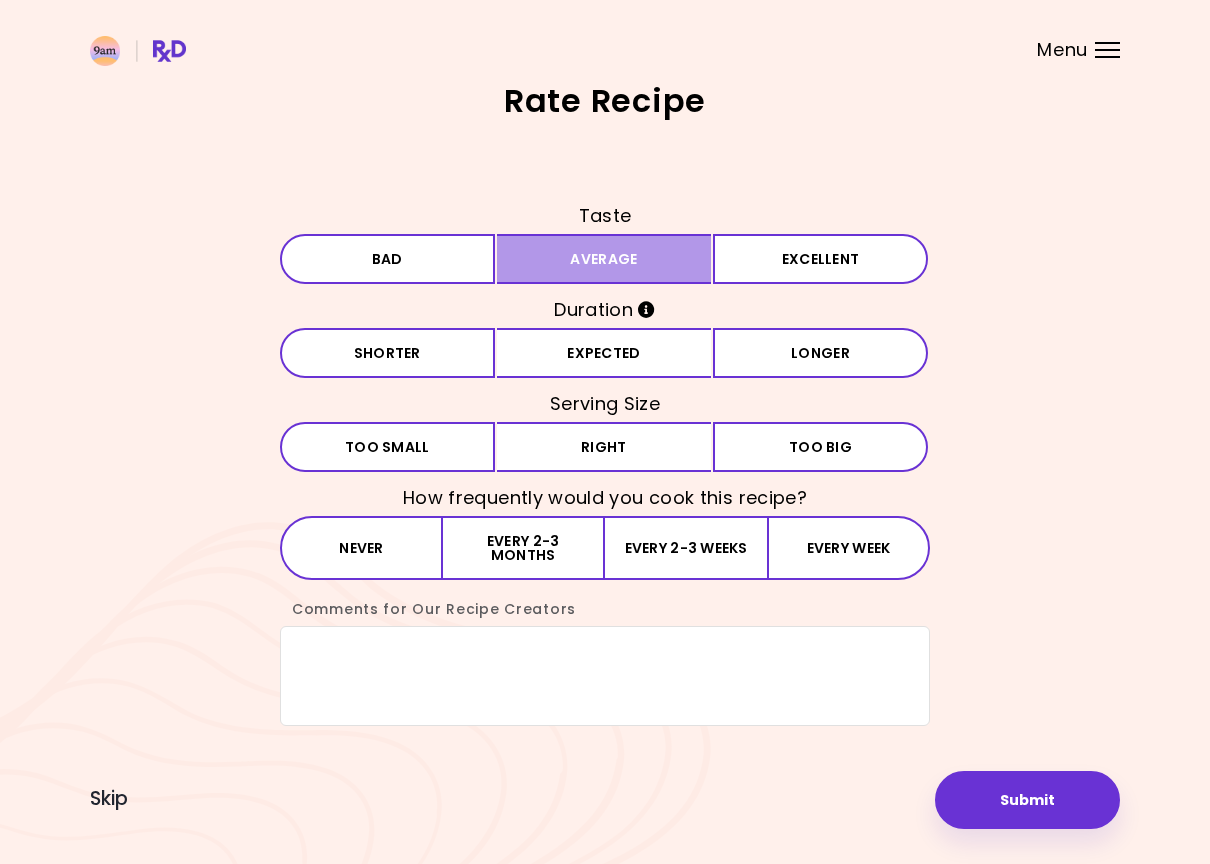 click on "Average" at bounding box center [604, 259] 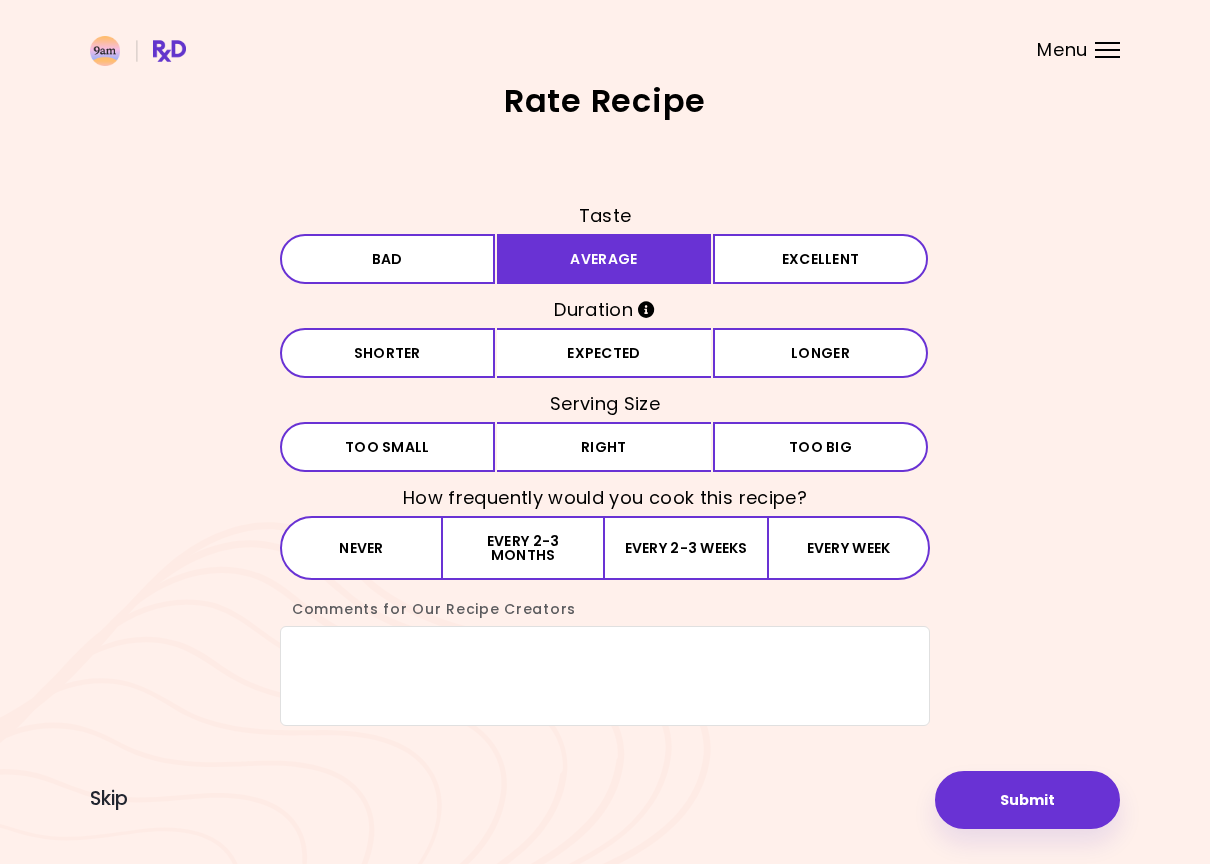 click on "Expected" at bounding box center (604, 353) 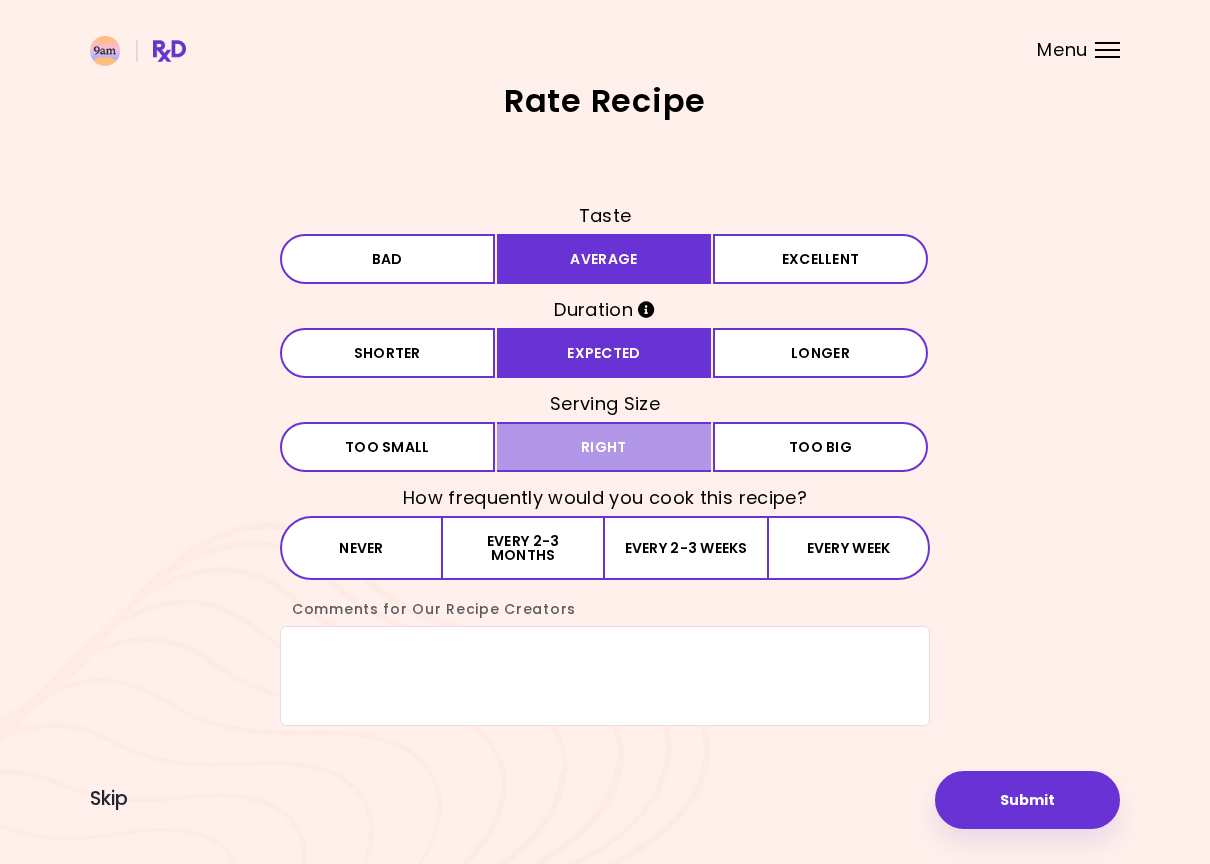click on "Right" at bounding box center (604, 447) 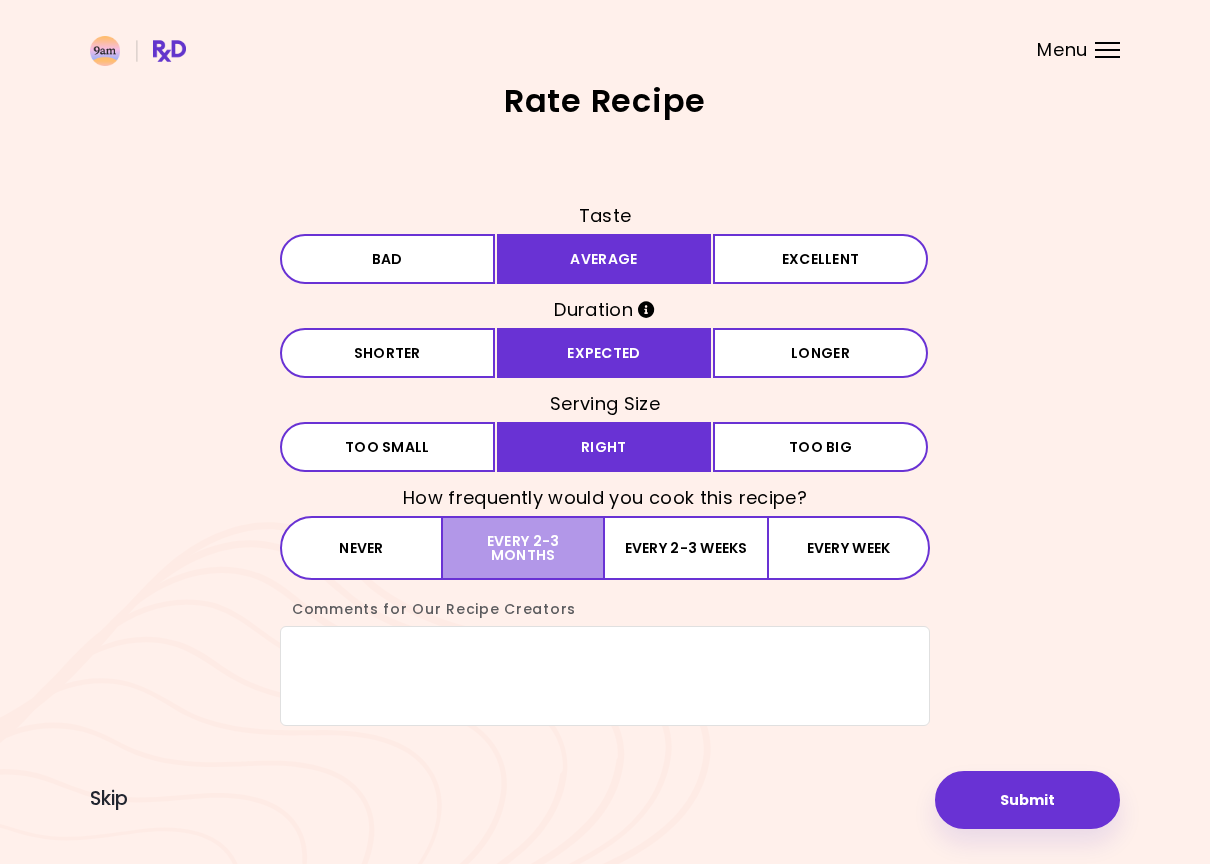 click on "Every 2-3 months" at bounding box center (524, 548) 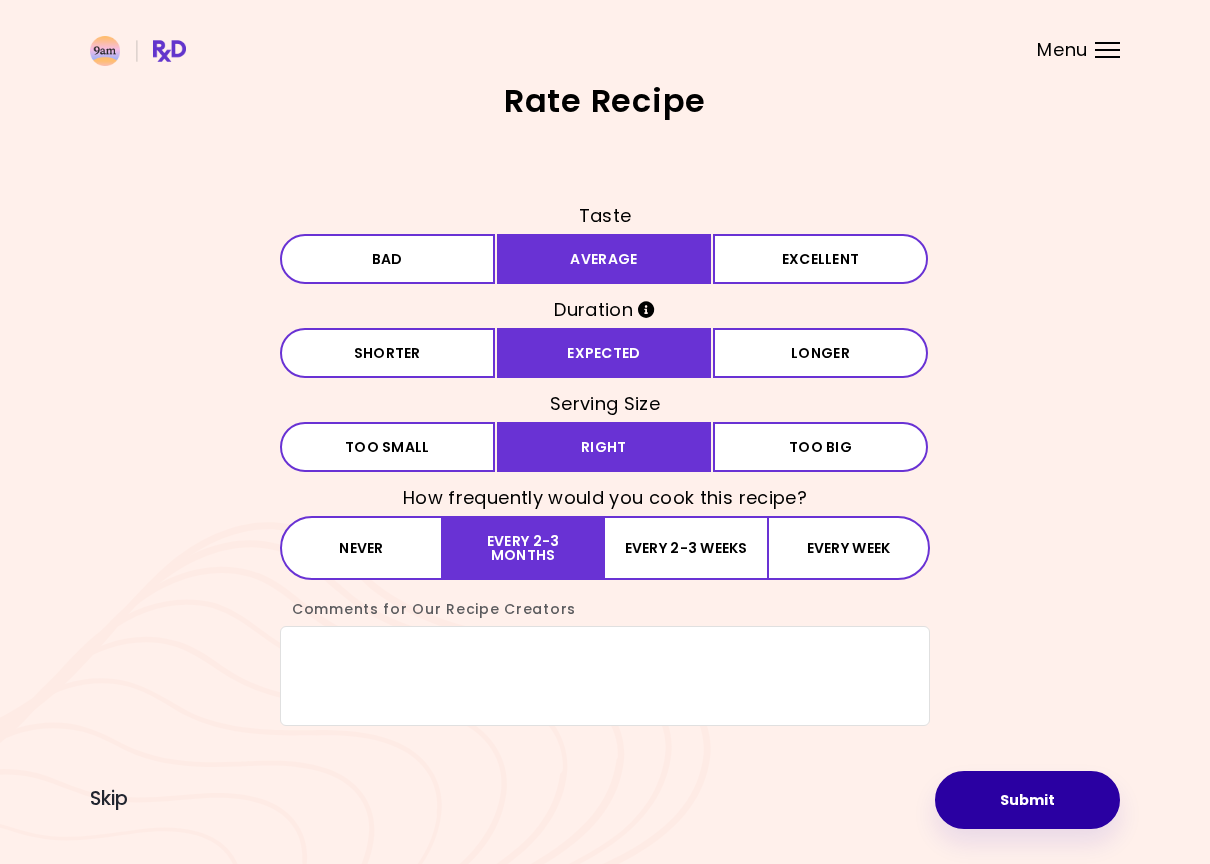 click on "Submit" at bounding box center [1027, 800] 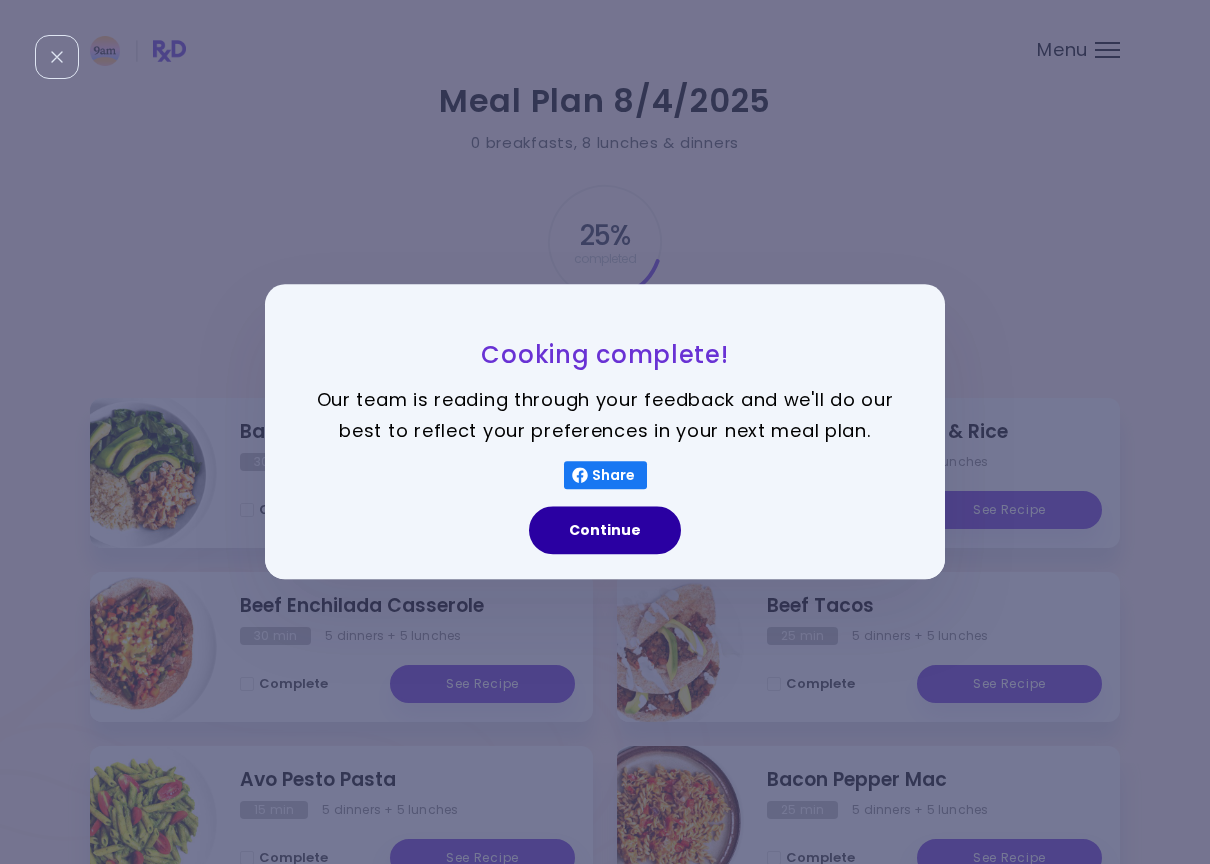 drag, startPoint x: 636, startPoint y: 535, endPoint x: 666, endPoint y: 548, distance: 32.695564 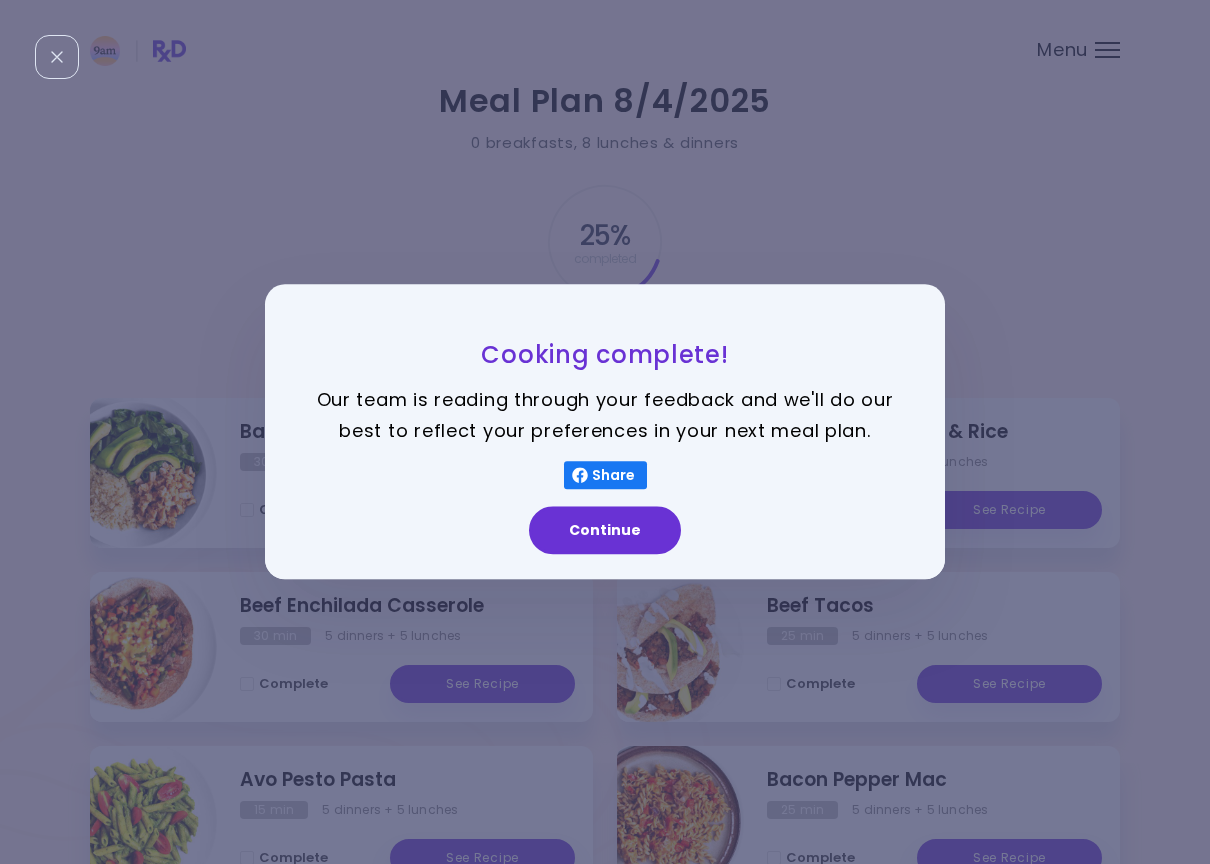 click on "Continue" at bounding box center (605, 531) 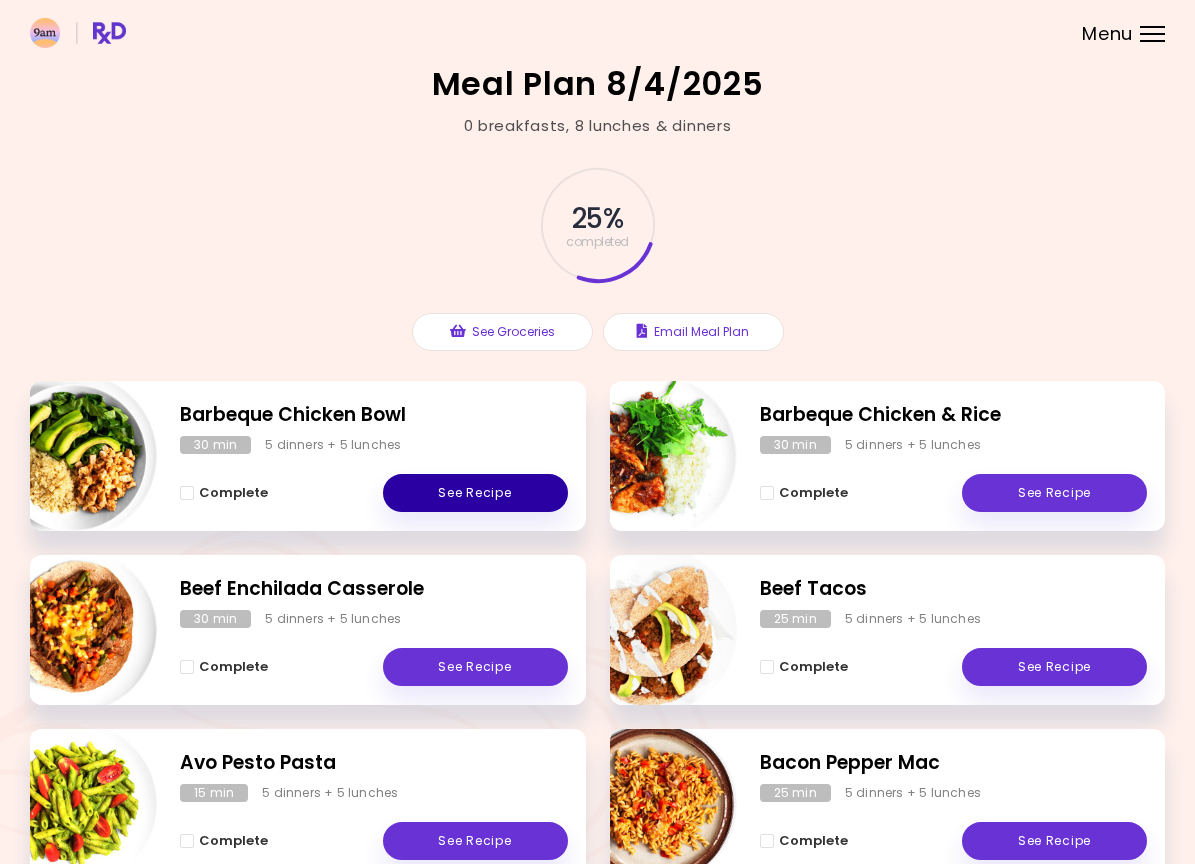click on "See Recipe" at bounding box center (475, 493) 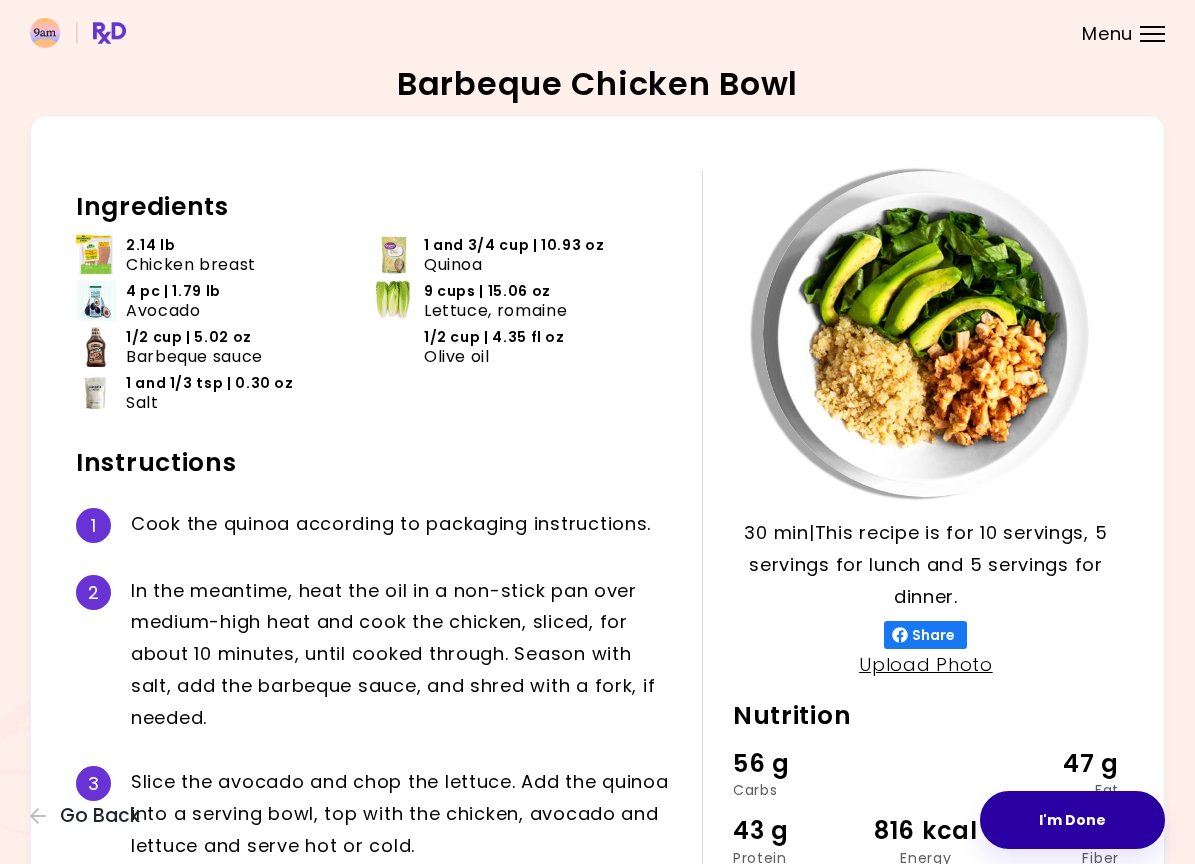 click on "I'm Done" at bounding box center [1072, 820] 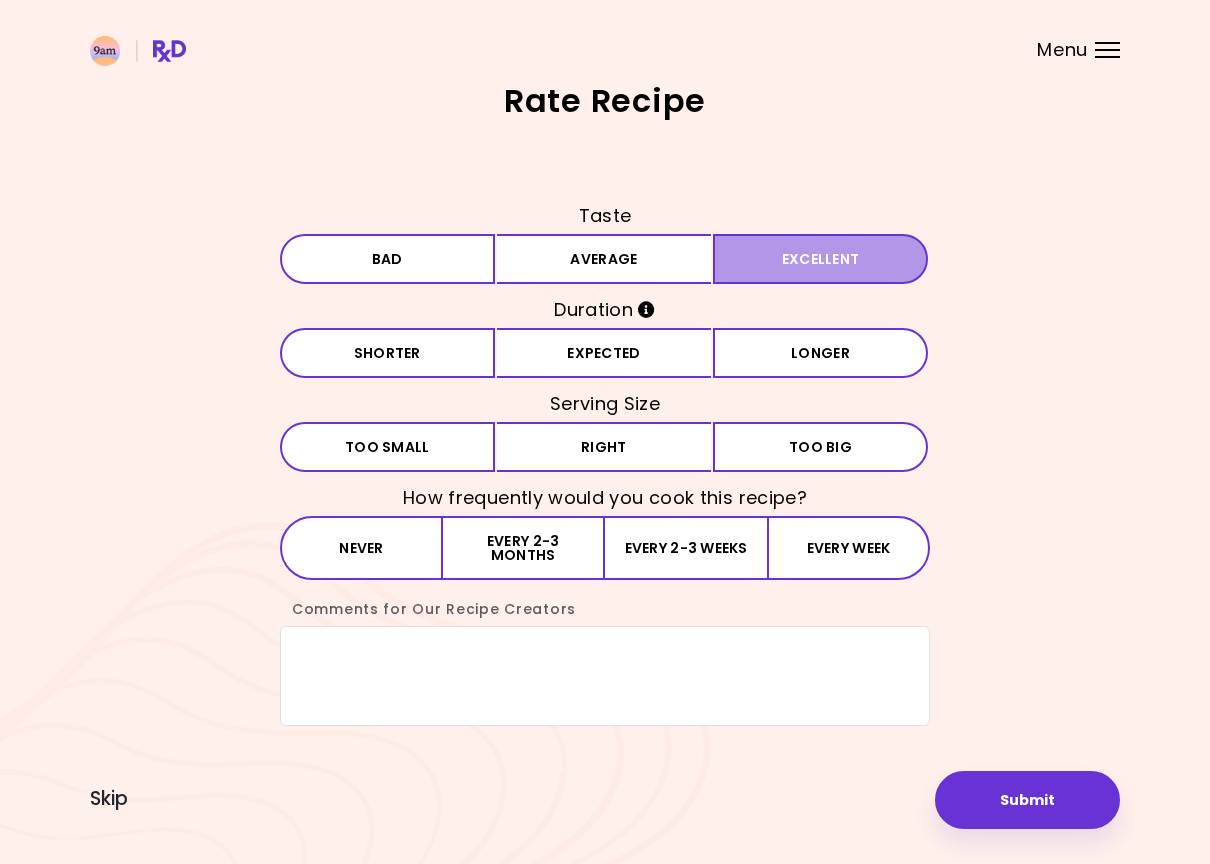 click on "Excellent" at bounding box center (820, 259) 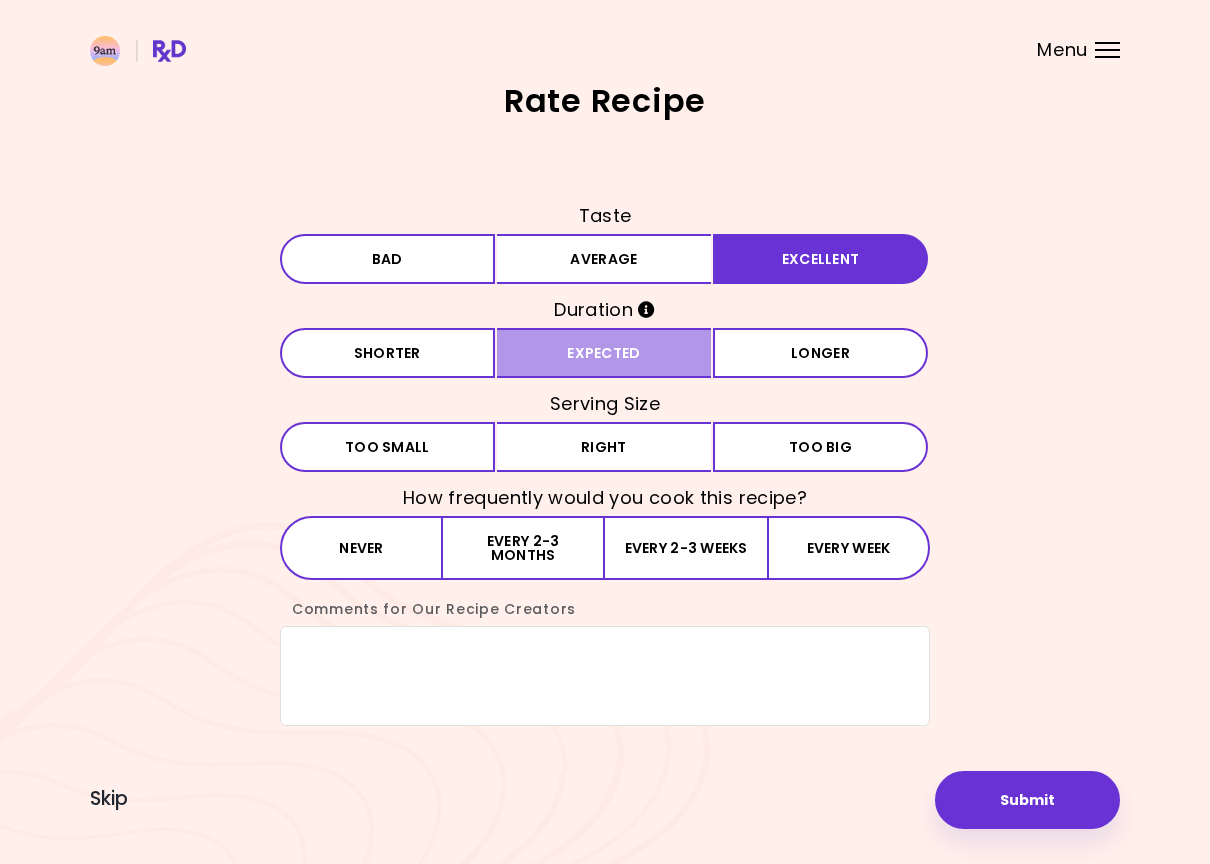 click on "Expected" at bounding box center [604, 353] 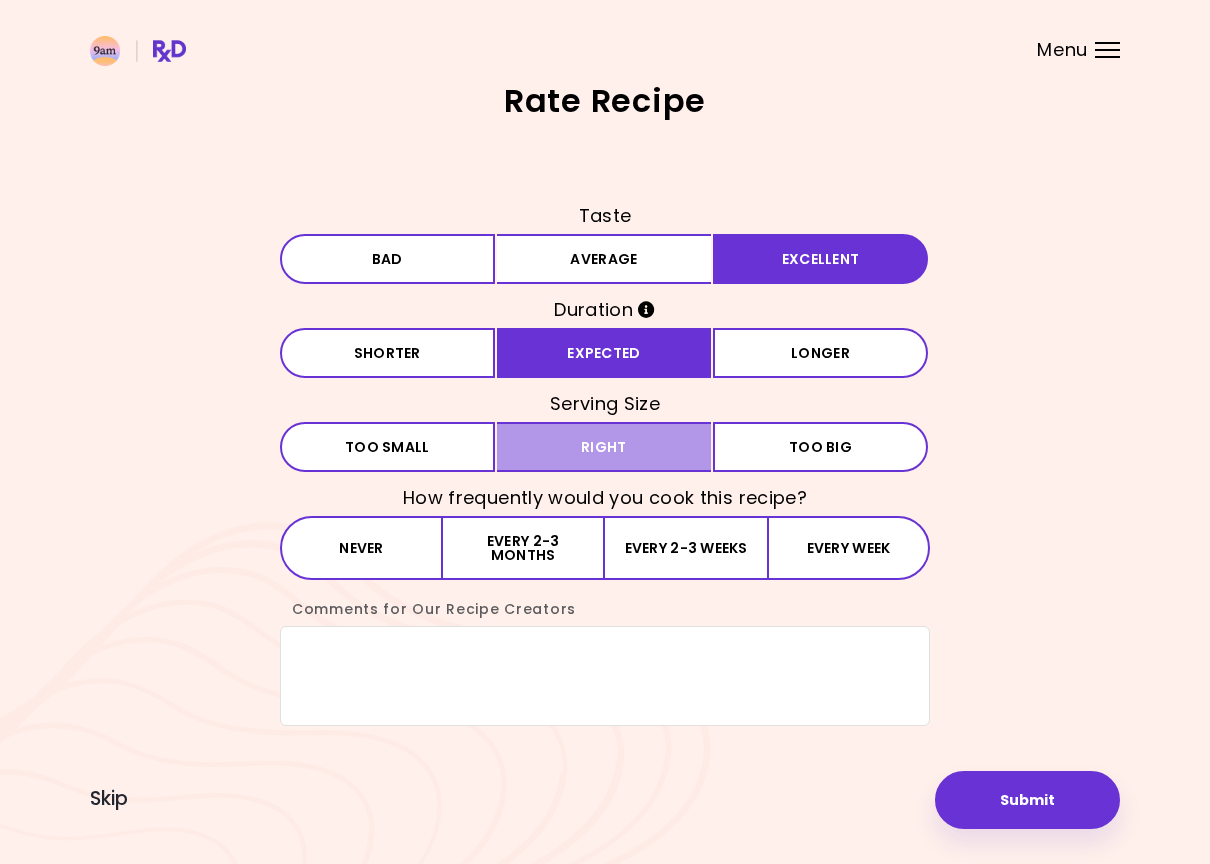 click on "Right" at bounding box center [604, 447] 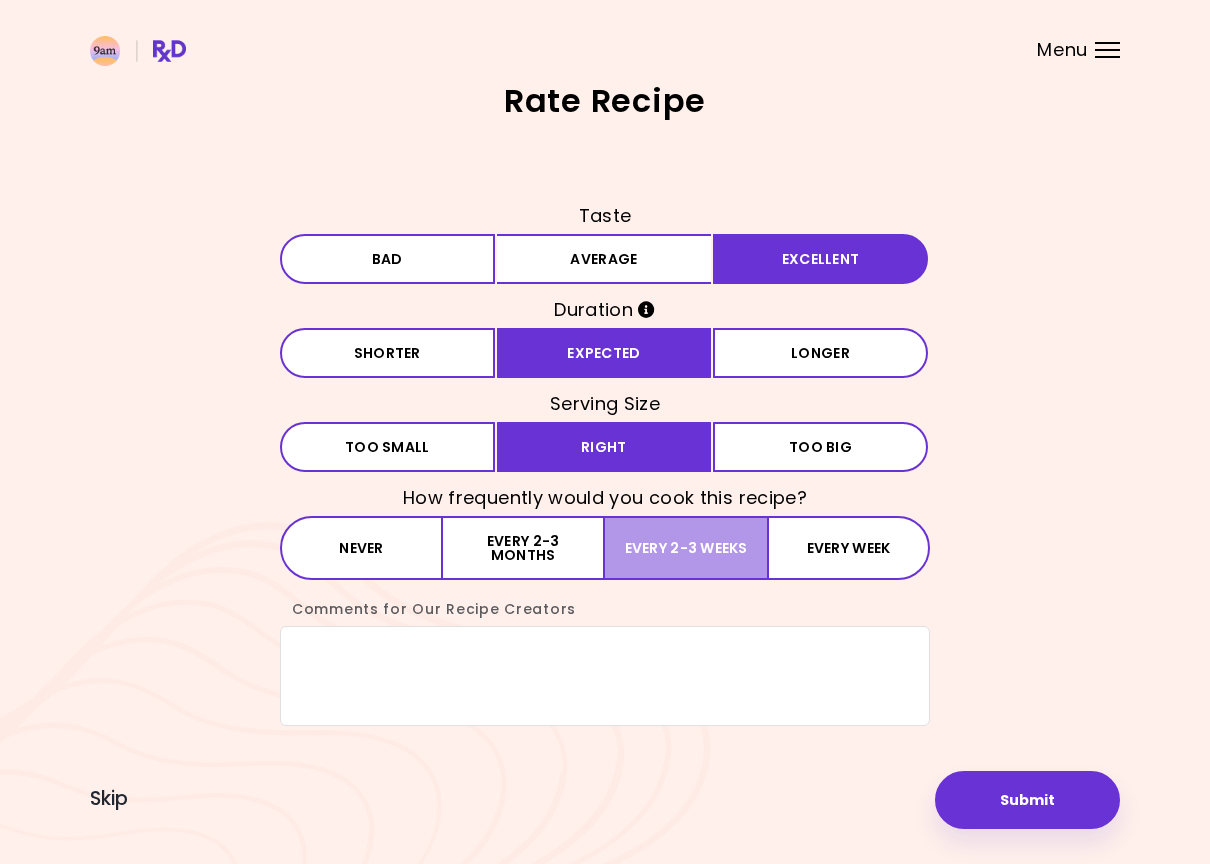 click on "Every 2-3 weeks" at bounding box center (686, 548) 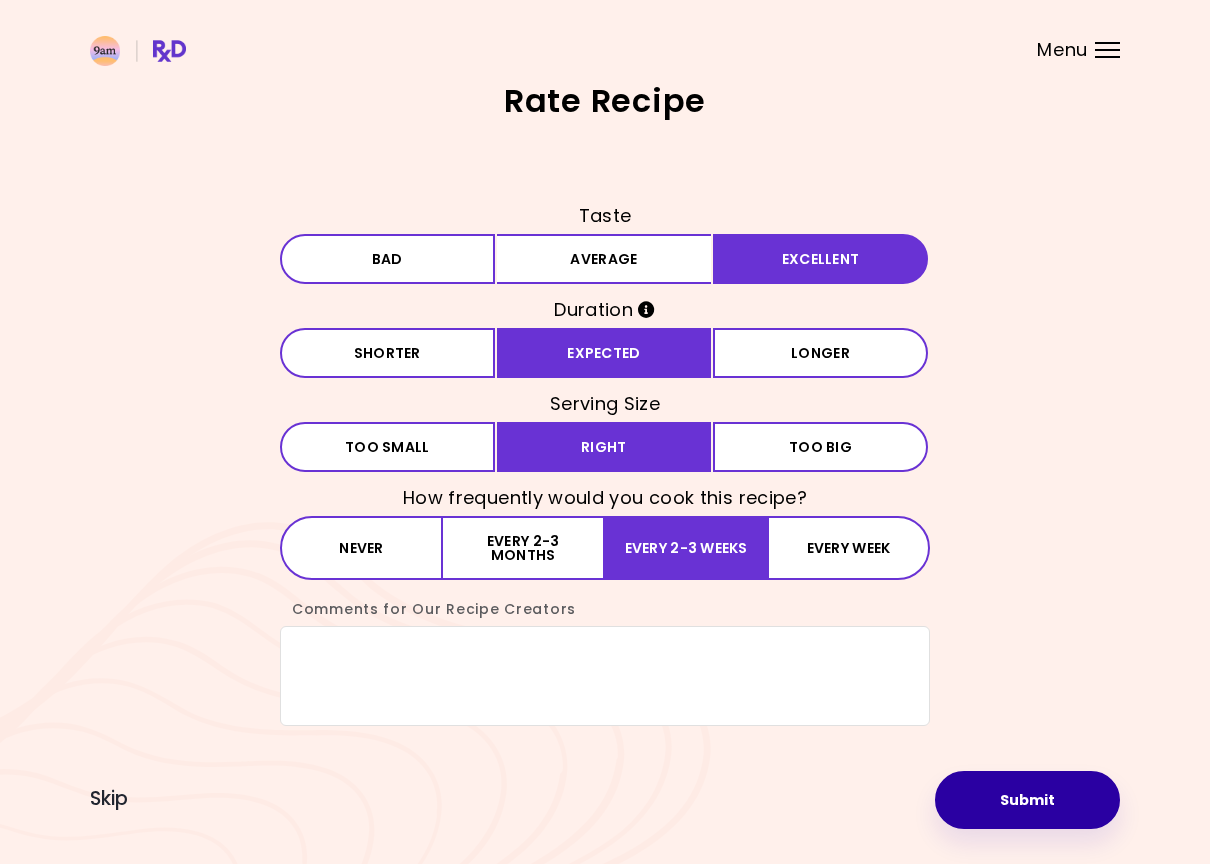 click on "Submit" at bounding box center [1027, 800] 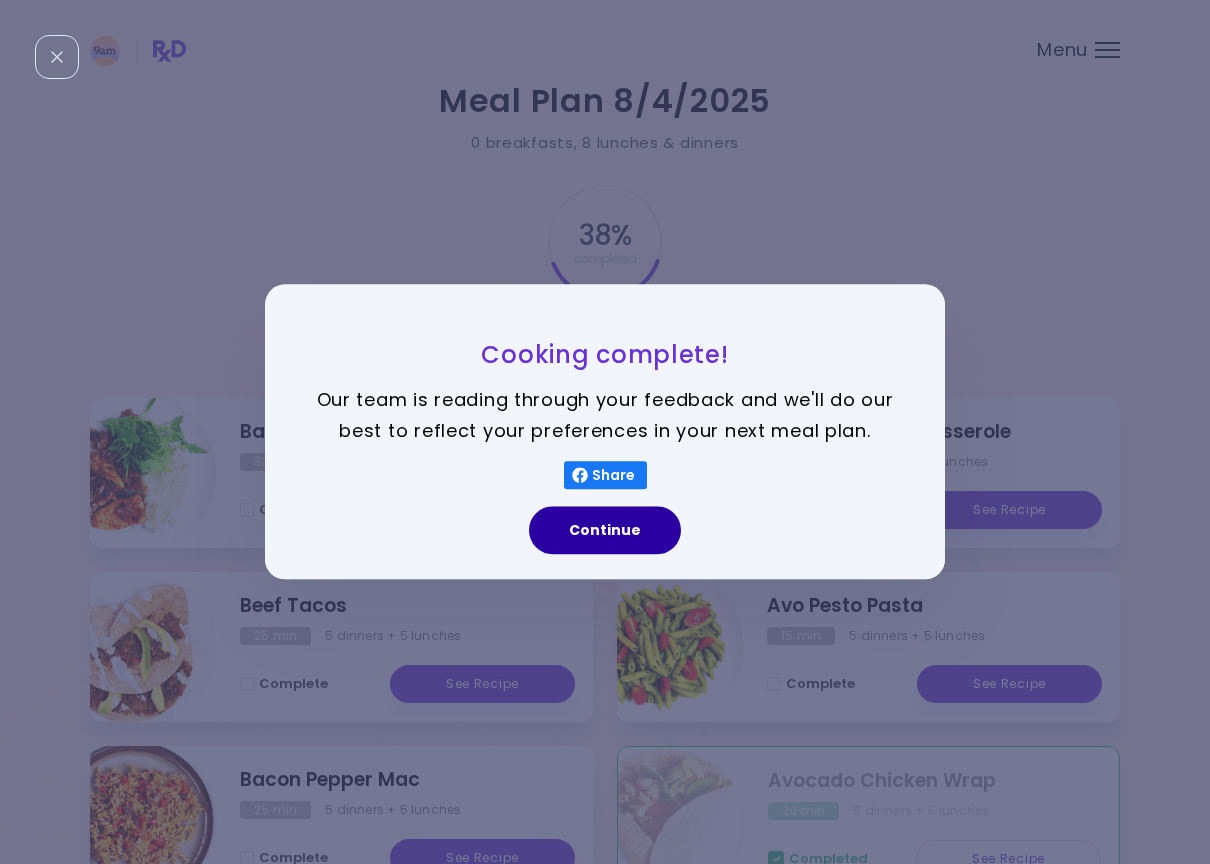 click on "Continue" at bounding box center (605, 531) 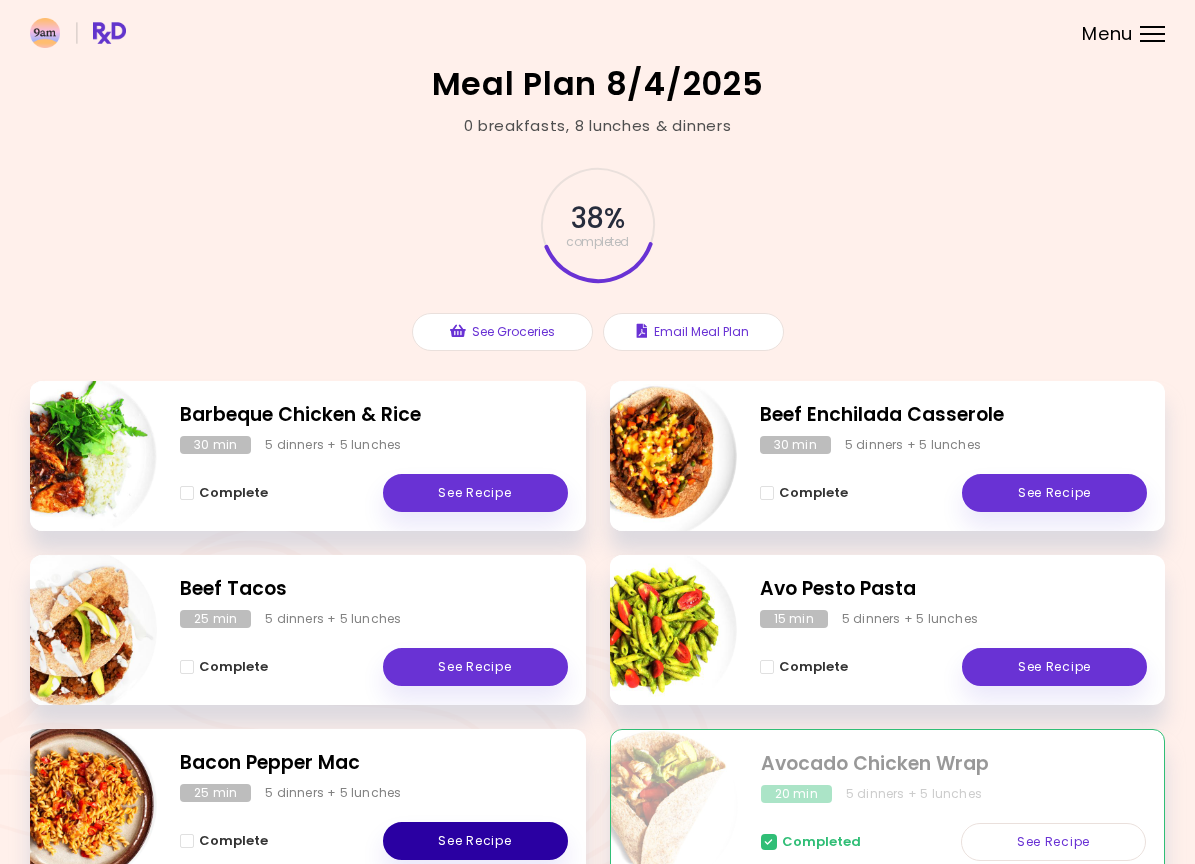 click on "See Recipe" at bounding box center [475, 841] 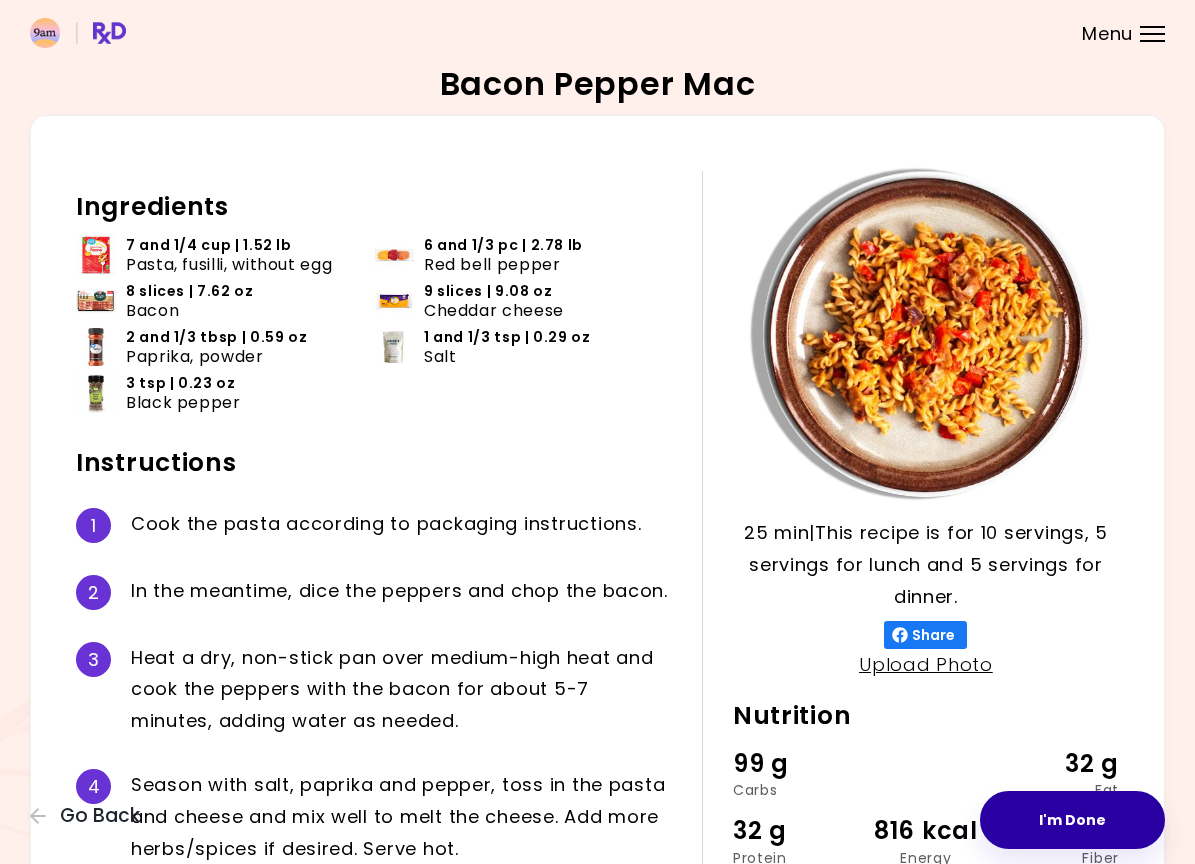 click on "I'm Done" at bounding box center (1072, 820) 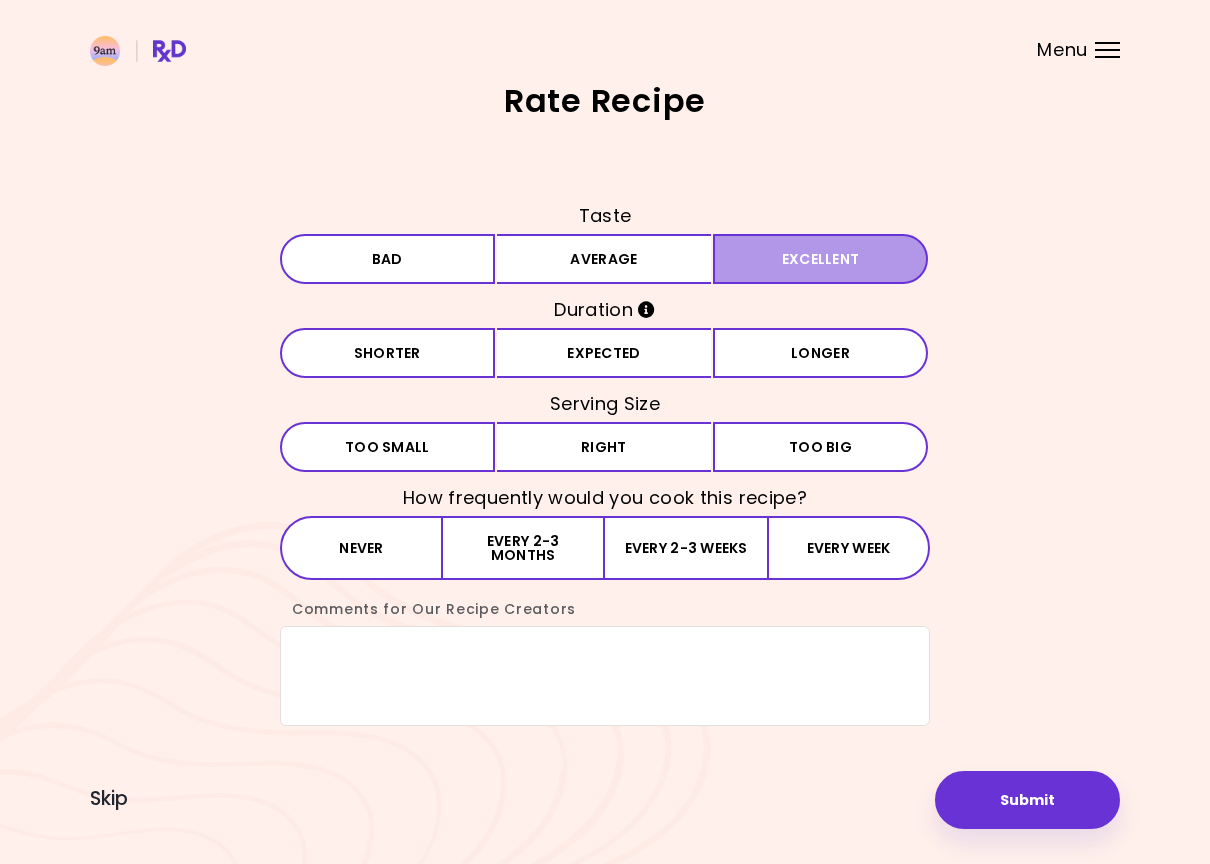 click on "Excellent" at bounding box center (820, 259) 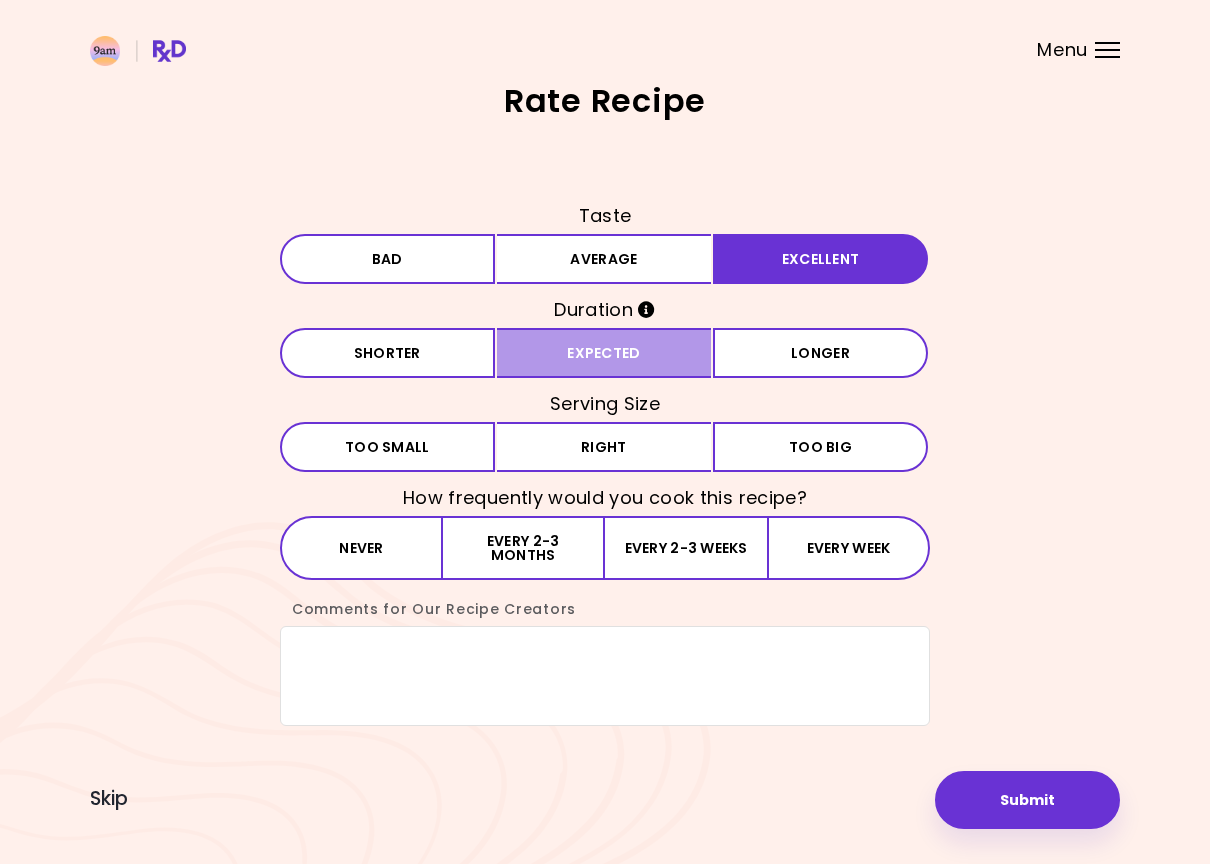 drag, startPoint x: 652, startPoint y: 355, endPoint x: 651, endPoint y: 368, distance: 13.038404 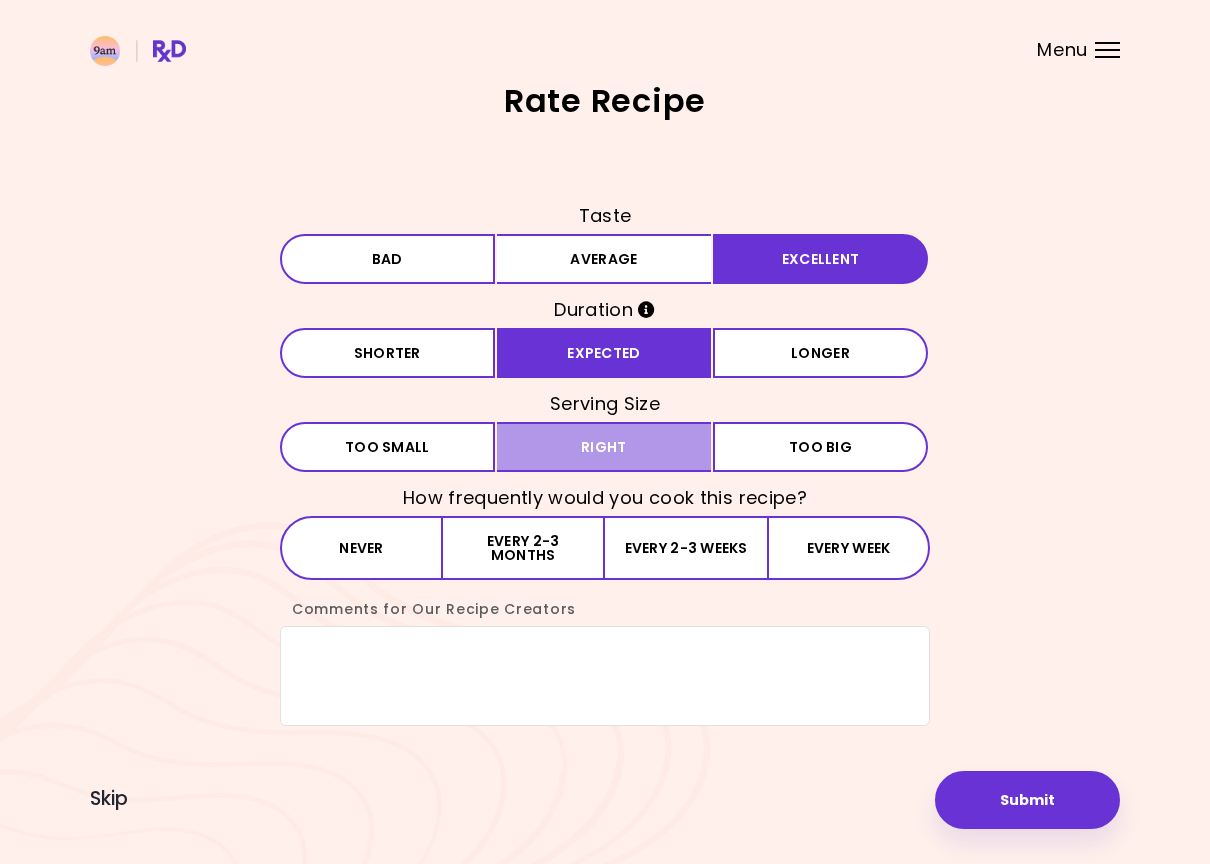 click on "Right" at bounding box center [604, 447] 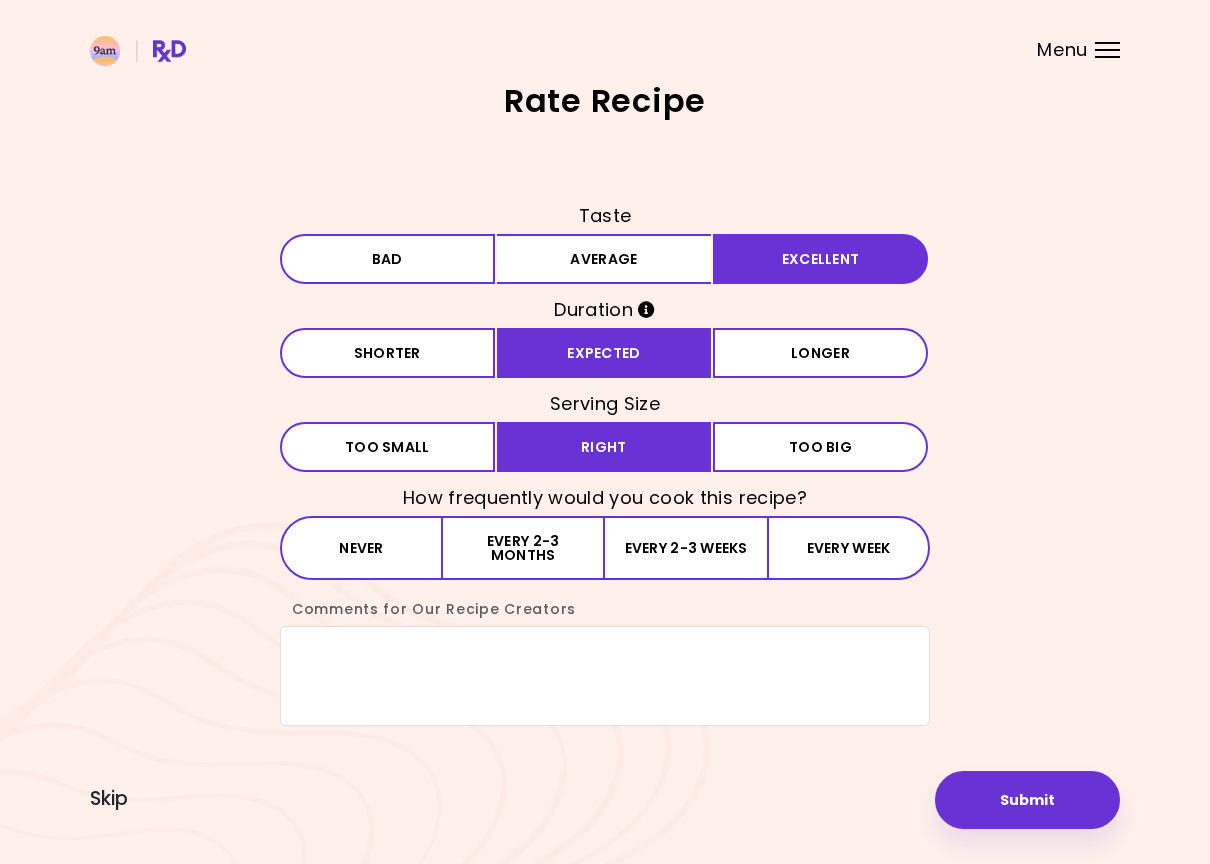 drag, startPoint x: 644, startPoint y: 555, endPoint x: 668, endPoint y: 612, distance: 61.846584 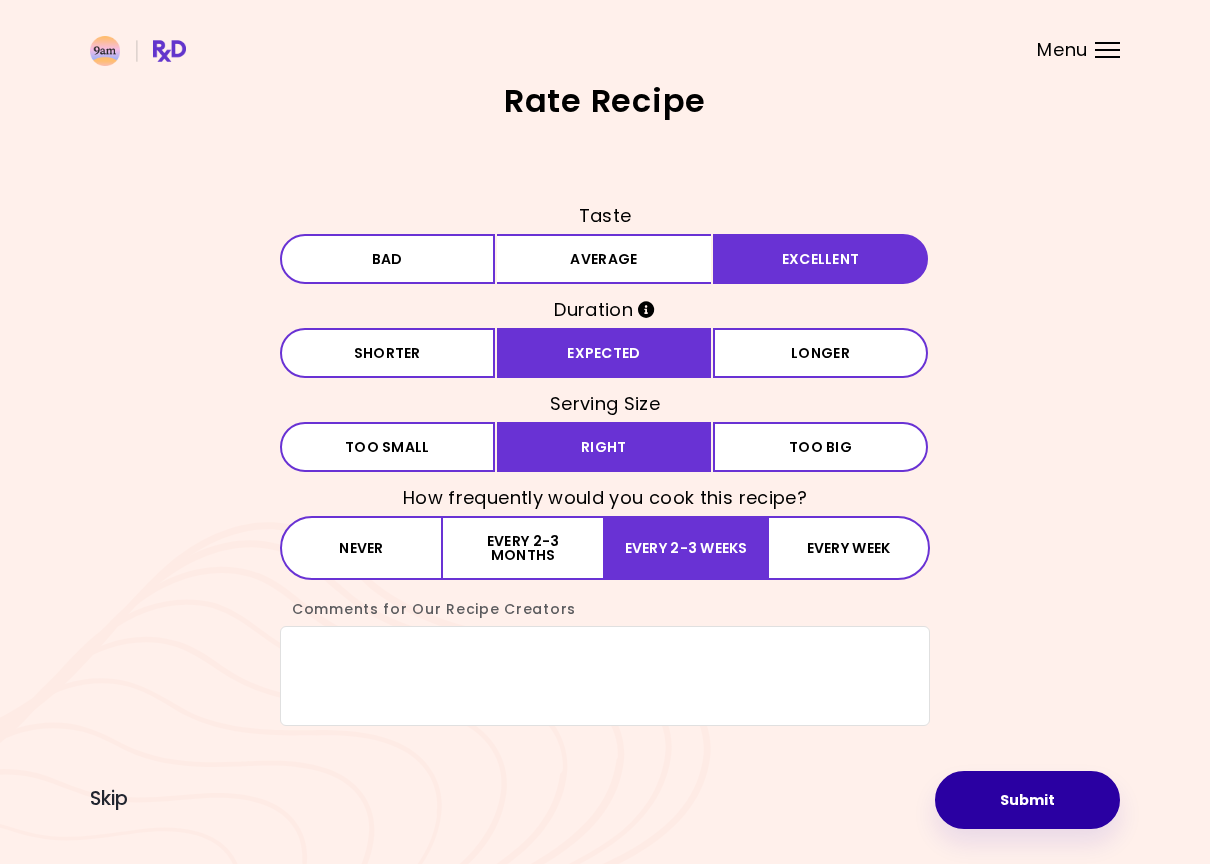 click on "Submit" at bounding box center (1027, 800) 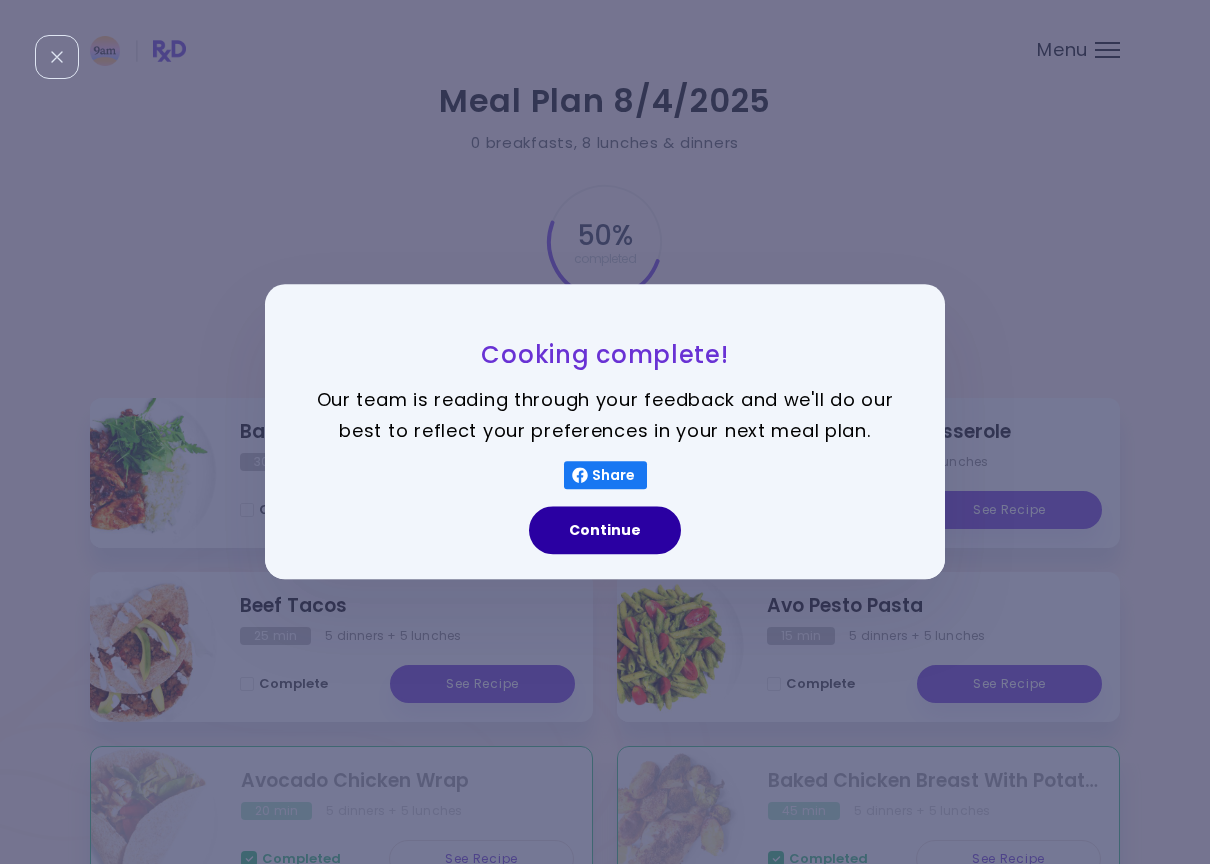 click on "Continue" at bounding box center (605, 531) 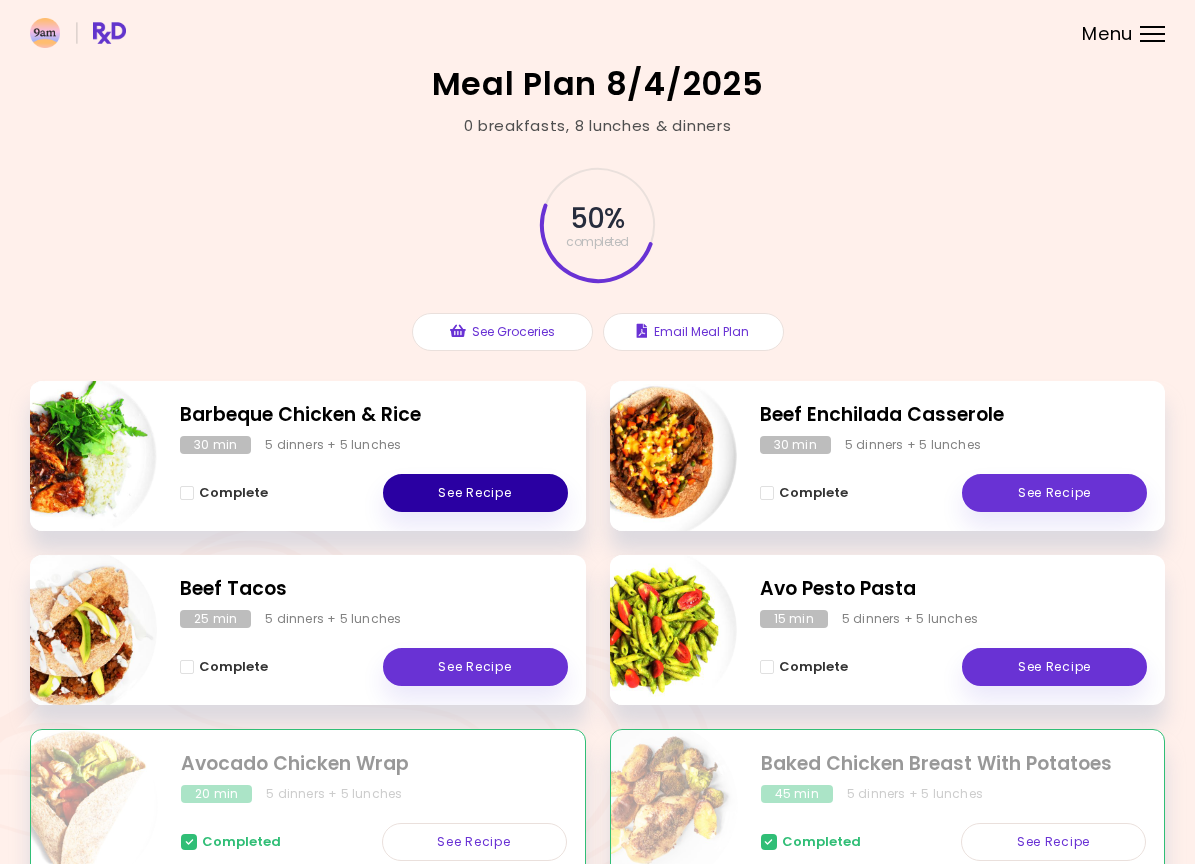click on "See Recipe" at bounding box center [475, 493] 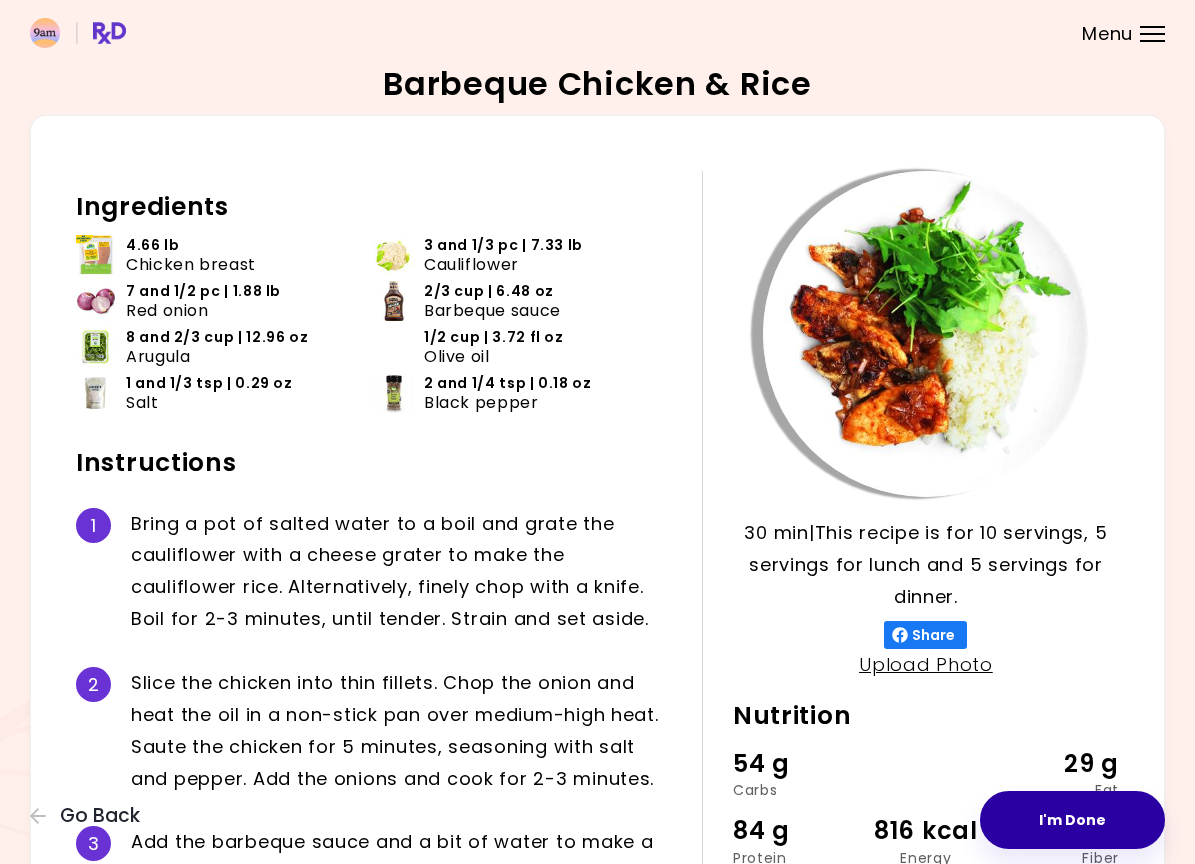 click on "I'm Done" at bounding box center (1072, 820) 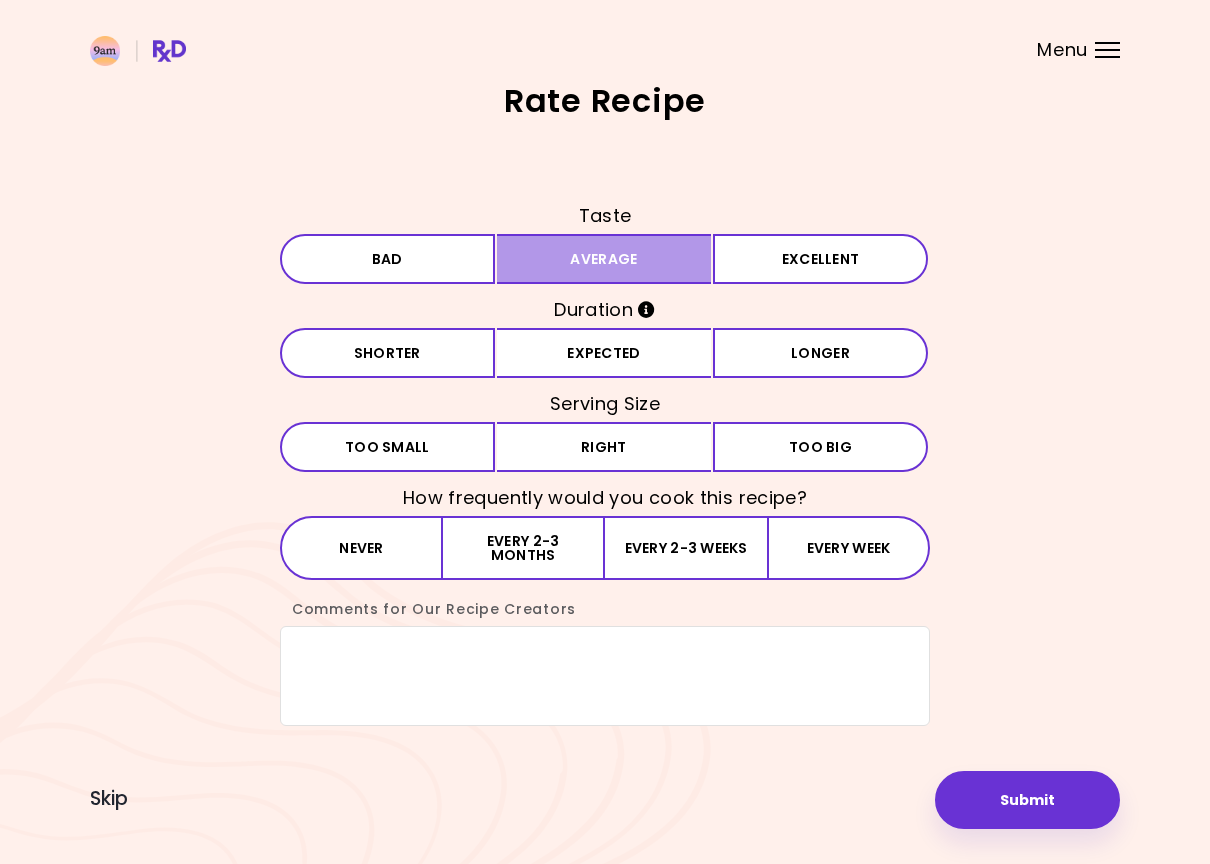 click on "Average" at bounding box center [604, 259] 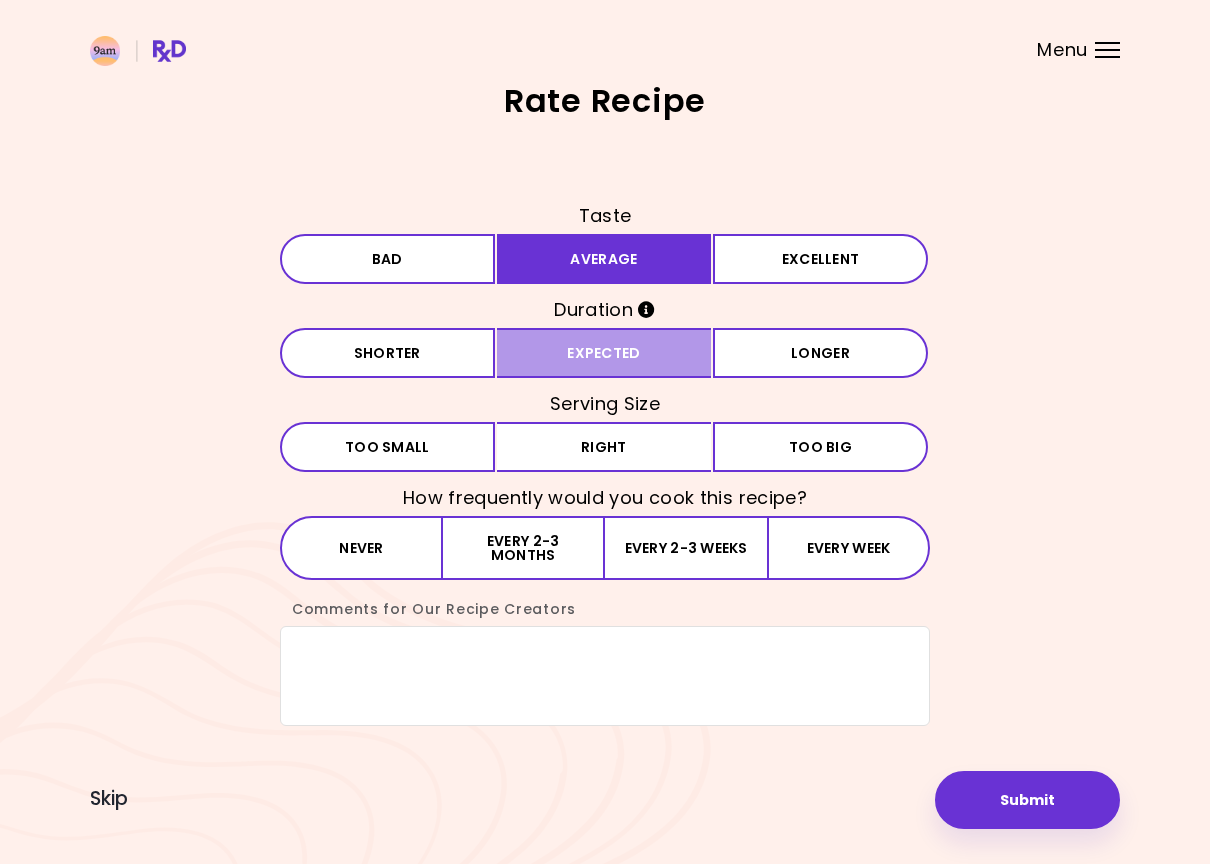 click on "Expected" at bounding box center (604, 353) 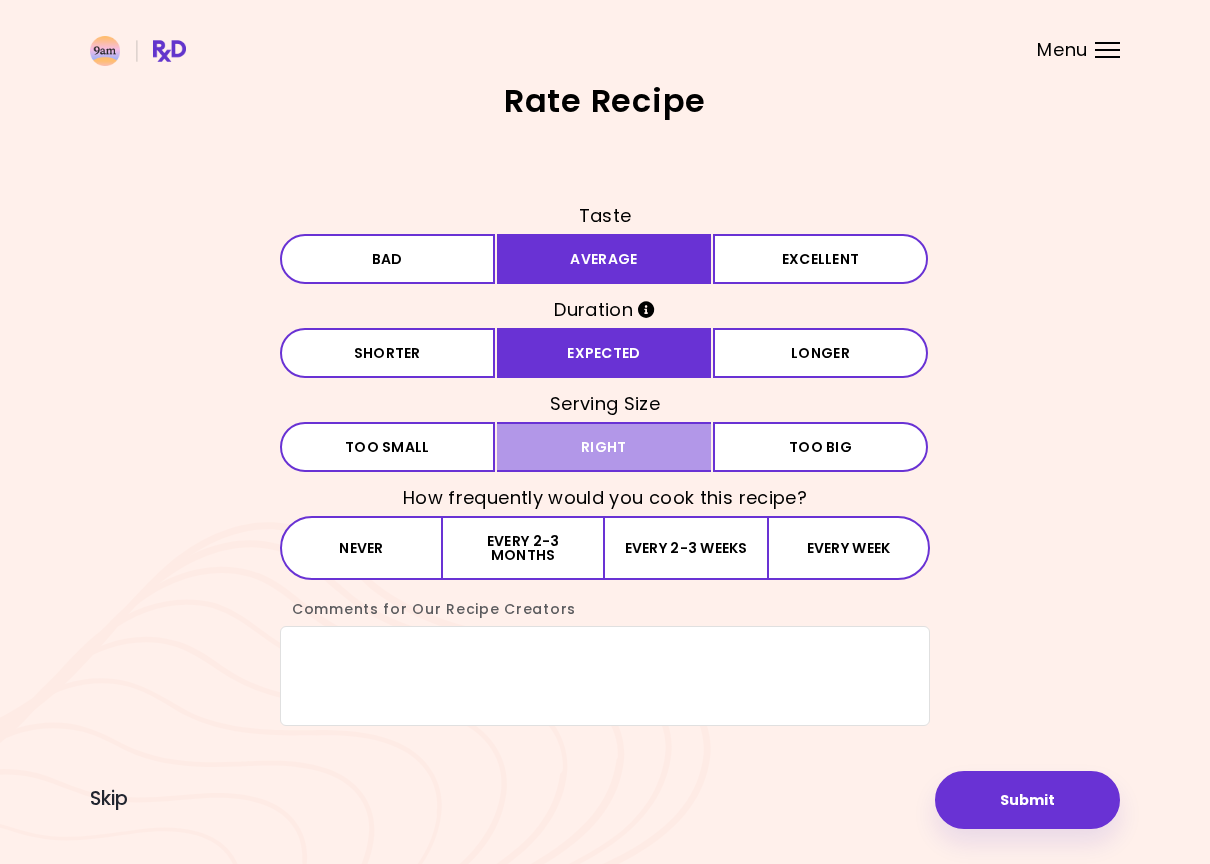 drag, startPoint x: 604, startPoint y: 439, endPoint x: 598, endPoint y: 448, distance: 10.816654 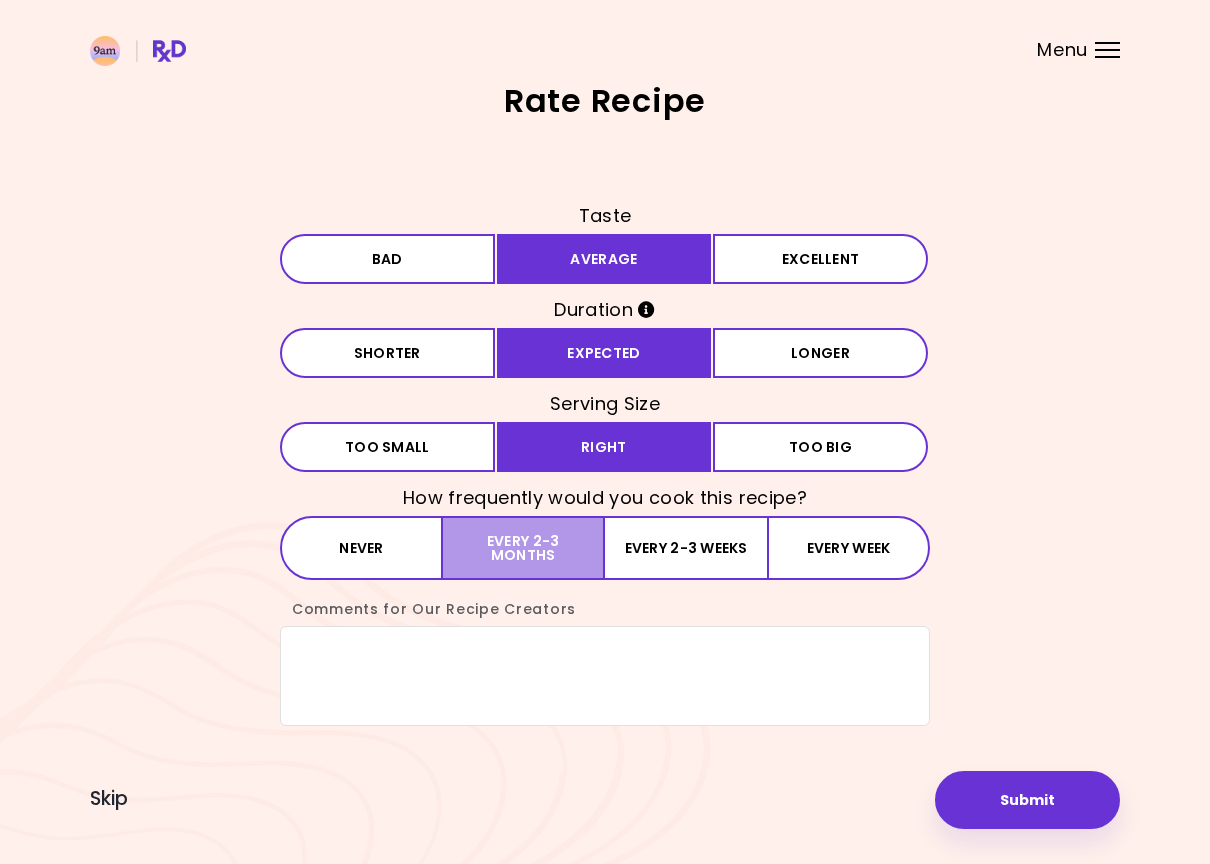 click on "Every 2-3 months" at bounding box center [524, 548] 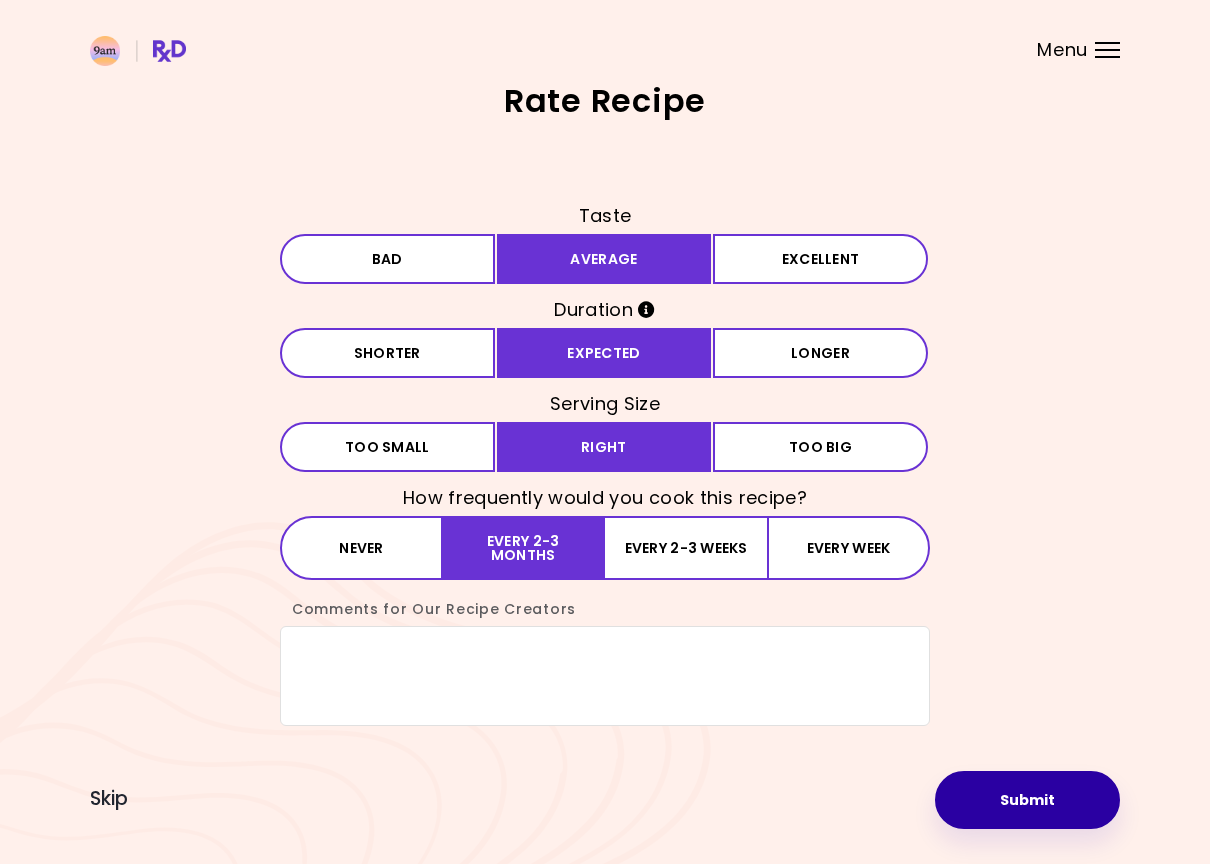 click on "Submit" at bounding box center (1027, 800) 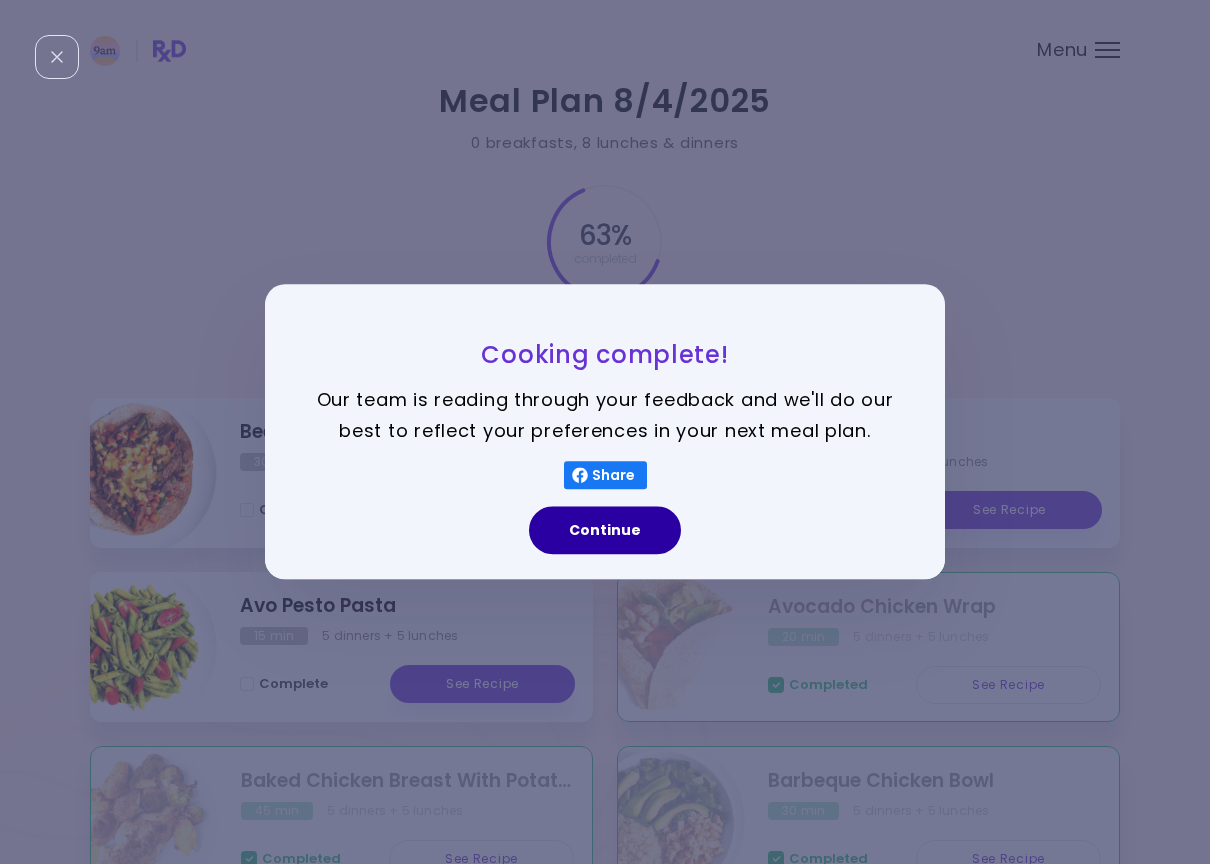click on "Continue" at bounding box center [605, 531] 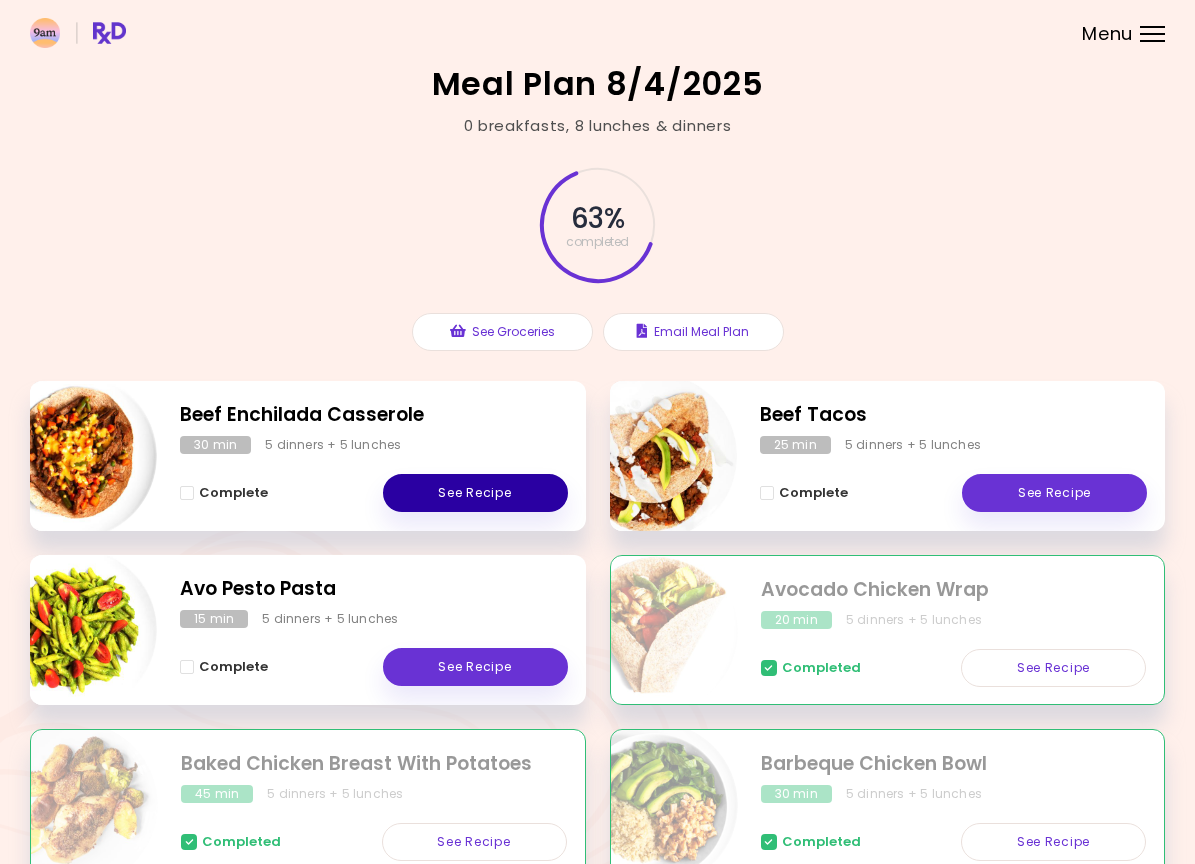 click on "See Recipe" at bounding box center [475, 493] 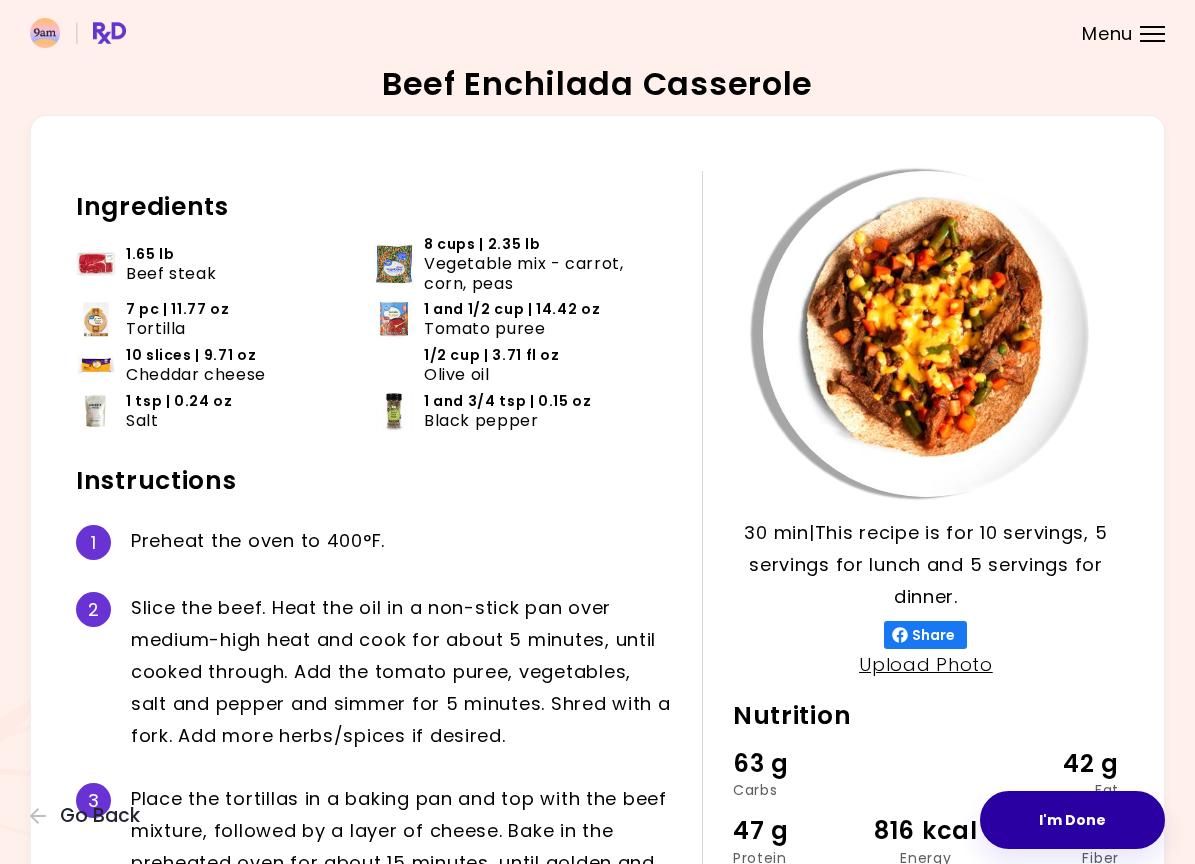 click on "I'm Done" at bounding box center [1072, 820] 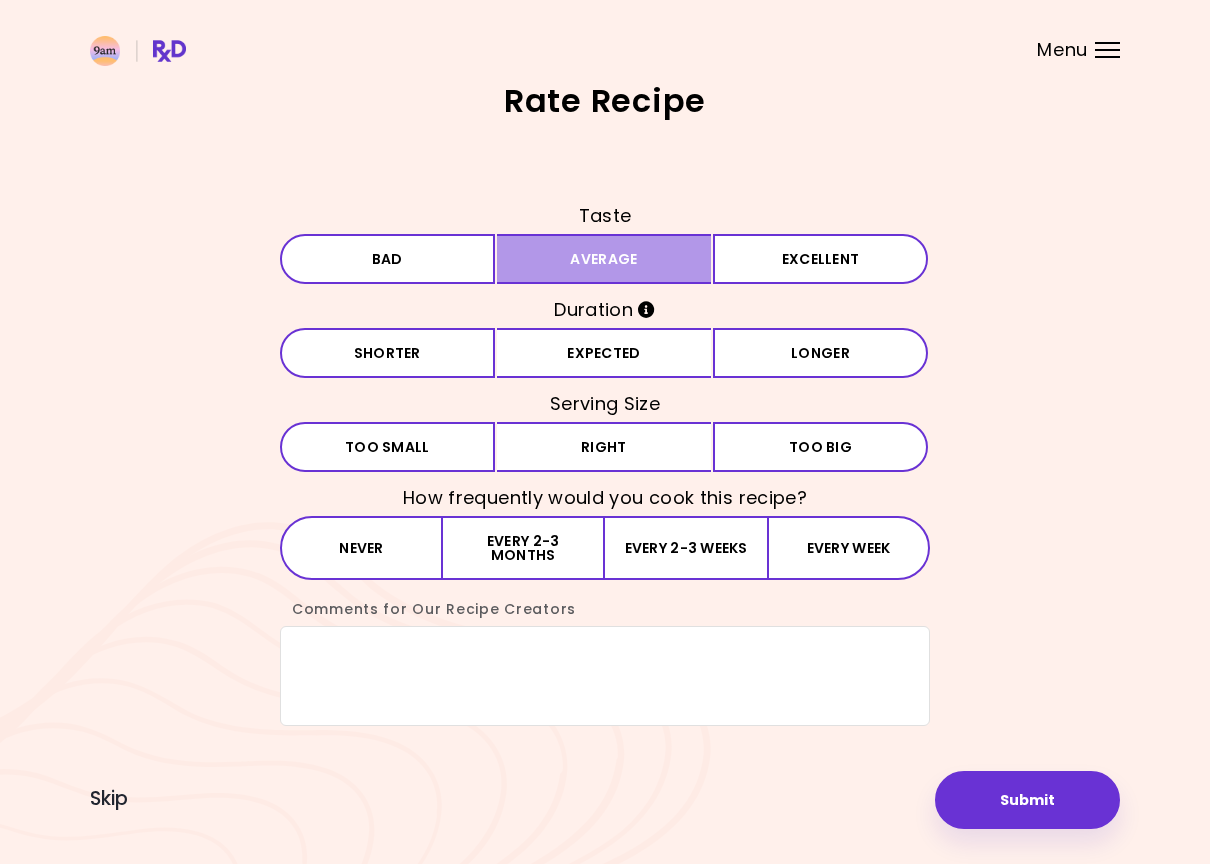 click on "Average" at bounding box center (604, 259) 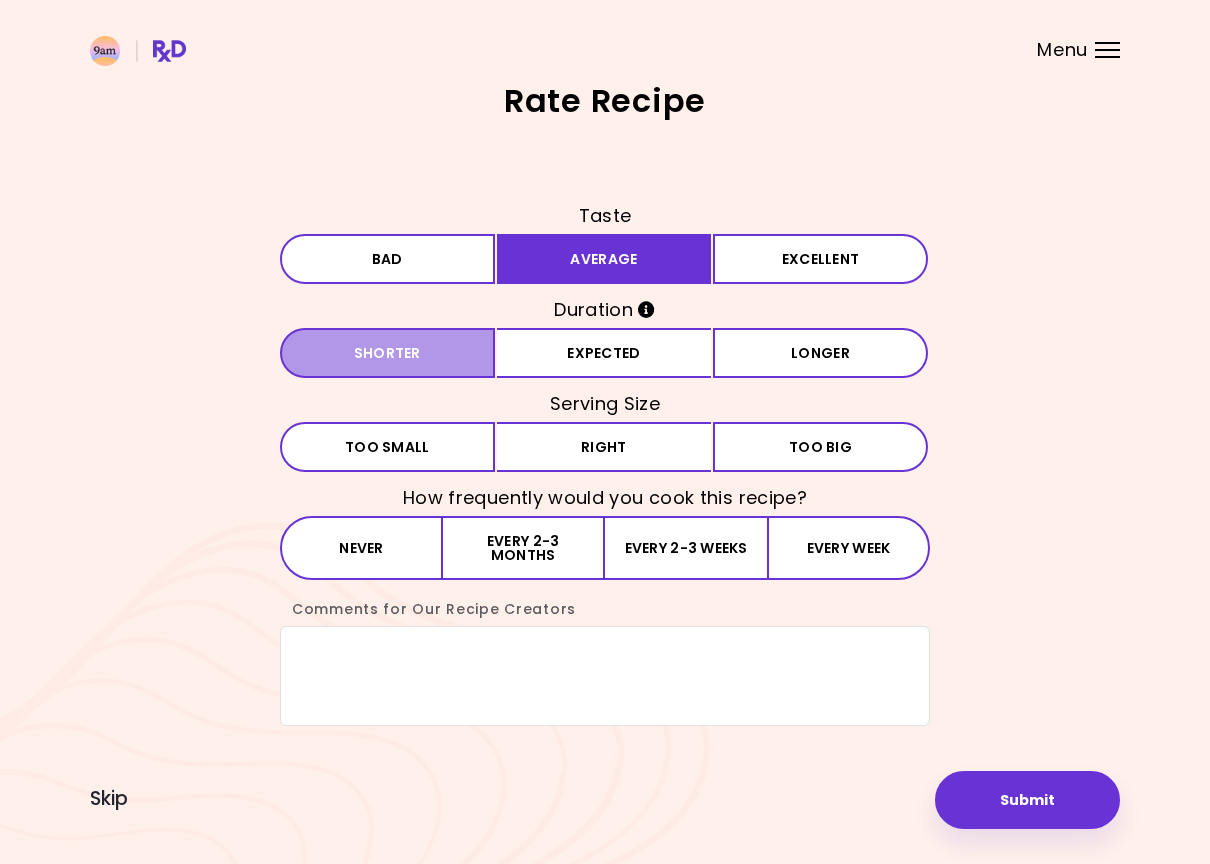 click on "Shorter" at bounding box center (387, 353) 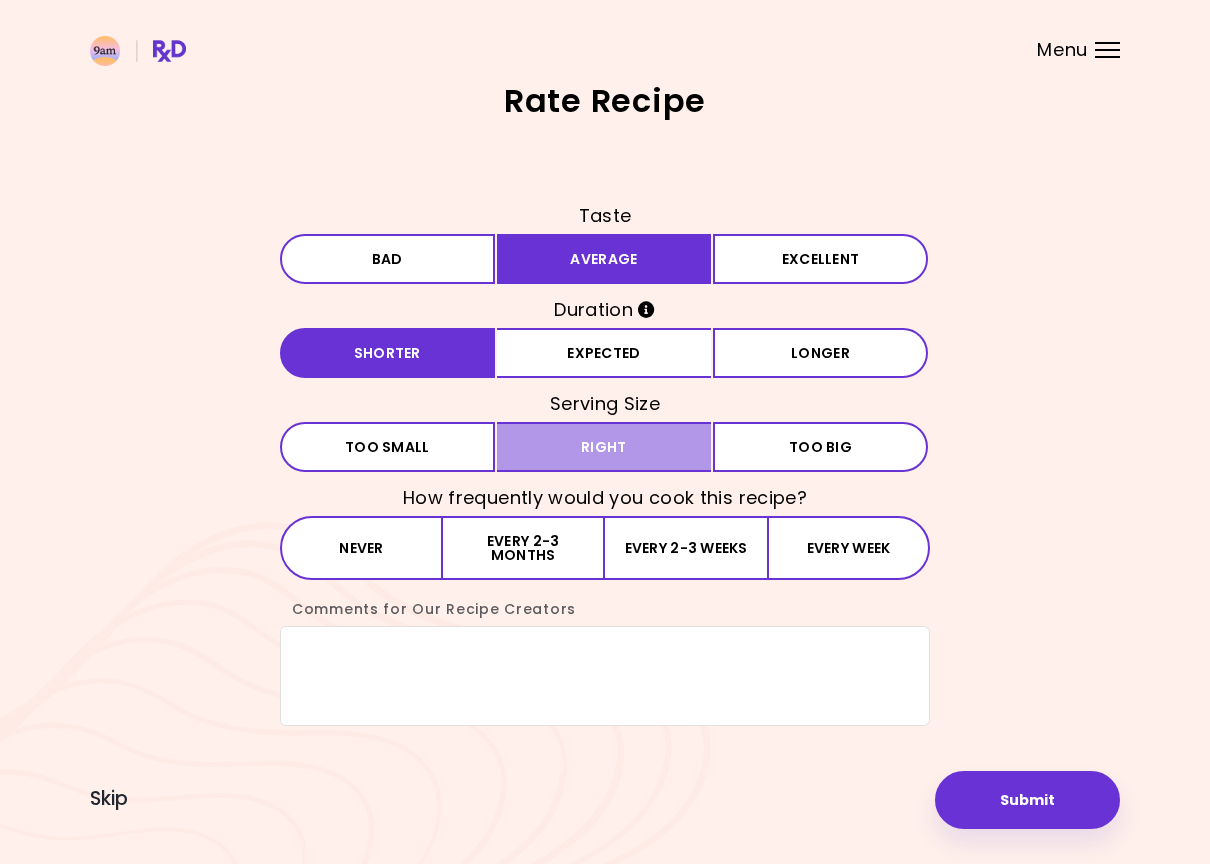 click on "Right" at bounding box center [604, 447] 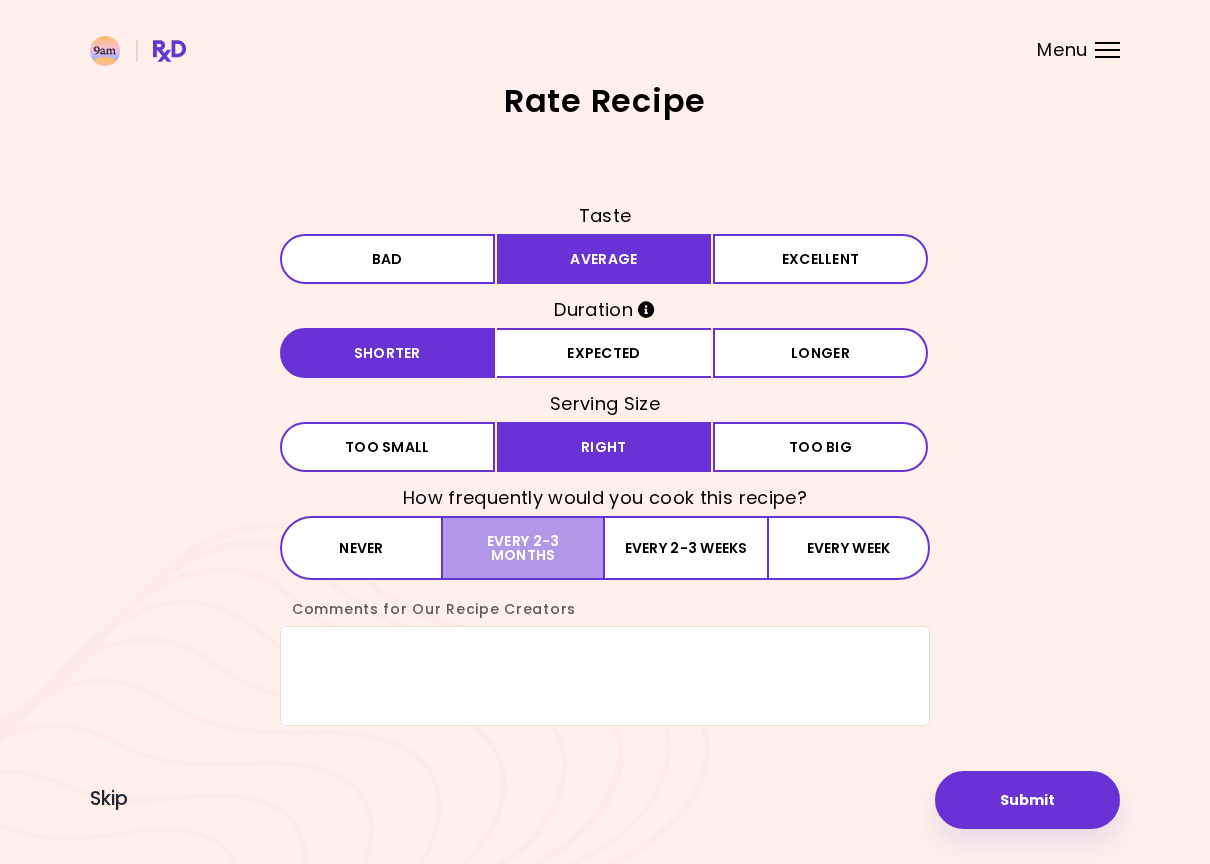 drag, startPoint x: 540, startPoint y: 549, endPoint x: 561, endPoint y: 569, distance: 29 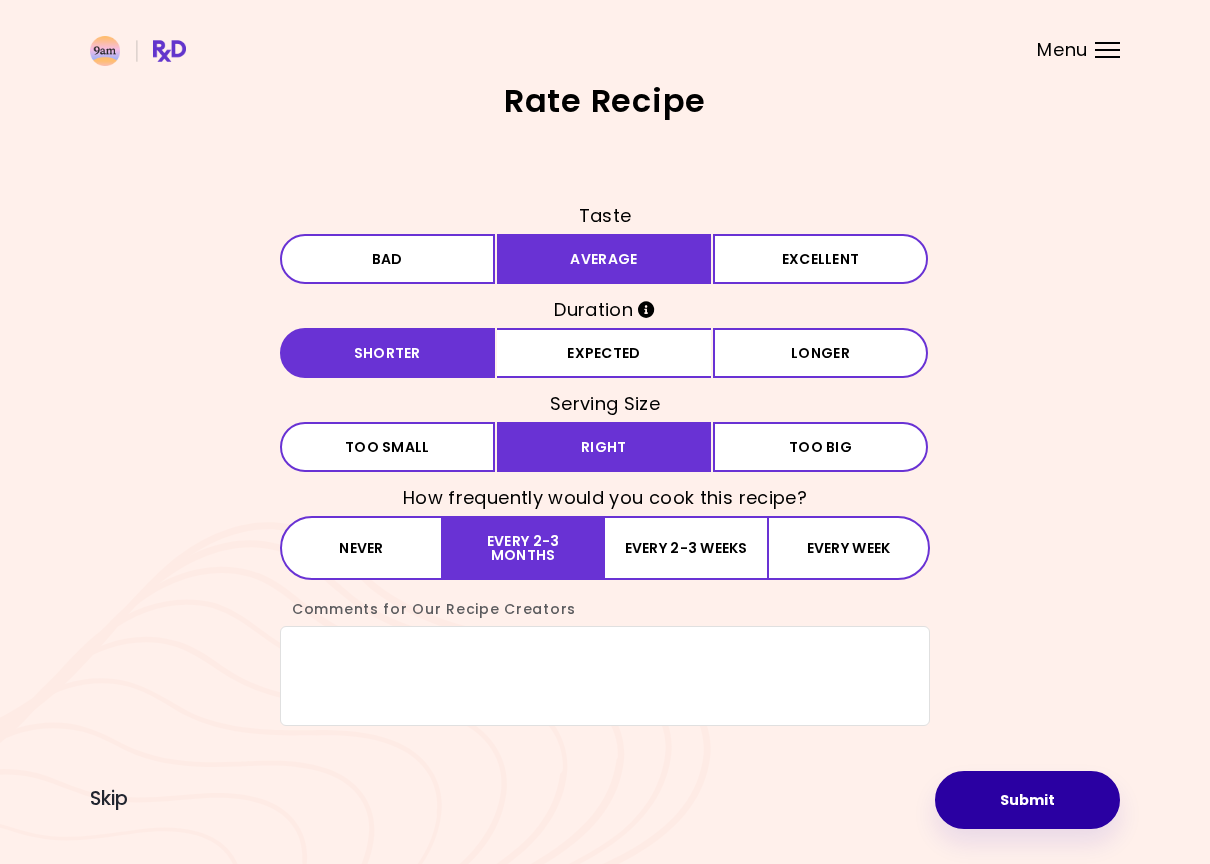 click on "Submit" at bounding box center [1027, 800] 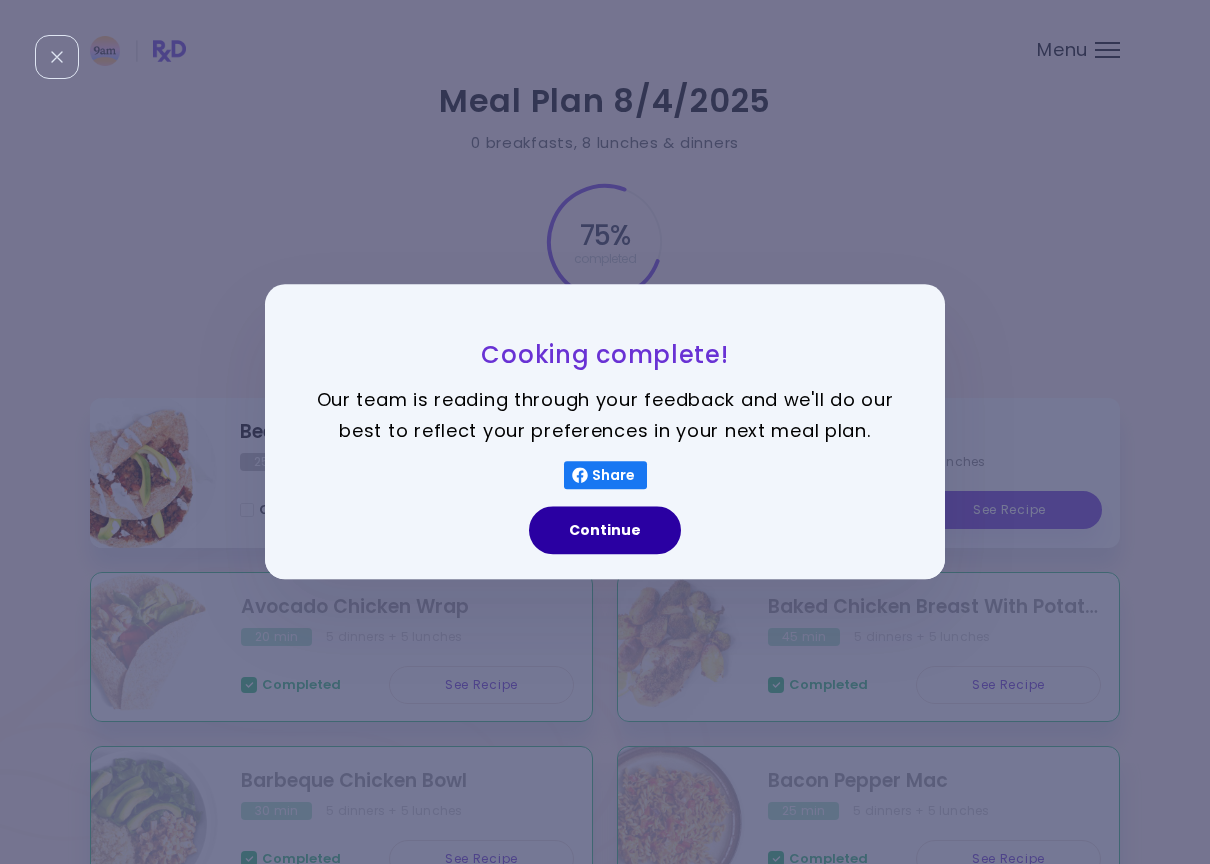 click on "Continue" at bounding box center (605, 531) 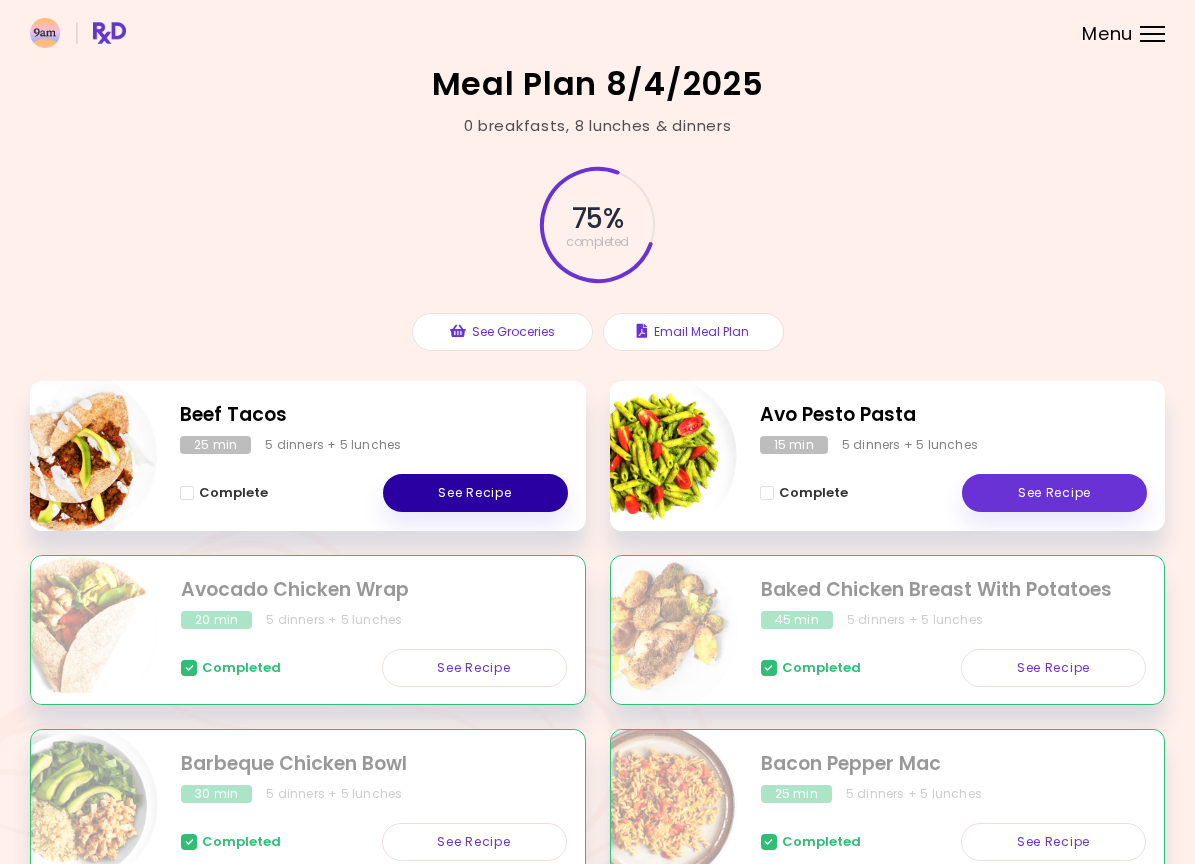 click on "See Recipe" at bounding box center (475, 493) 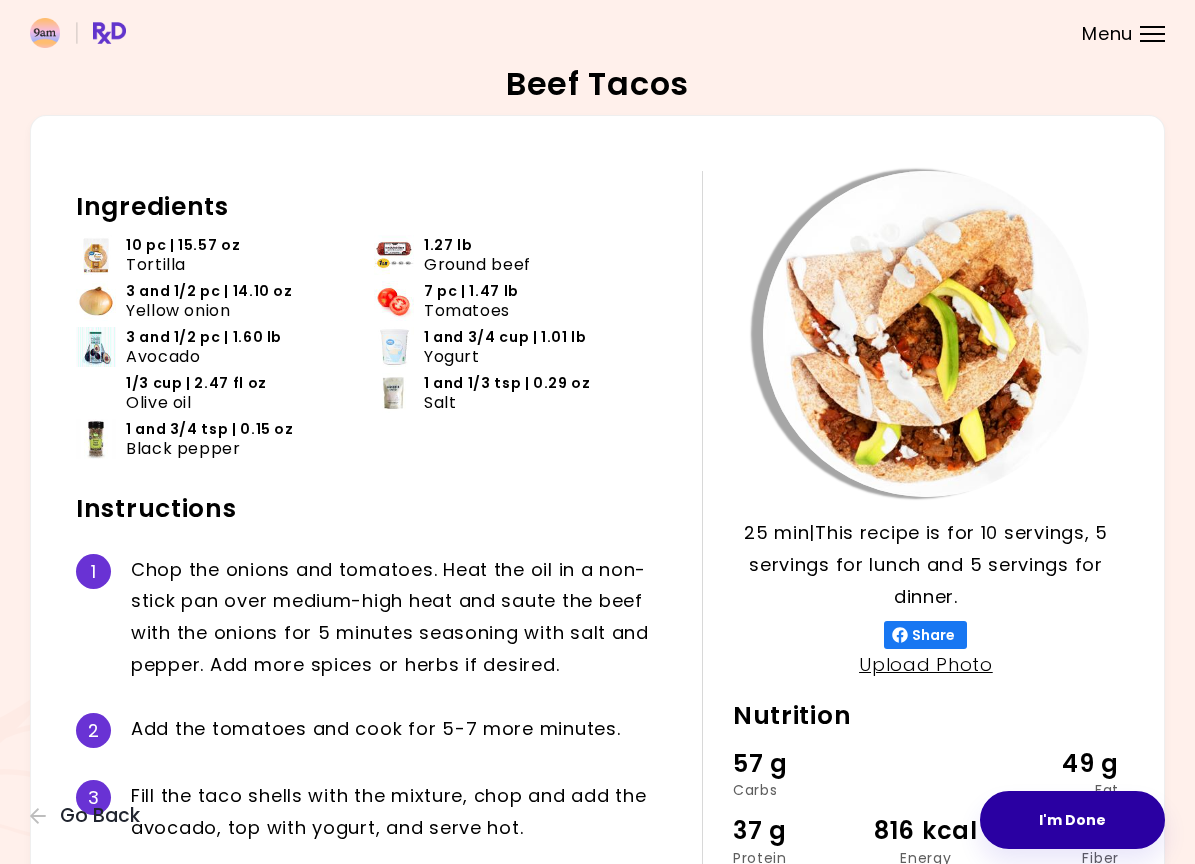 click on "I'm Done" at bounding box center [1072, 820] 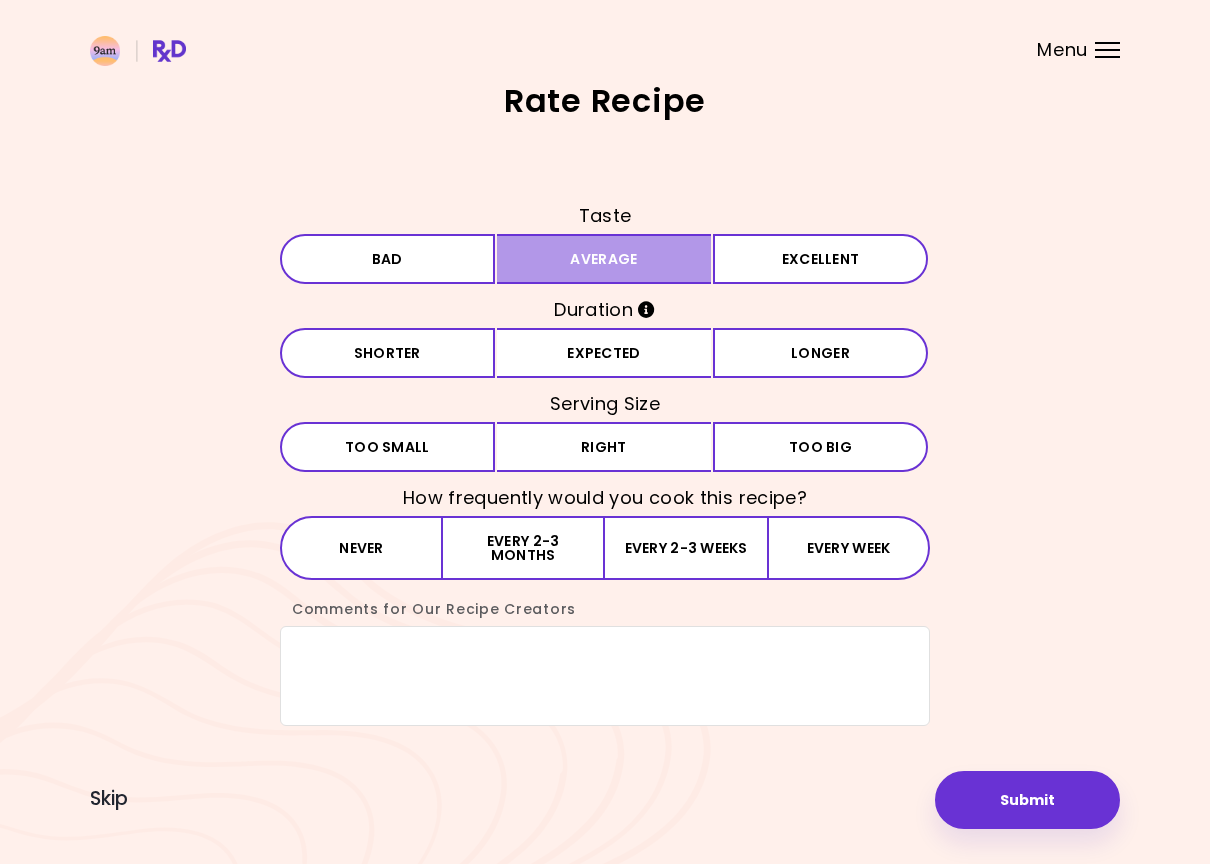 click on "Average" at bounding box center (604, 259) 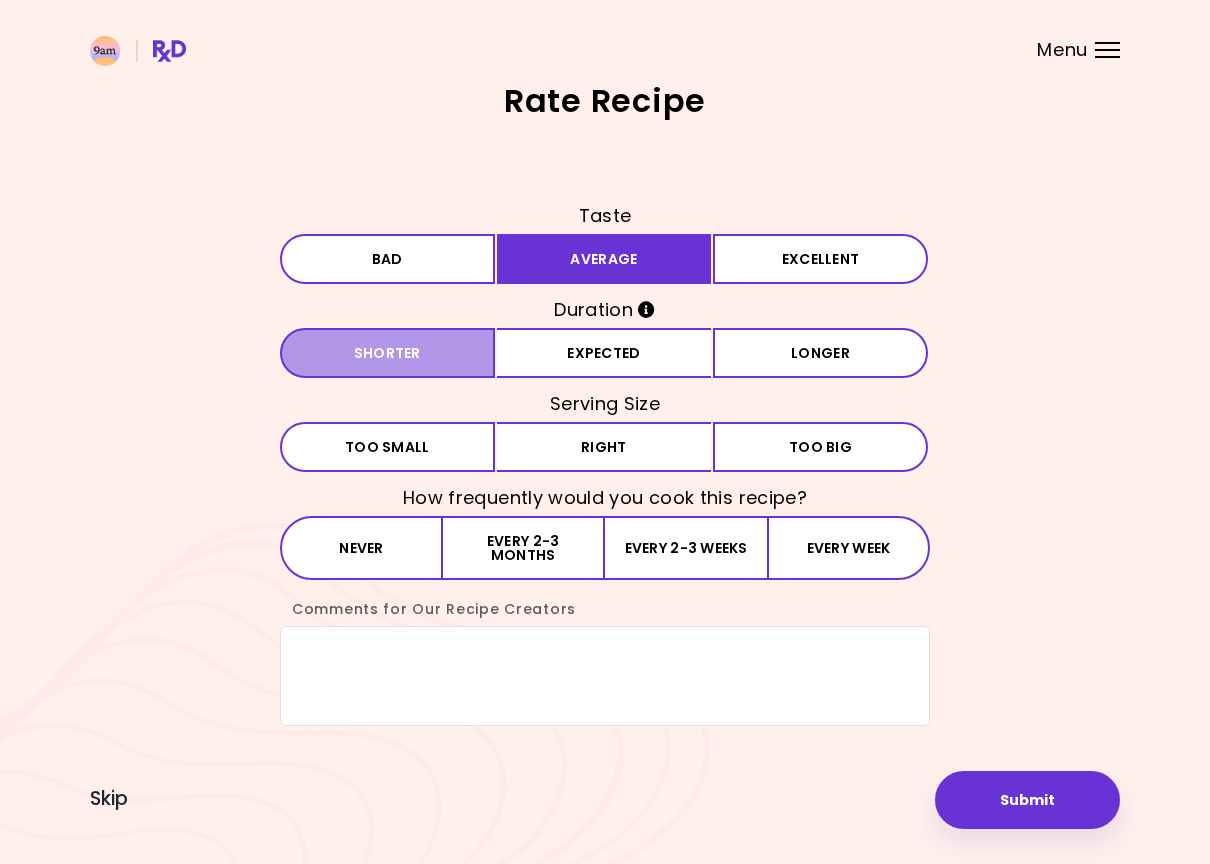drag, startPoint x: 453, startPoint y: 343, endPoint x: 463, endPoint y: 369, distance: 27.856777 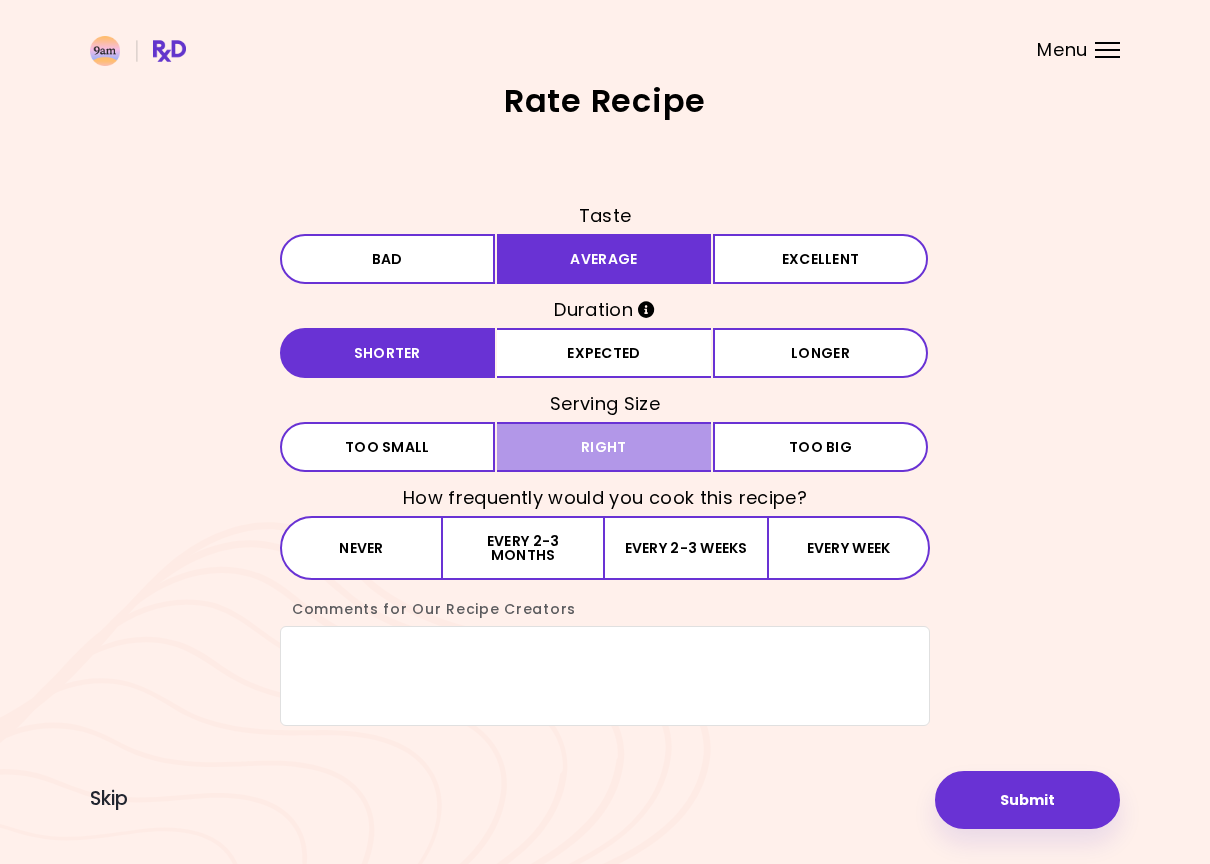 click on "Right" at bounding box center (604, 447) 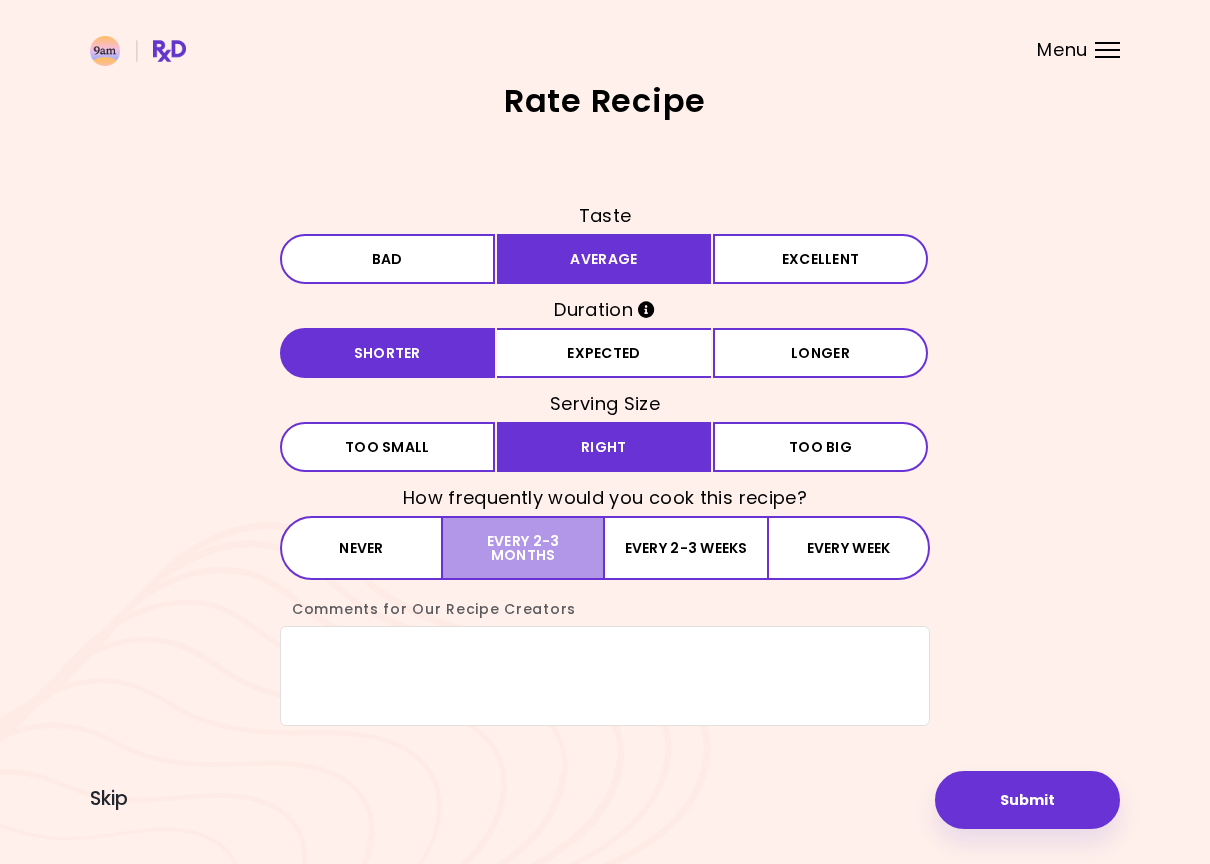 click on "Every 2-3 months" at bounding box center [524, 548] 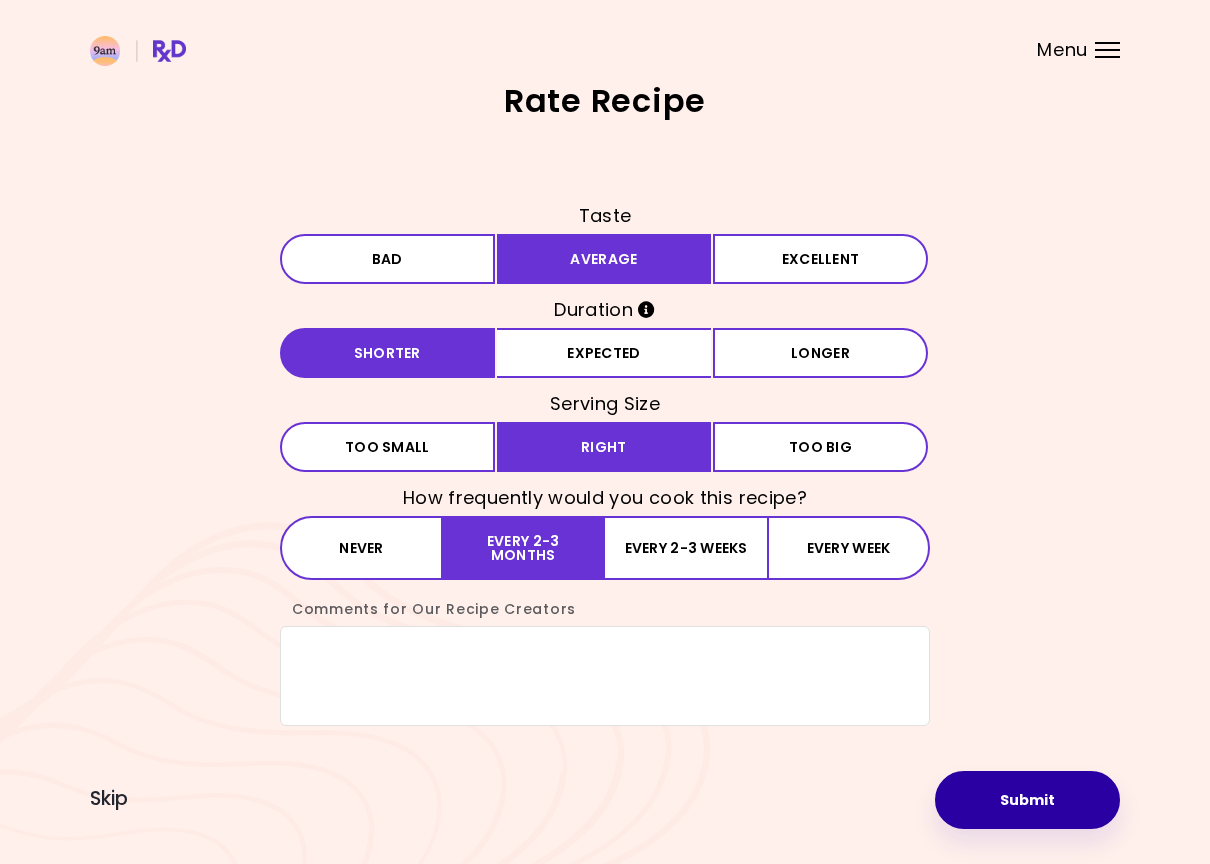 click on "Submit" at bounding box center (1027, 800) 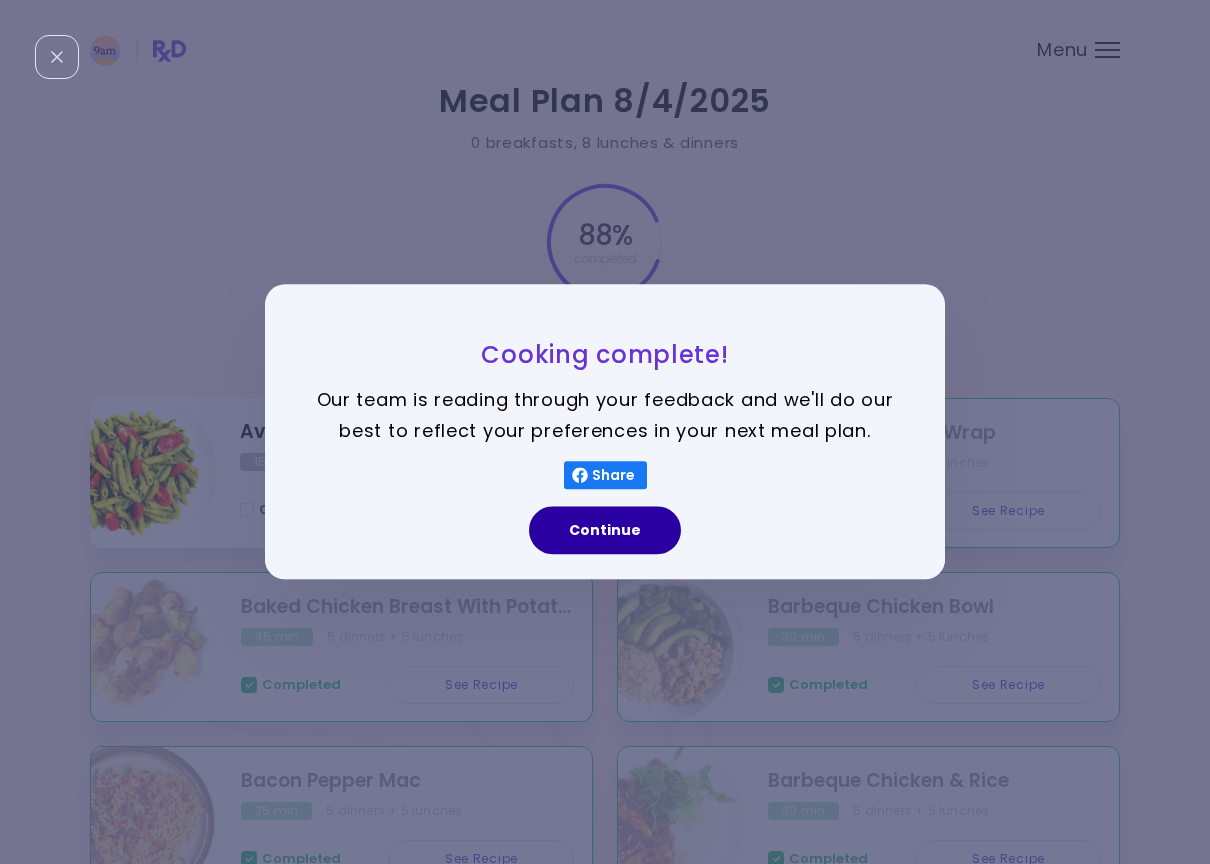 click on "Continue" at bounding box center [605, 531] 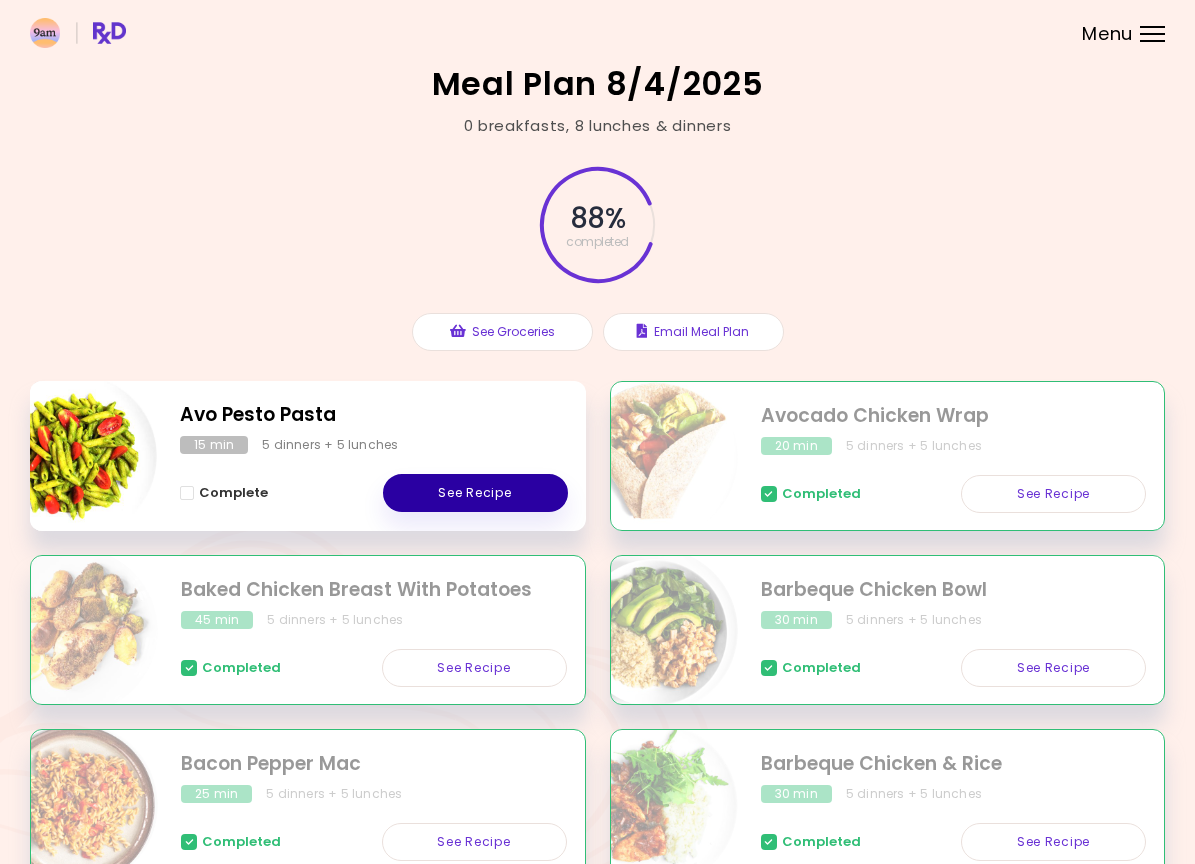 click on "See Recipe" at bounding box center (475, 493) 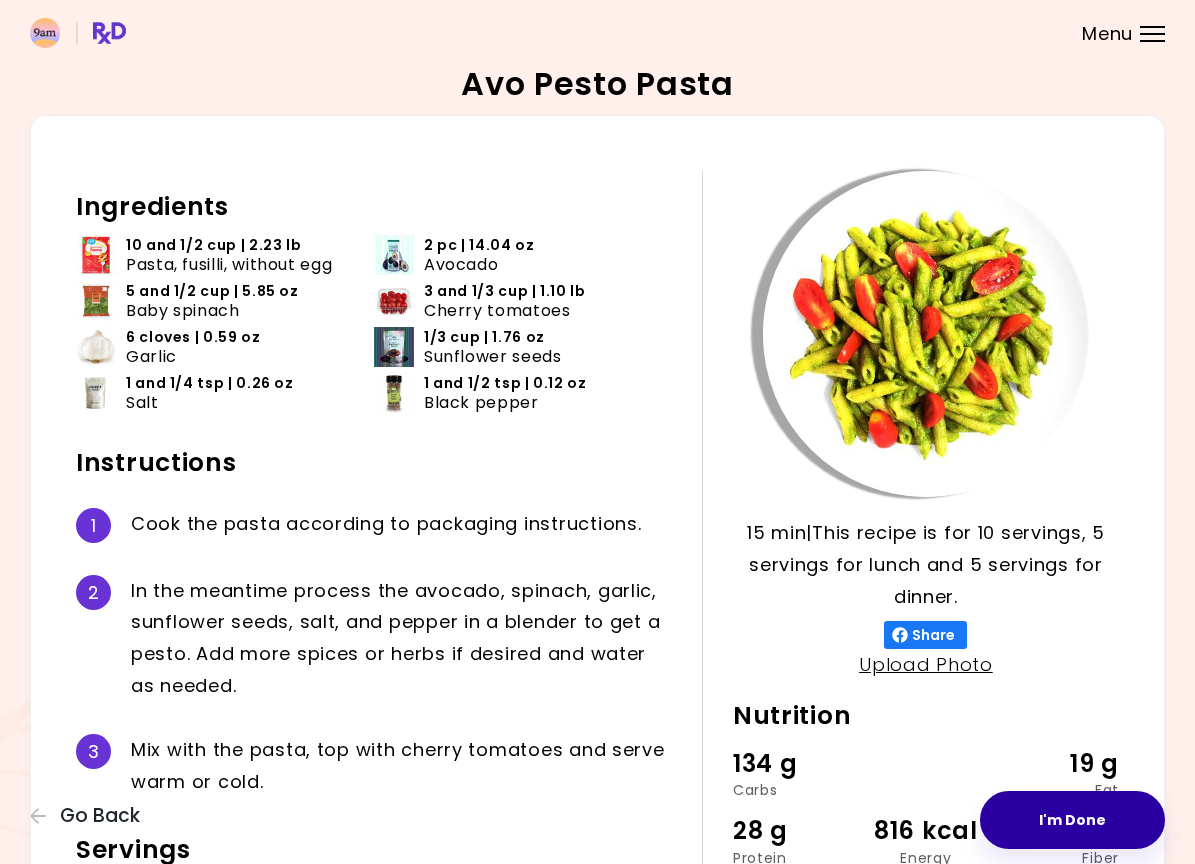 click on "I'm Done" at bounding box center [1072, 820] 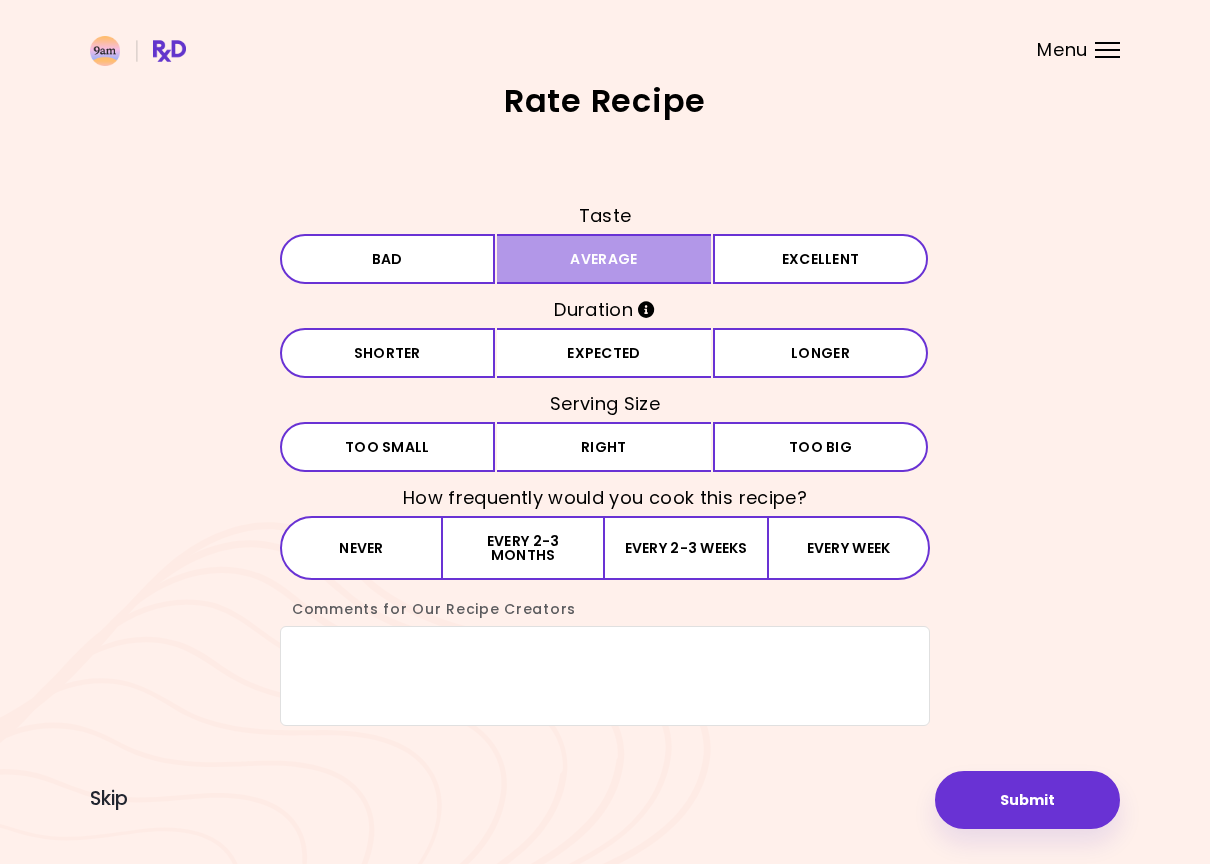 click on "Average" at bounding box center (604, 259) 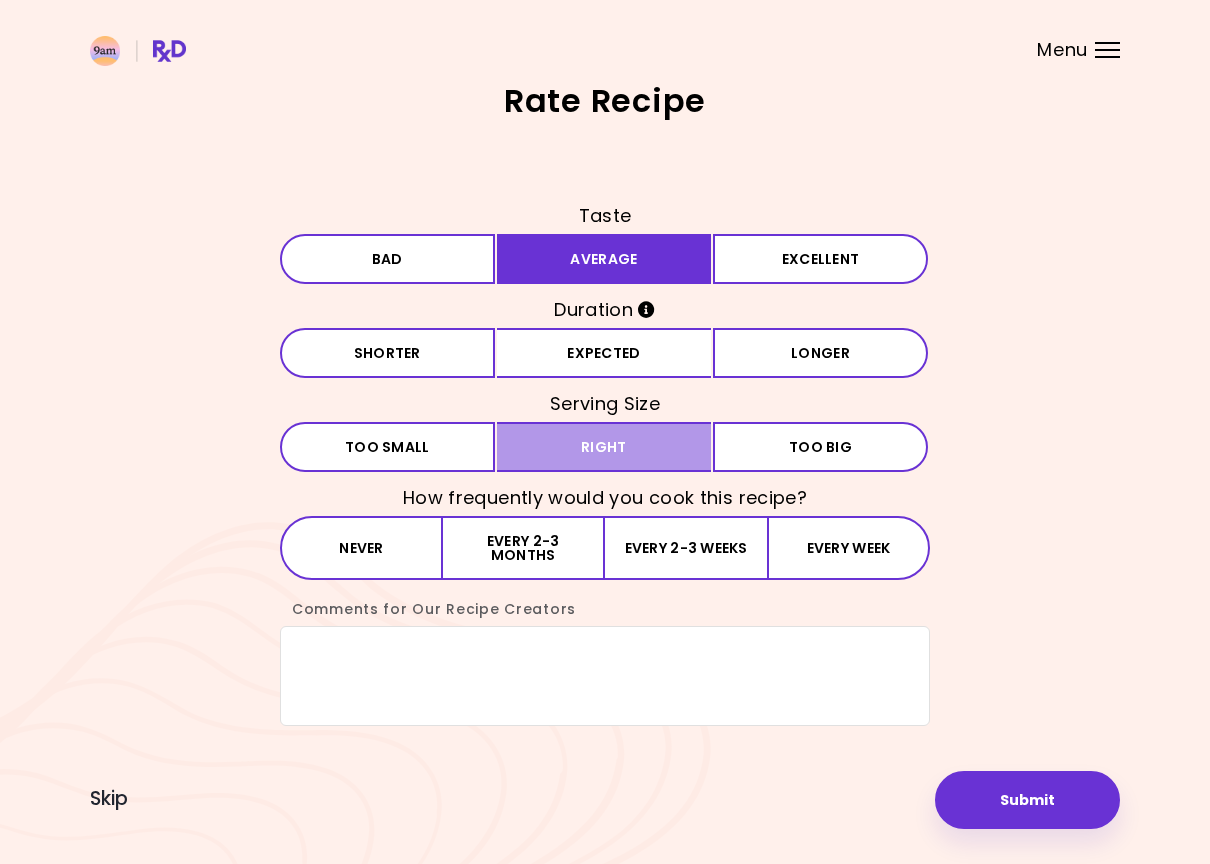 drag, startPoint x: 568, startPoint y: 339, endPoint x: 563, endPoint y: 427, distance: 88.14193 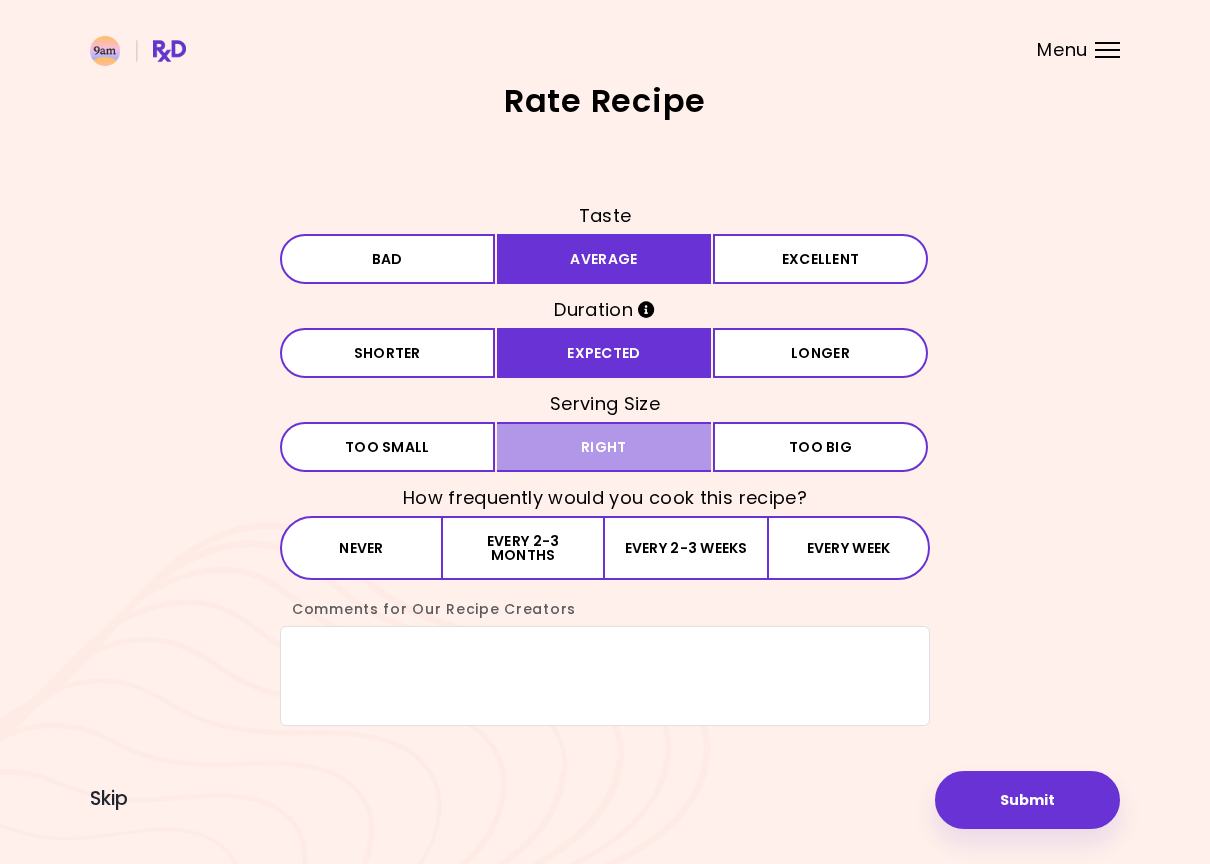 click on "Right" at bounding box center [604, 447] 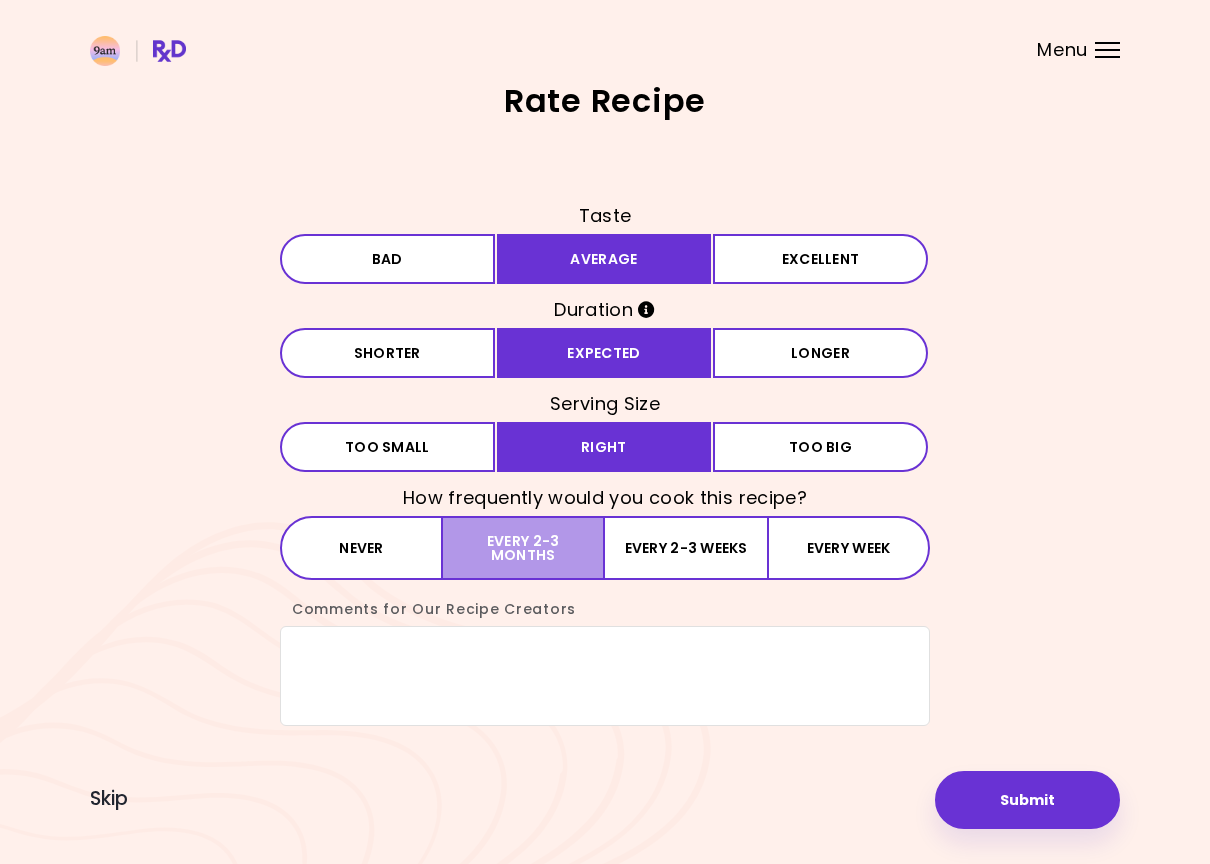 drag, startPoint x: 542, startPoint y: 525, endPoint x: 655, endPoint y: 624, distance: 150.23315 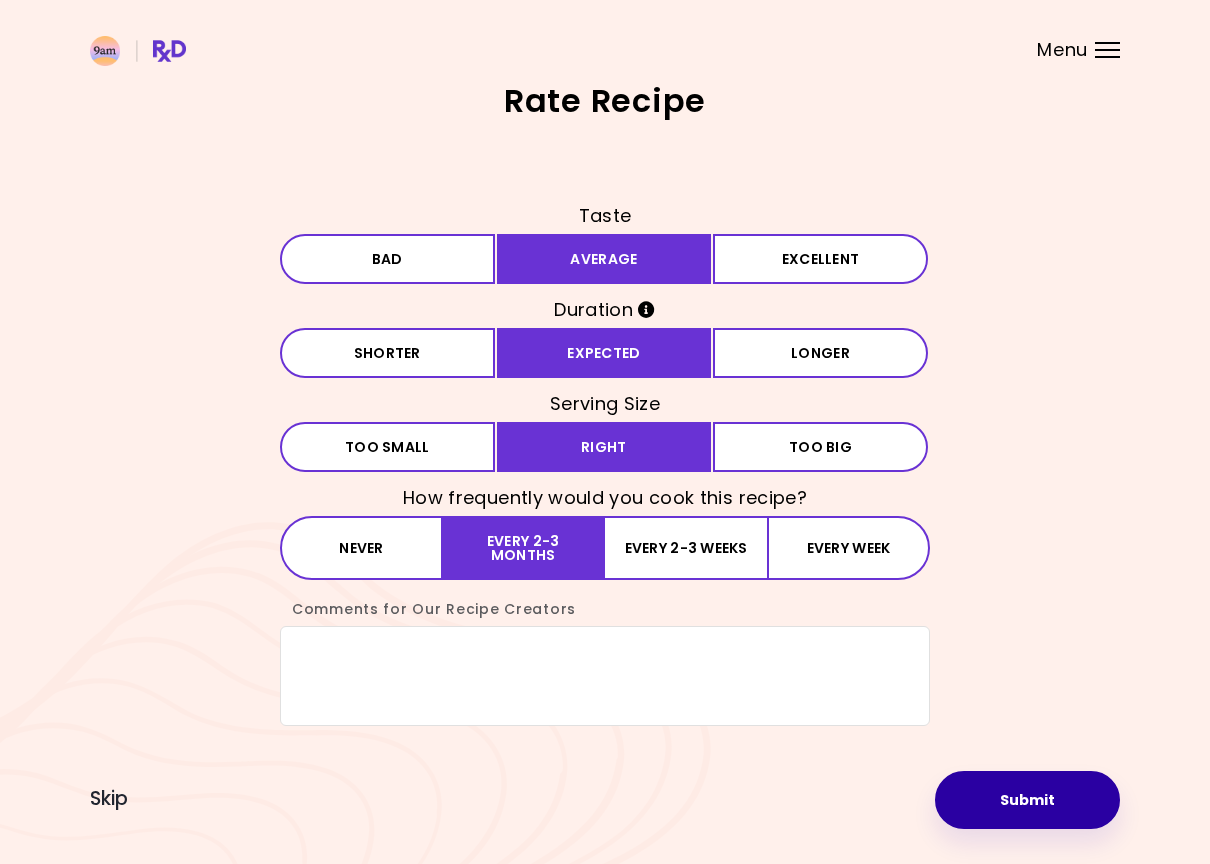 click on "Submit" at bounding box center (1027, 800) 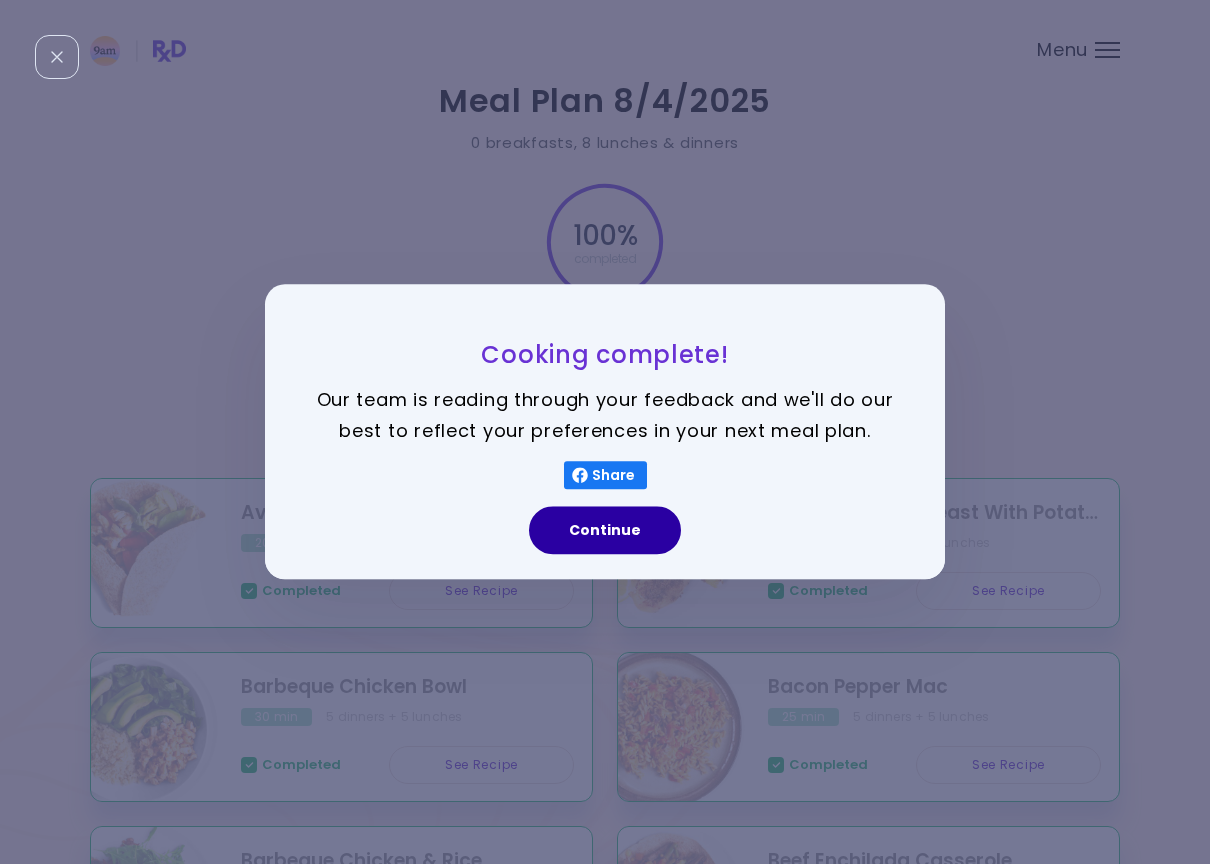 click on "Continue" at bounding box center (605, 531) 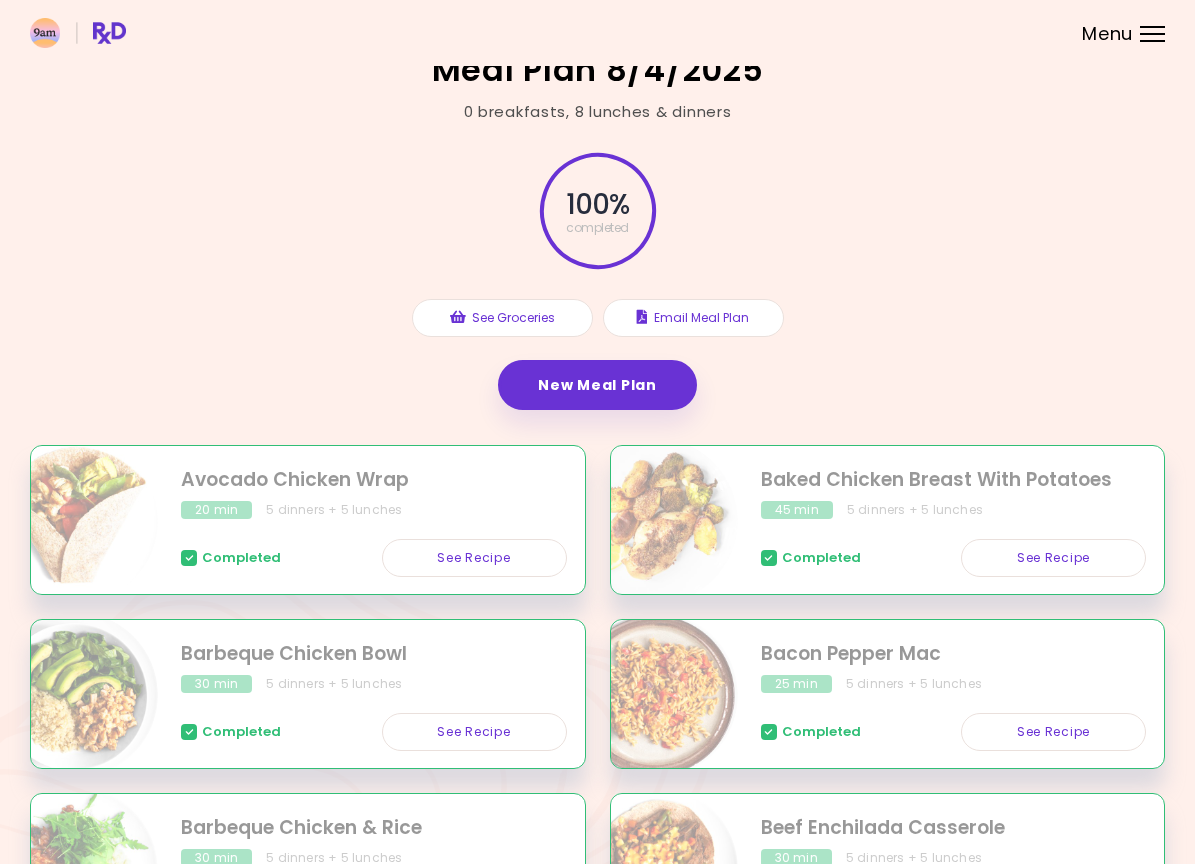 scroll, scrollTop: 0, scrollLeft: 0, axis: both 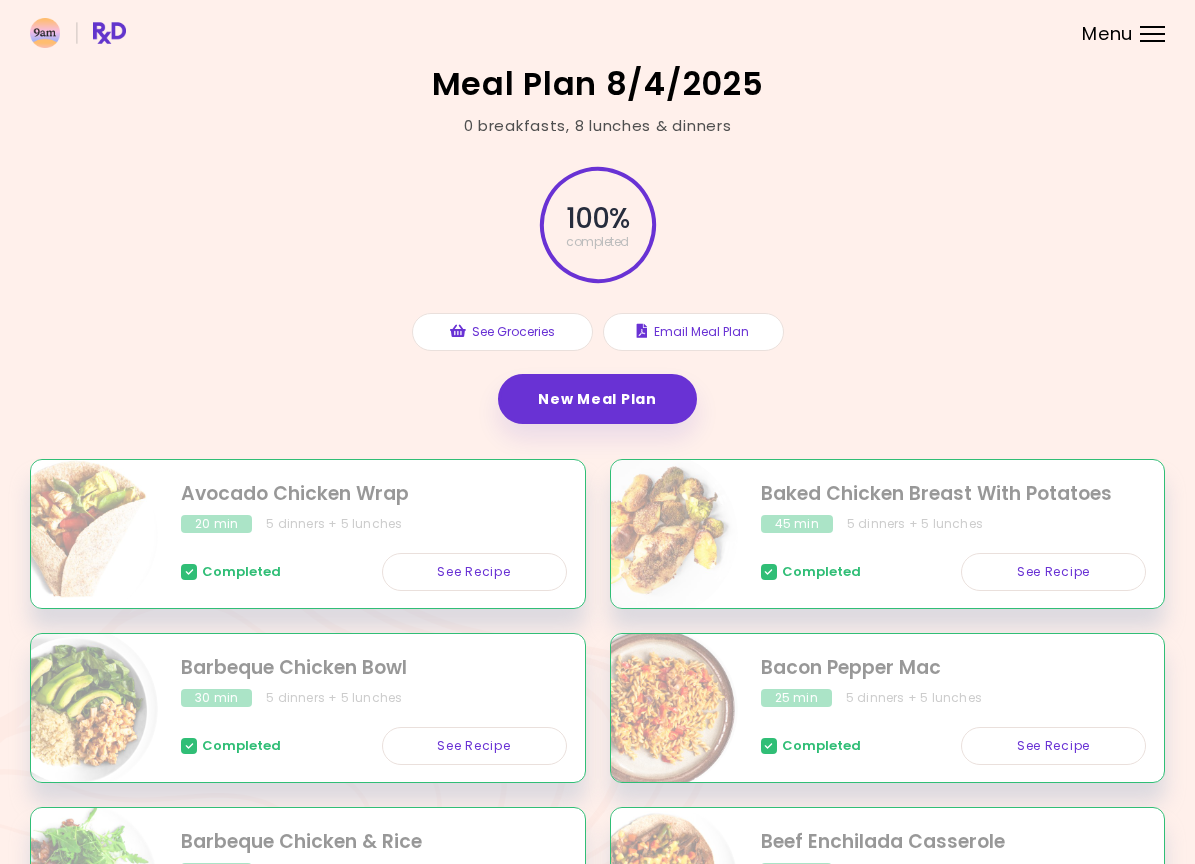 click on "Menu" at bounding box center (1152, 34) 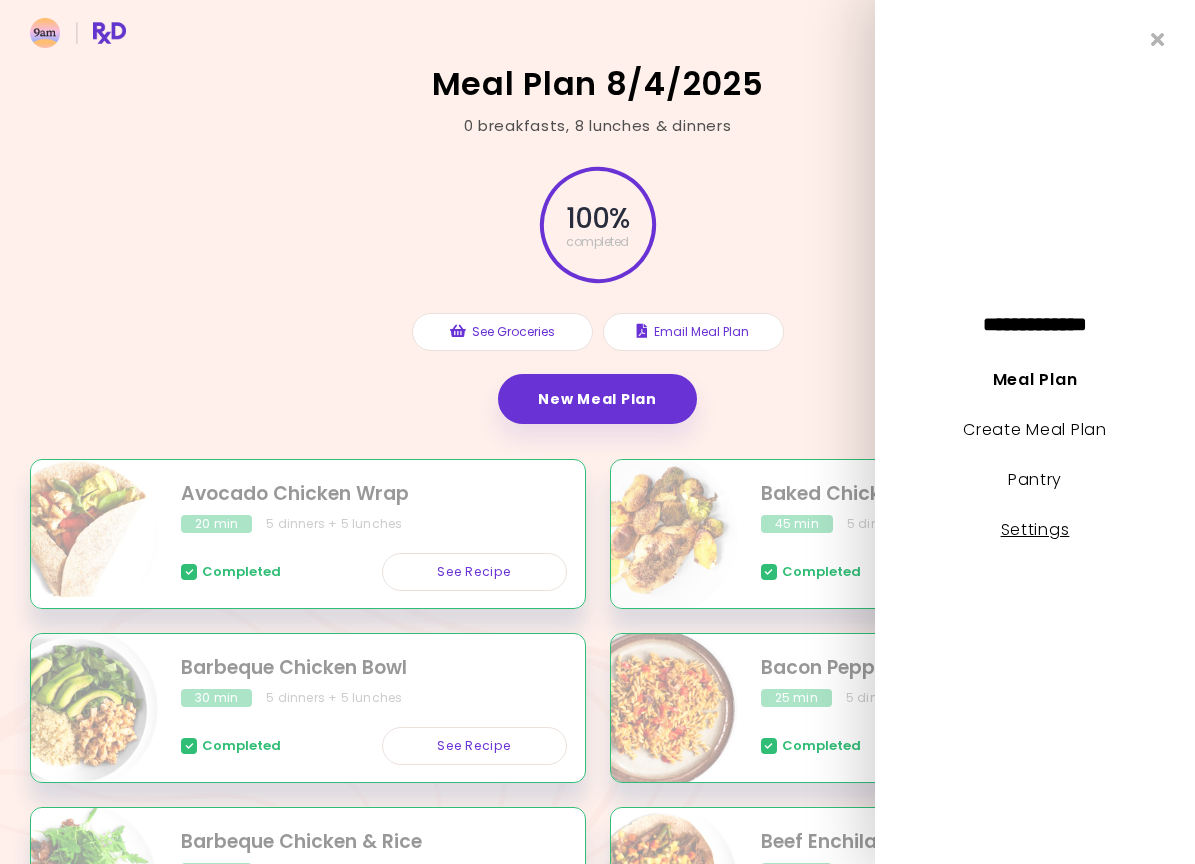 click on "Settings" at bounding box center [1035, 529] 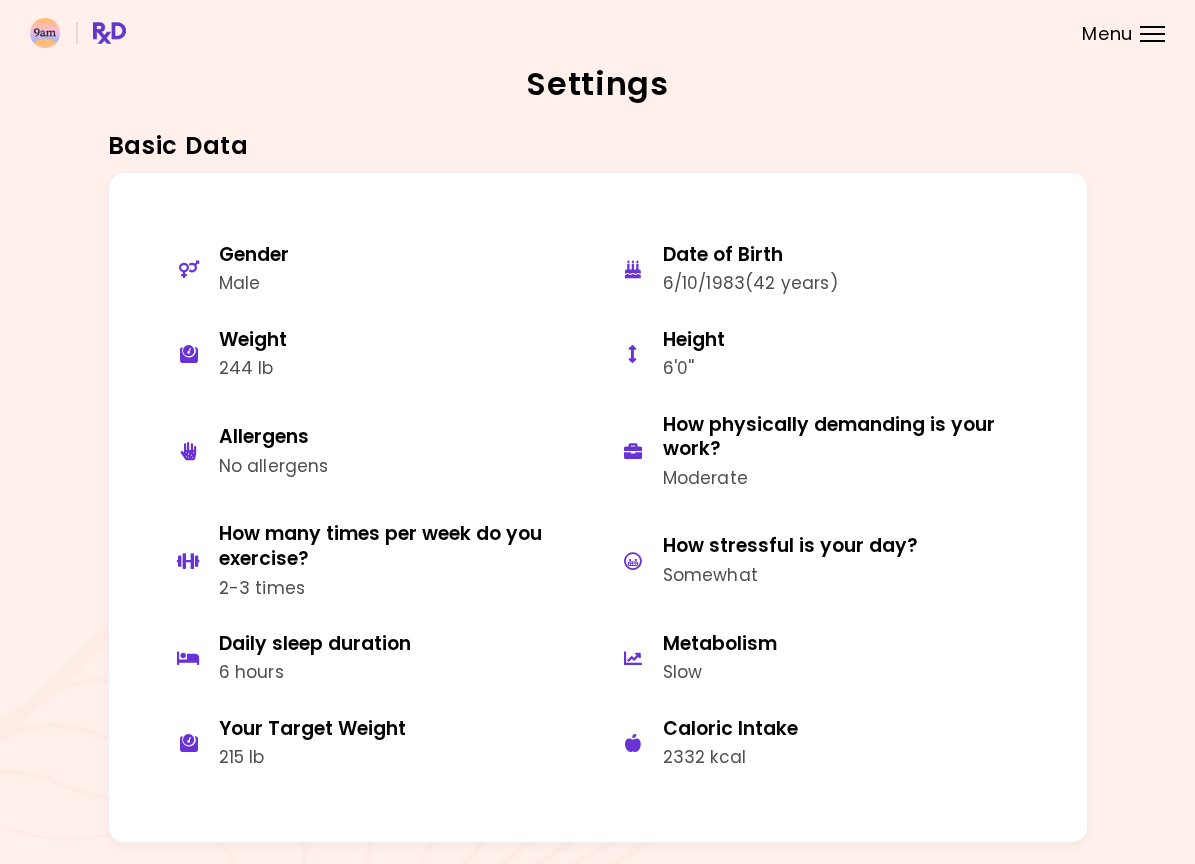 click on "Settings" at bounding box center [597, 84] 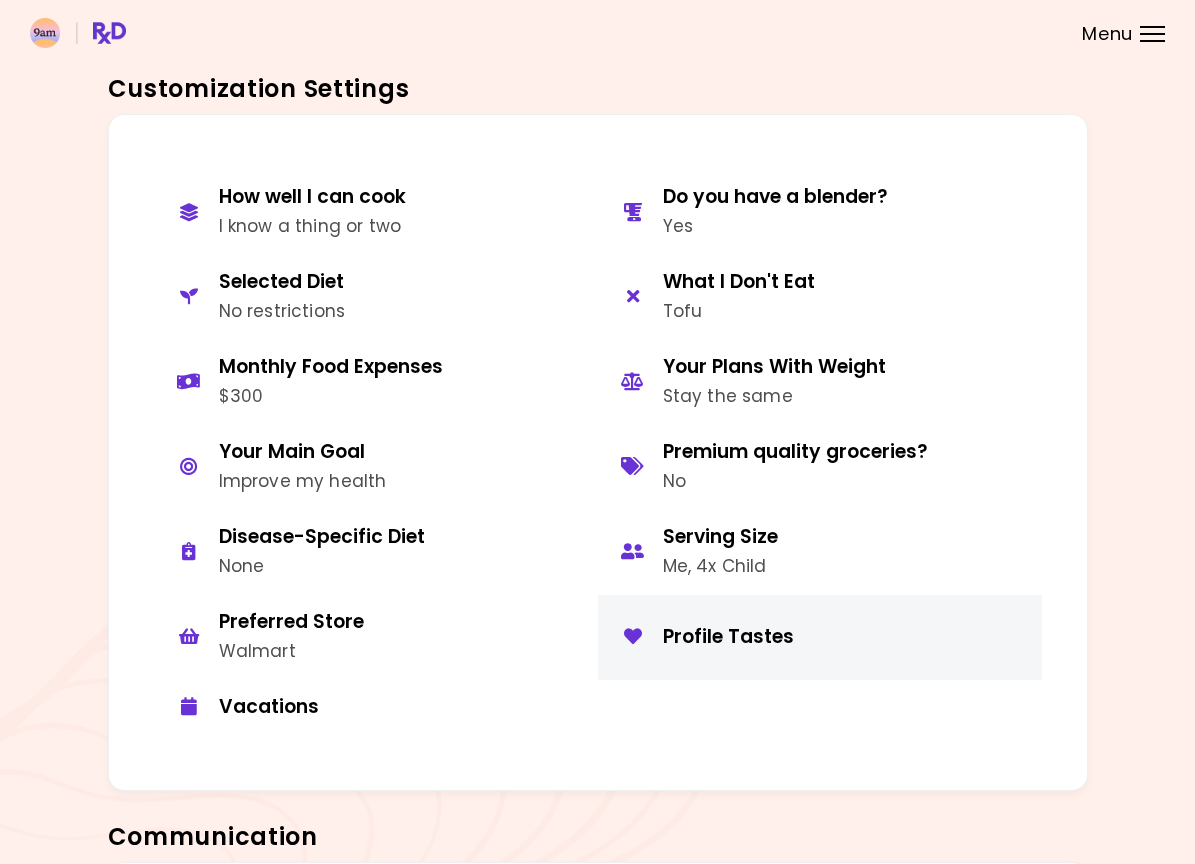 scroll, scrollTop: 1500, scrollLeft: 0, axis: vertical 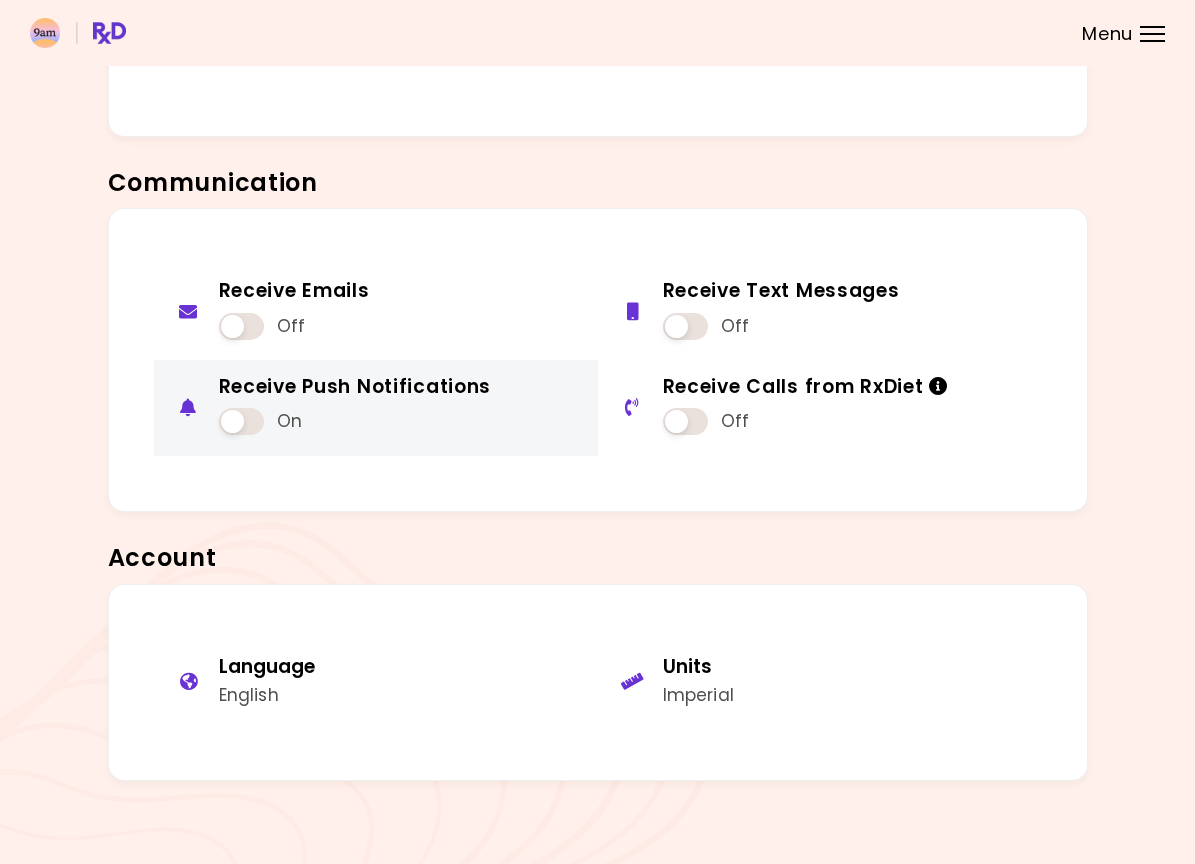 click at bounding box center (241, 421) 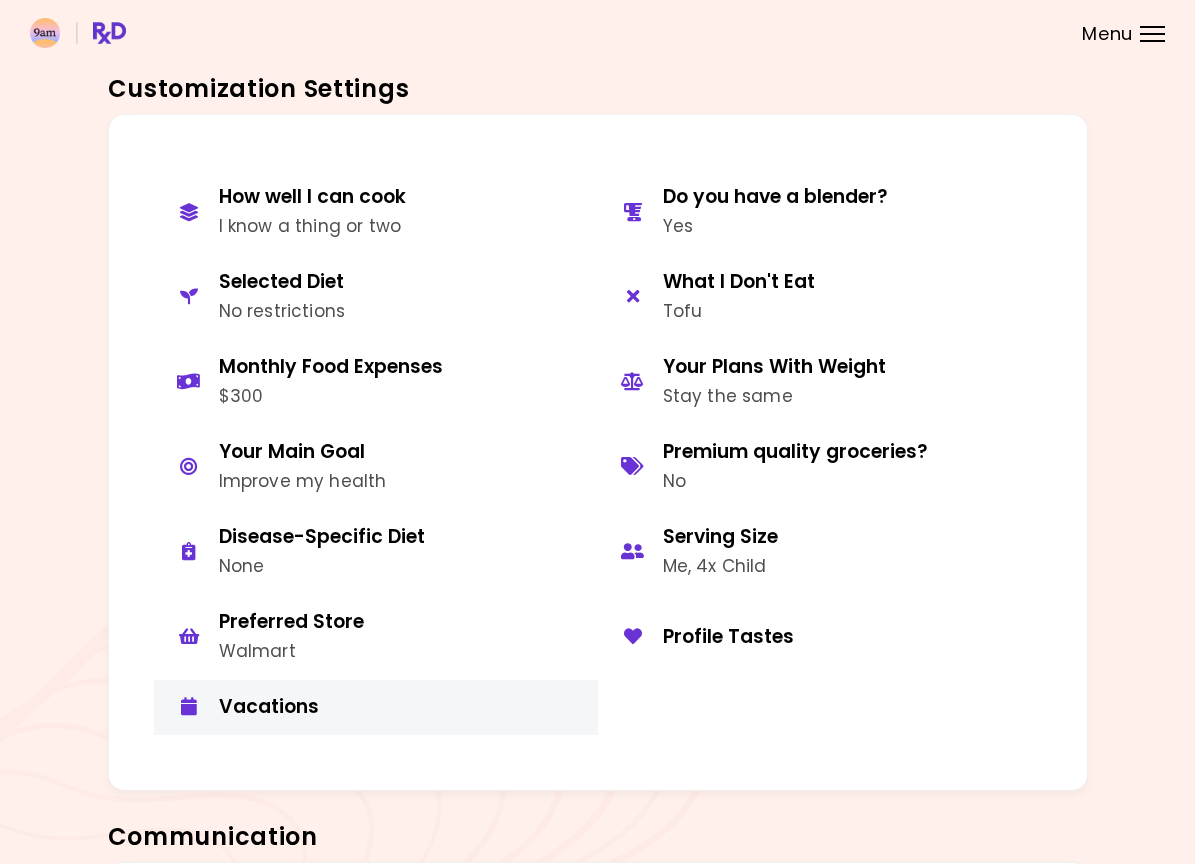scroll, scrollTop: 1500, scrollLeft: 0, axis: vertical 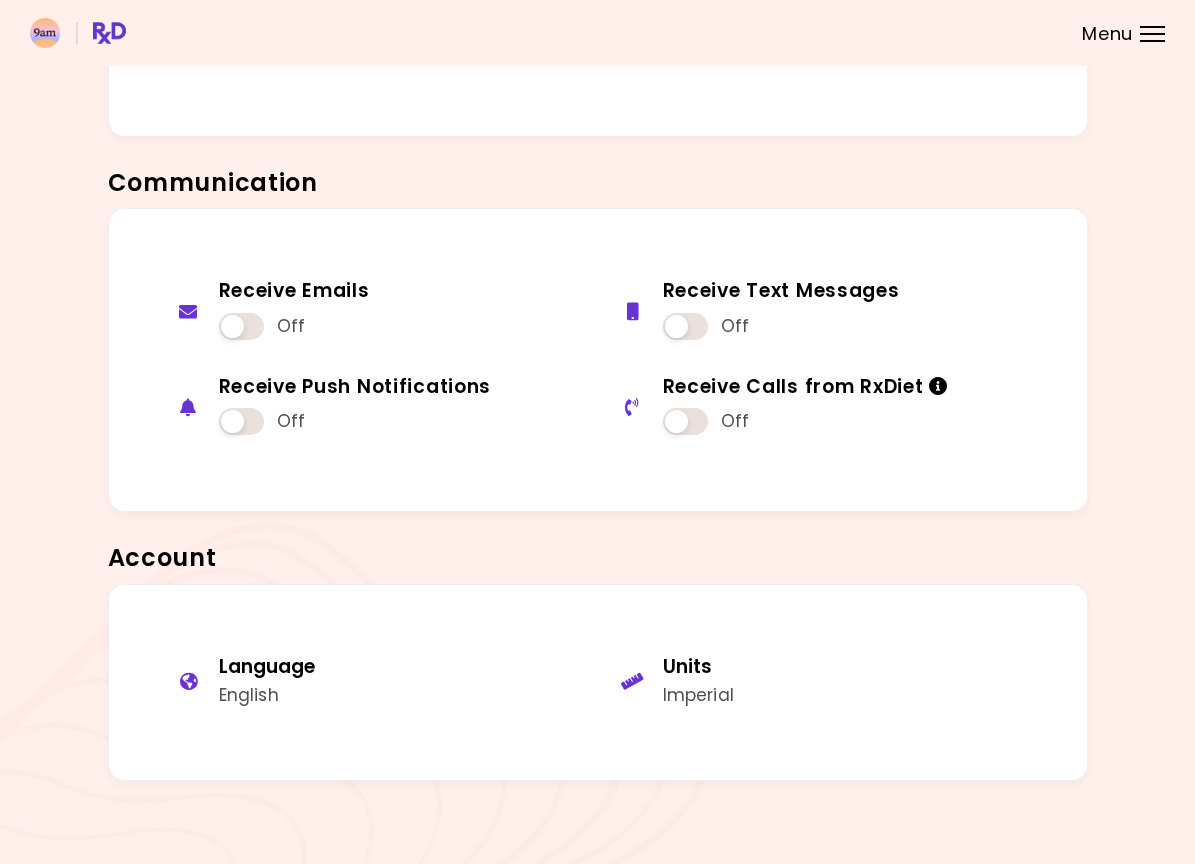 click on "Settings Basic Data Gender Male Date of Birth [DATE] ( [AGE] years ) Weight 244 lb Height 6'0'' Allergens No allergens How physically demanding is your work? Moderate How many times per week do you exercise? 2-3 times How stressful is your day? Somewhat Daily sleep duration 6 hours Metabolism Slow Your Target Weight 215 lb Caloric Intake 2332 kcal Customization Settings How well I can cook I know a thing or two Do you have a blender? Yes Selected Diet No restrictions What I Don't Eat Tofu Monthly Food Expenses $300 Your Plans With Weight Stay the same Your Main Goal Improve my health Premium quality groceries? No Disease-Specific Diet None Serving Size Me, 4x Child Preferred Store [STORE] Profile Tastes Vacations Communication Receive Emails Off Receive Text Messages Off Receive Push Notifications Off Receive Calls from RxDiet Off Account Language English Units Imperial" at bounding box center (597, -295) 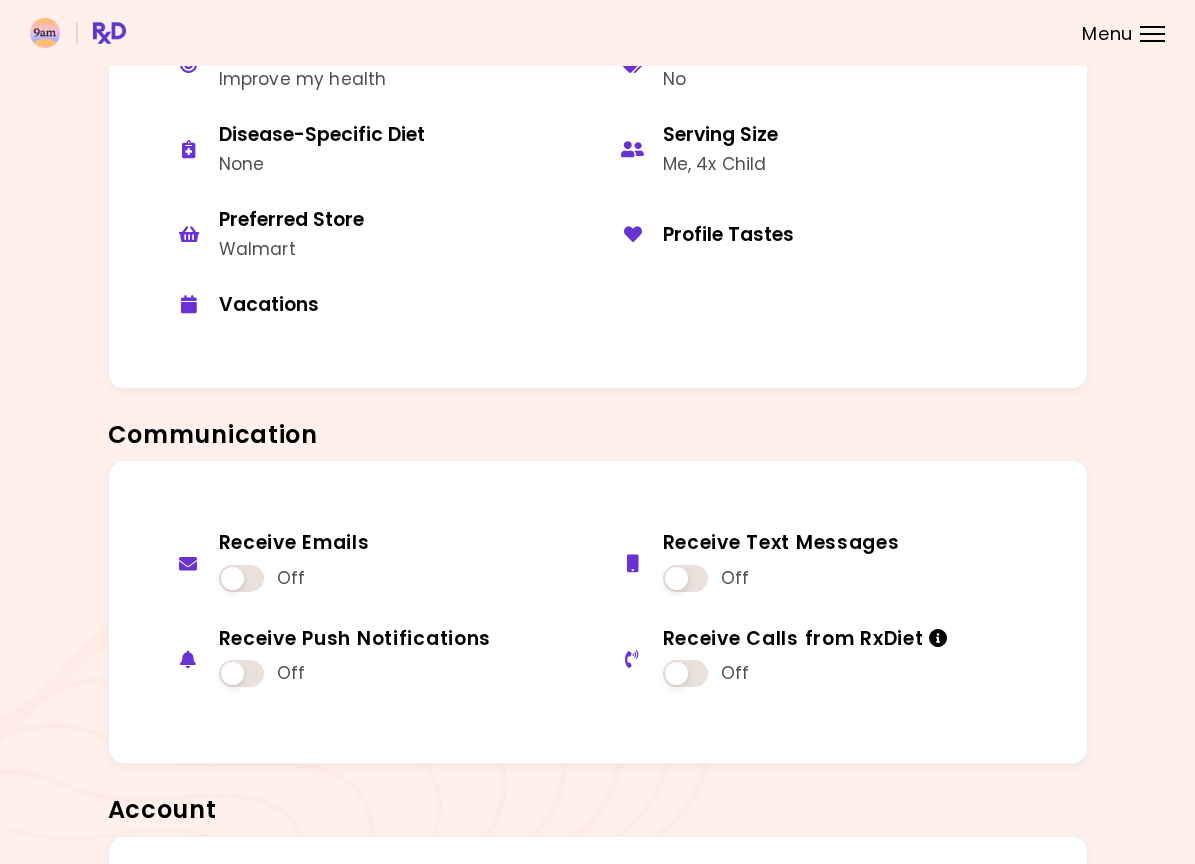 scroll, scrollTop: 0, scrollLeft: 0, axis: both 